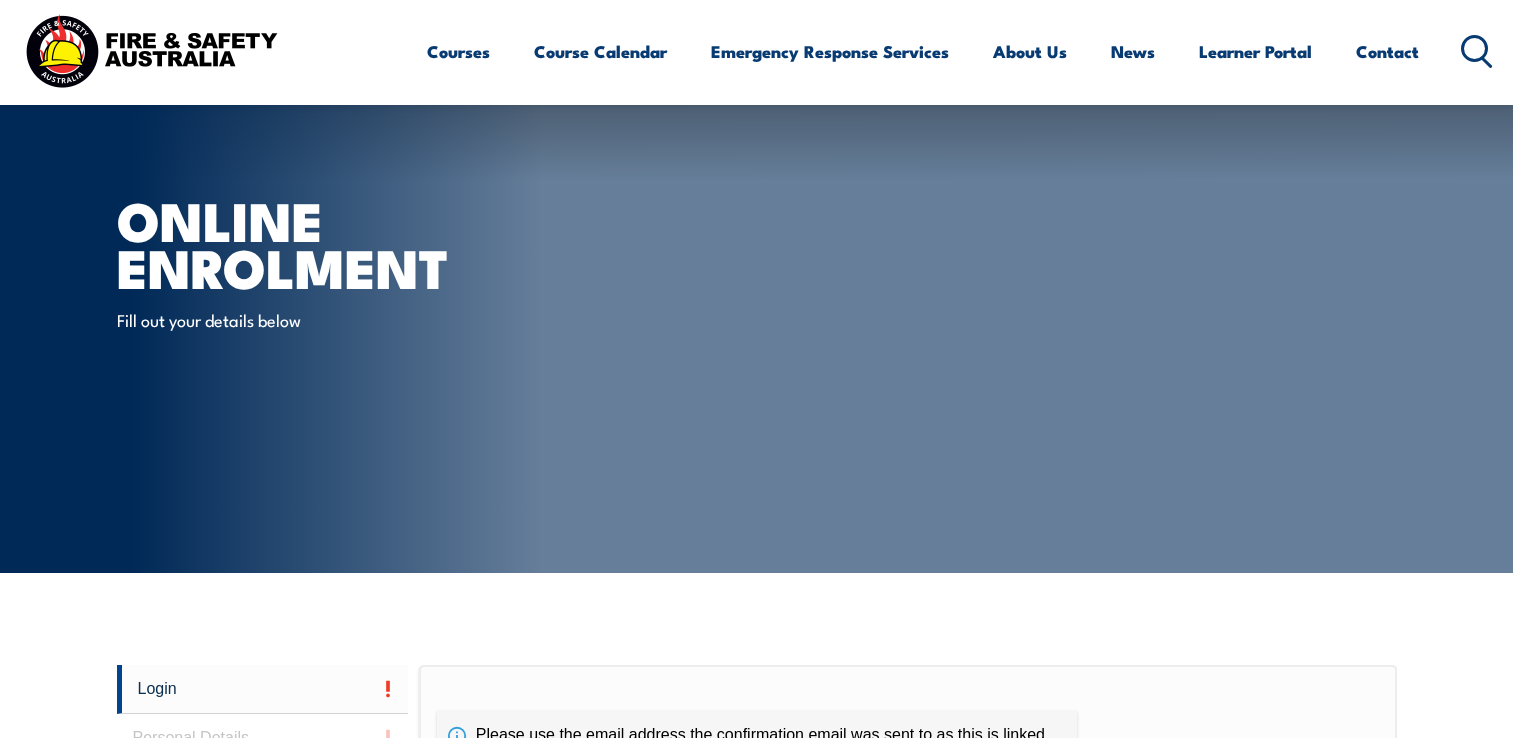 scroll, scrollTop: 397, scrollLeft: 0, axis: vertical 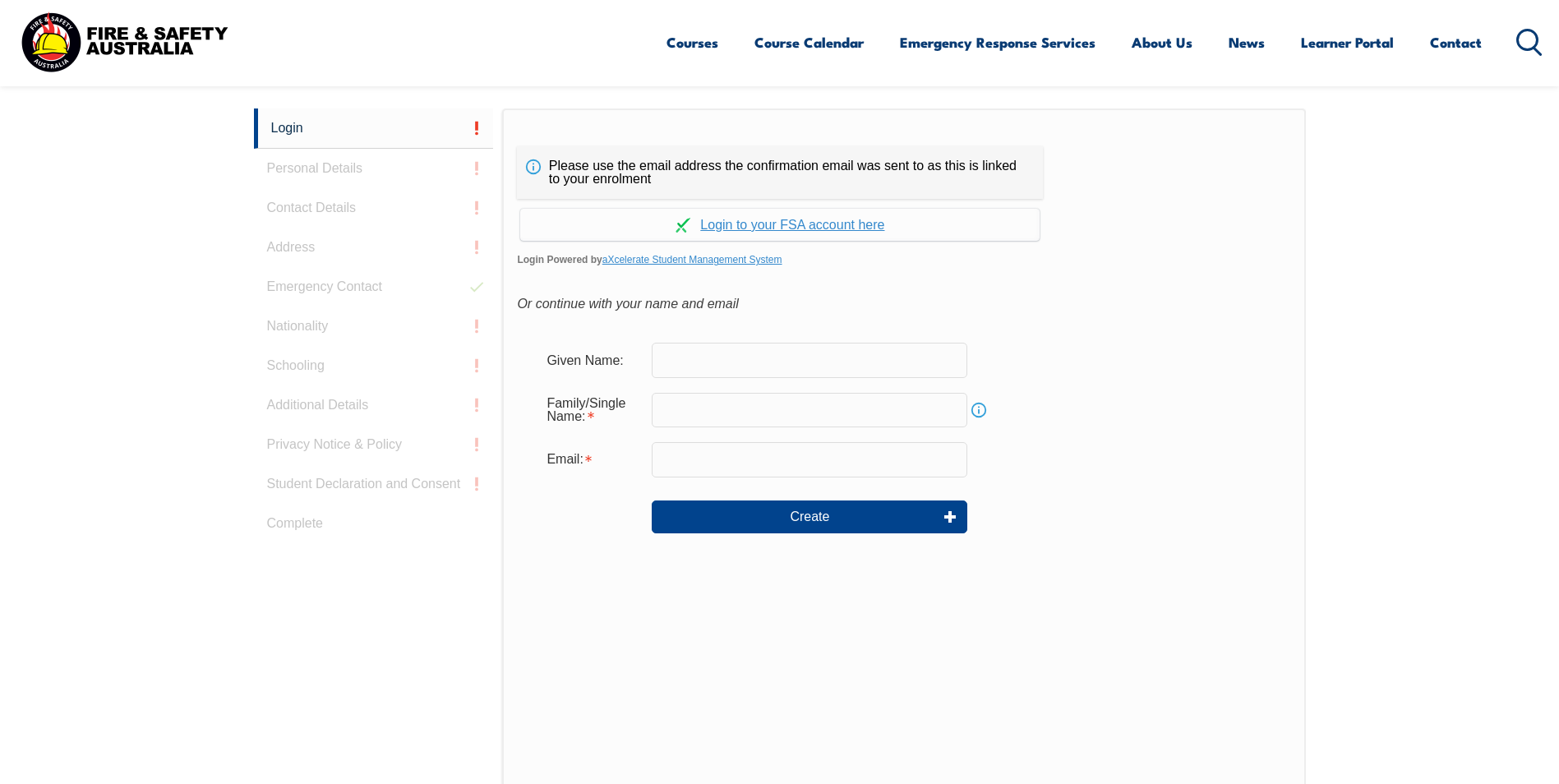 click at bounding box center (809, 360) 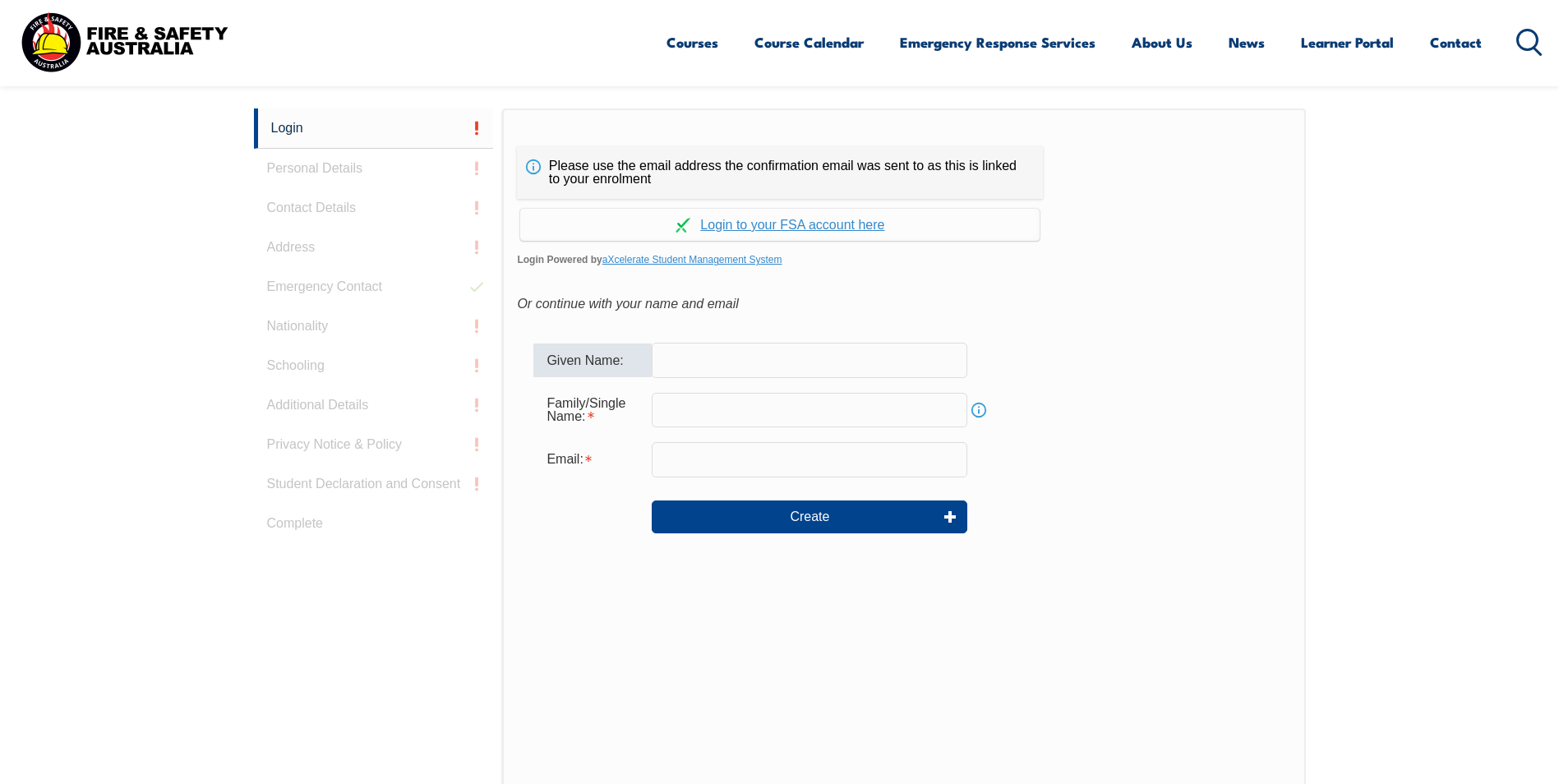 type on "[PERSON_NAME]" 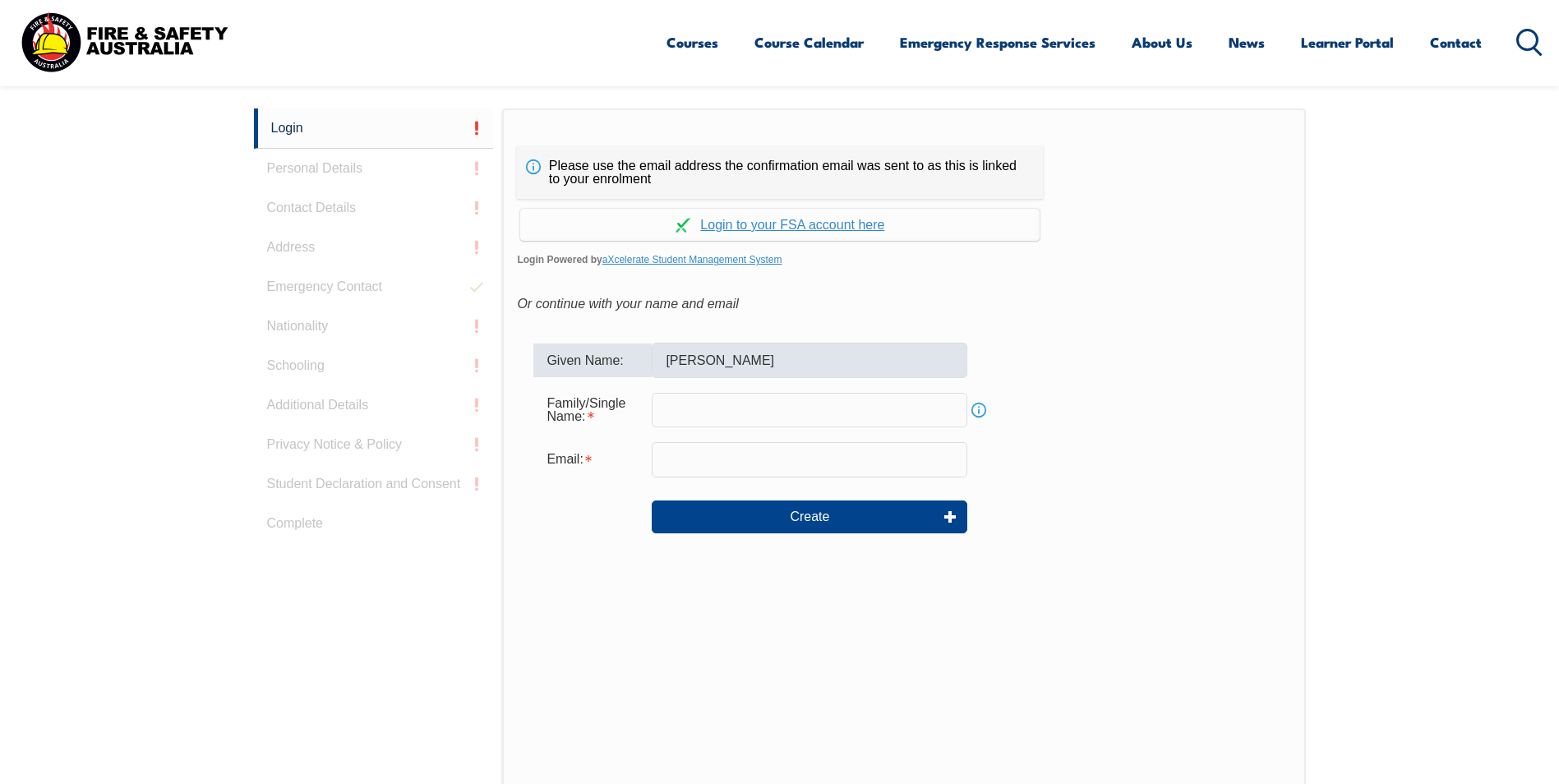 type on "[PERSON_NAME]" 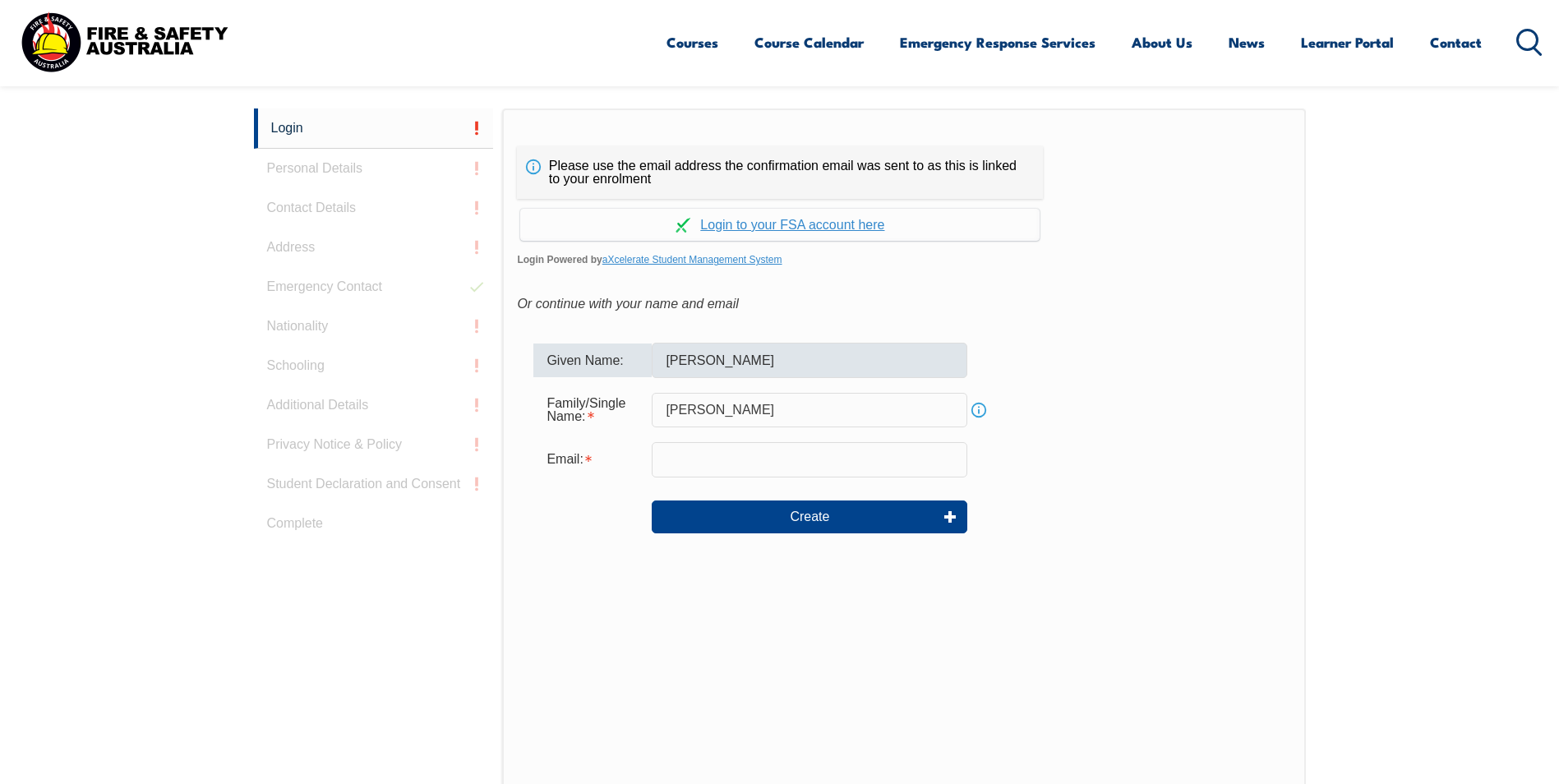 type on "grace.arciaga81@gmail.com" 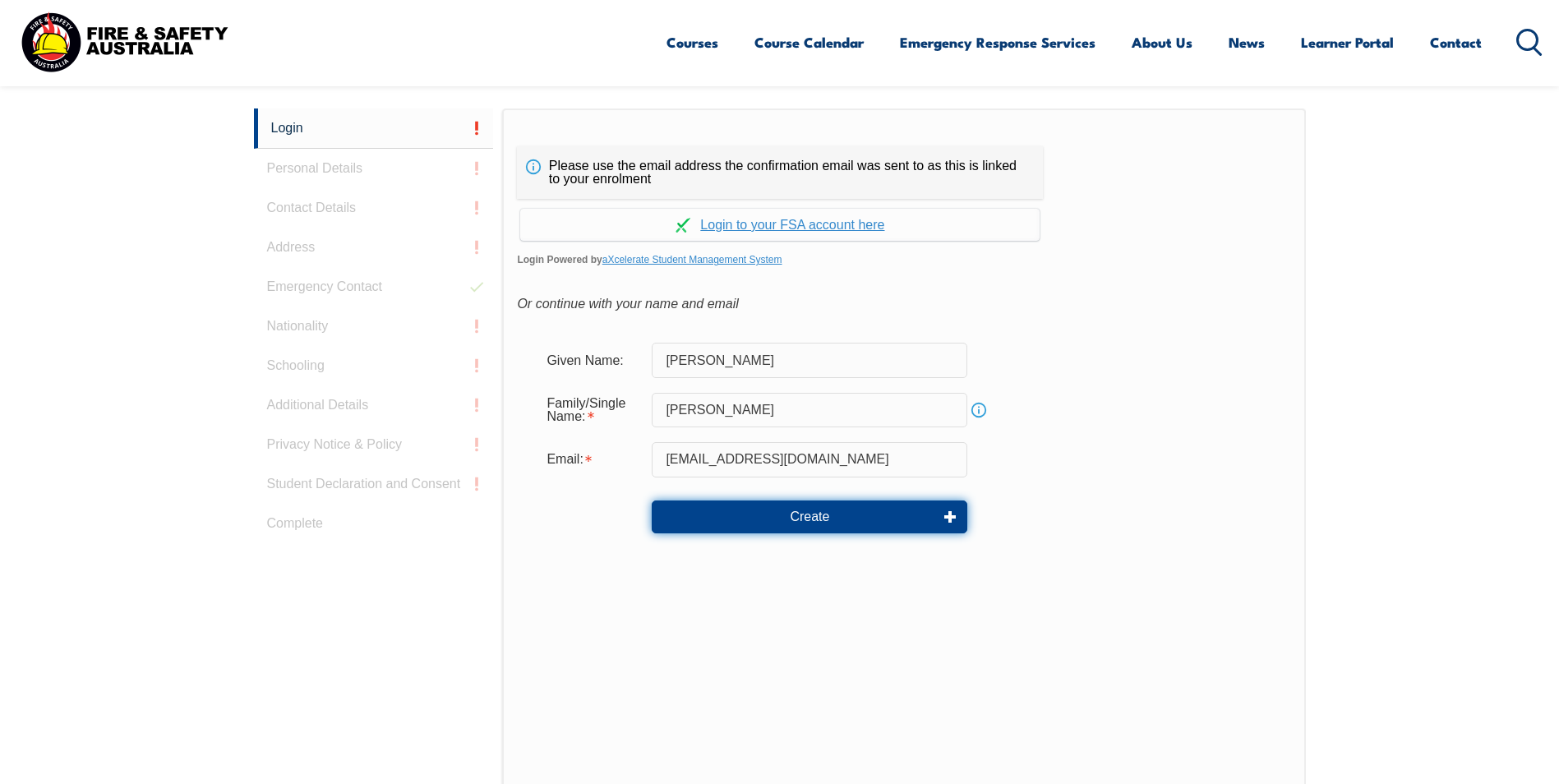 drag, startPoint x: 756, startPoint y: 515, endPoint x: 763, endPoint y: 494, distance: 22.135944 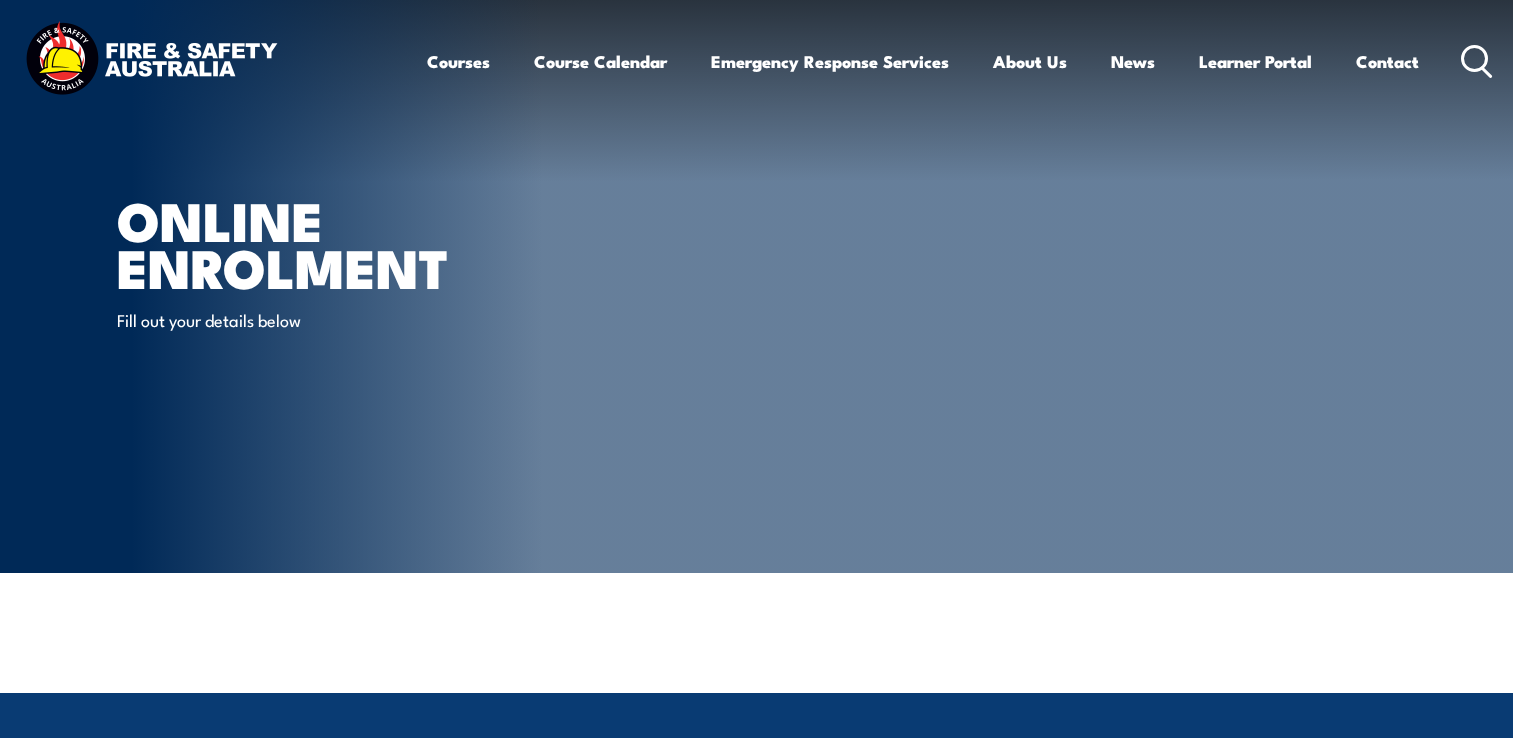 scroll, scrollTop: 0, scrollLeft: 0, axis: both 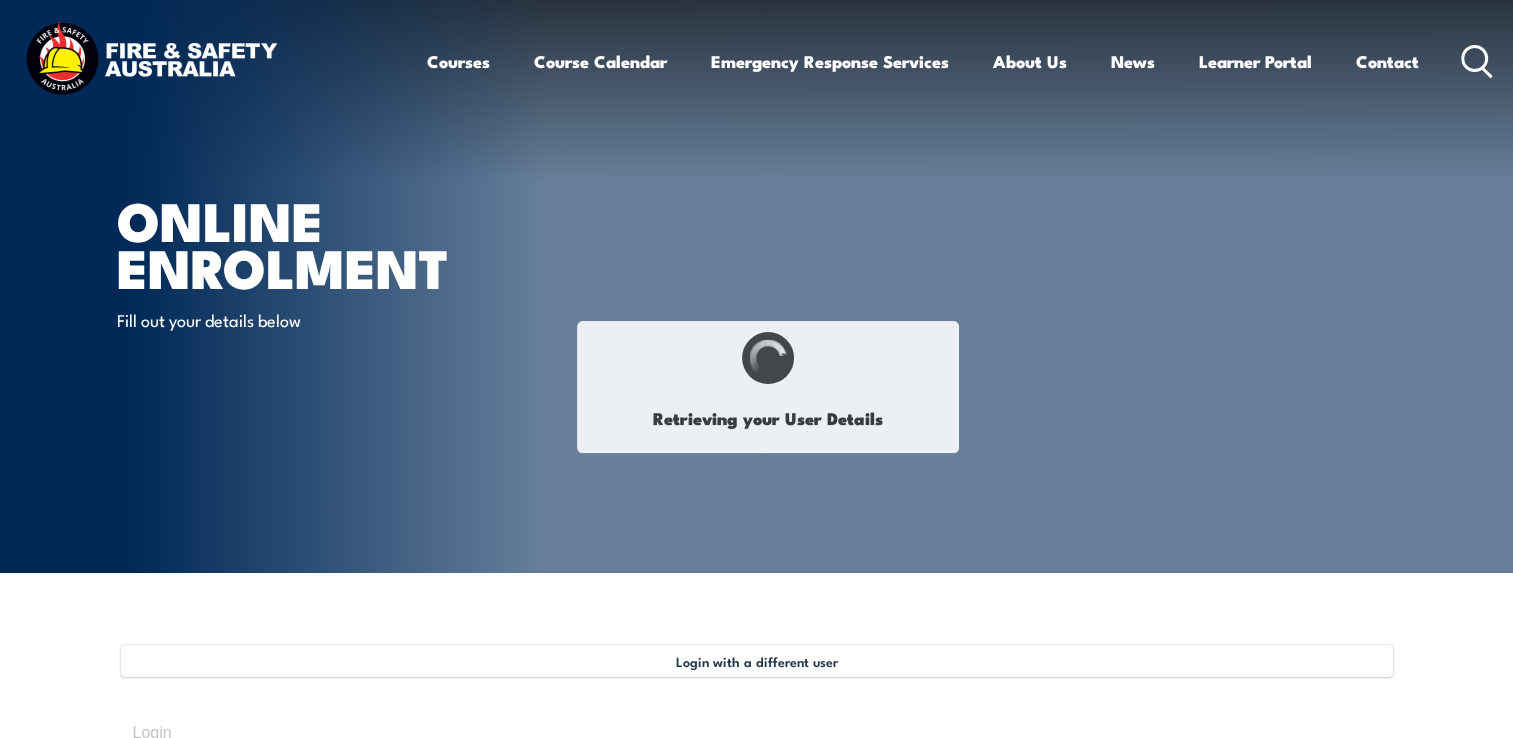select on "Ms" 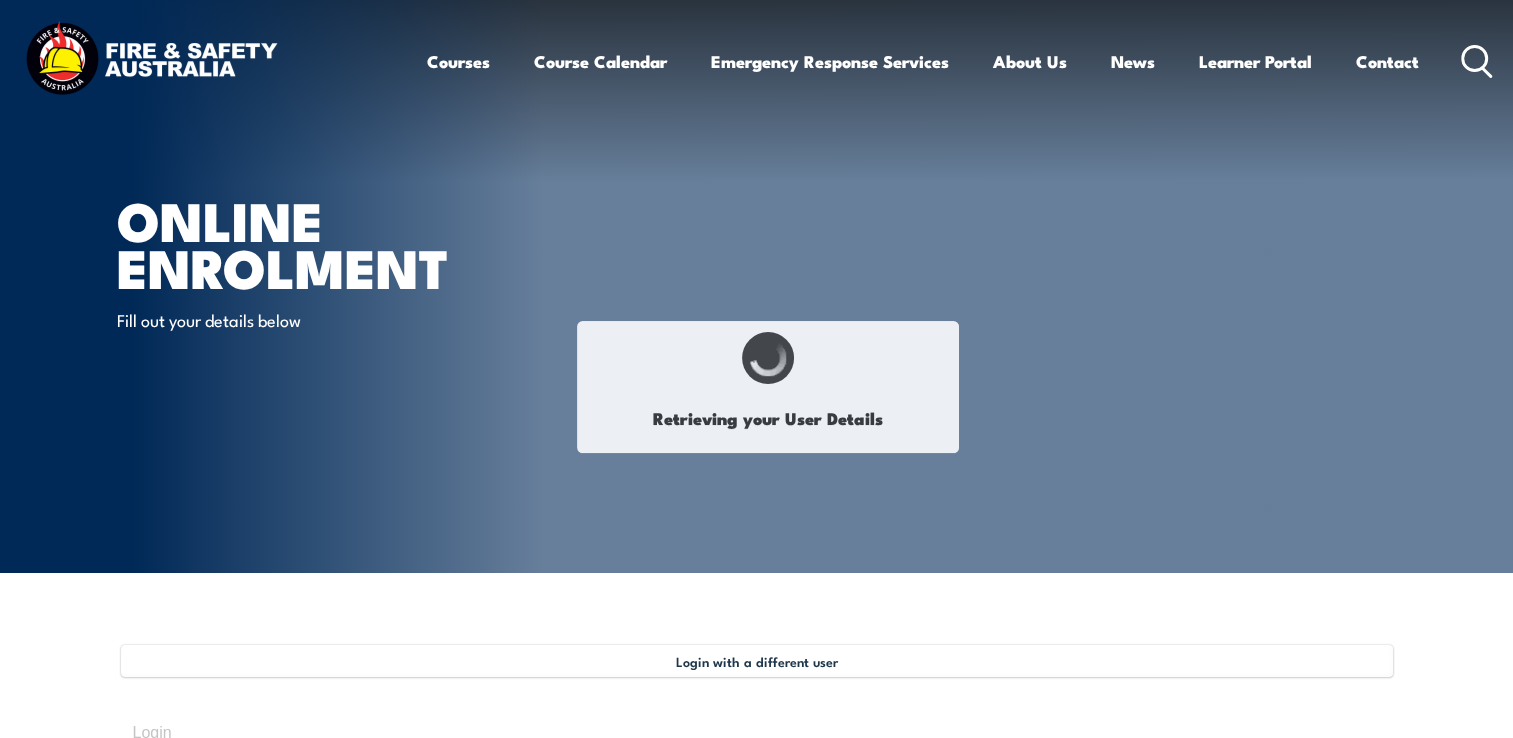 type on "Grace" 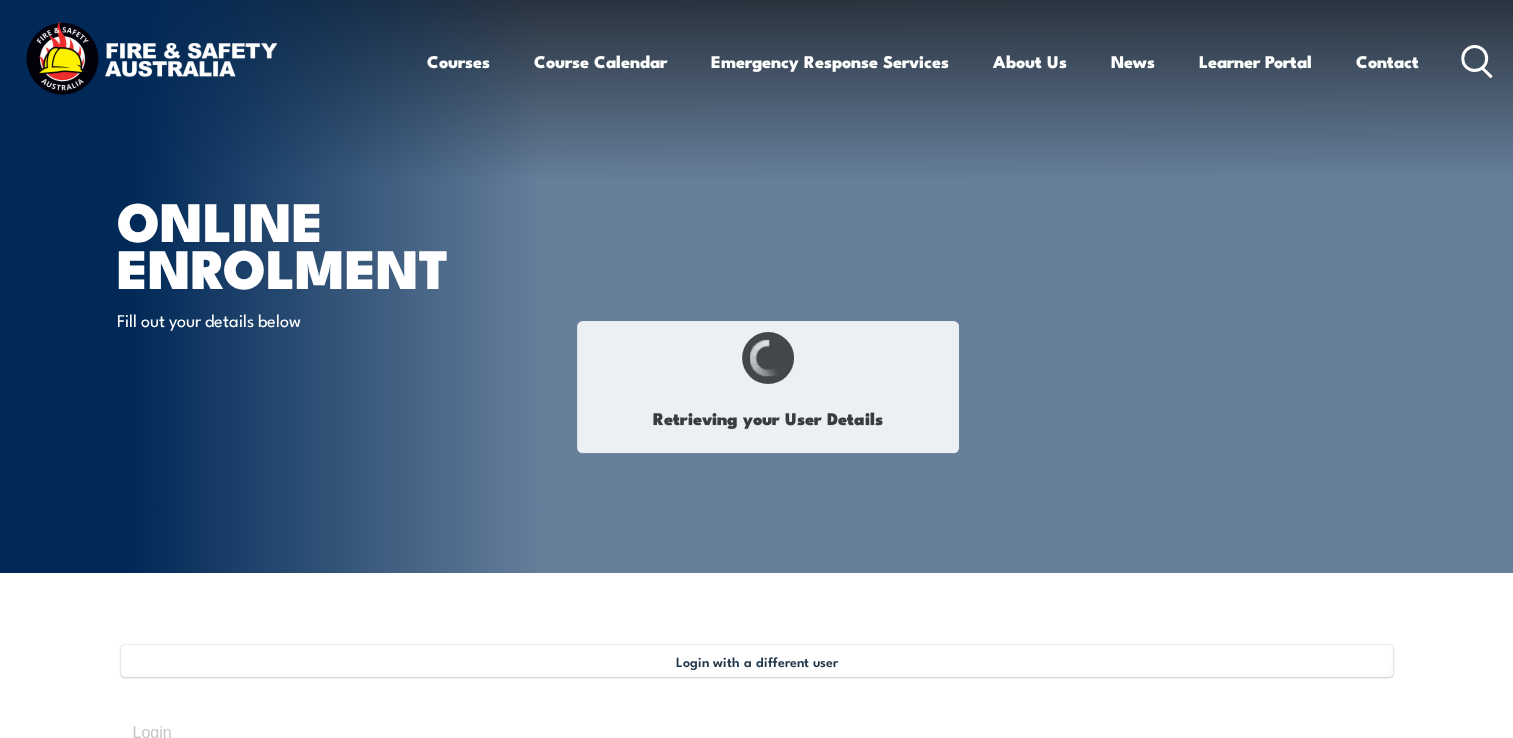 type on "Albayalde" 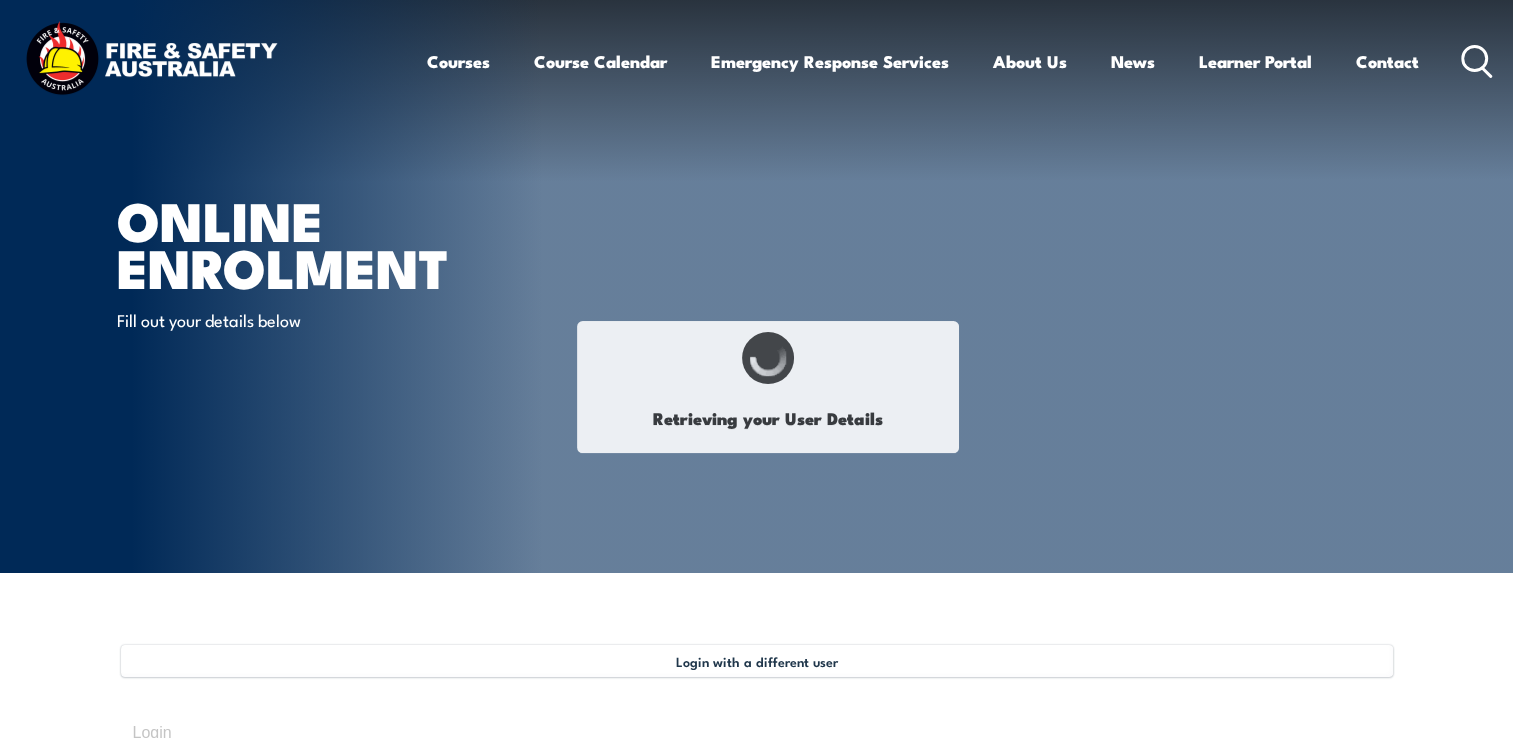 type on "[PERSON_NAME]" 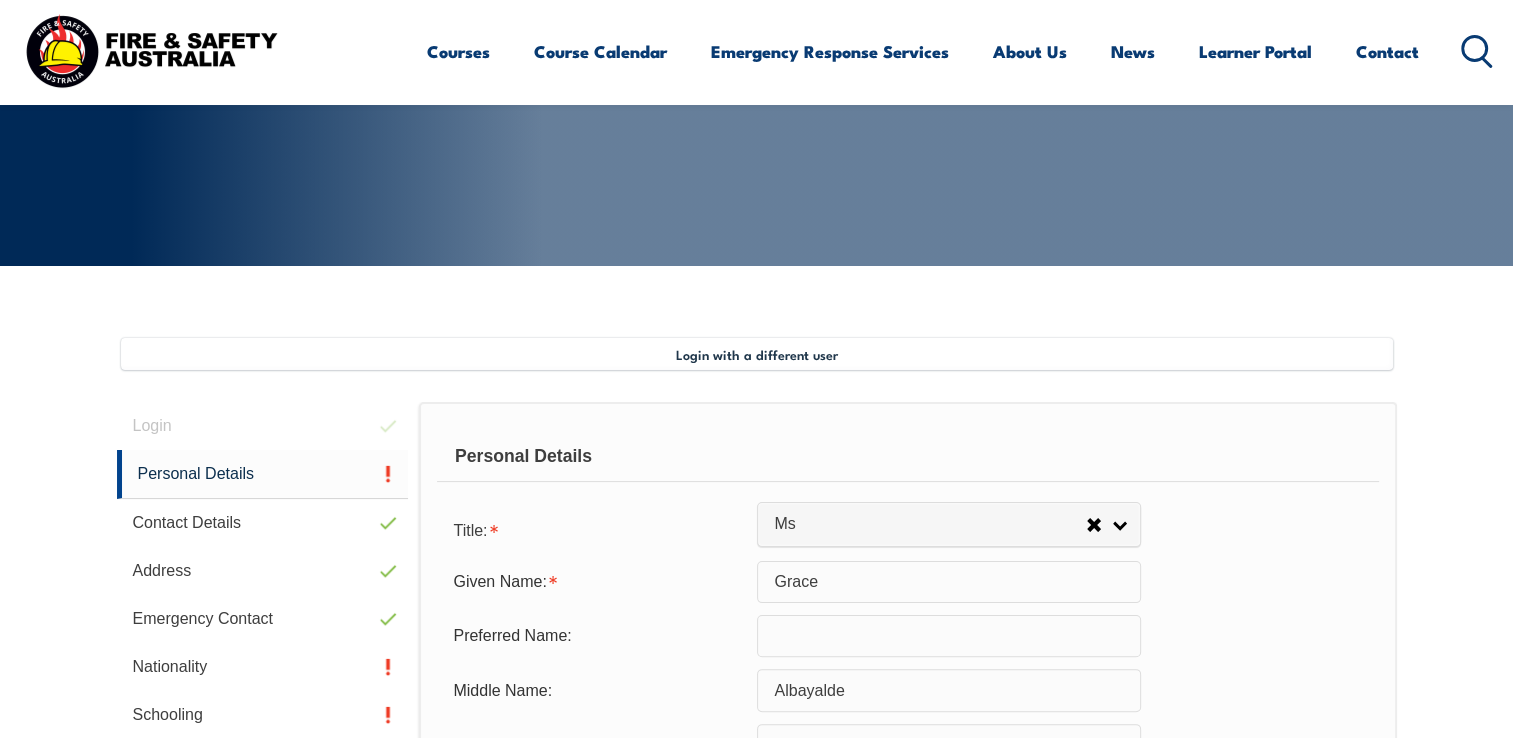scroll, scrollTop: 544, scrollLeft: 0, axis: vertical 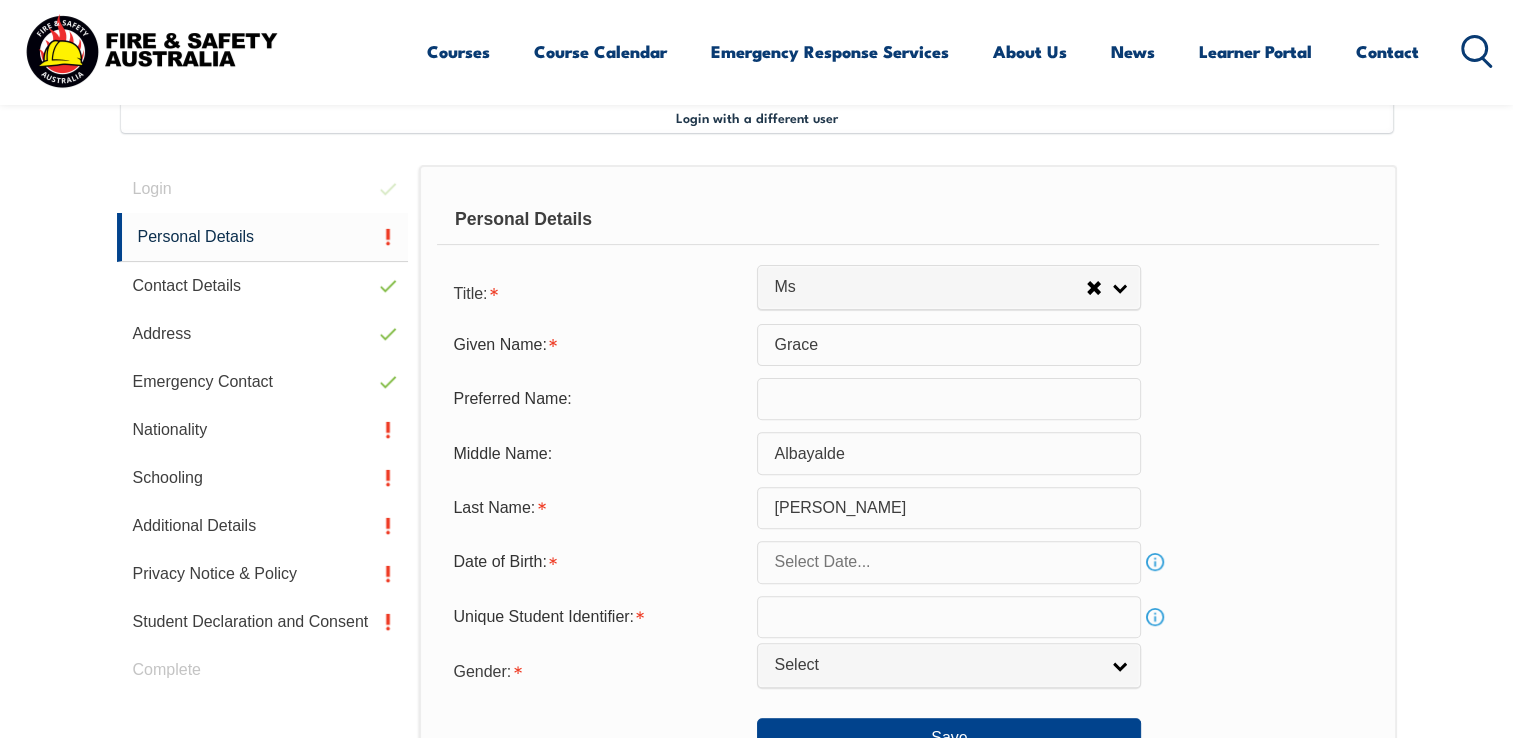 click on "Grace" at bounding box center [949, 345] 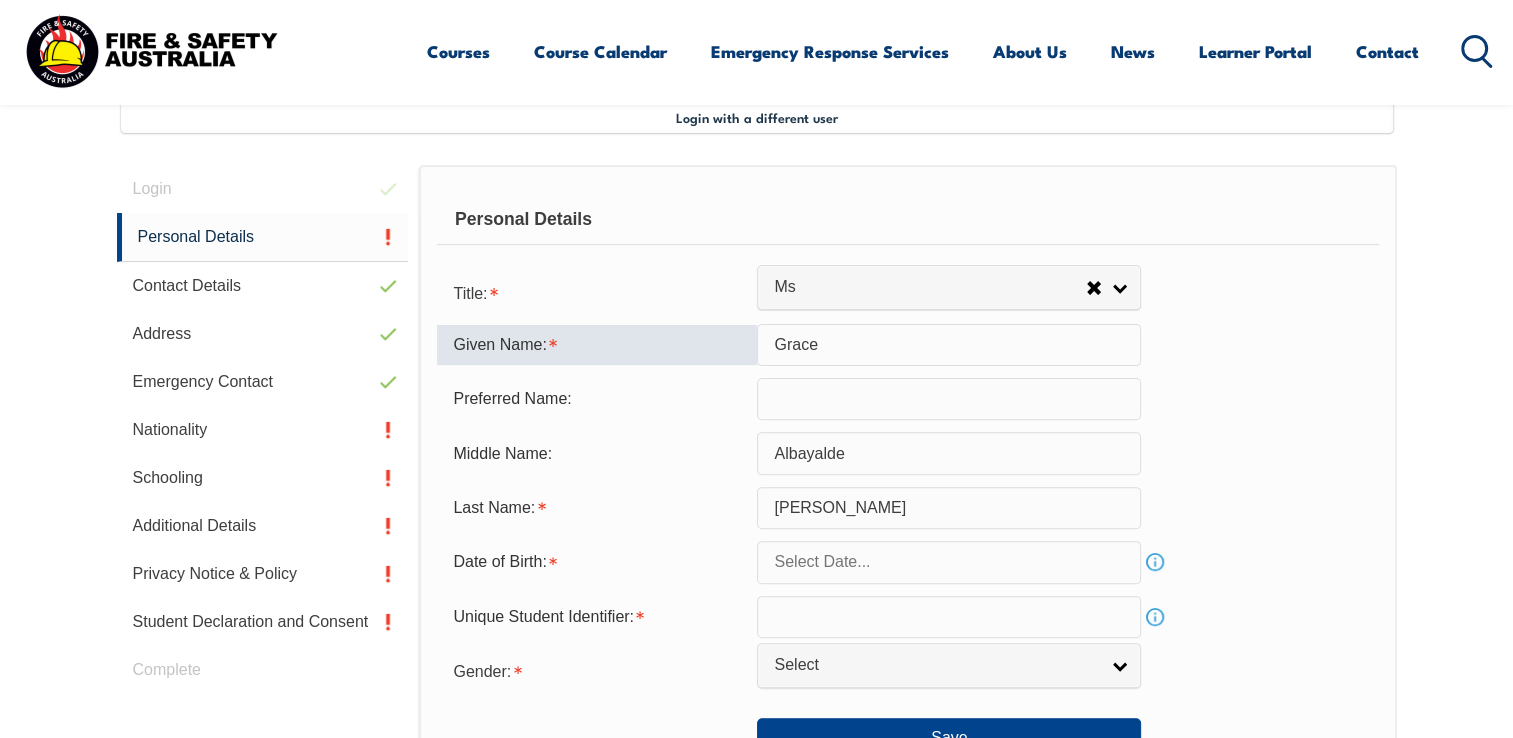 drag, startPoint x: 783, startPoint y: 342, endPoint x: 760, endPoint y: 334, distance: 24.351591 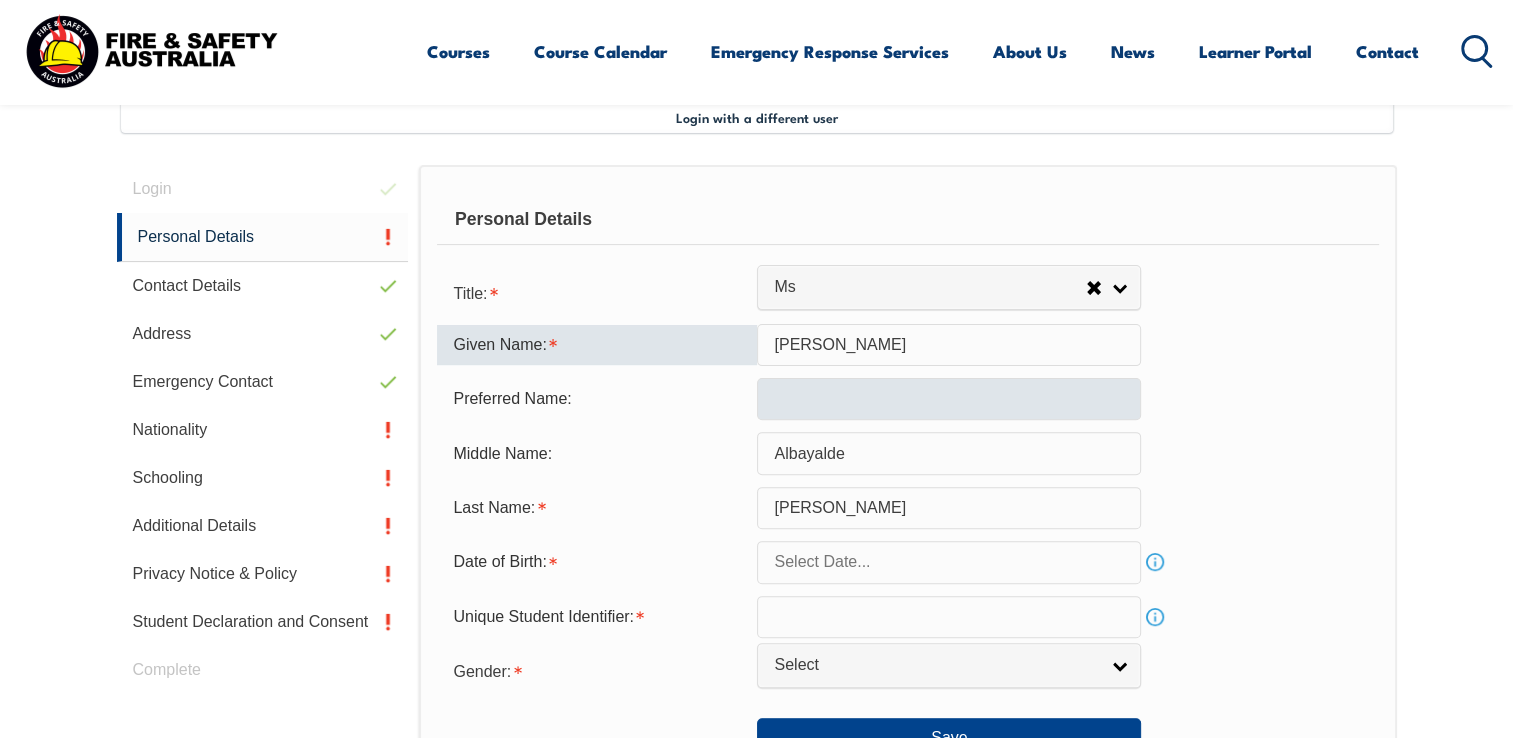 type on "[PERSON_NAME]" 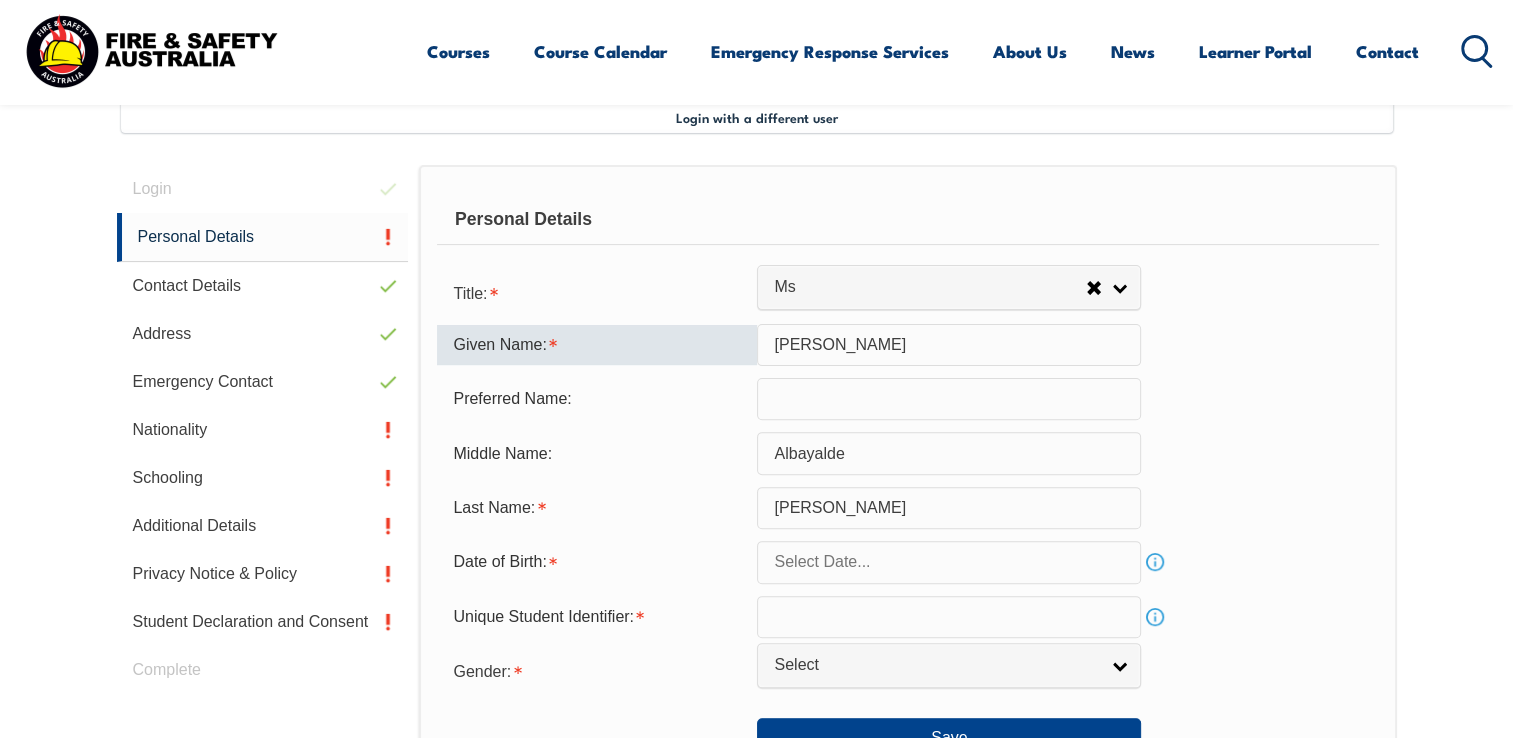 click at bounding box center [949, 399] 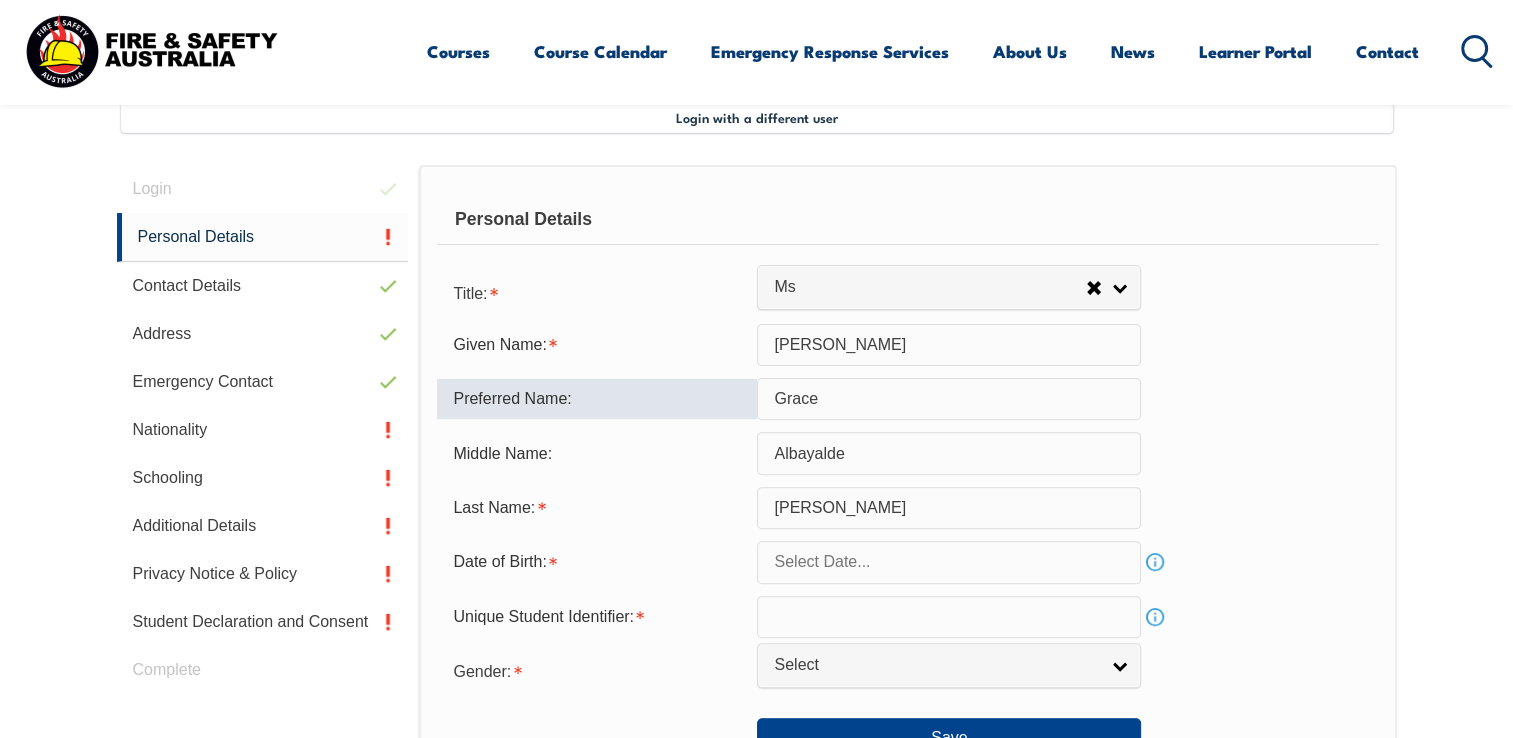 type on "Grace" 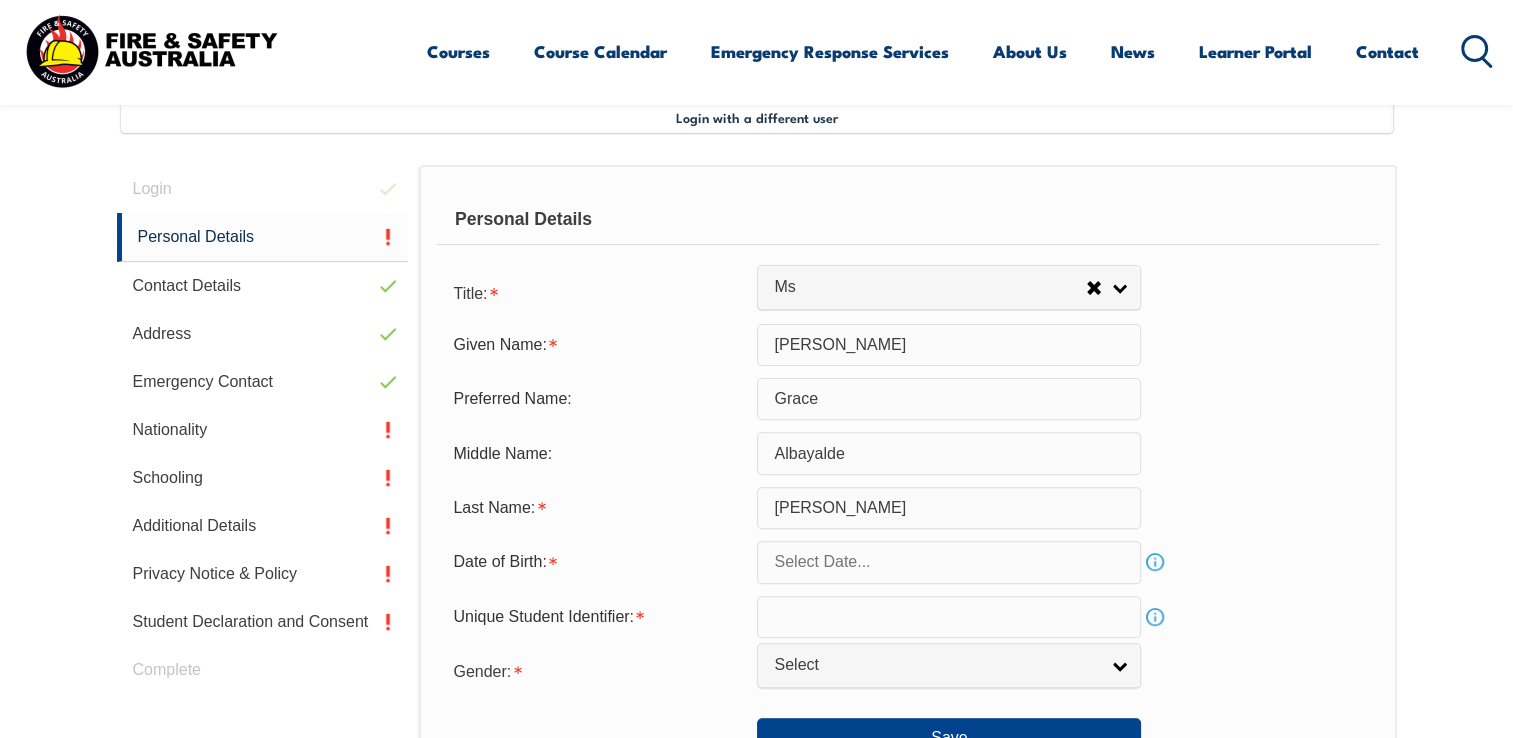 click on "Given Name: Marigrace" at bounding box center (907, 345) 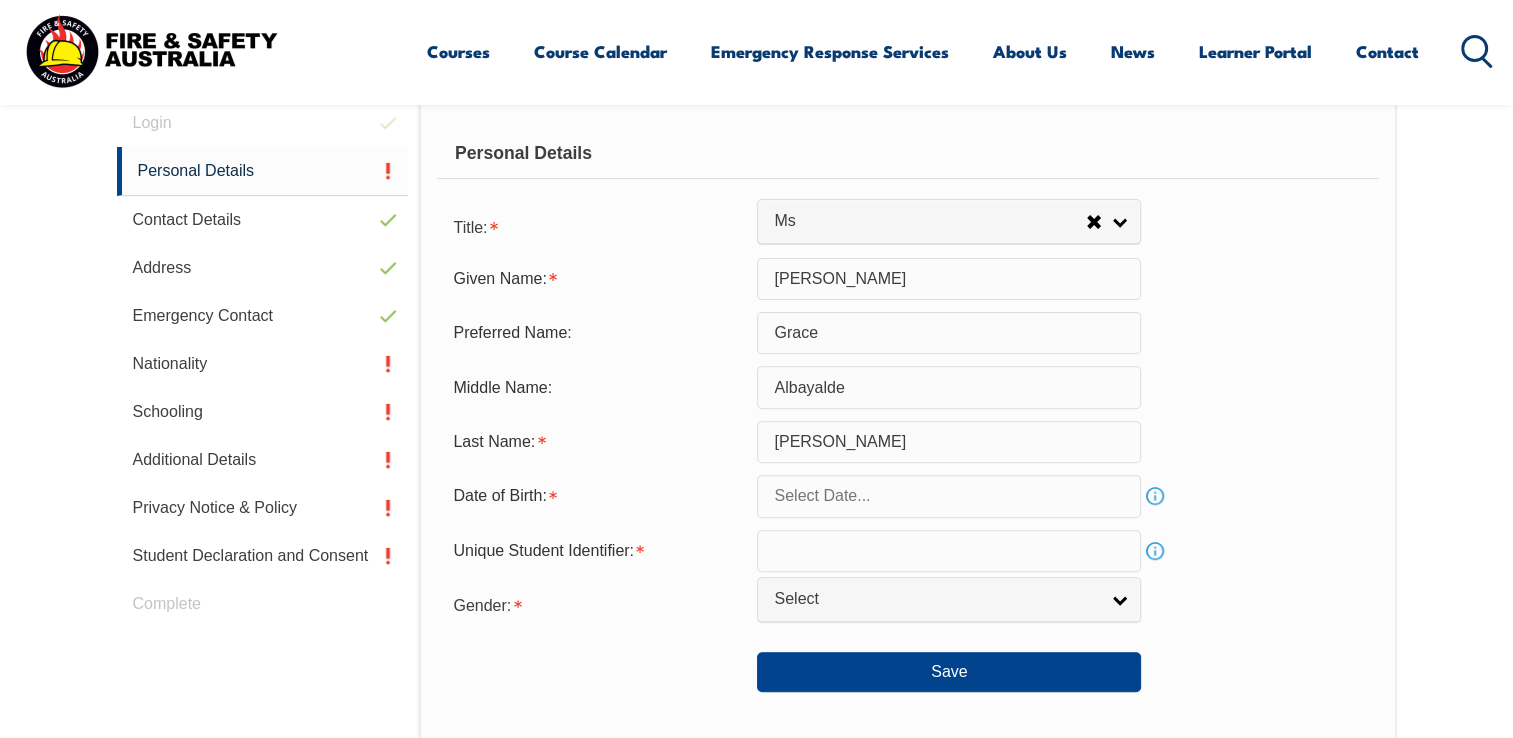 scroll, scrollTop: 644, scrollLeft: 0, axis: vertical 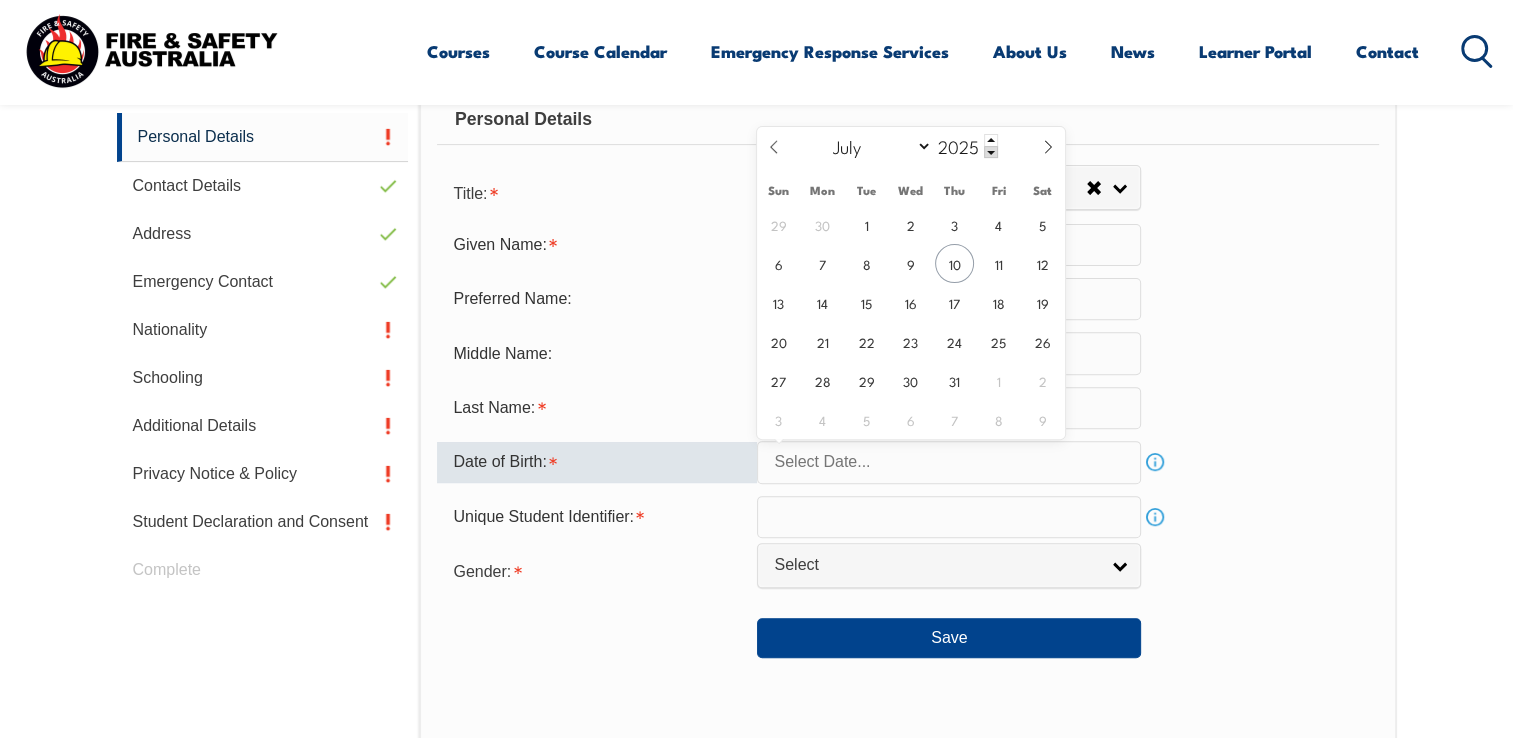 click at bounding box center [949, 462] 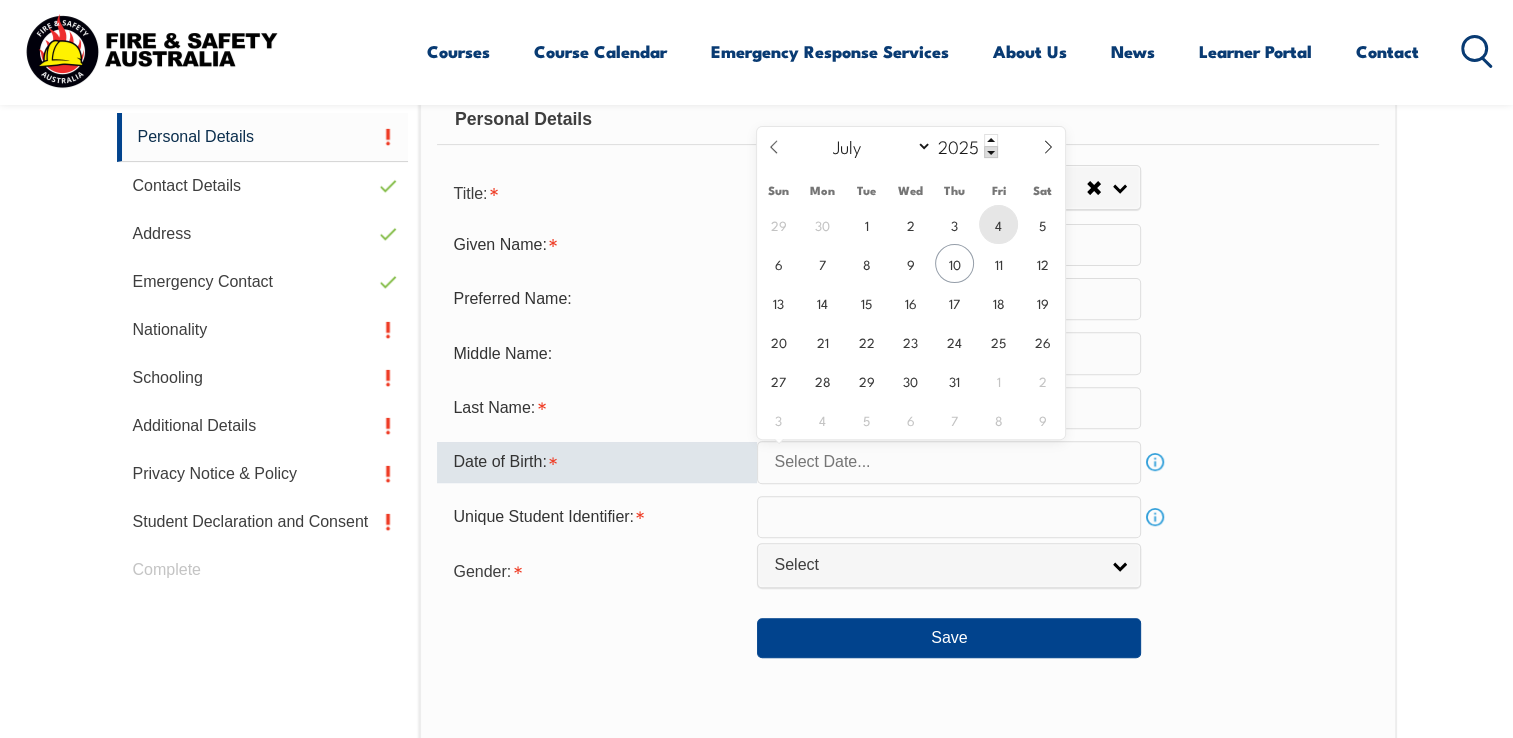 click on "4" at bounding box center [998, 224] 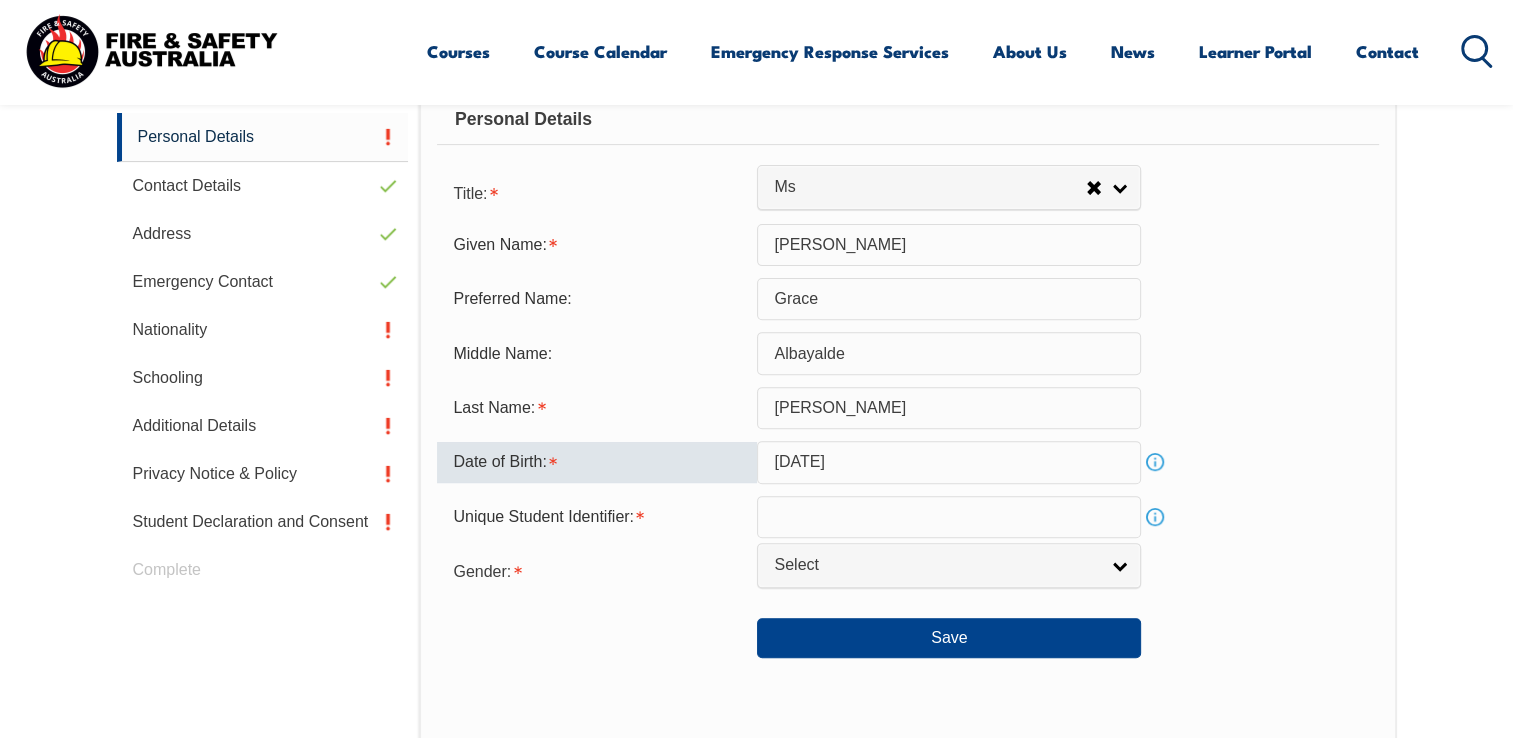 drag, startPoint x: 827, startPoint y: 458, endPoint x: 903, endPoint y: 462, distance: 76.105194 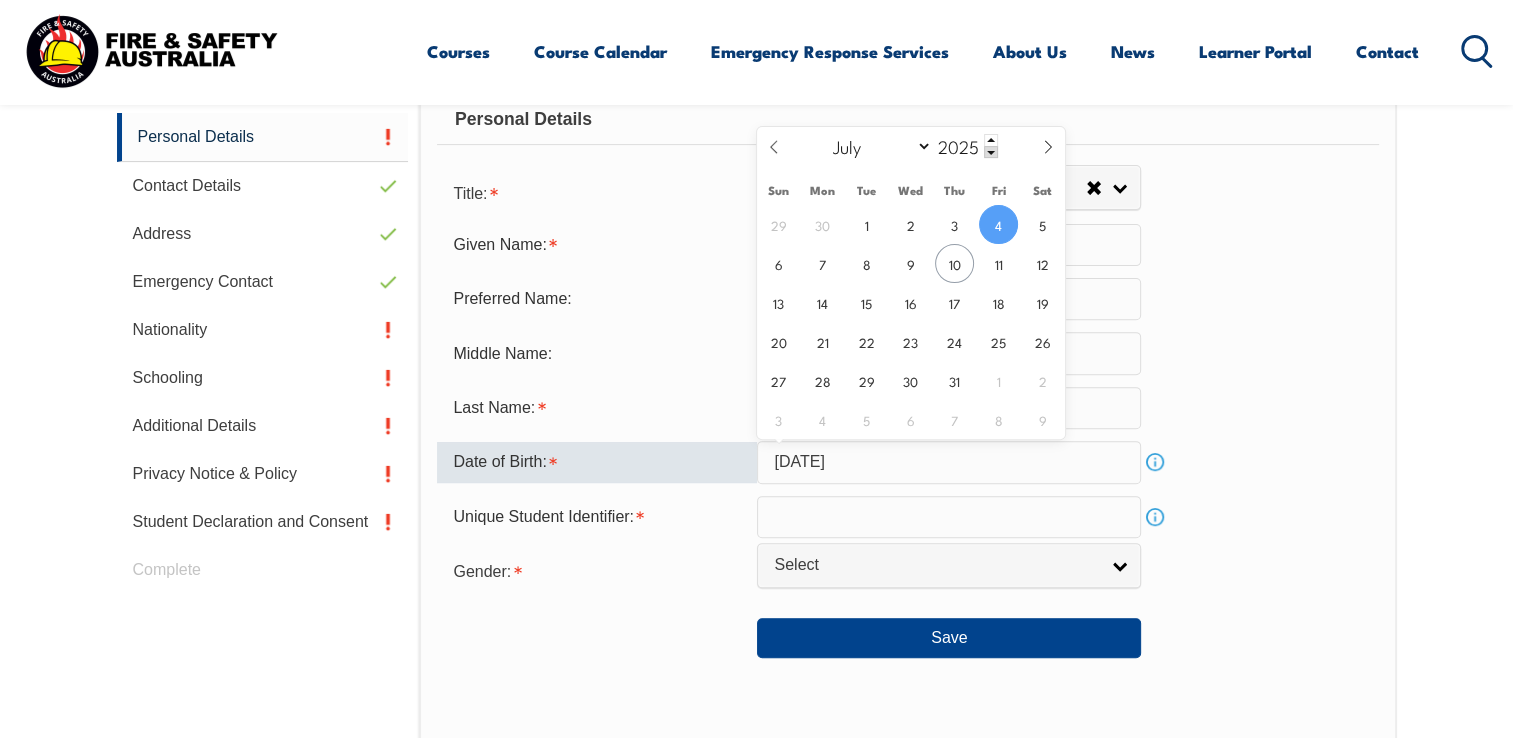 click on "Info" at bounding box center (1155, 462) 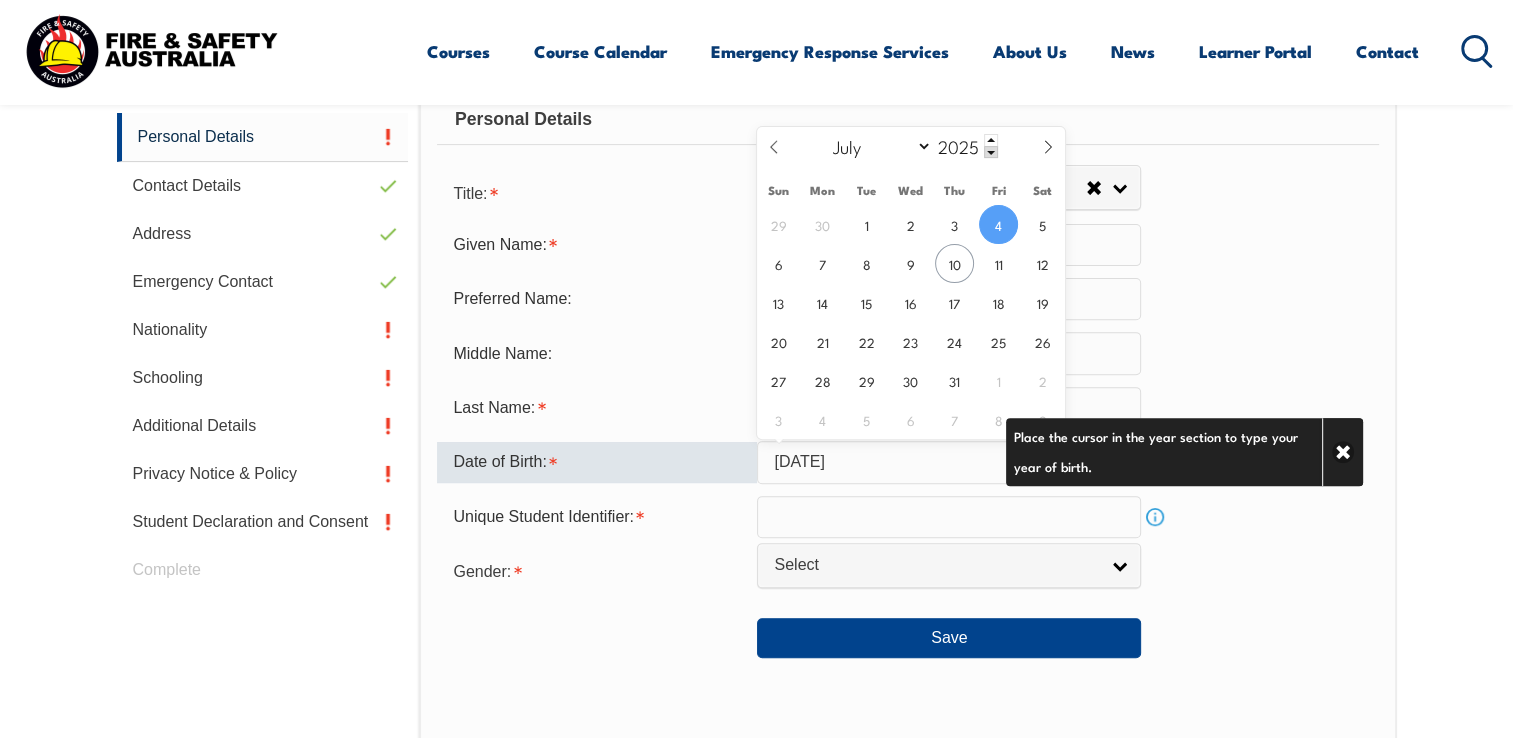 click on "[DATE]" at bounding box center (949, 462) 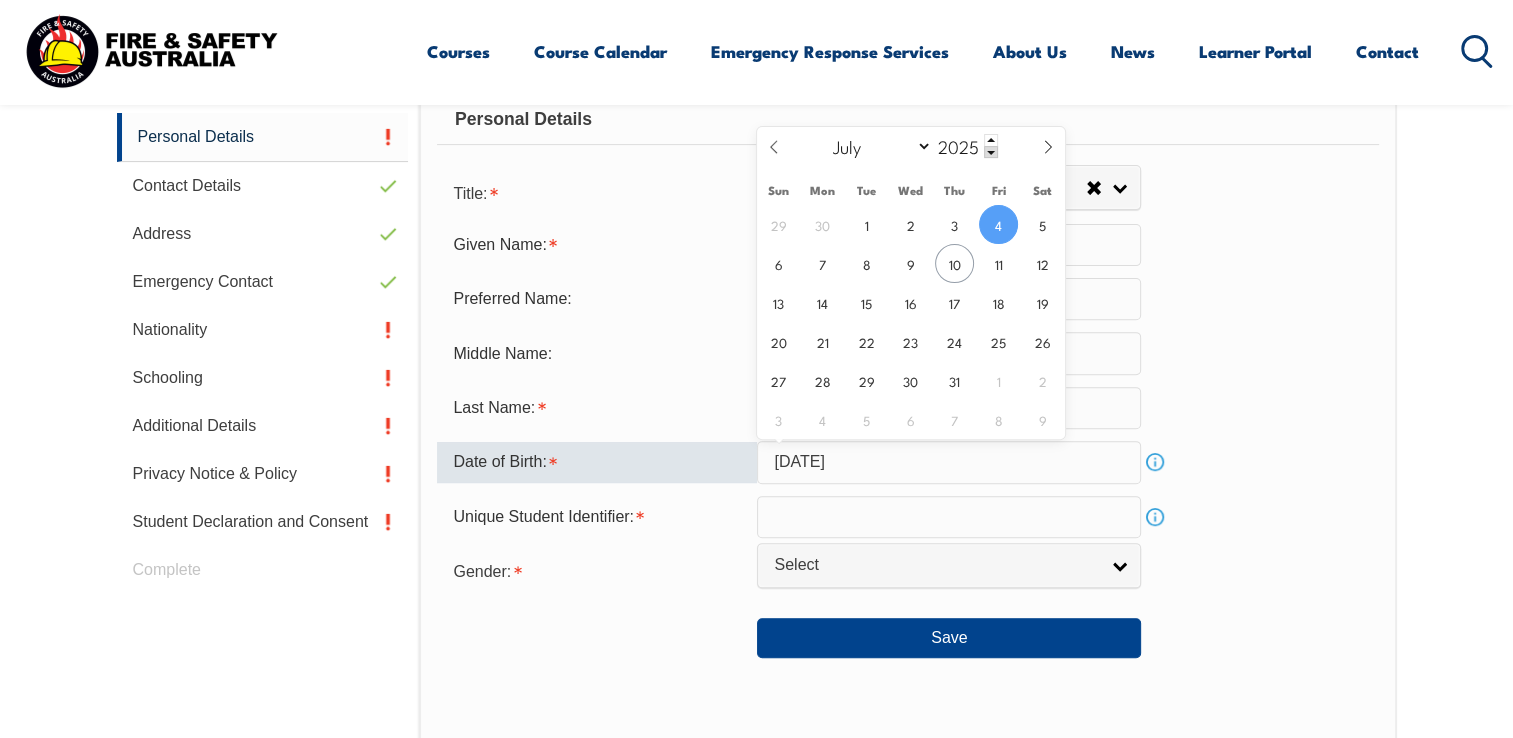drag, startPoint x: 880, startPoint y: 462, endPoint x: 829, endPoint y: 468, distance: 51.351727 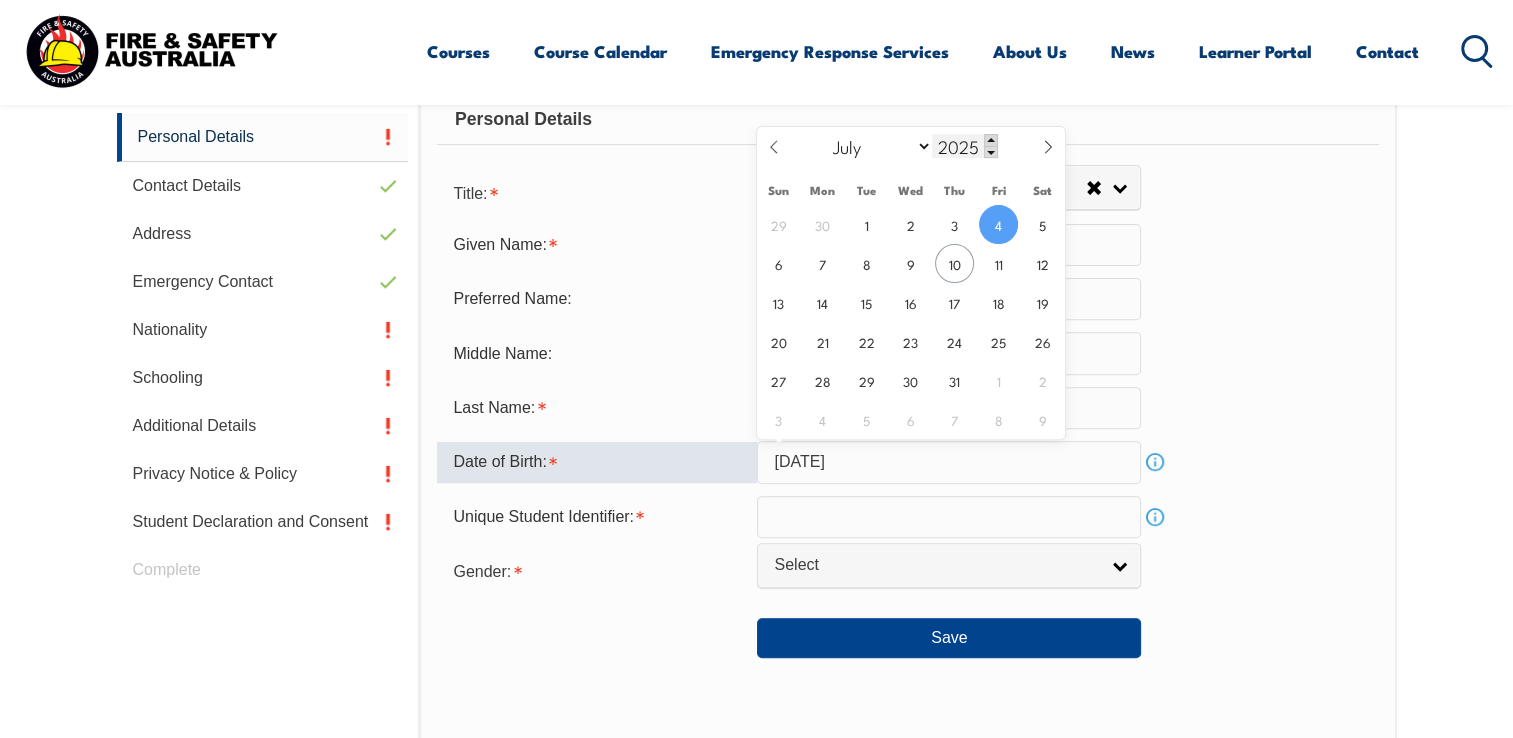 click at bounding box center [991, 140] 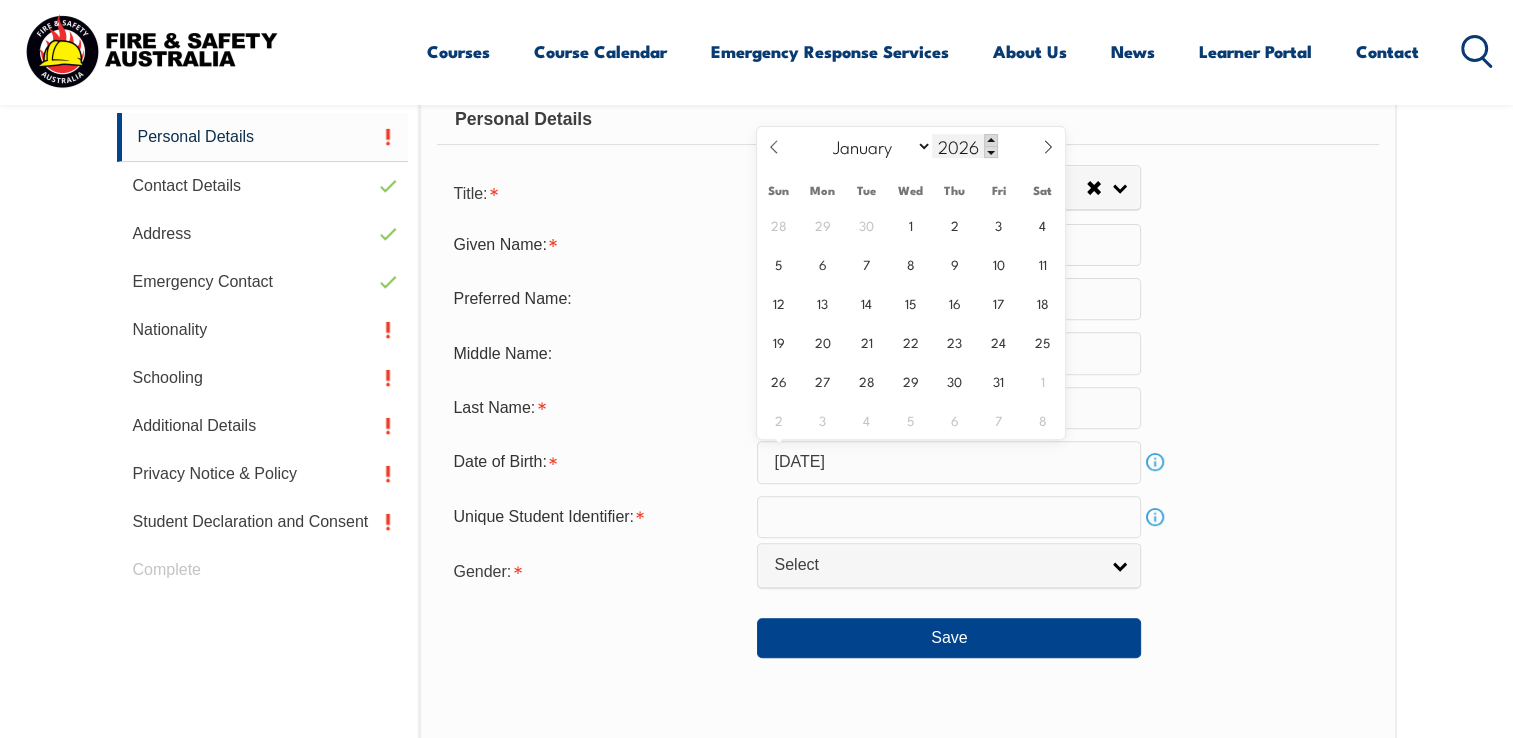 click at bounding box center (991, 140) 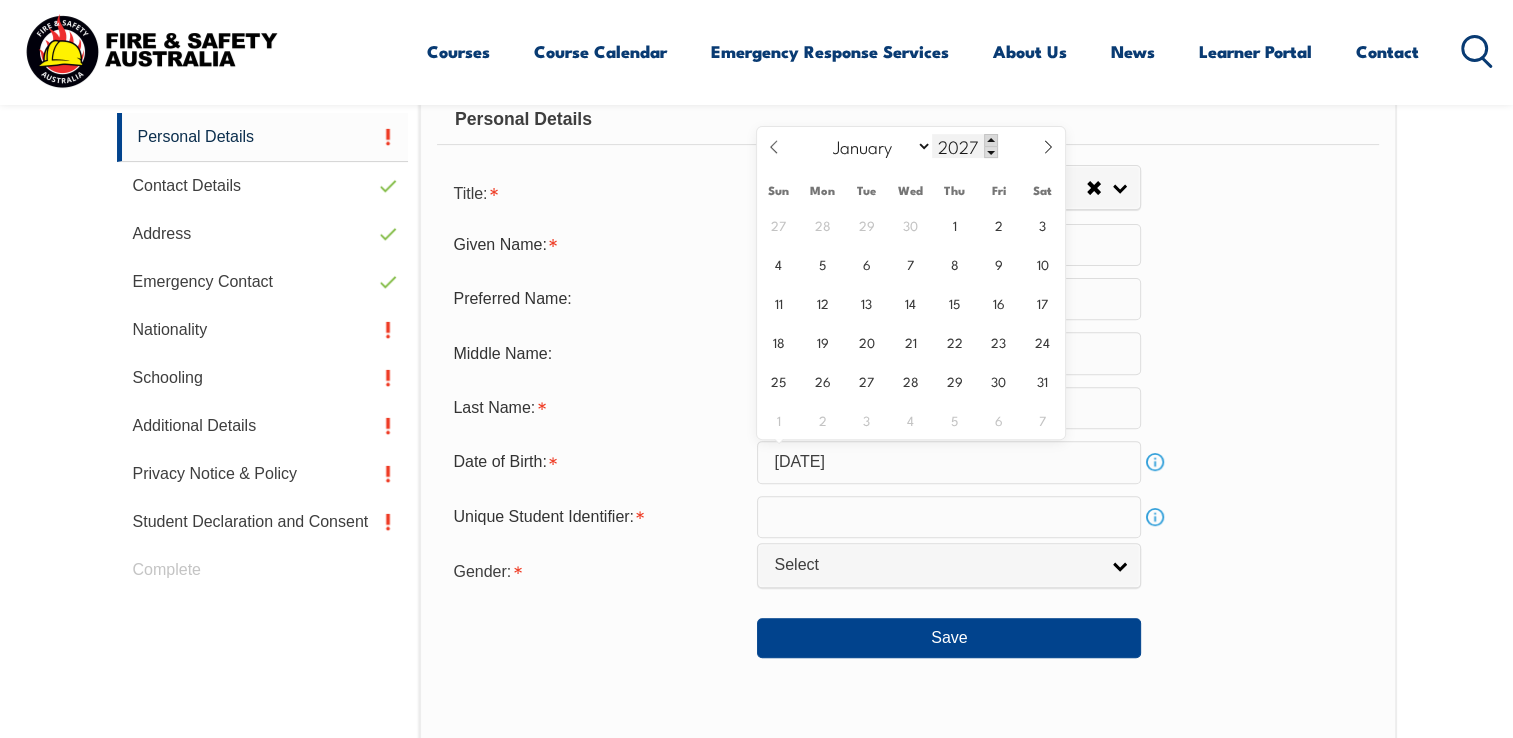 click at bounding box center [991, 140] 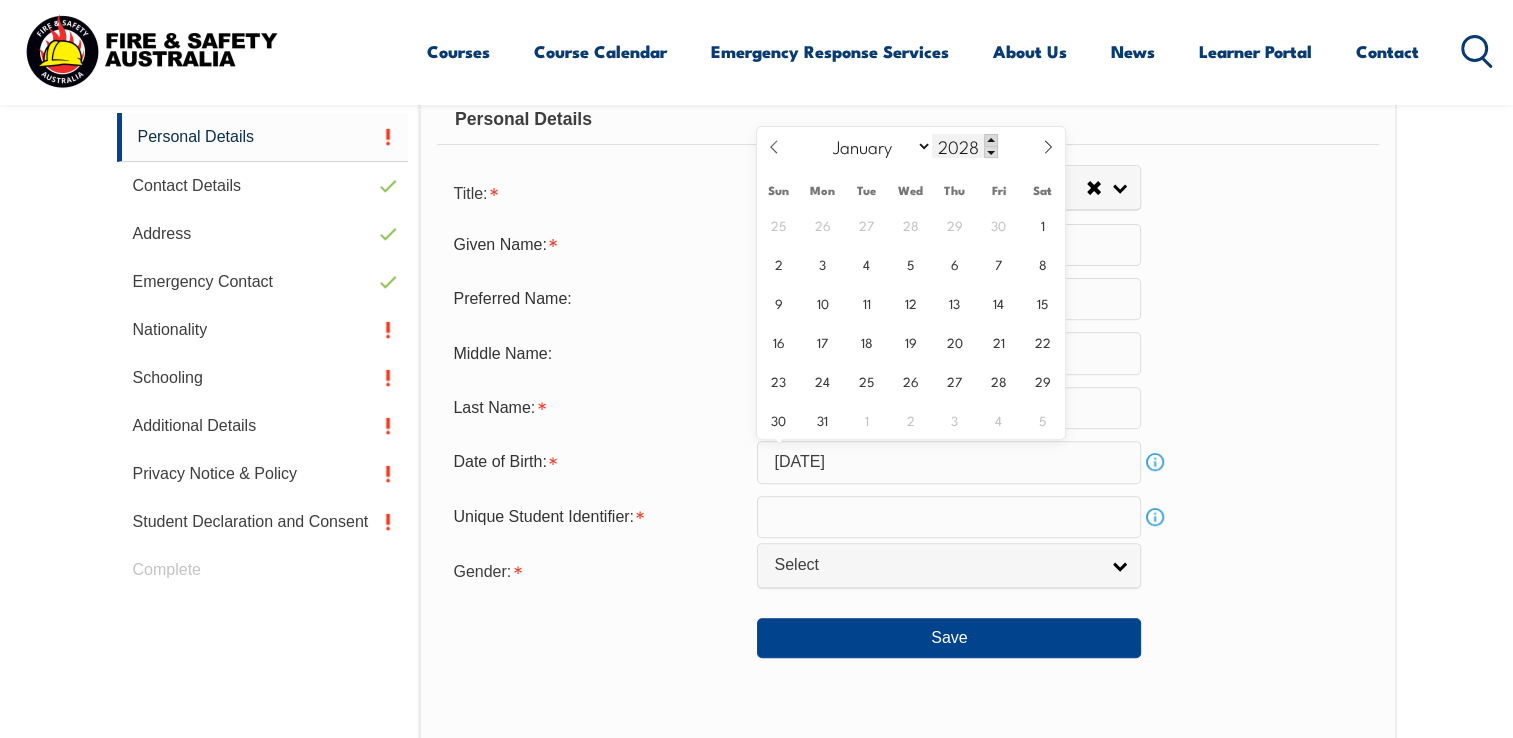click at bounding box center (991, 140) 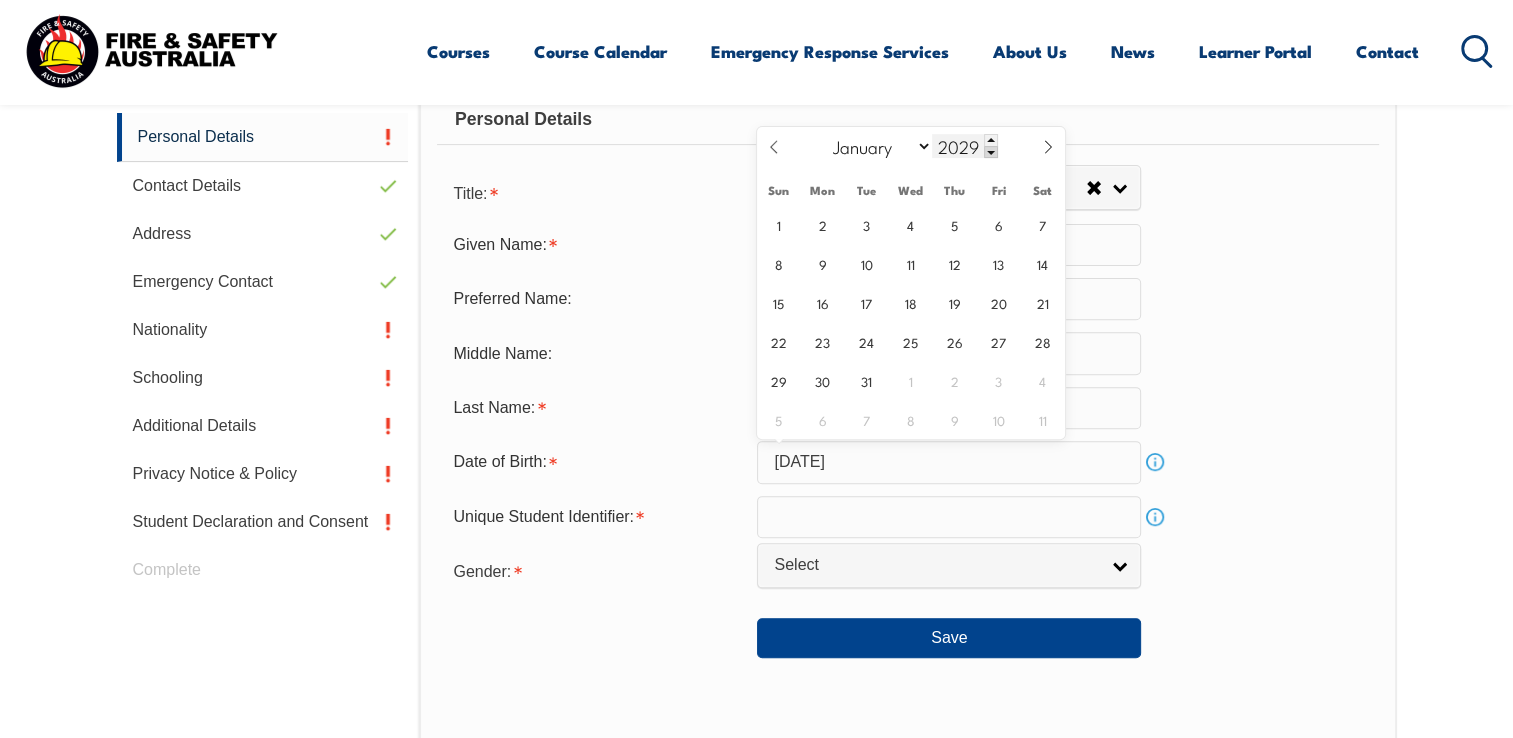 click at bounding box center (991, 152) 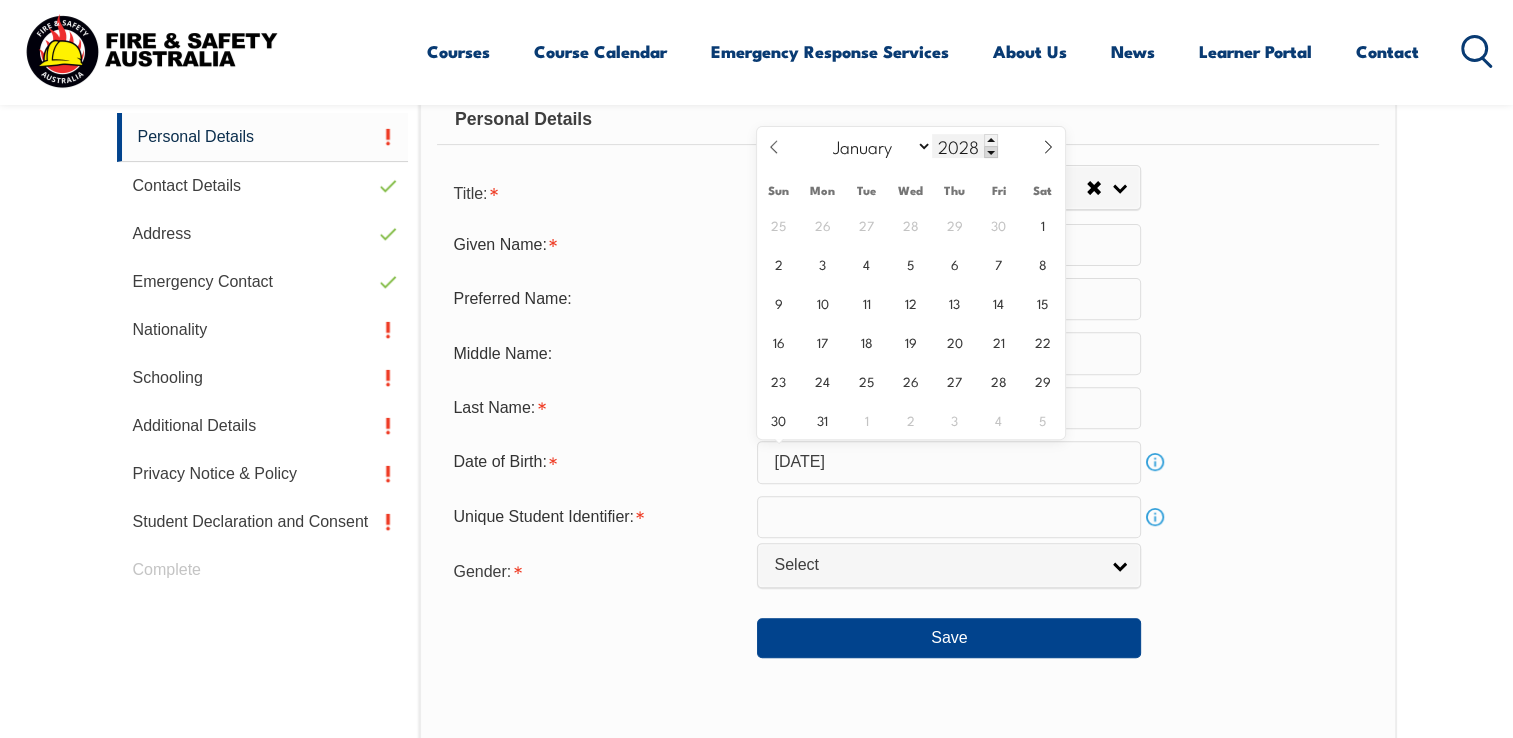 click at bounding box center (991, 152) 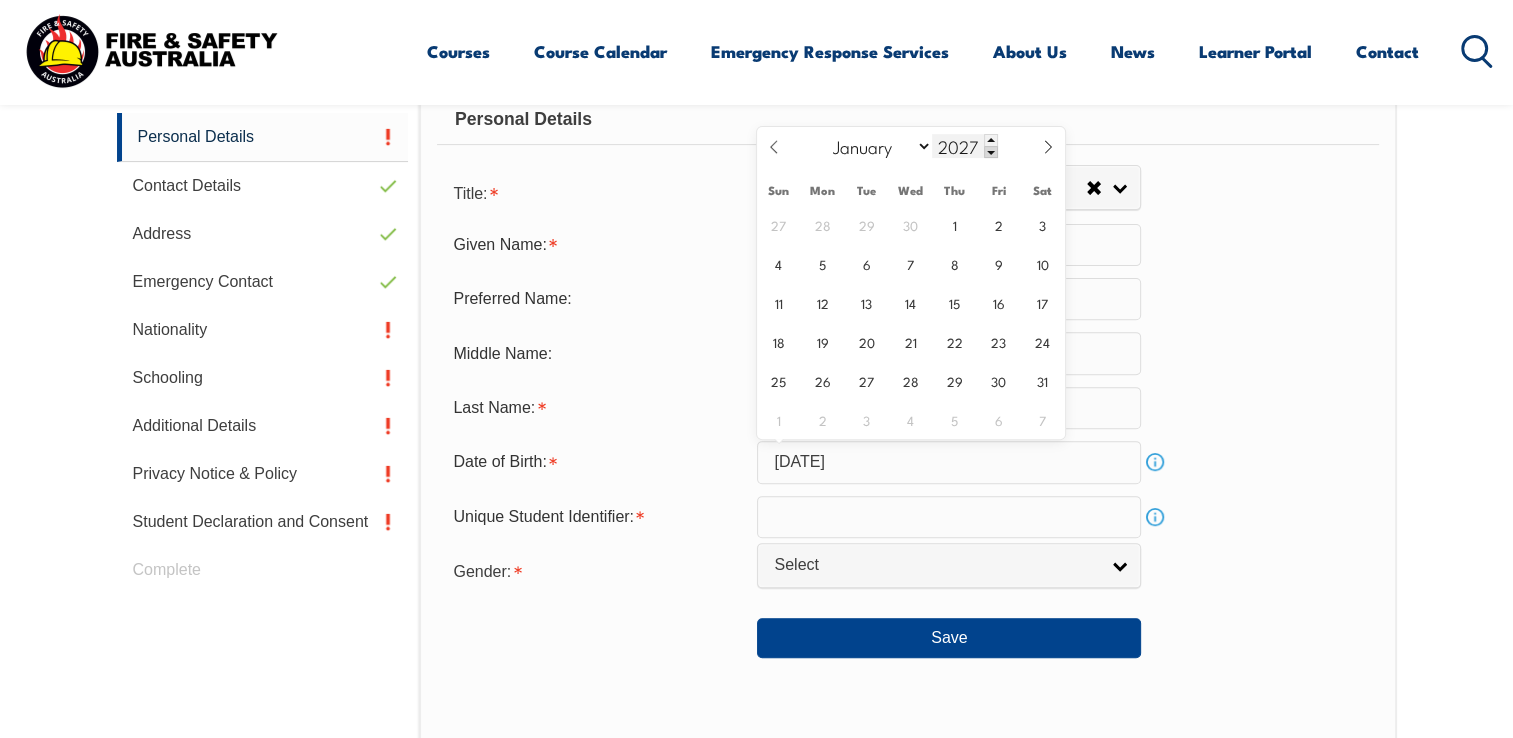 click at bounding box center [991, 152] 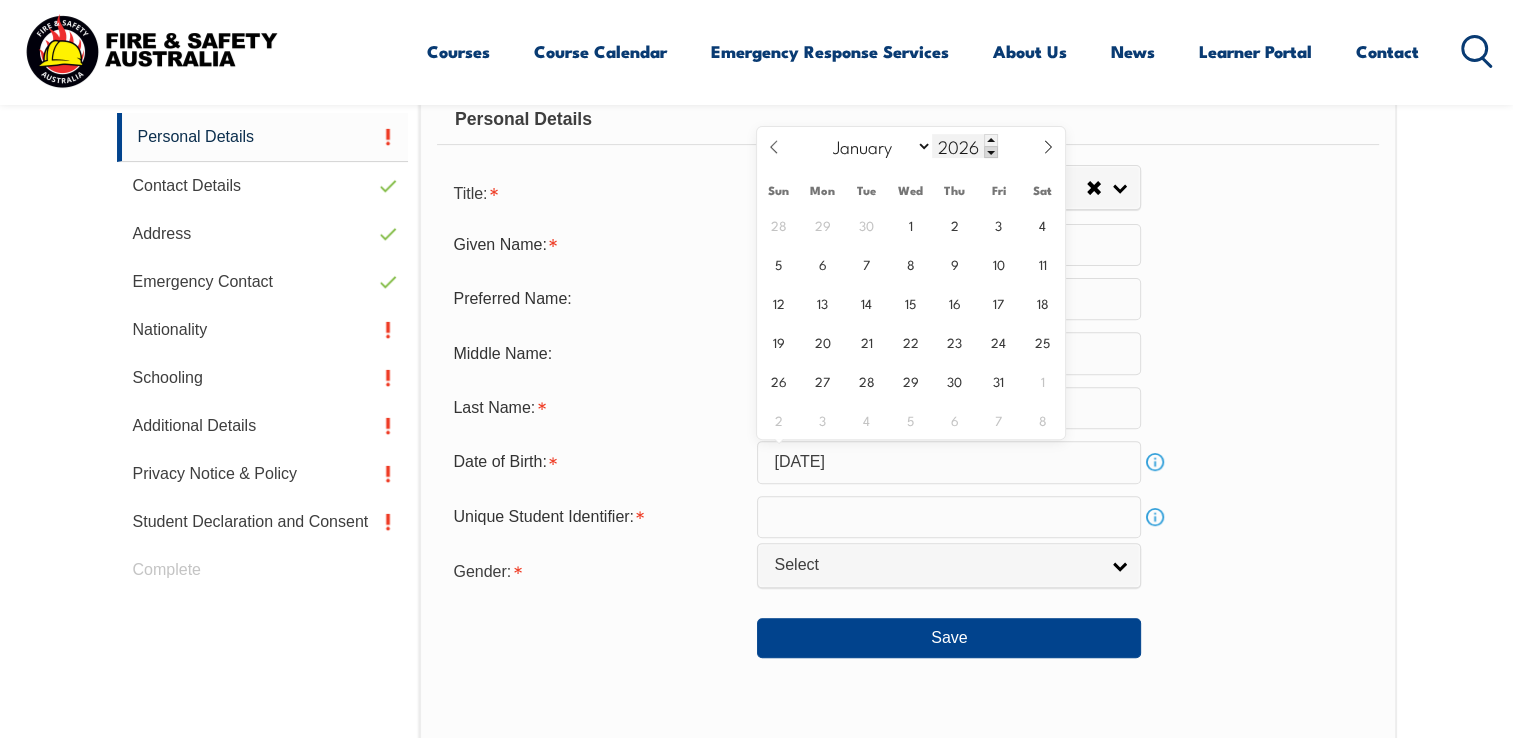click at bounding box center [991, 152] 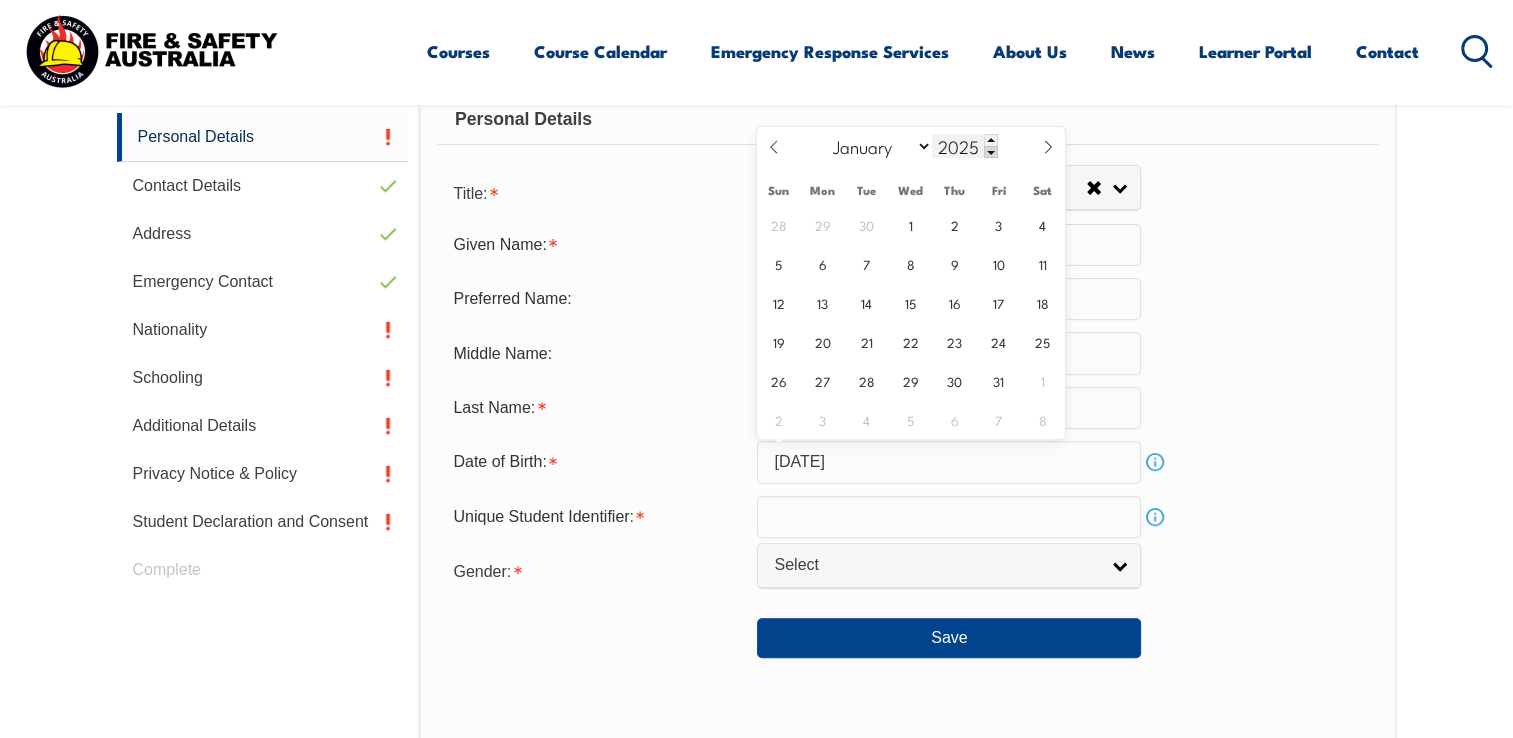 click at bounding box center [991, 152] 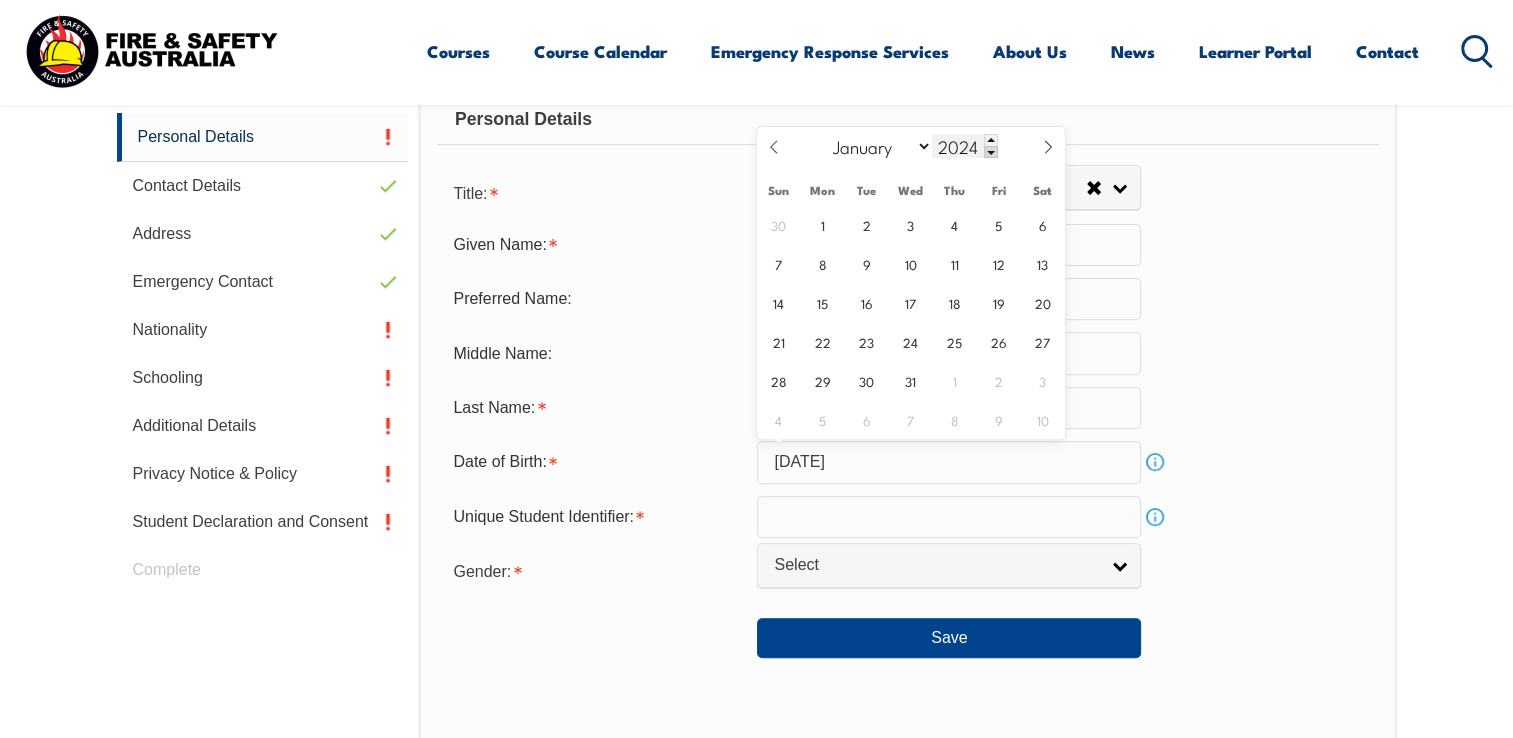 click at bounding box center (991, 152) 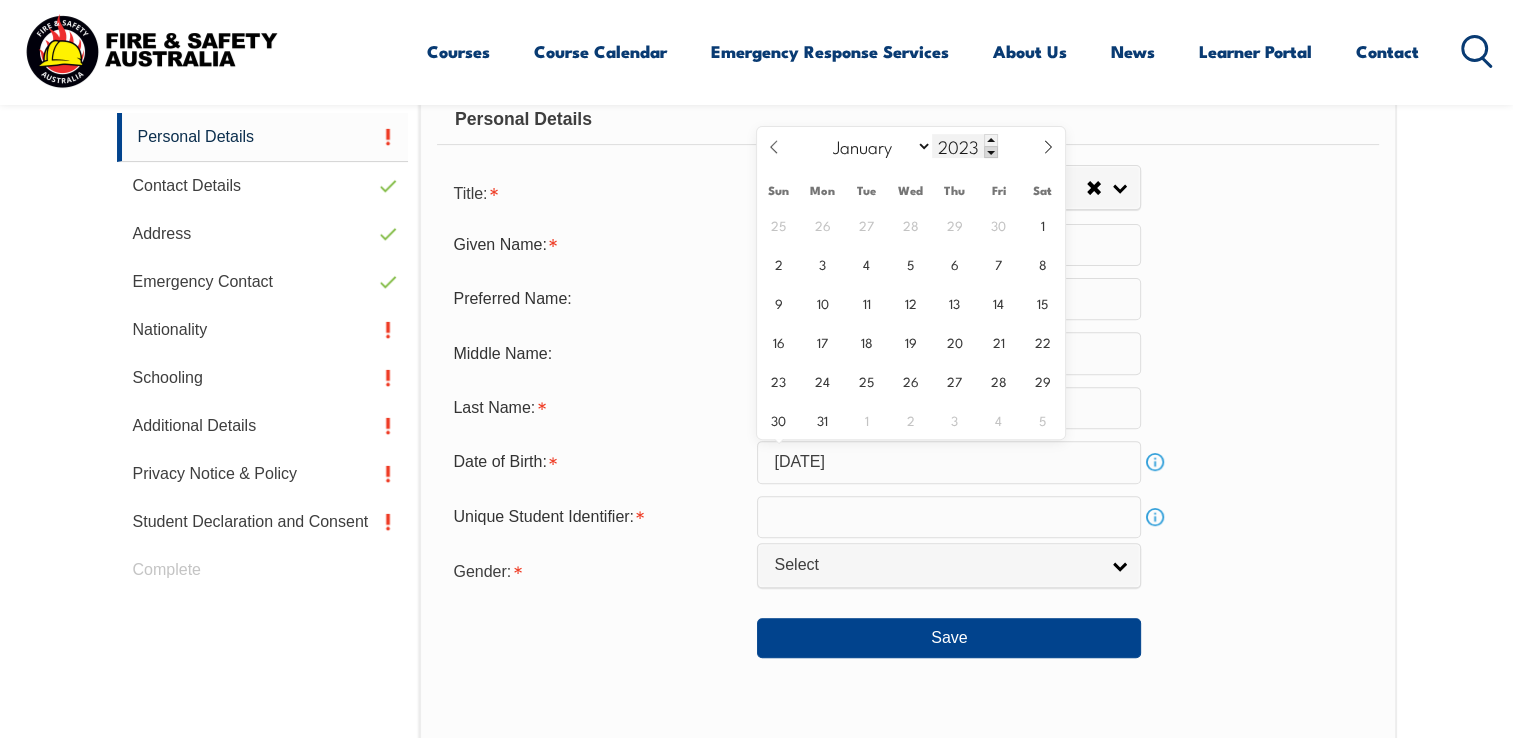 click at bounding box center [991, 152] 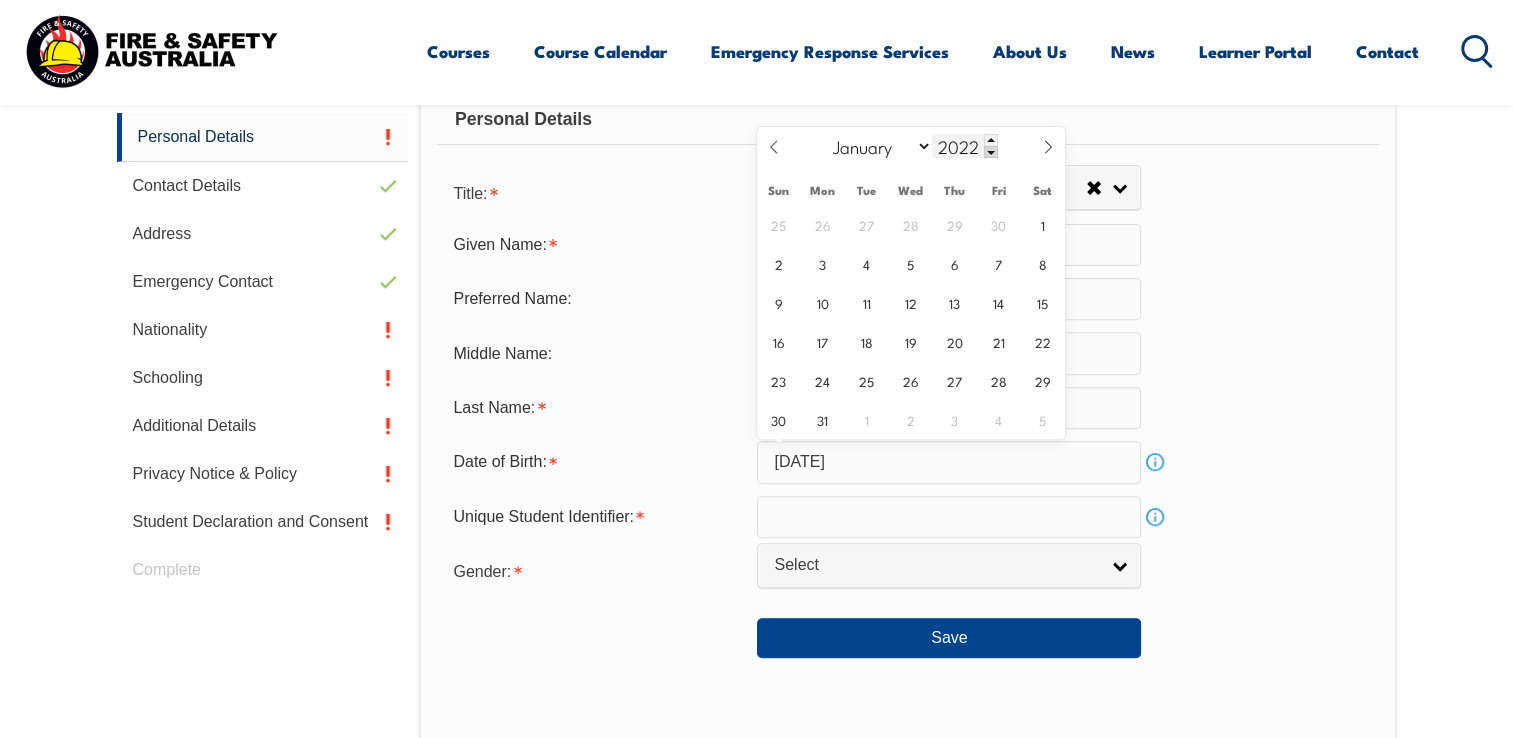 click at bounding box center [991, 152] 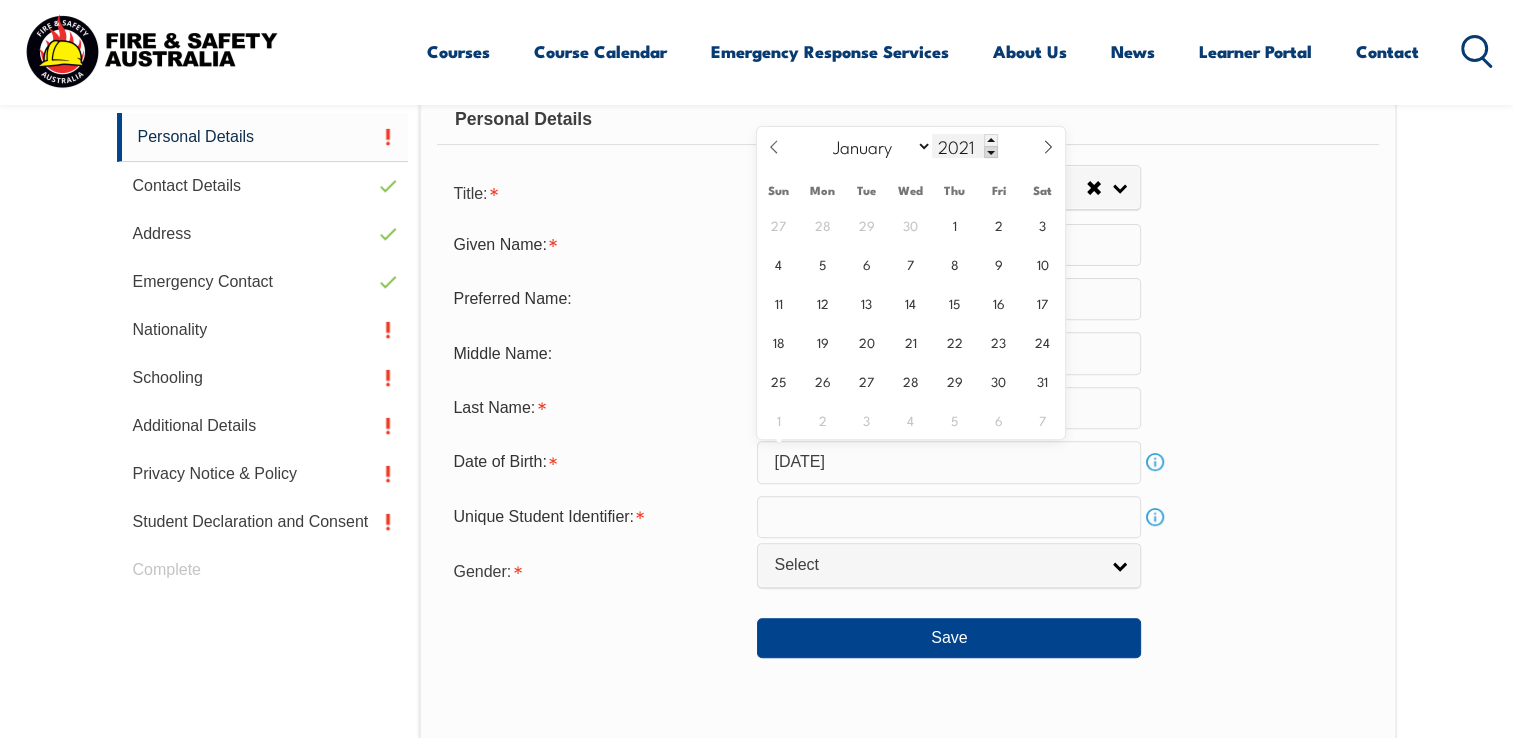 click at bounding box center (991, 152) 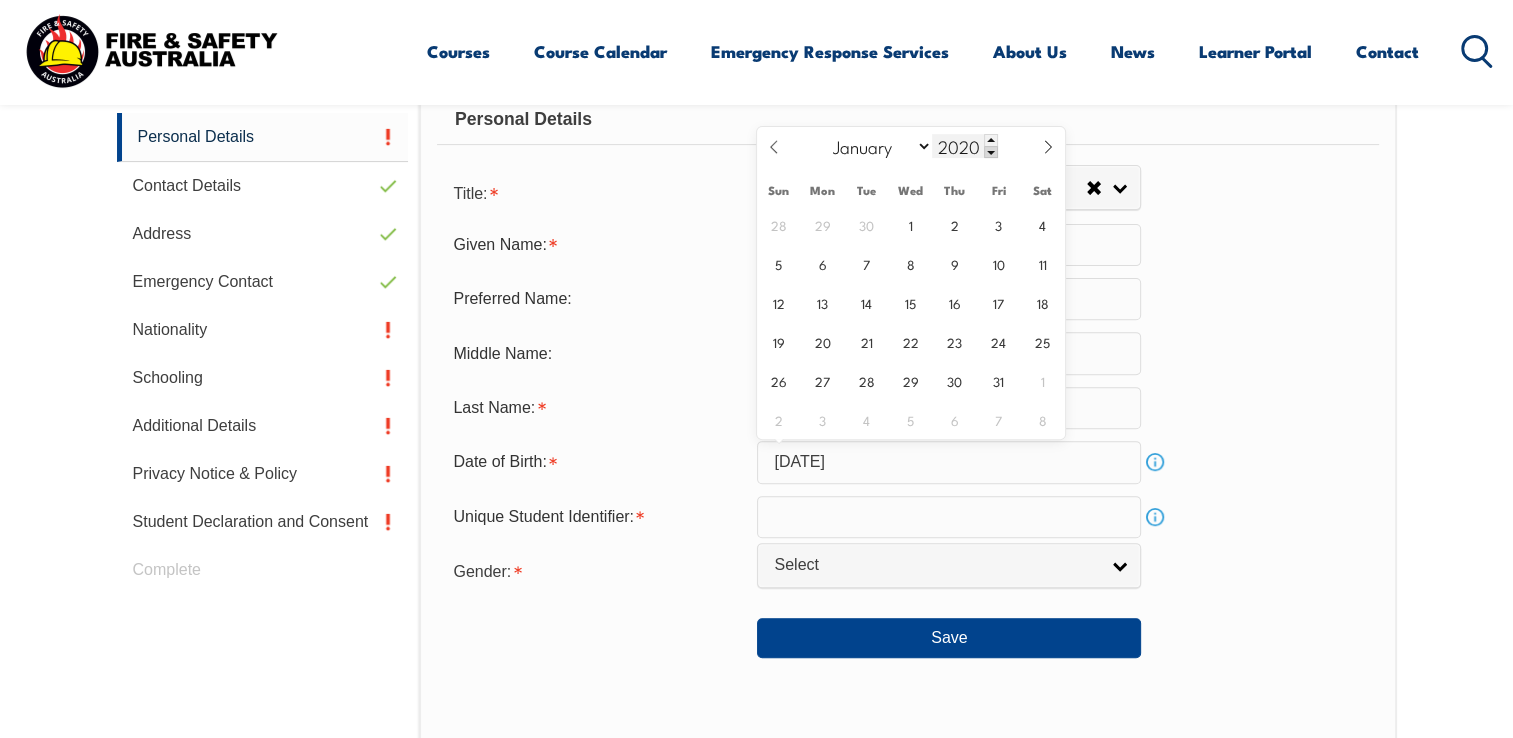 click at bounding box center (991, 152) 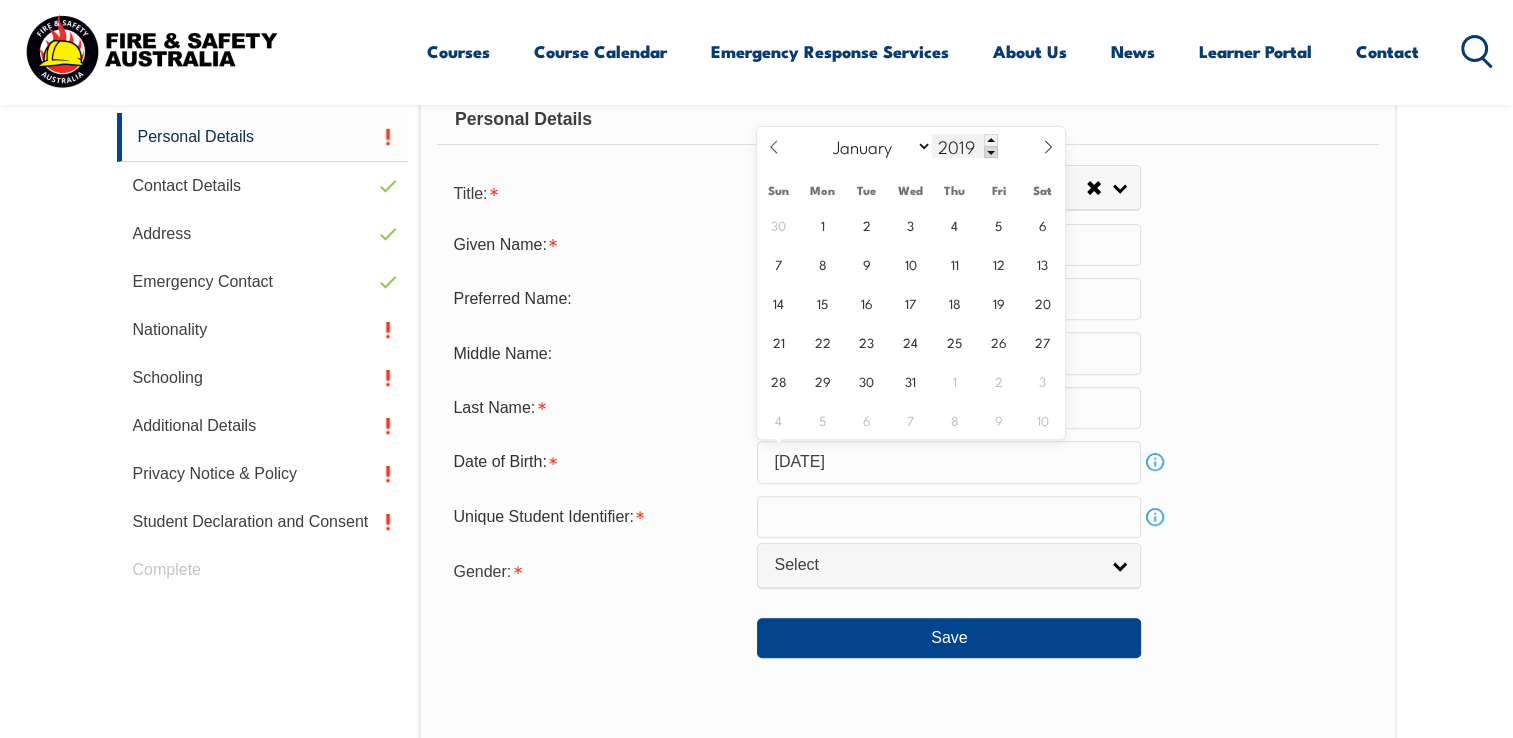 click at bounding box center (991, 152) 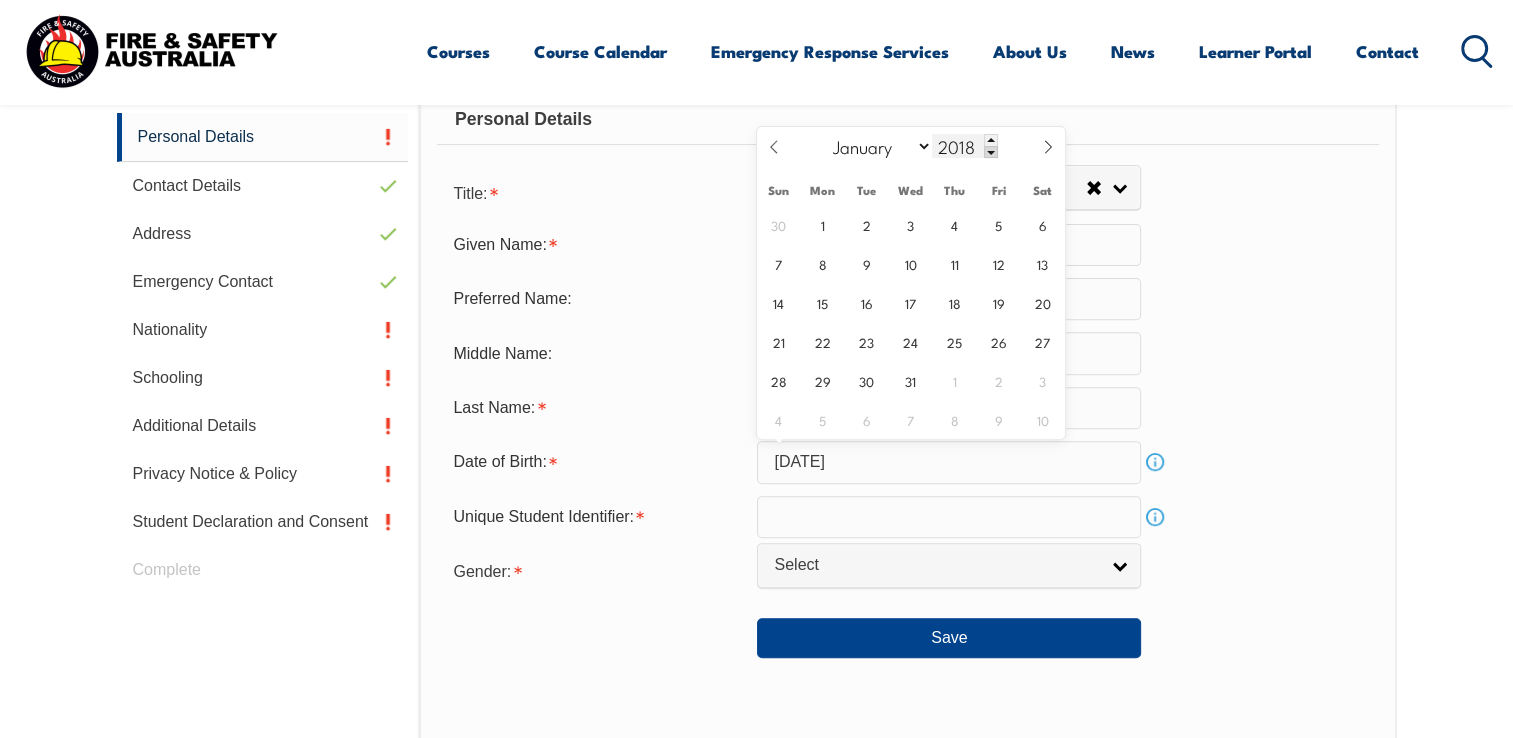click at bounding box center (991, 152) 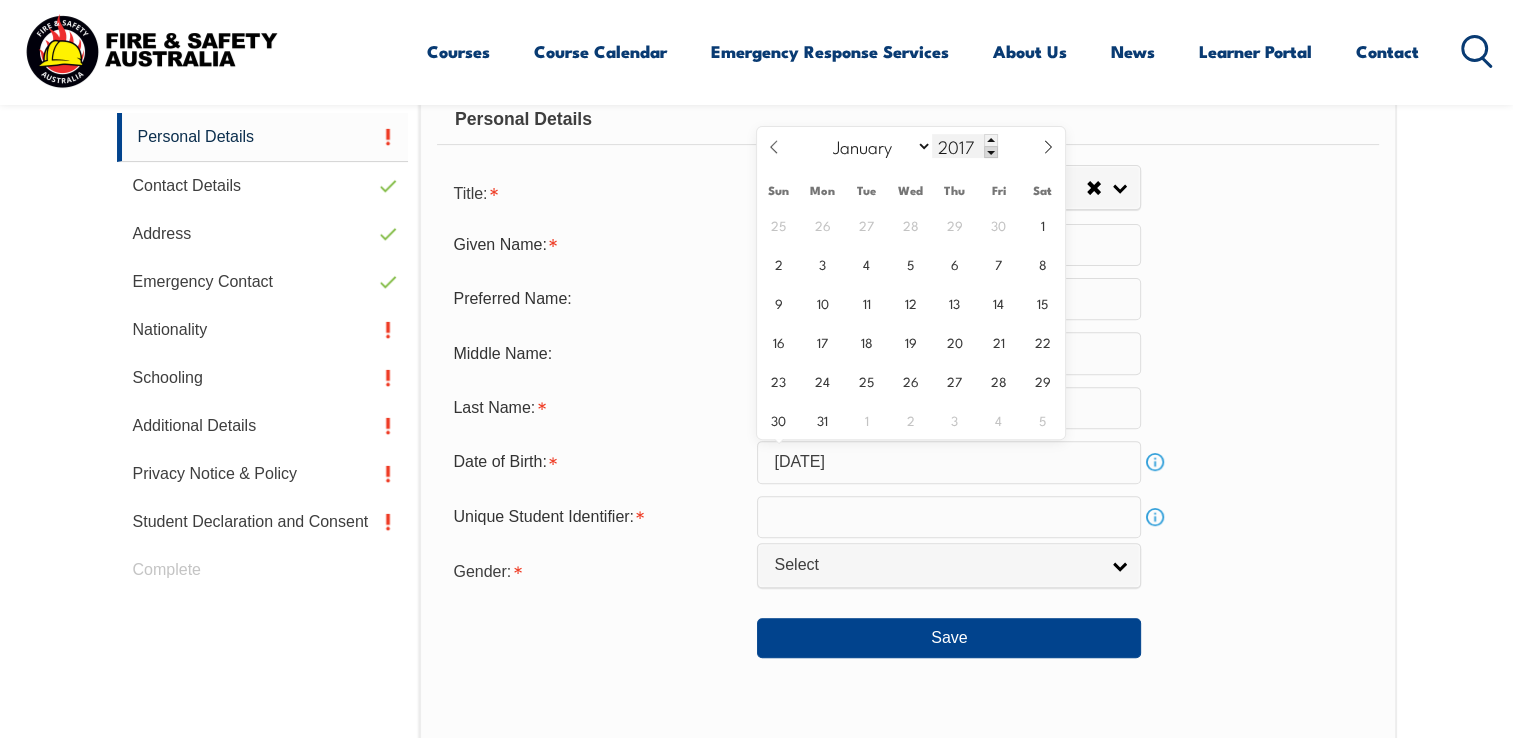 click at bounding box center [991, 152] 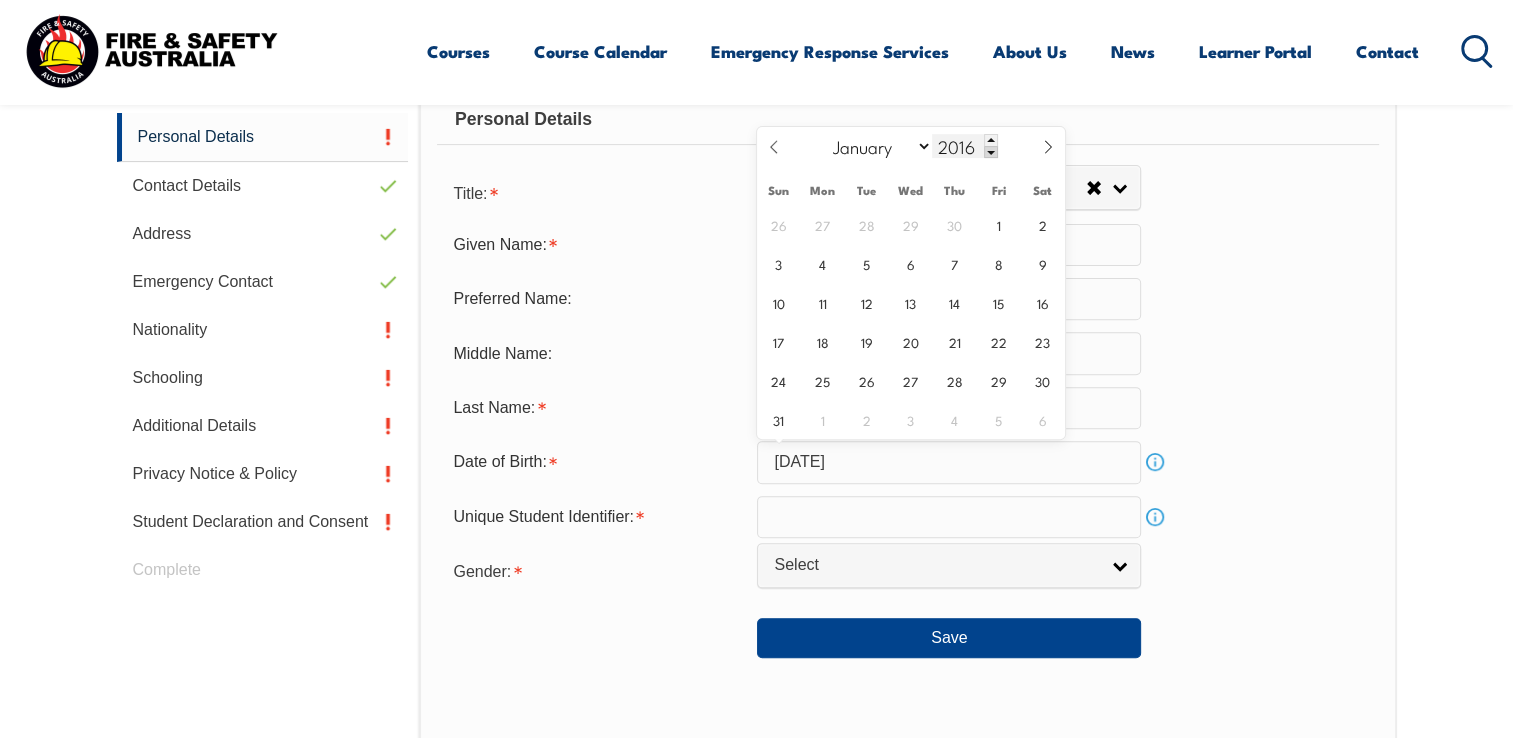 click at bounding box center (991, 152) 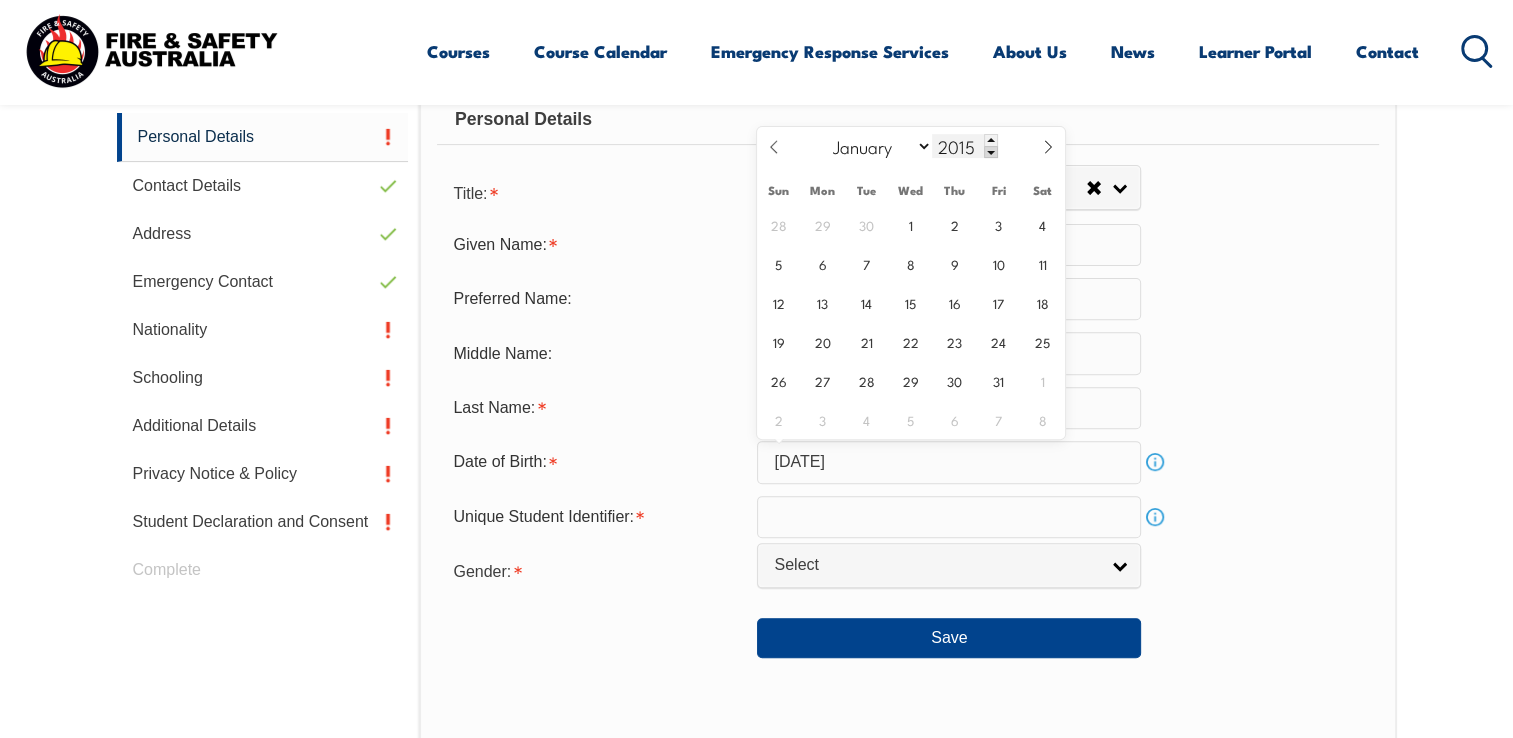 click at bounding box center [991, 152] 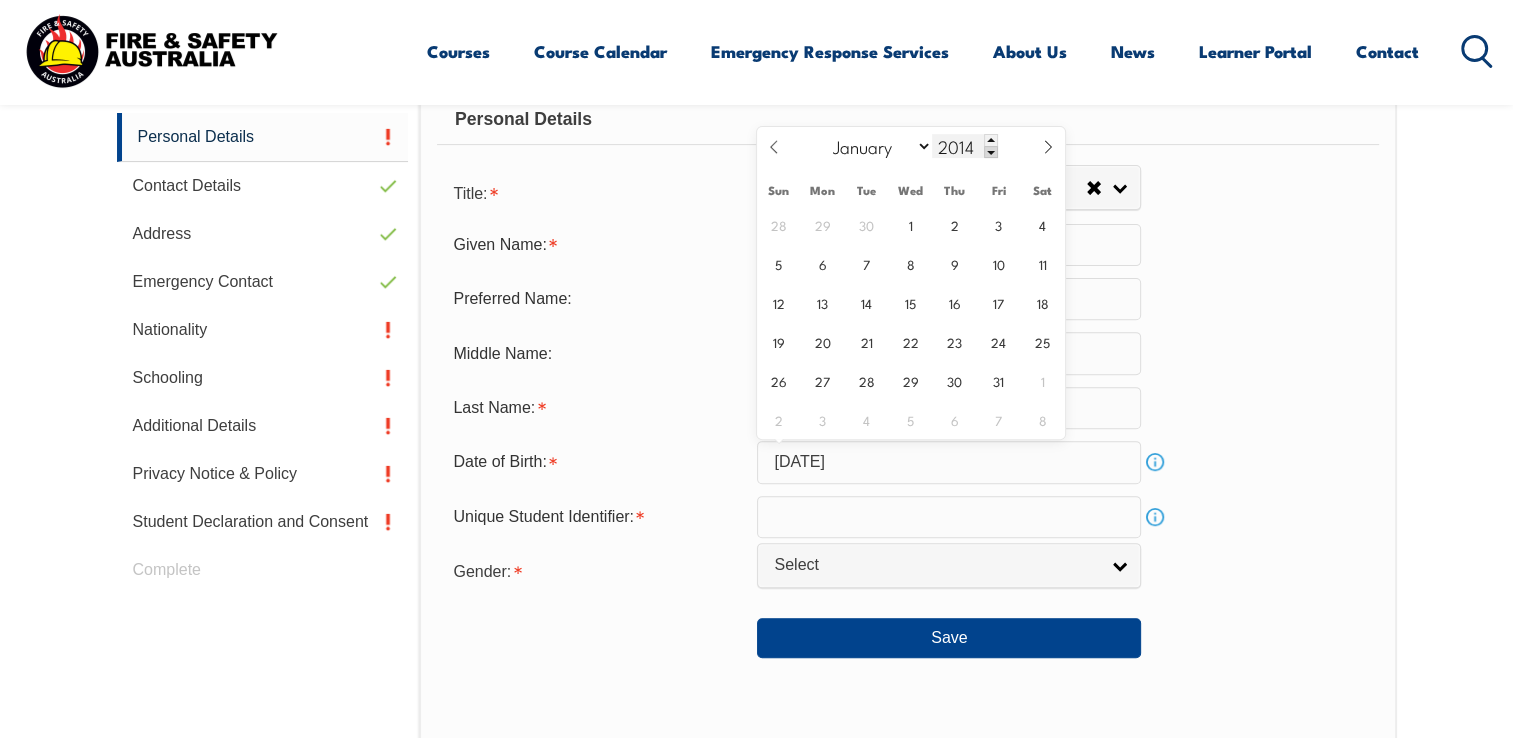 click at bounding box center (991, 152) 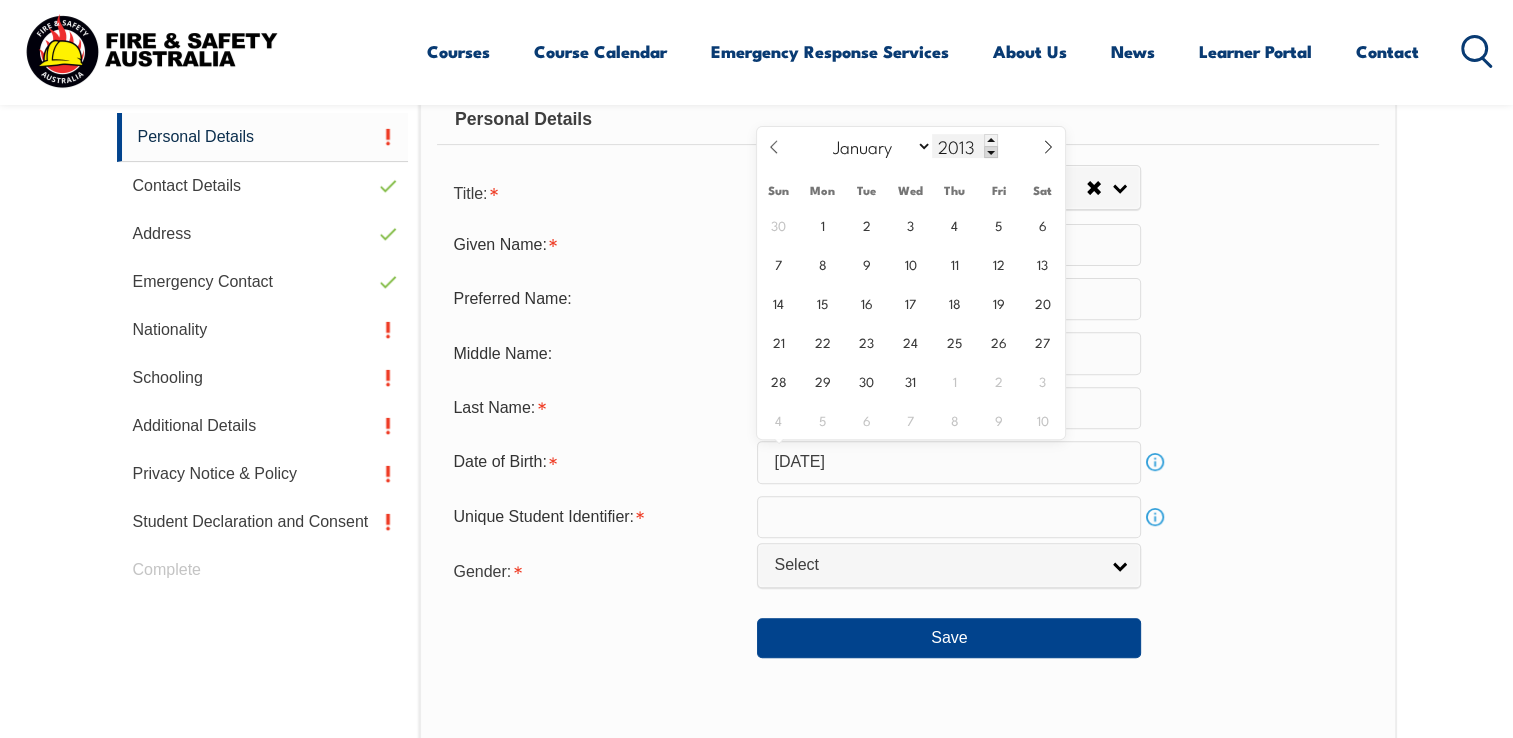 click at bounding box center (991, 152) 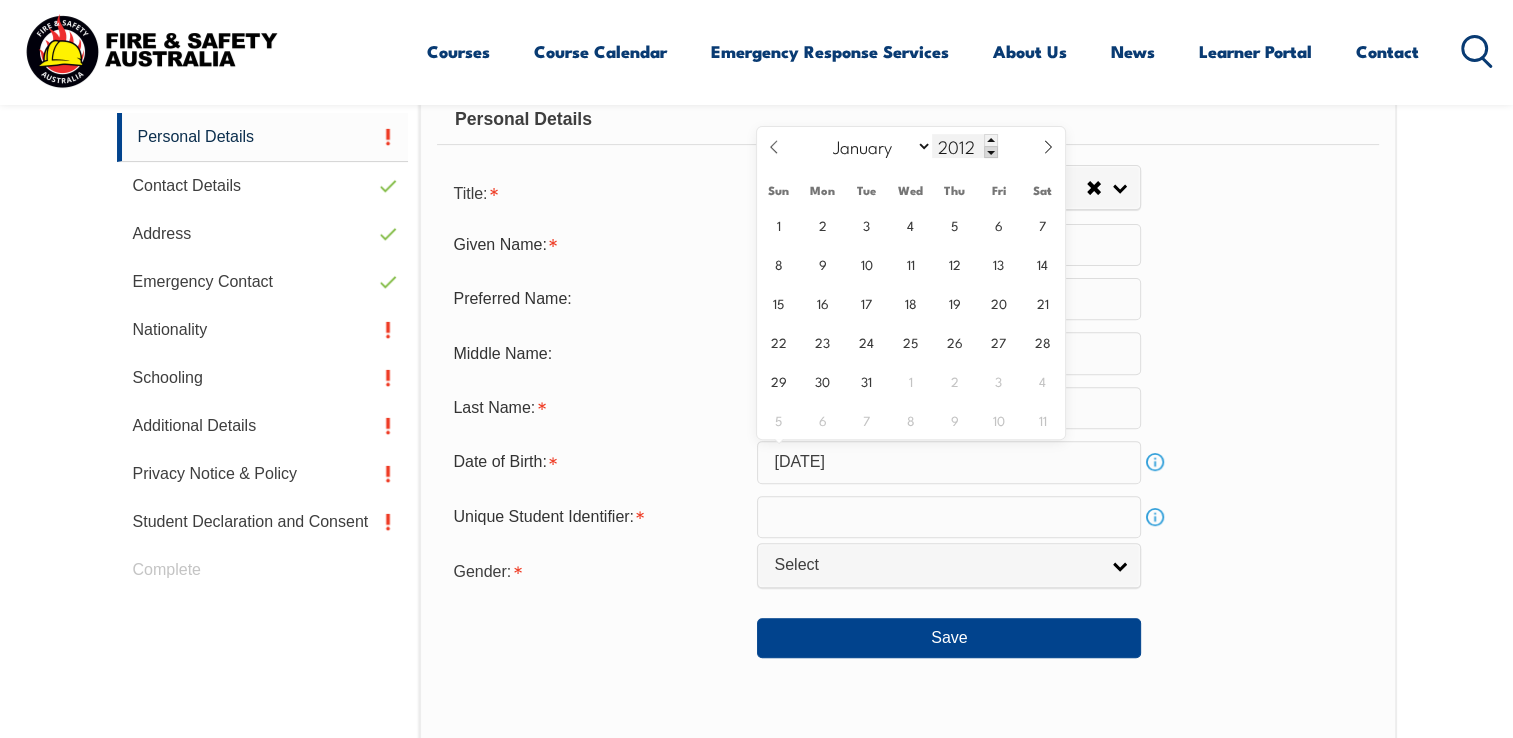 click at bounding box center (991, 152) 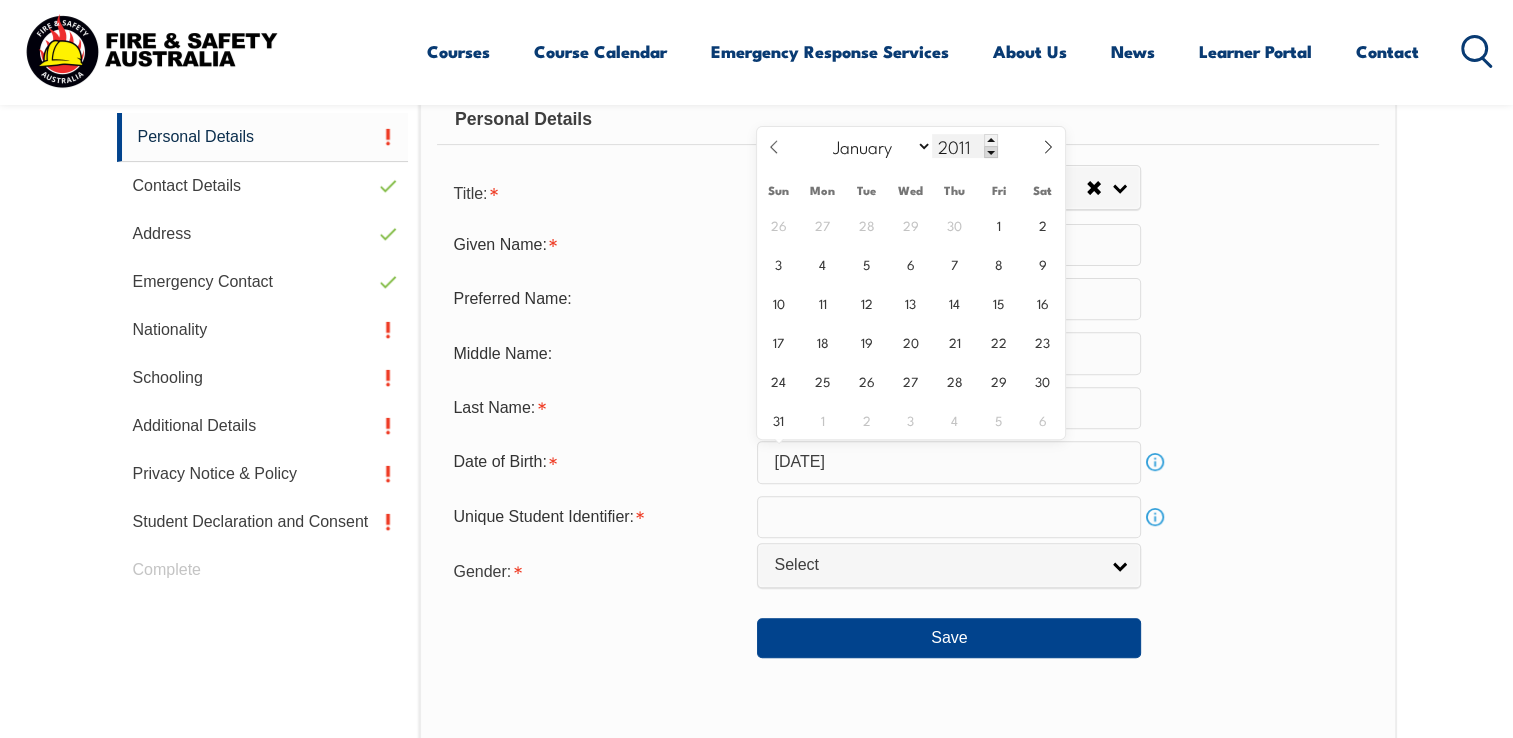 click at bounding box center (991, 152) 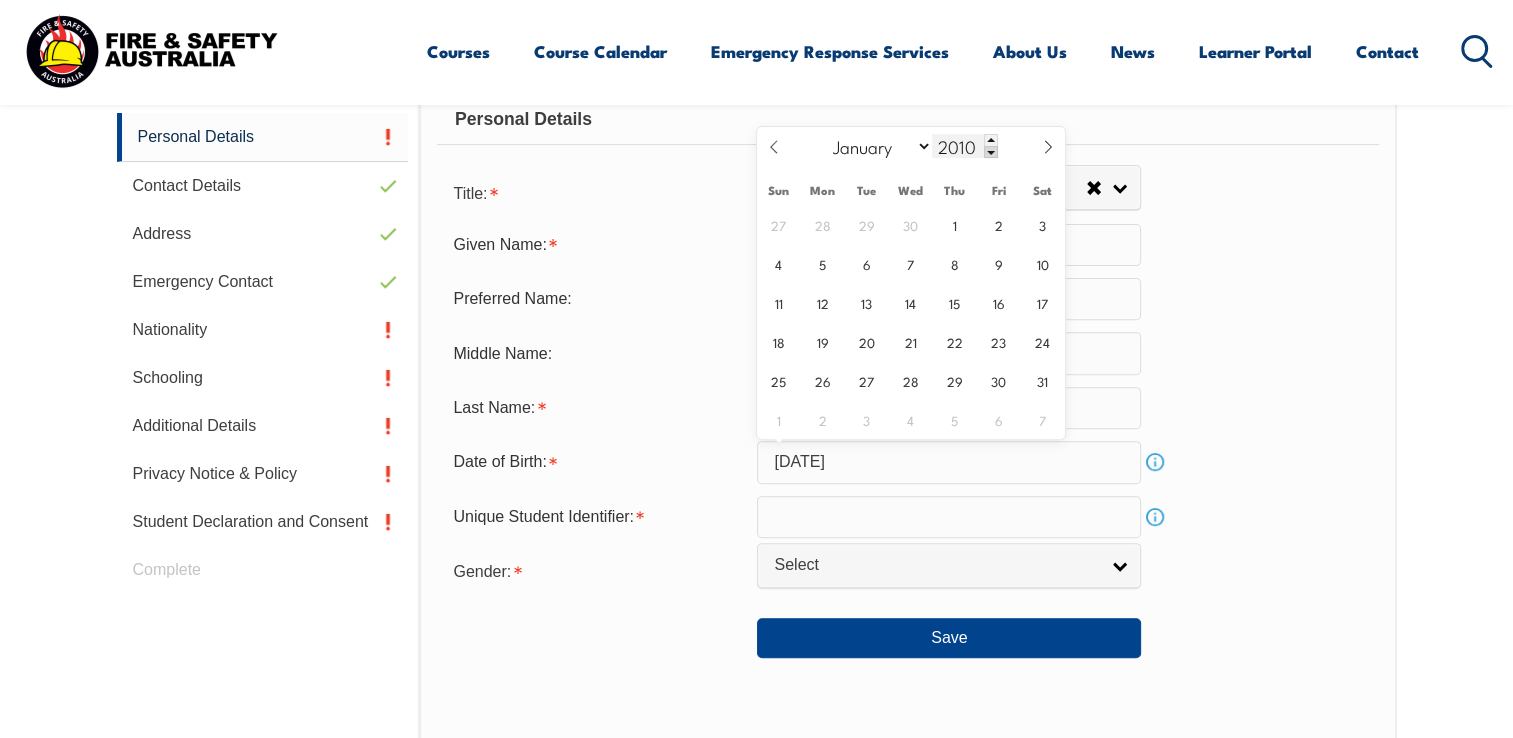 click at bounding box center (991, 152) 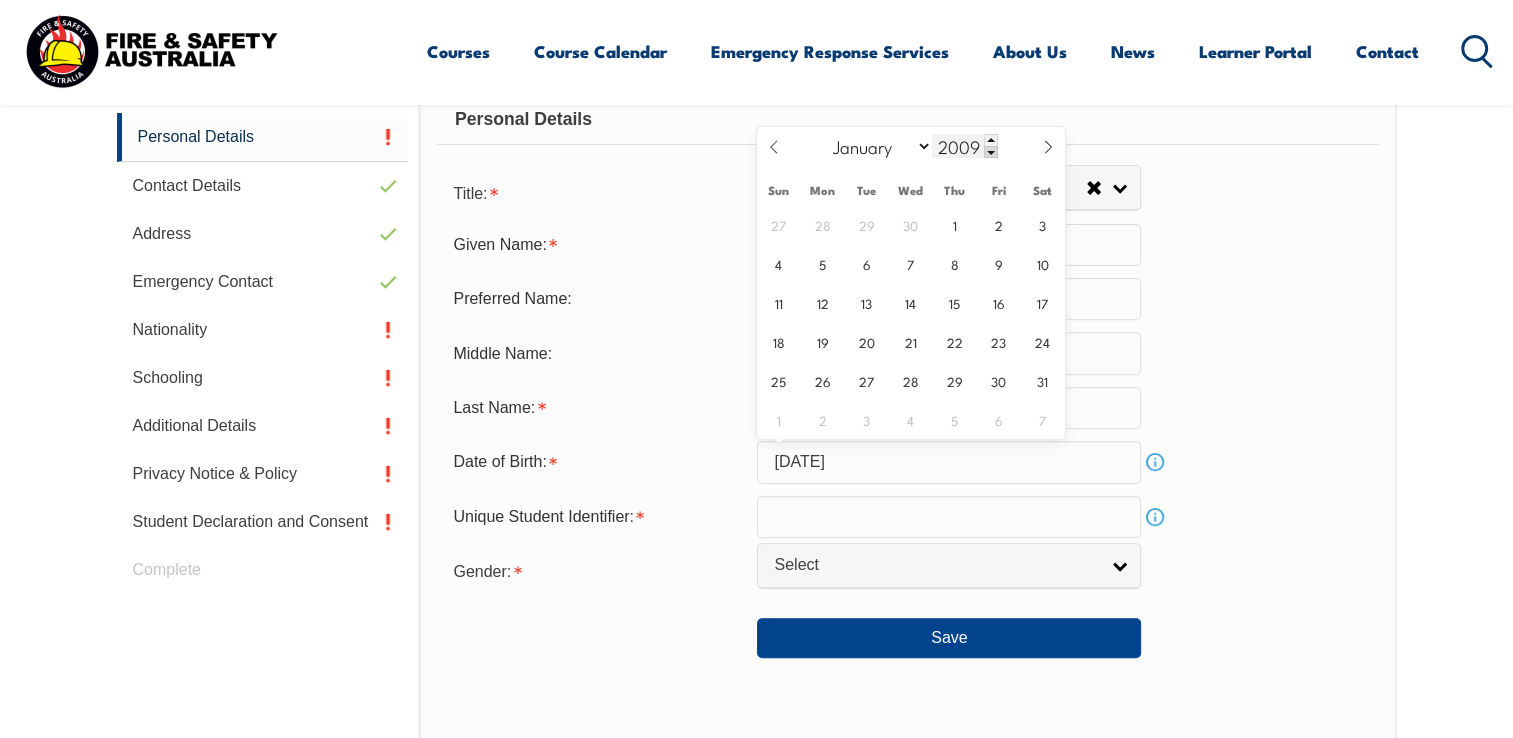 click at bounding box center [991, 152] 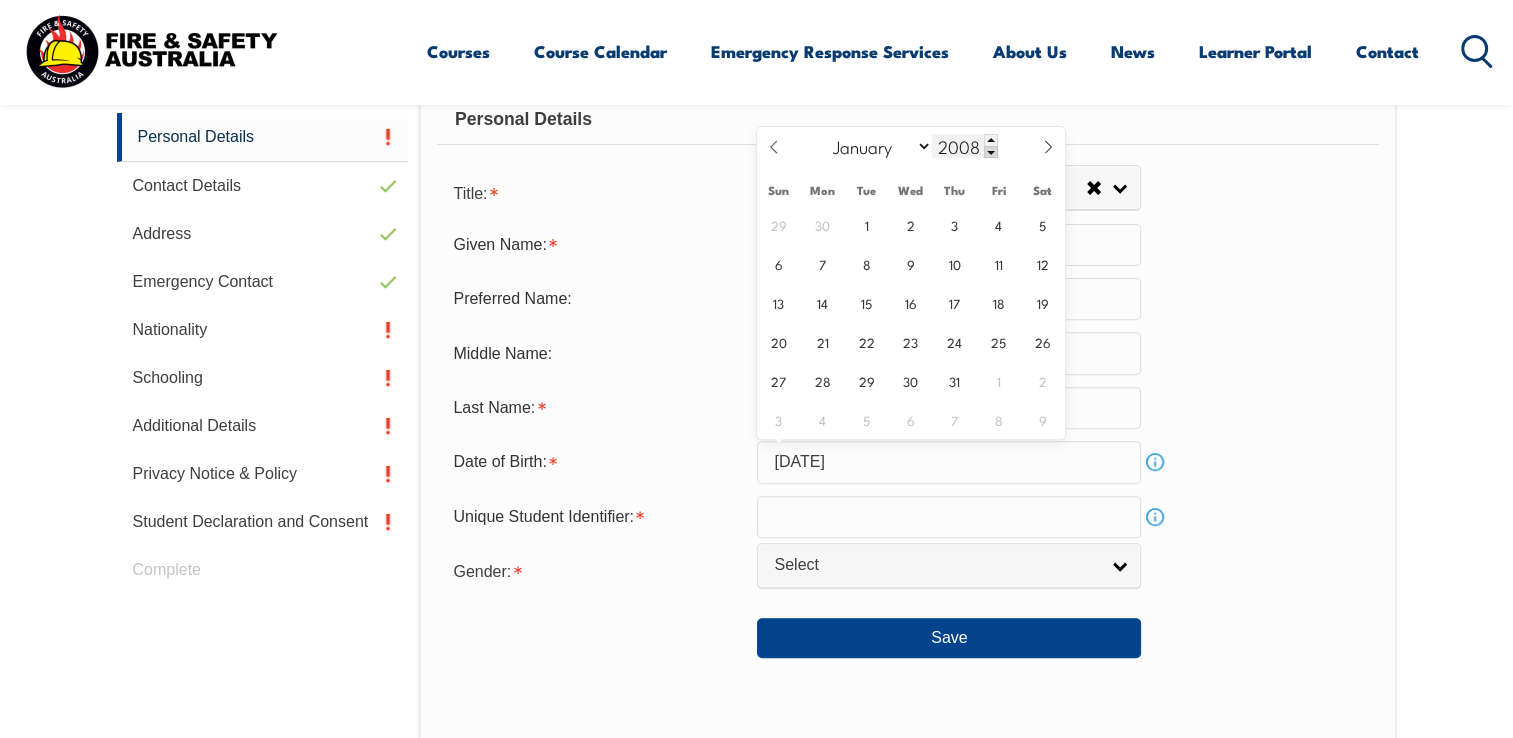 click at bounding box center (991, 152) 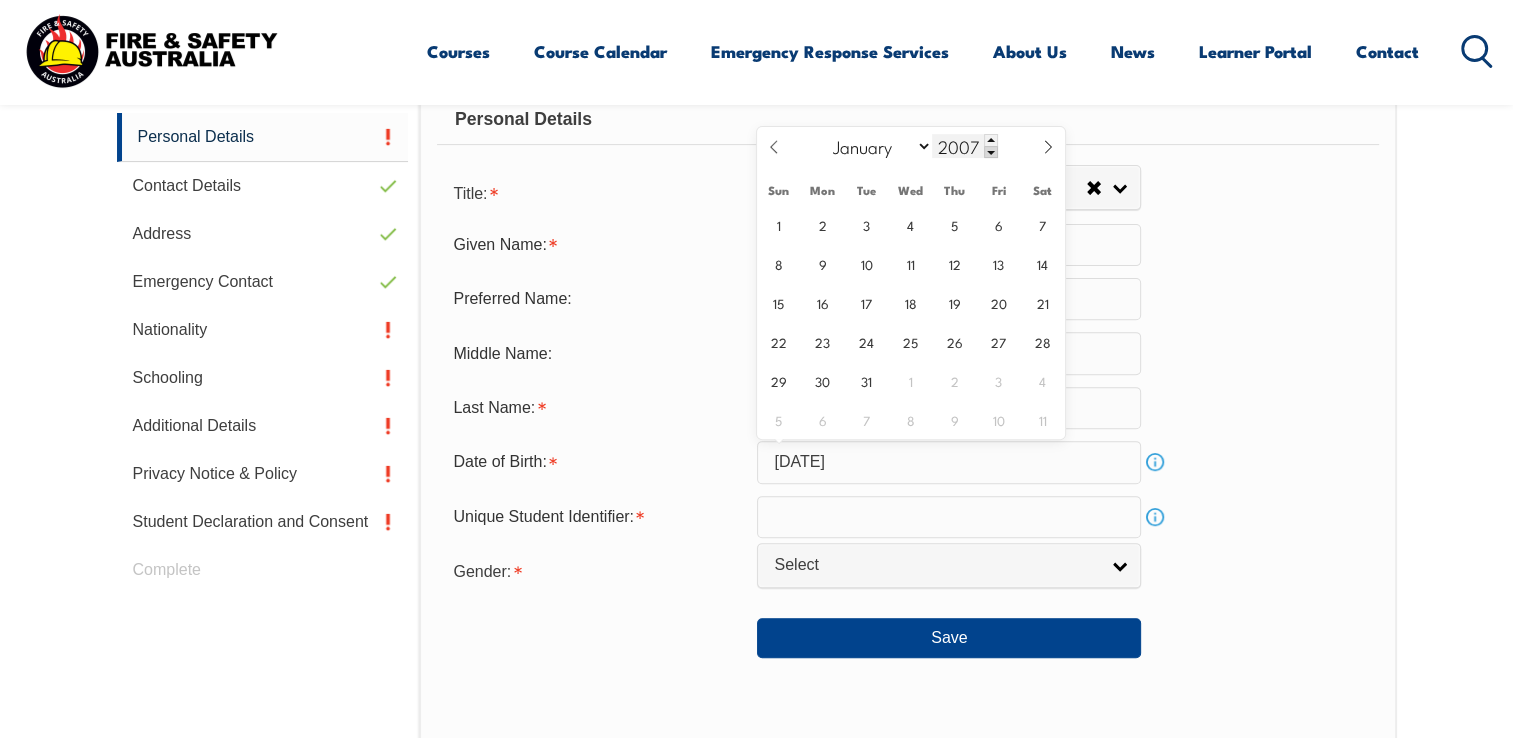 click at bounding box center (991, 152) 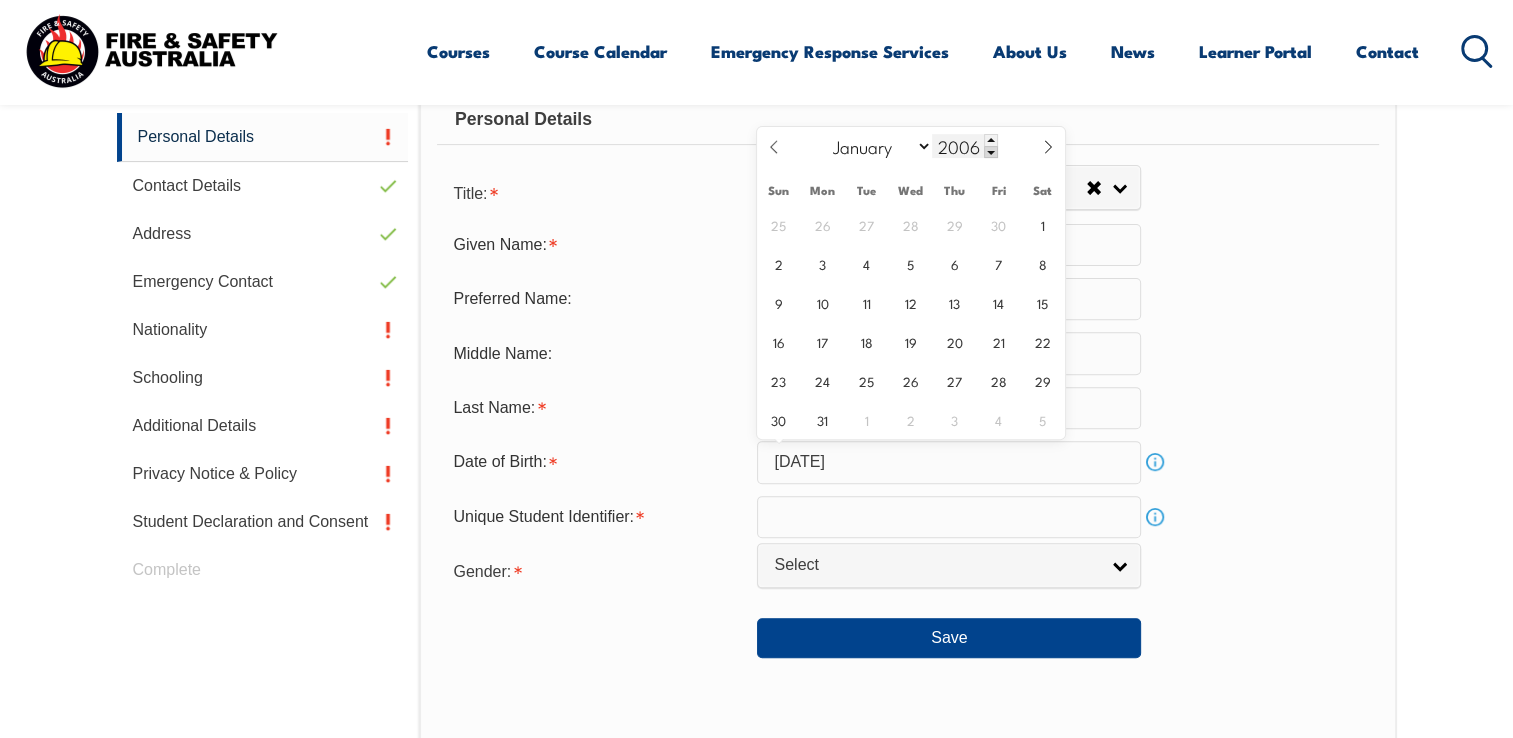 click at bounding box center [991, 152] 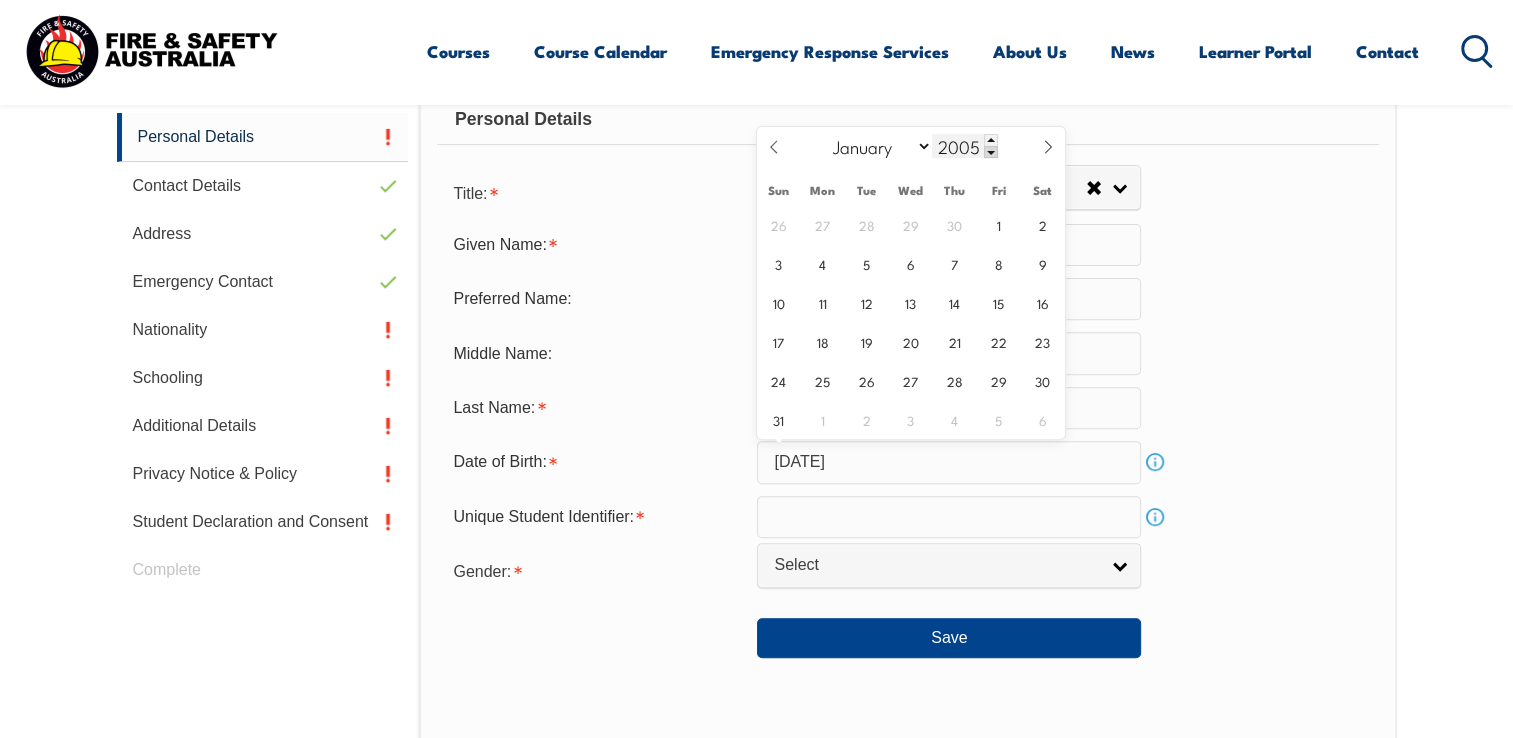 click at bounding box center [991, 152] 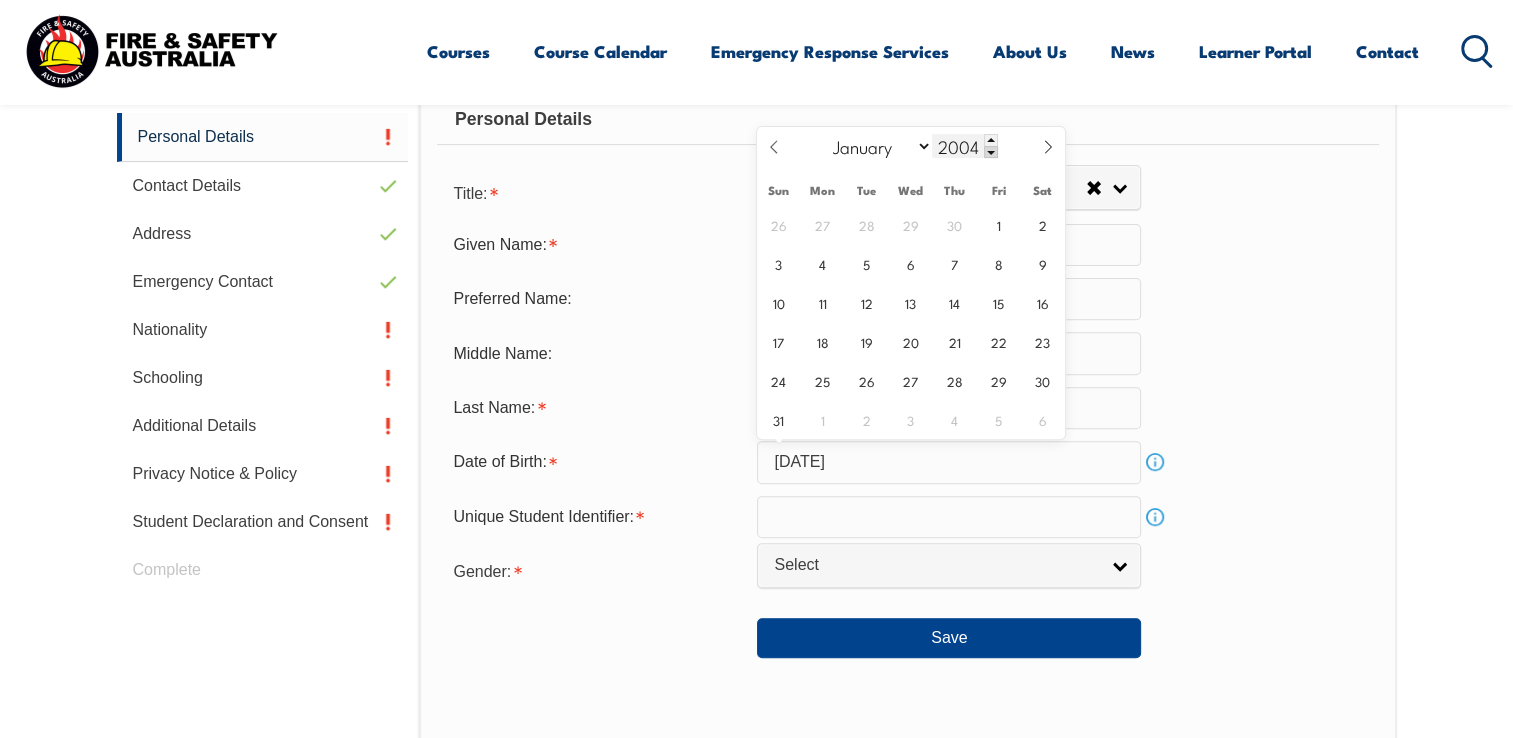 click at bounding box center [991, 152] 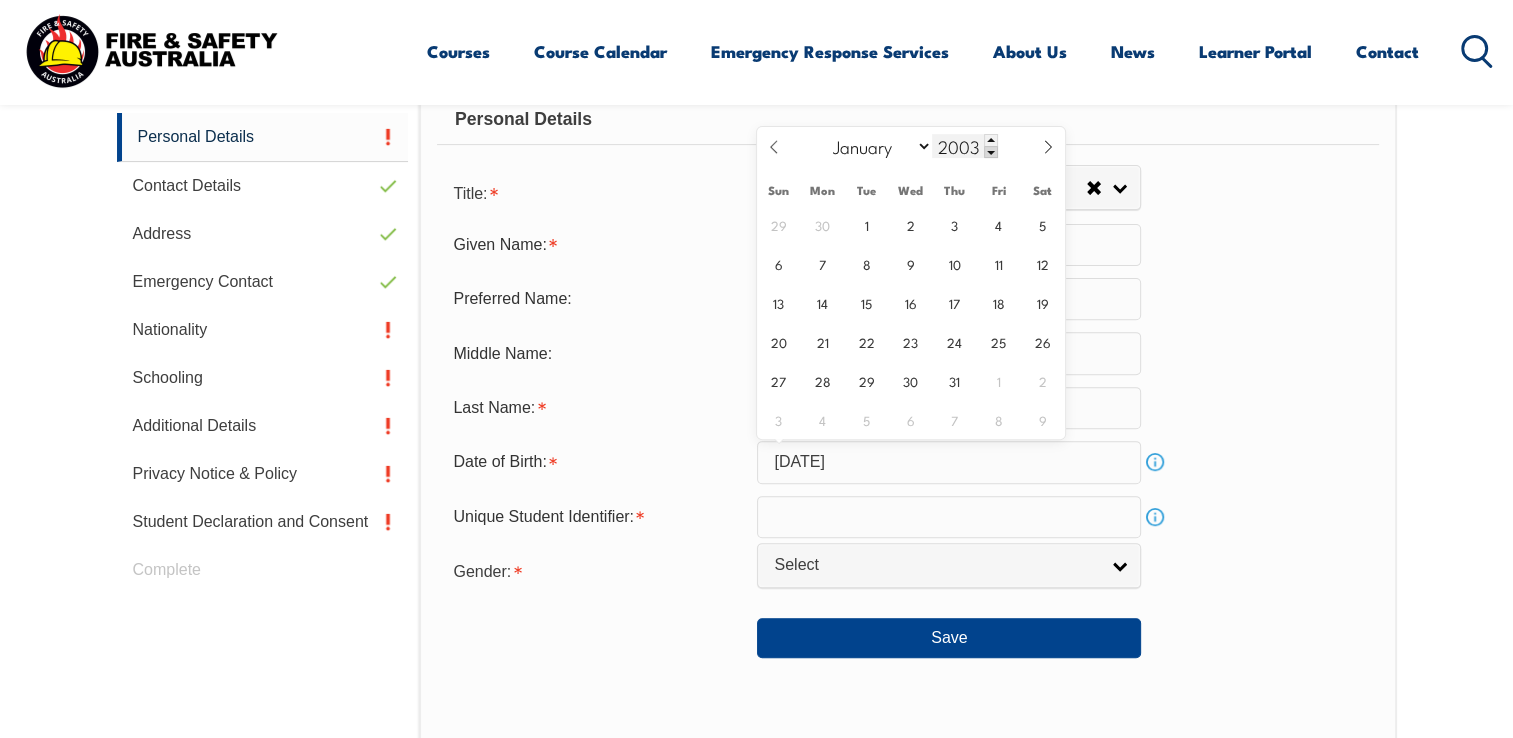 click at bounding box center [991, 152] 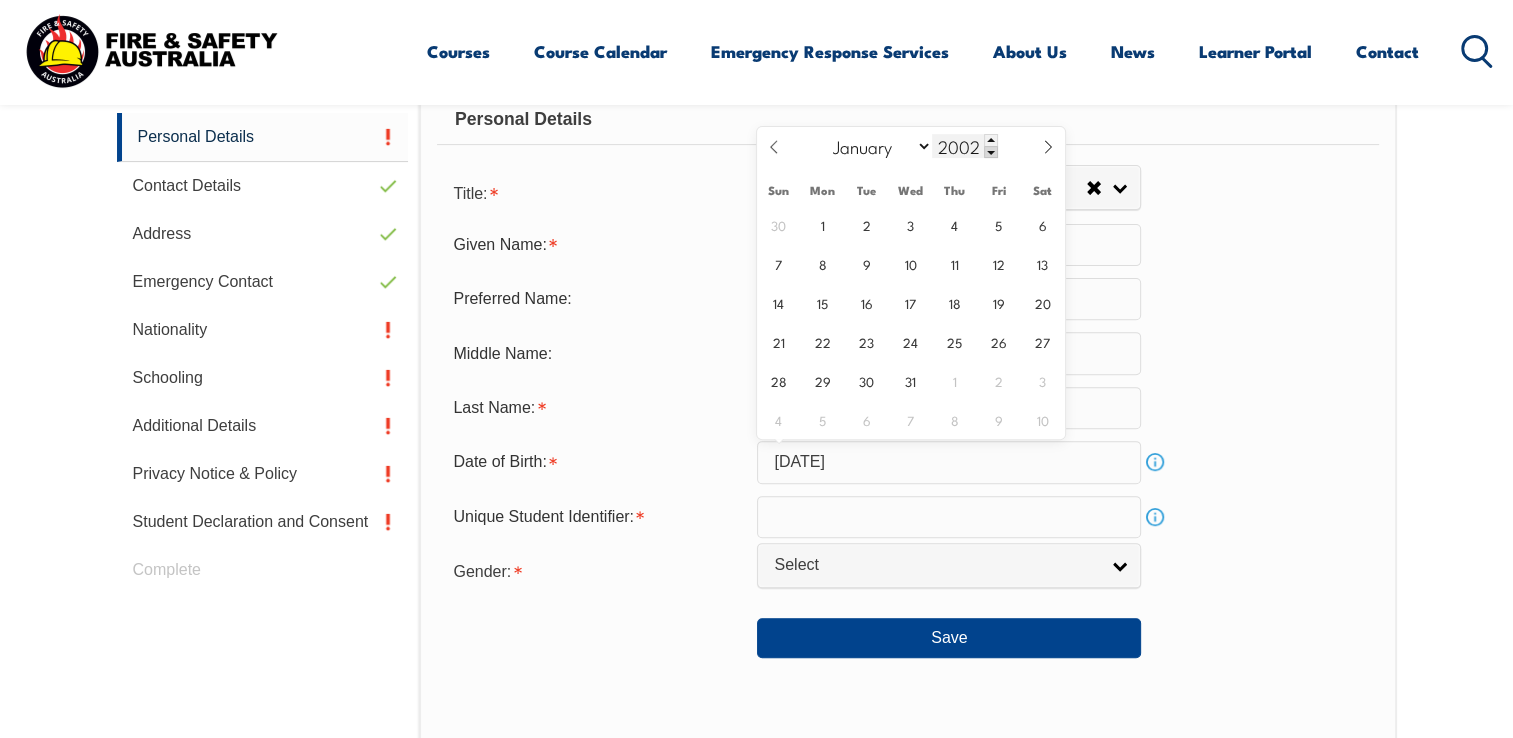 click at bounding box center [991, 152] 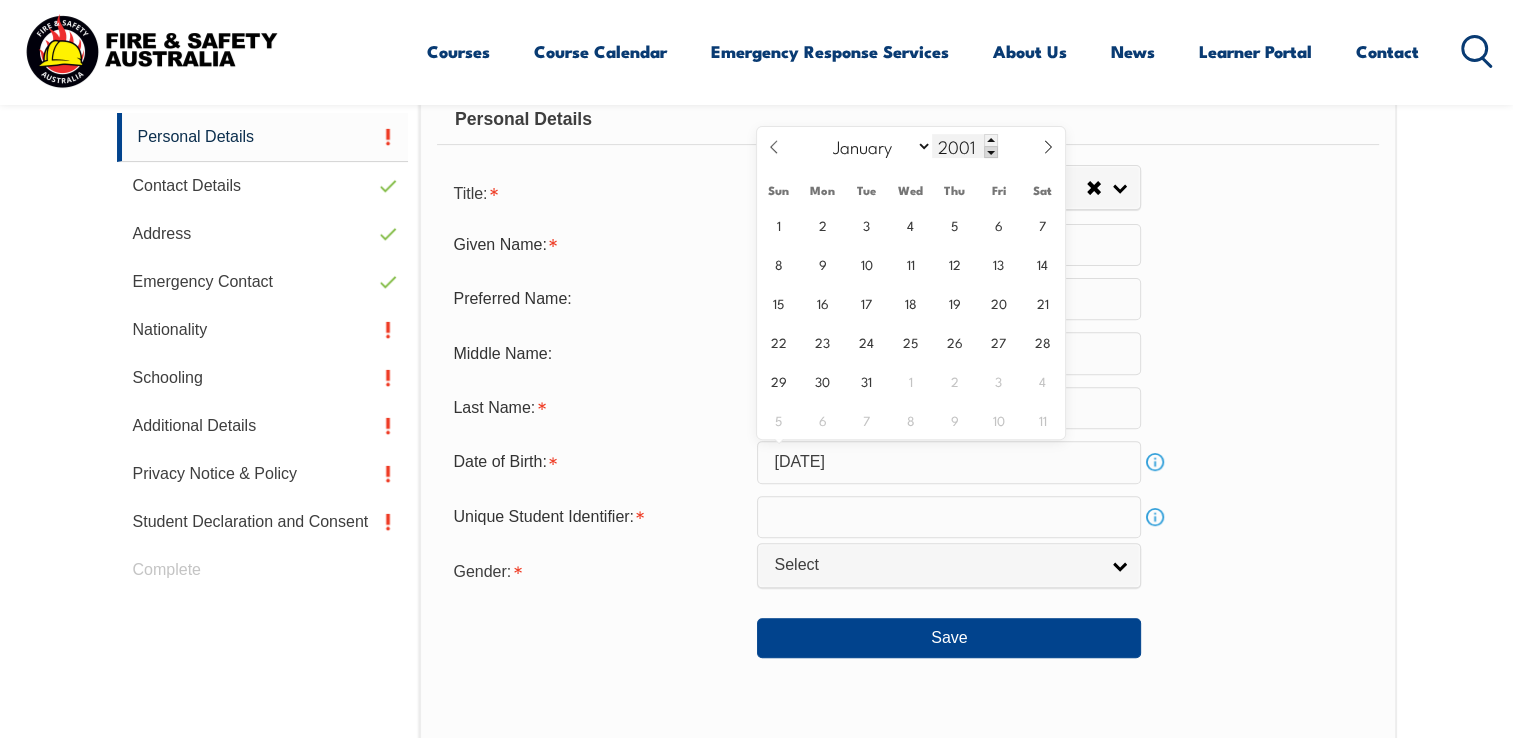 click at bounding box center (991, 152) 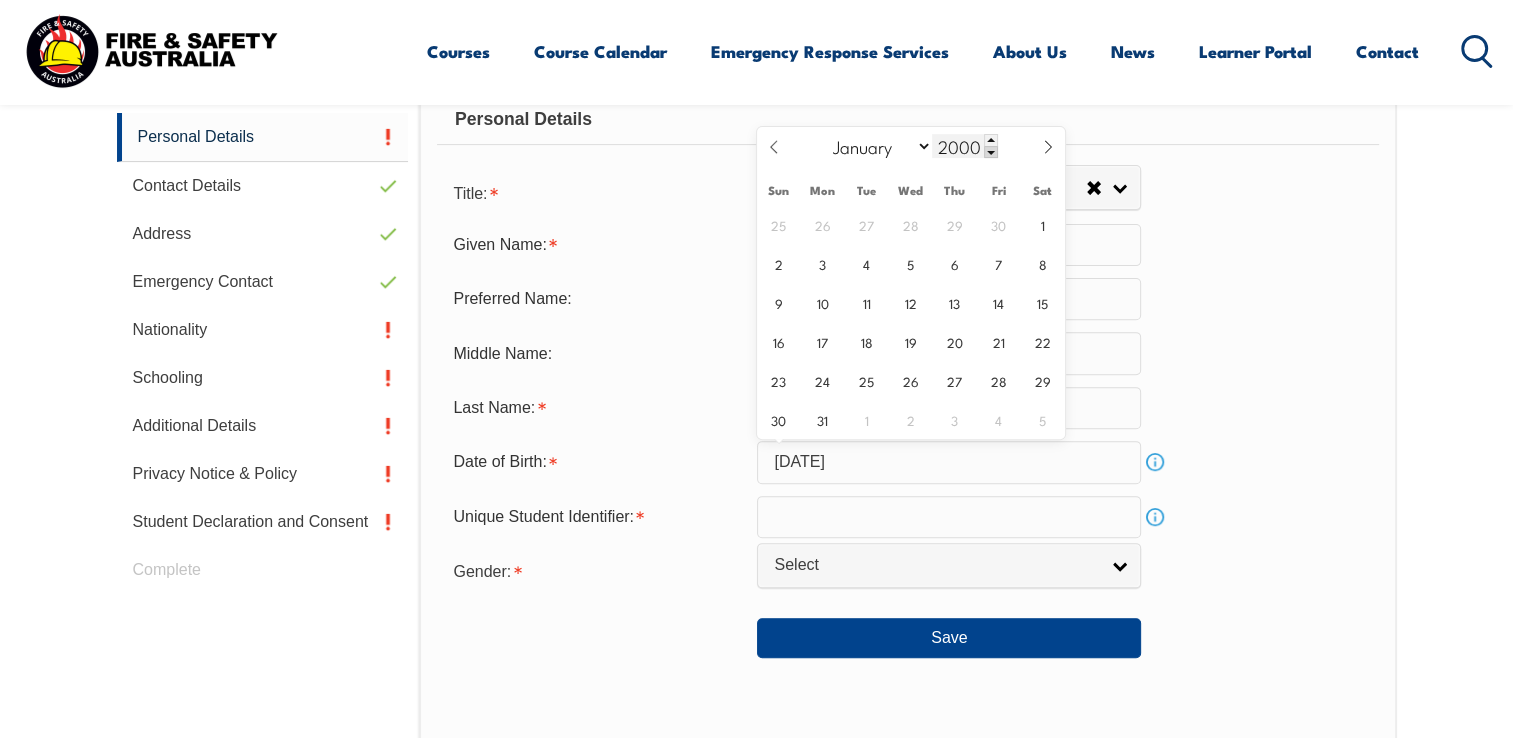 click at bounding box center (991, 152) 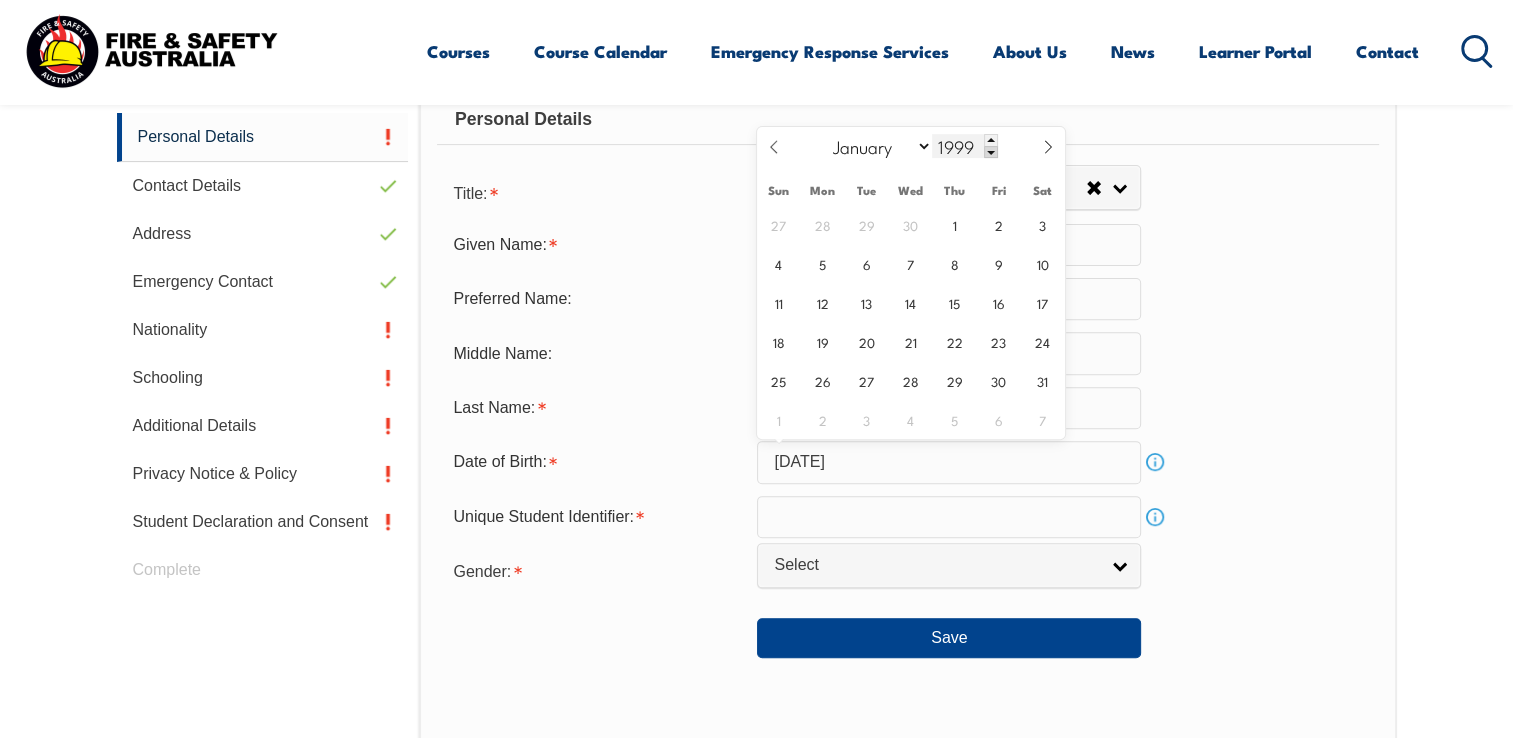 click at bounding box center (991, 152) 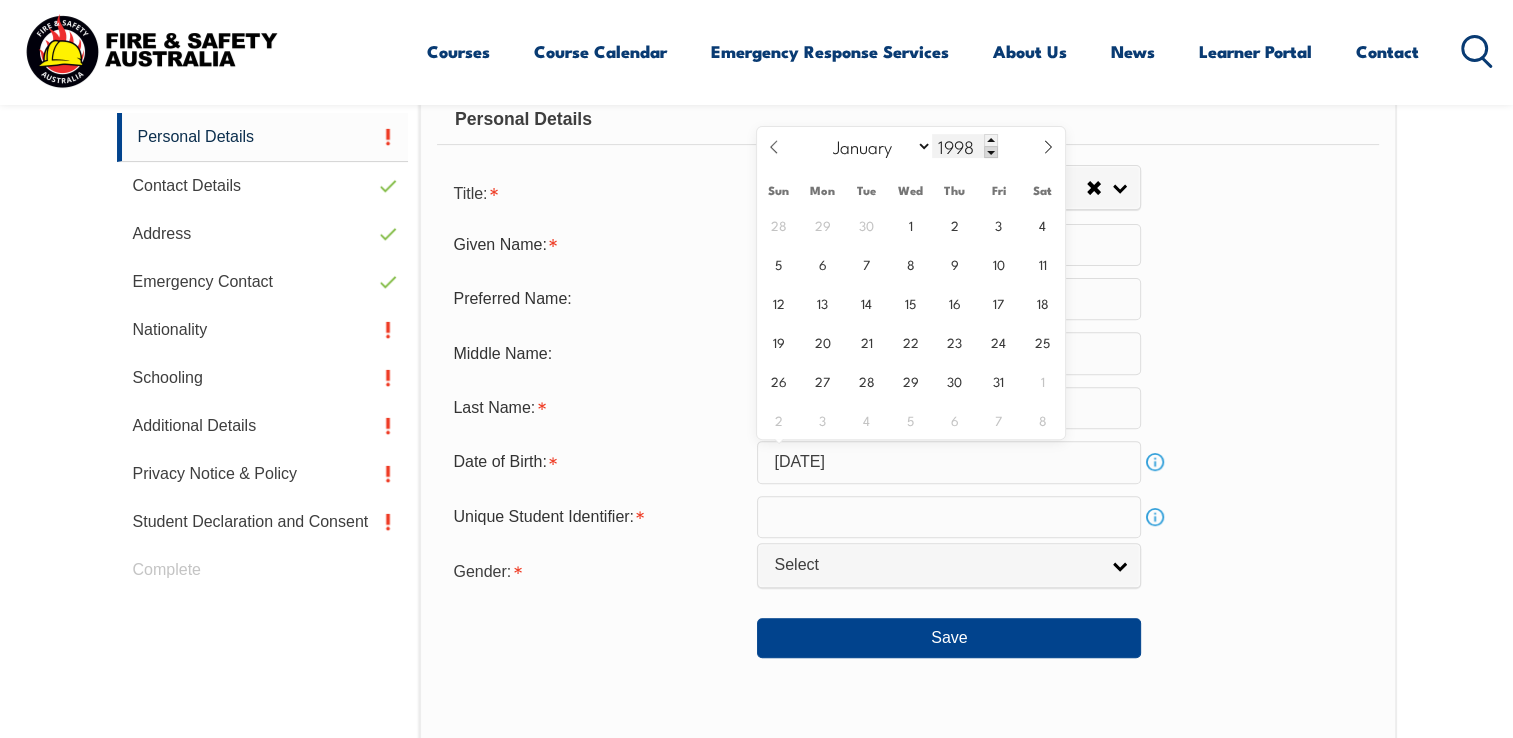 click at bounding box center (991, 152) 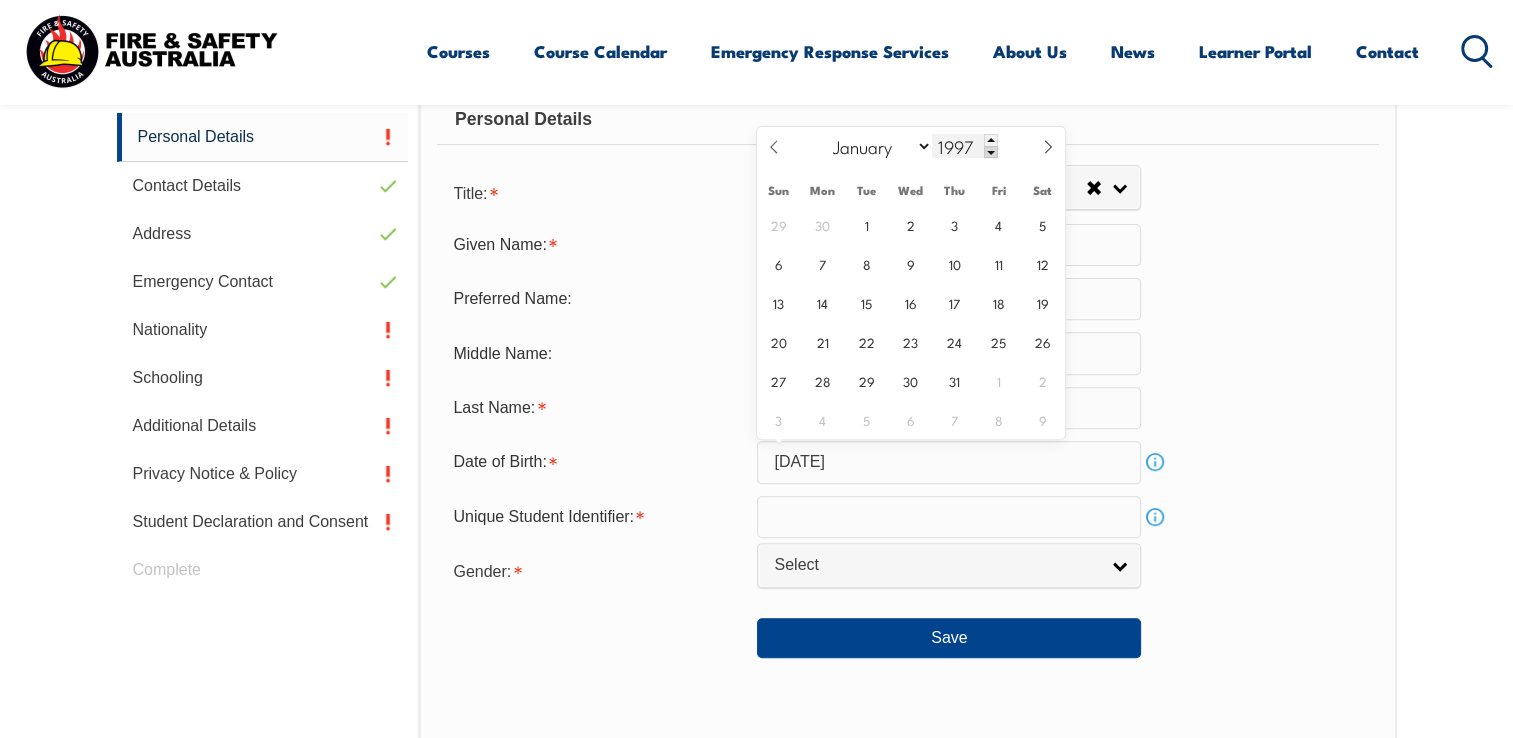 click at bounding box center (991, 152) 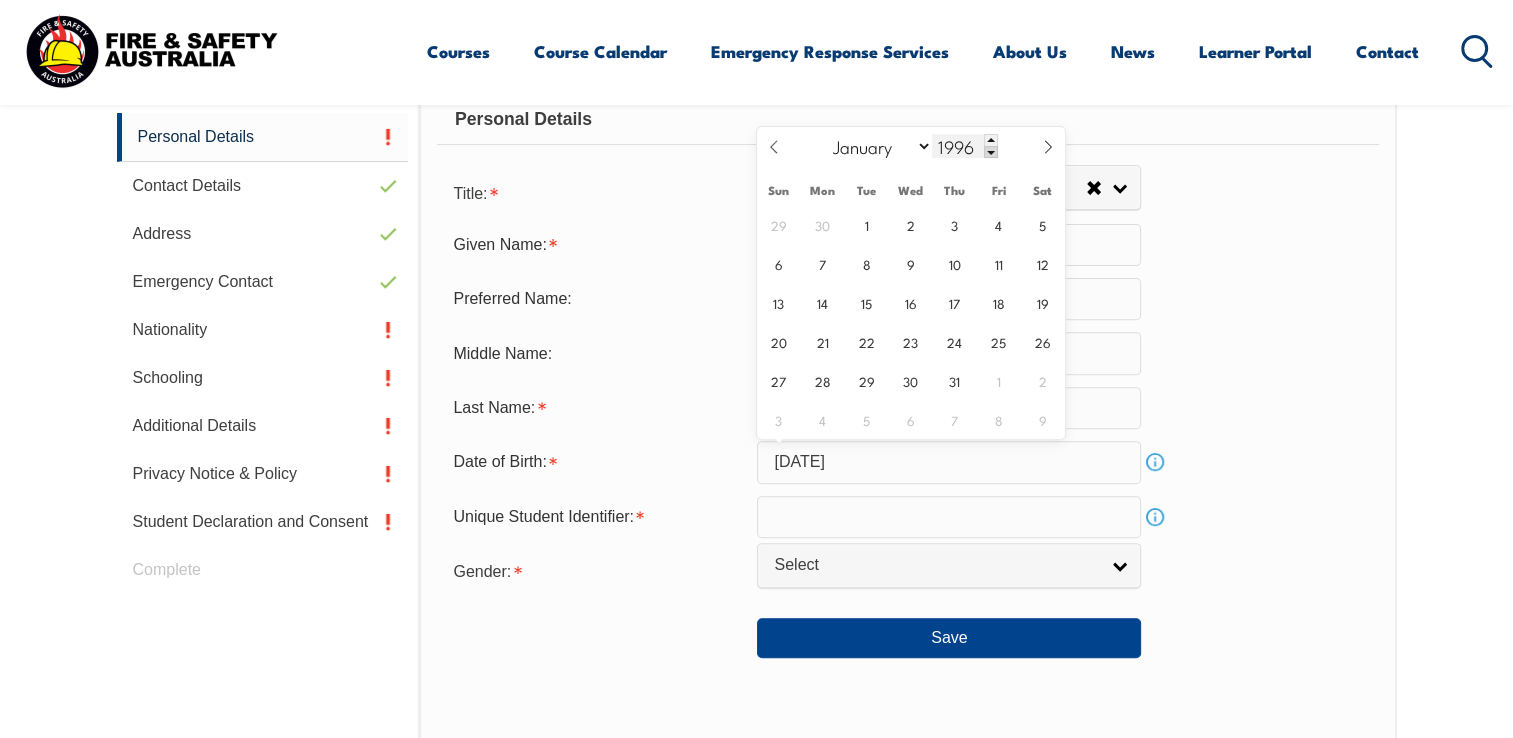 click at bounding box center [991, 152] 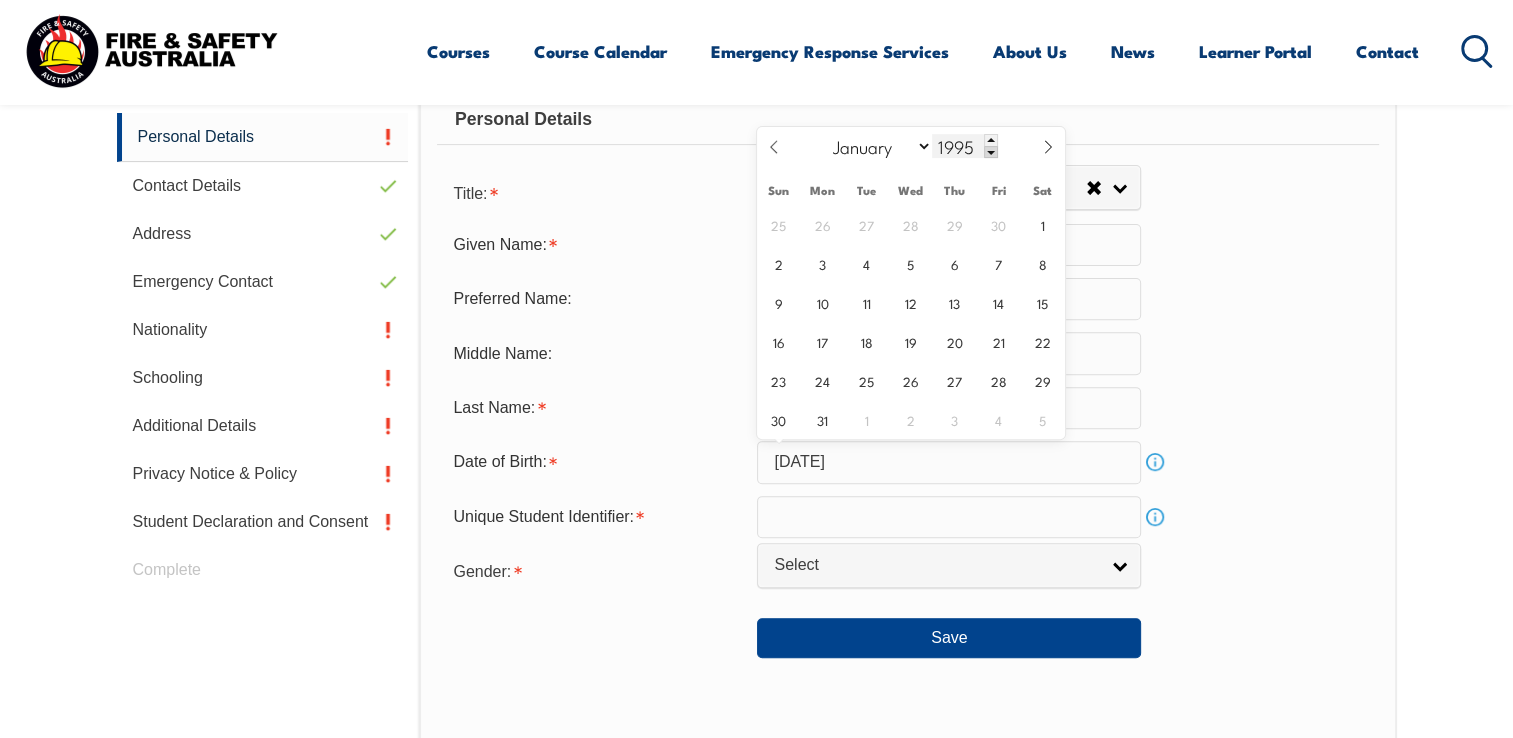 click at bounding box center (991, 152) 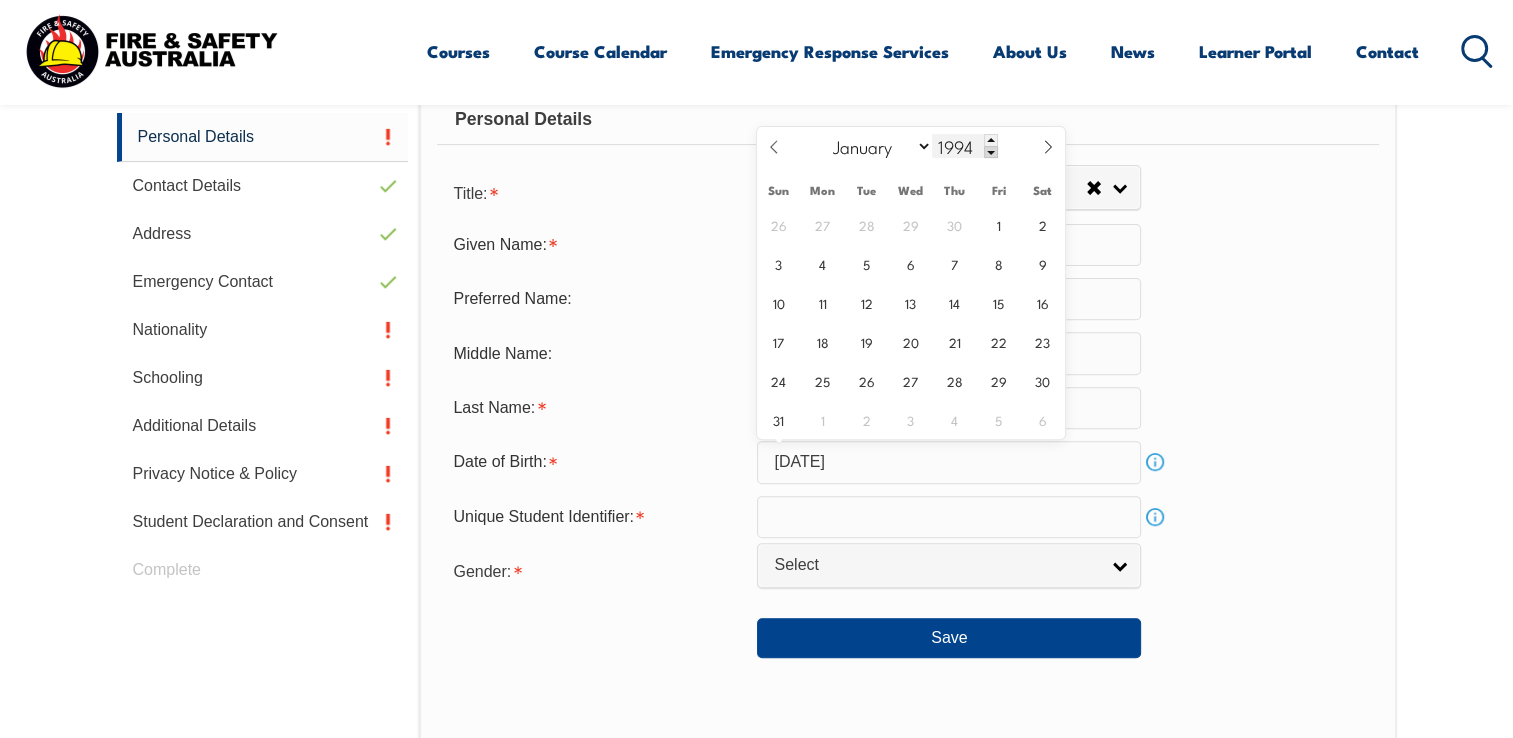 click at bounding box center (991, 152) 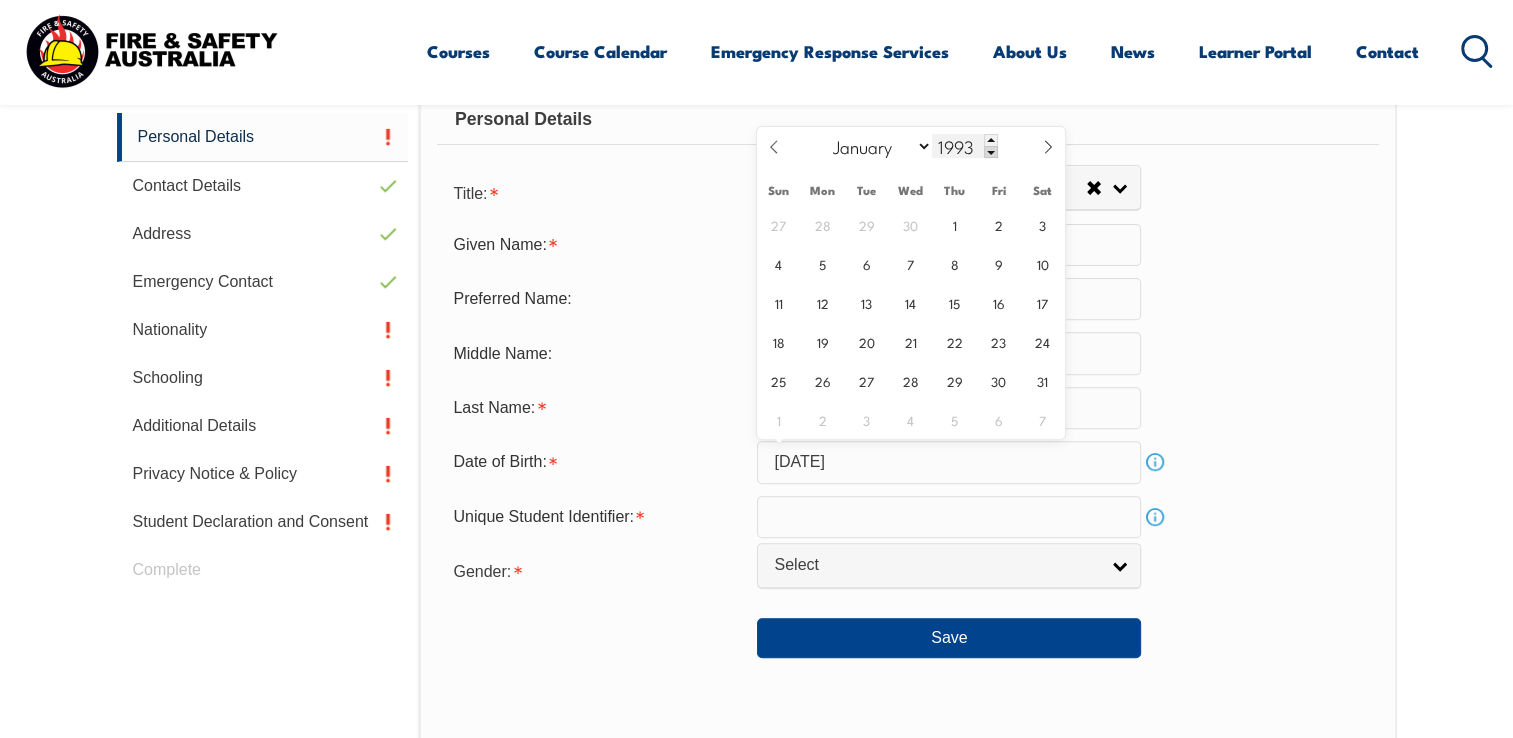 click at bounding box center (991, 152) 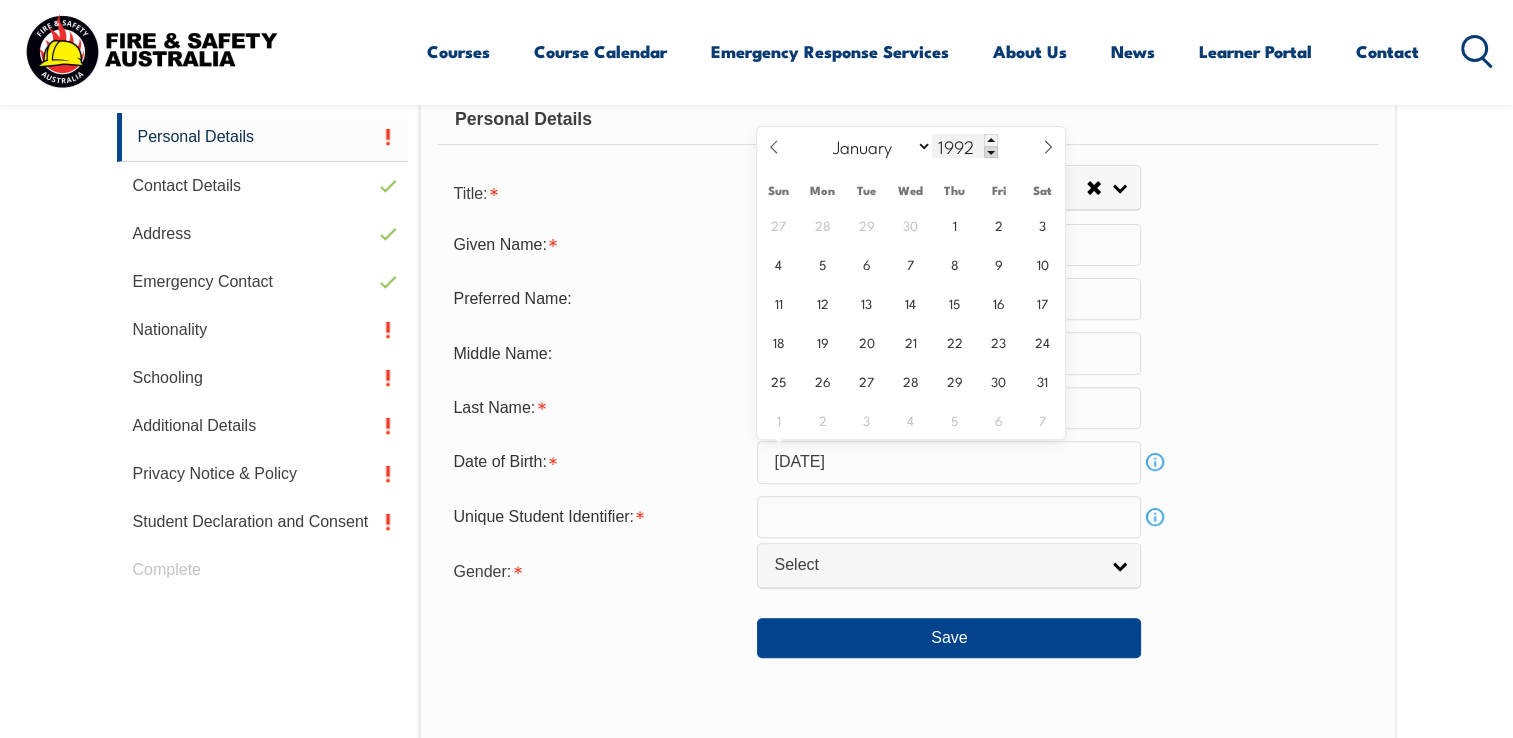 click at bounding box center (991, 152) 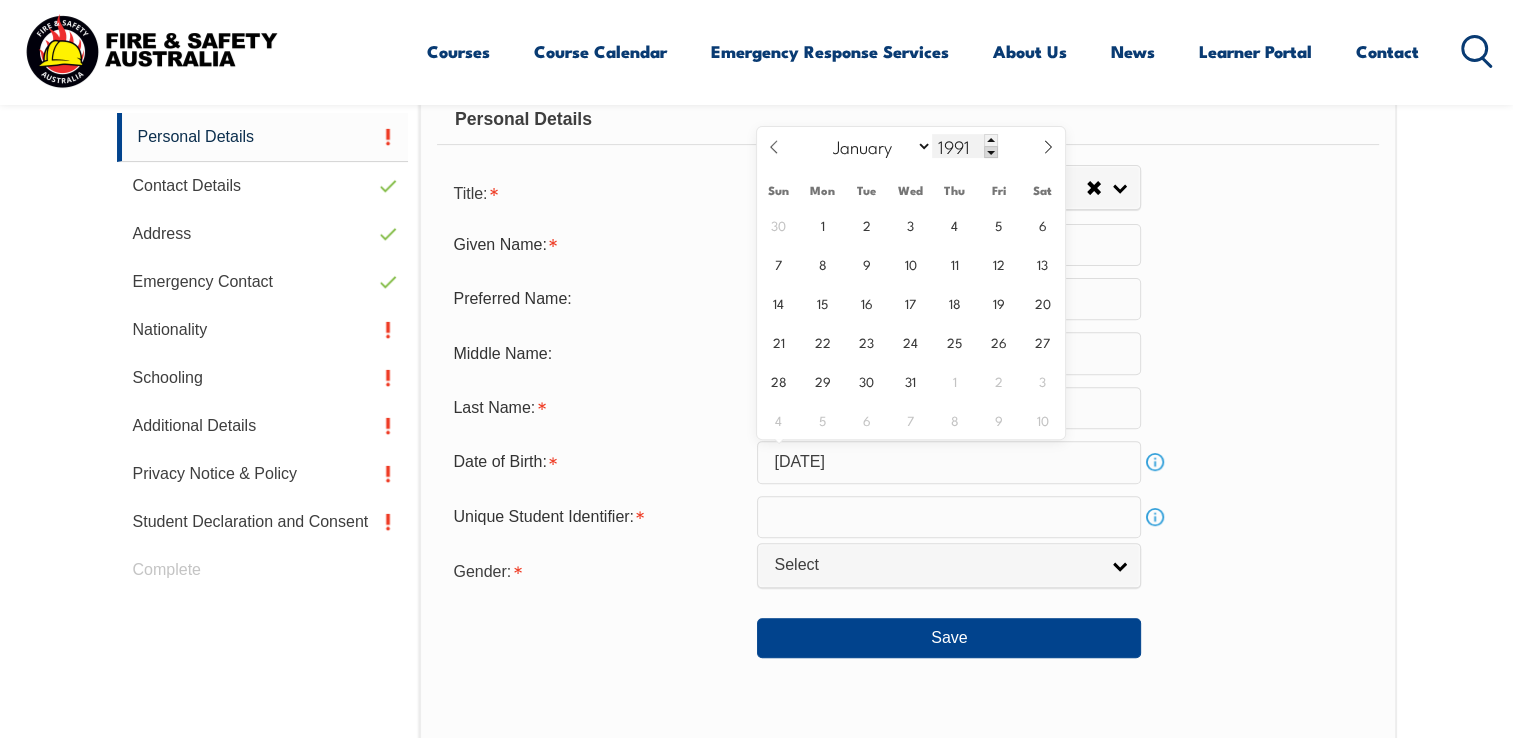 click at bounding box center [991, 152] 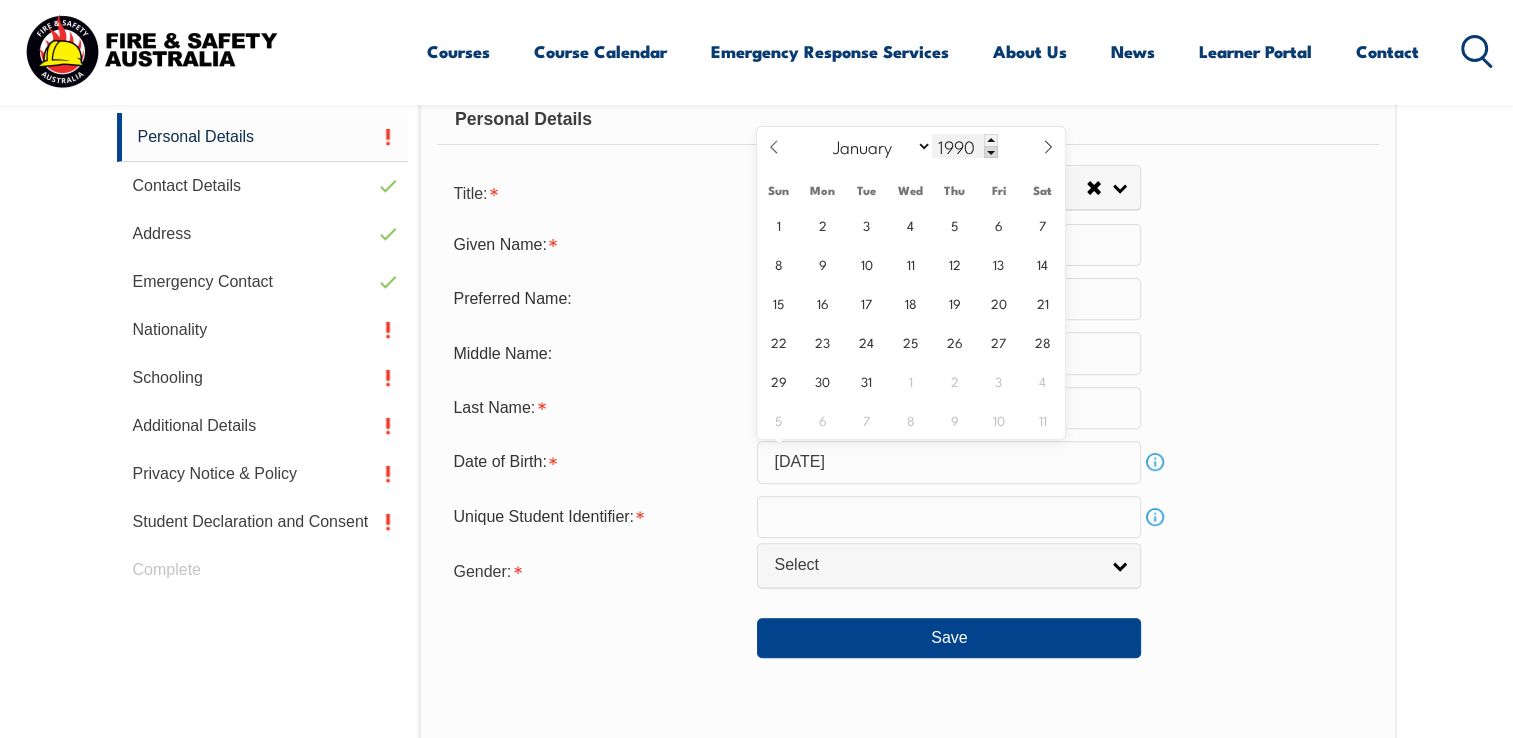 click at bounding box center (991, 152) 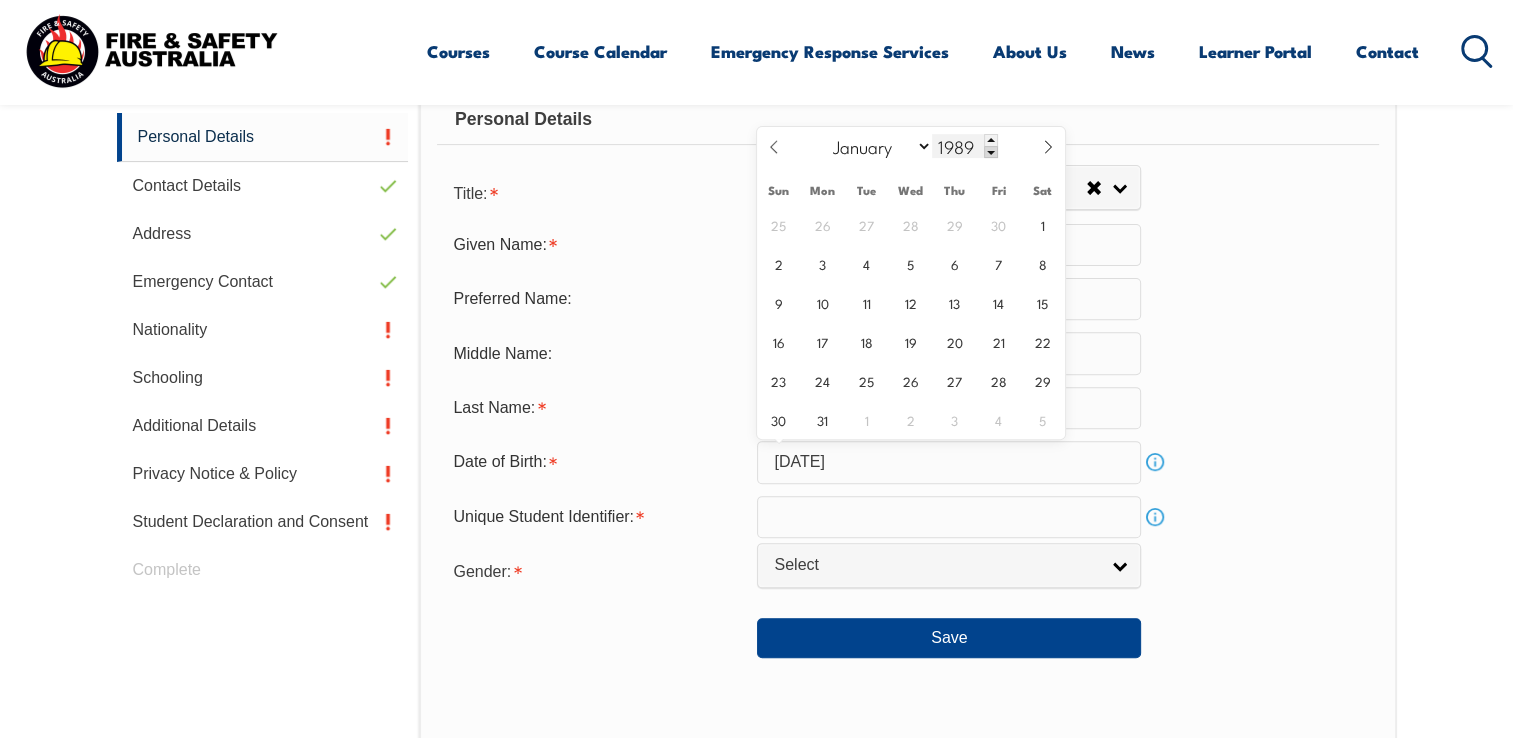 click at bounding box center (991, 152) 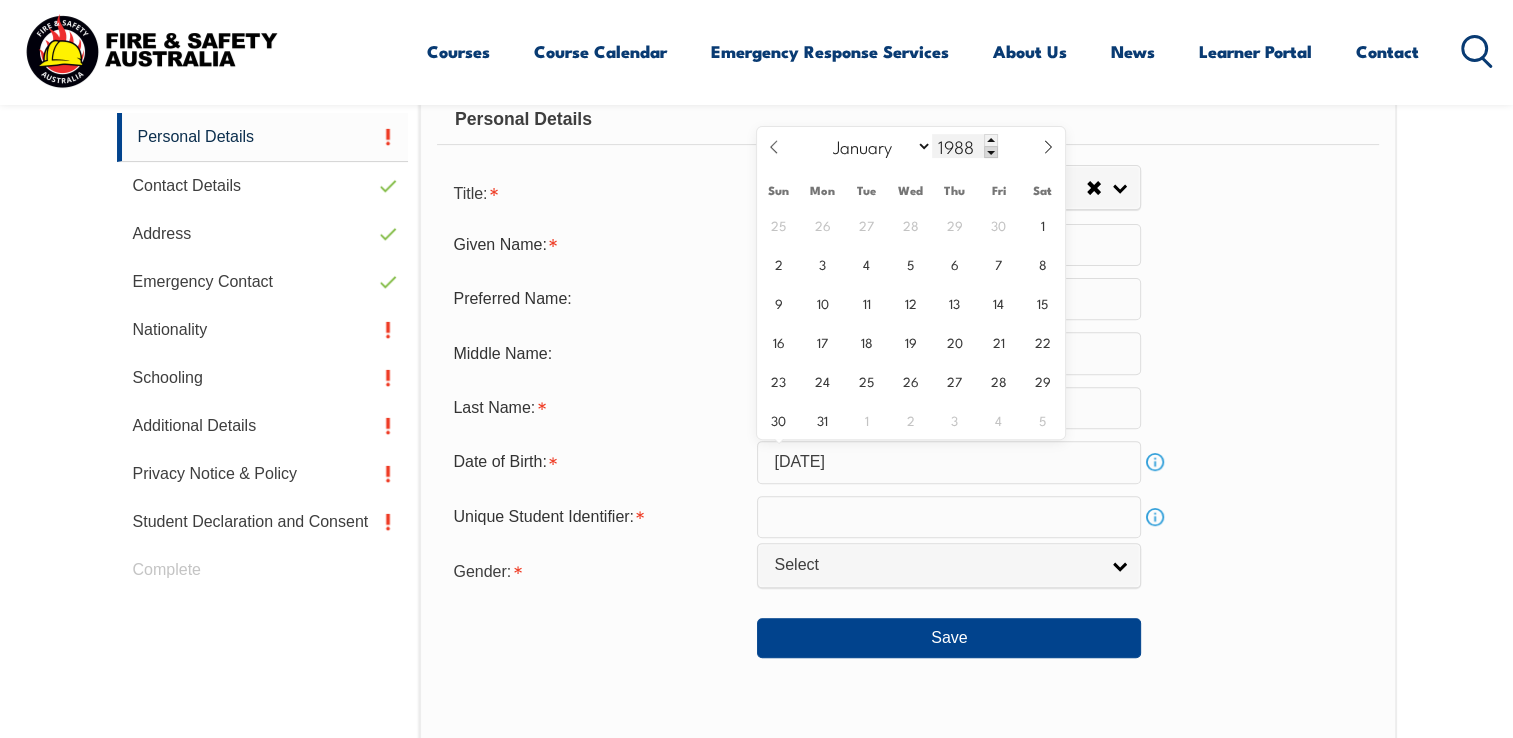 click at bounding box center [991, 152] 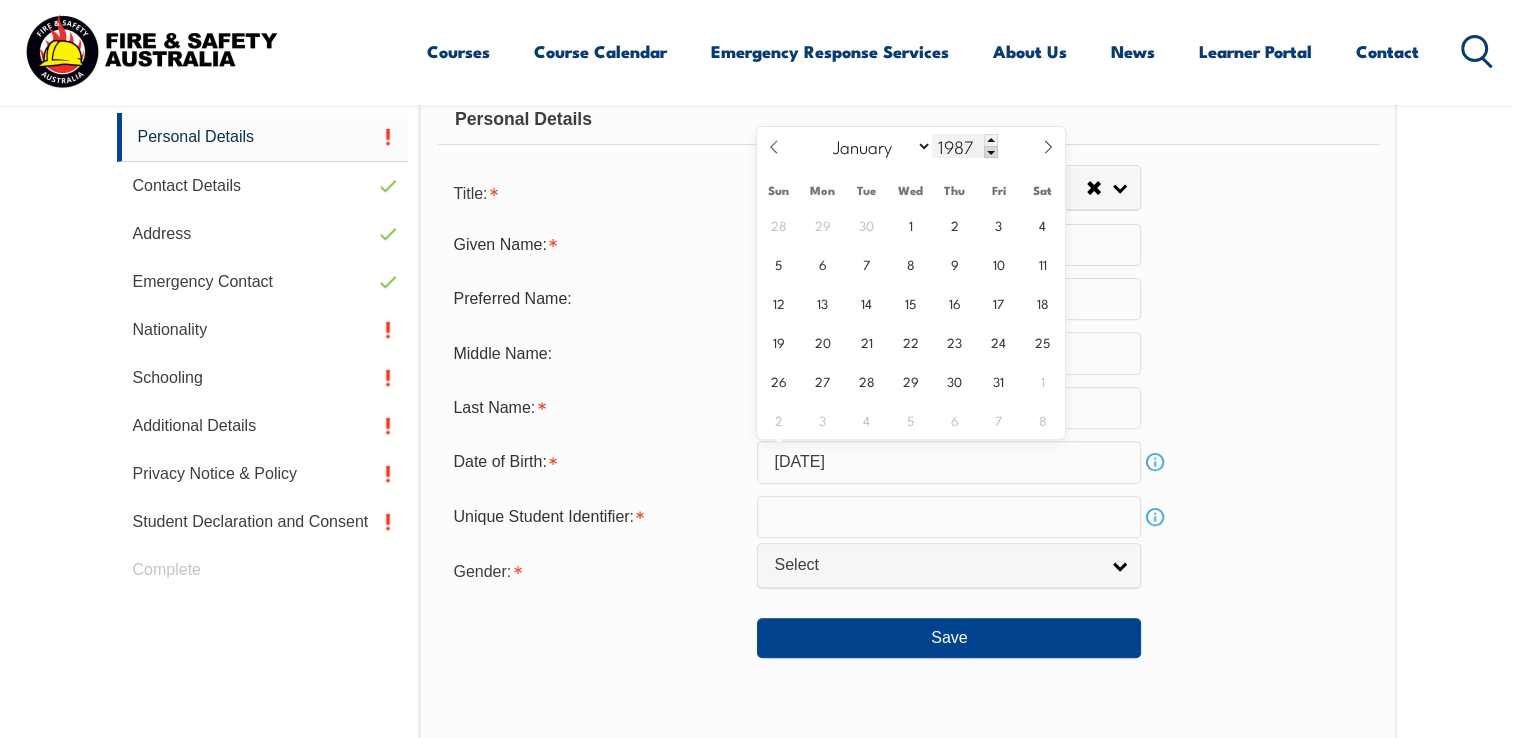 click at bounding box center (991, 152) 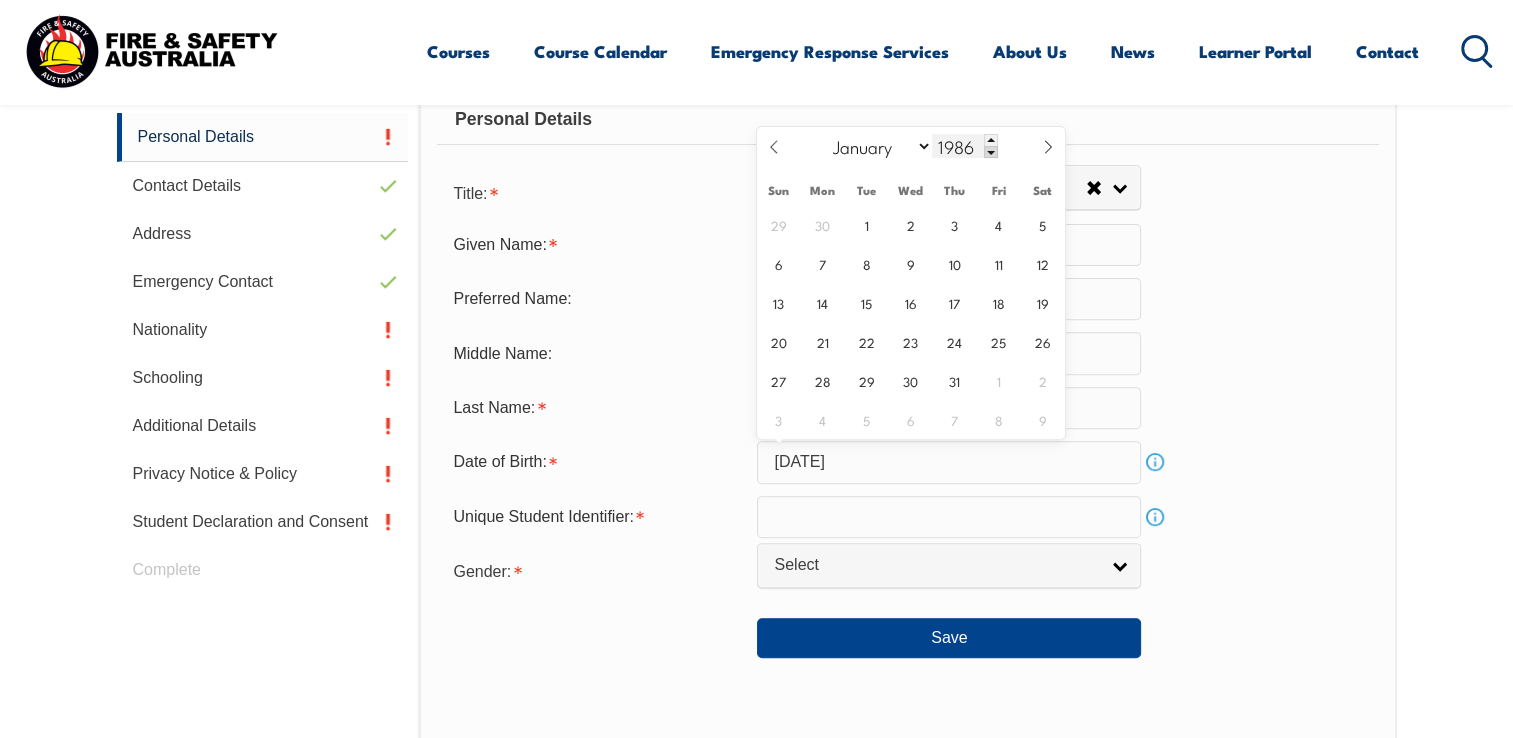 click at bounding box center (991, 152) 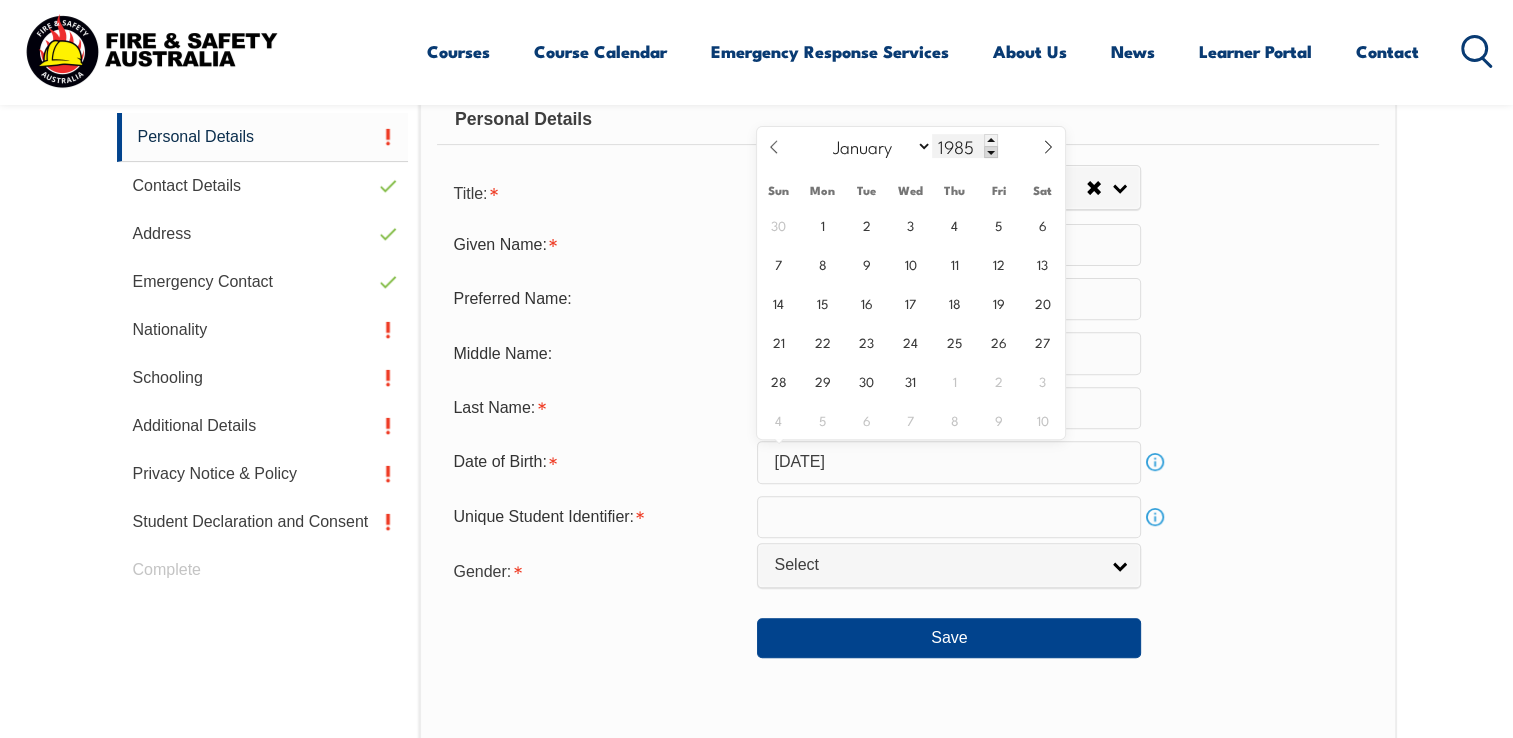 click at bounding box center [991, 152] 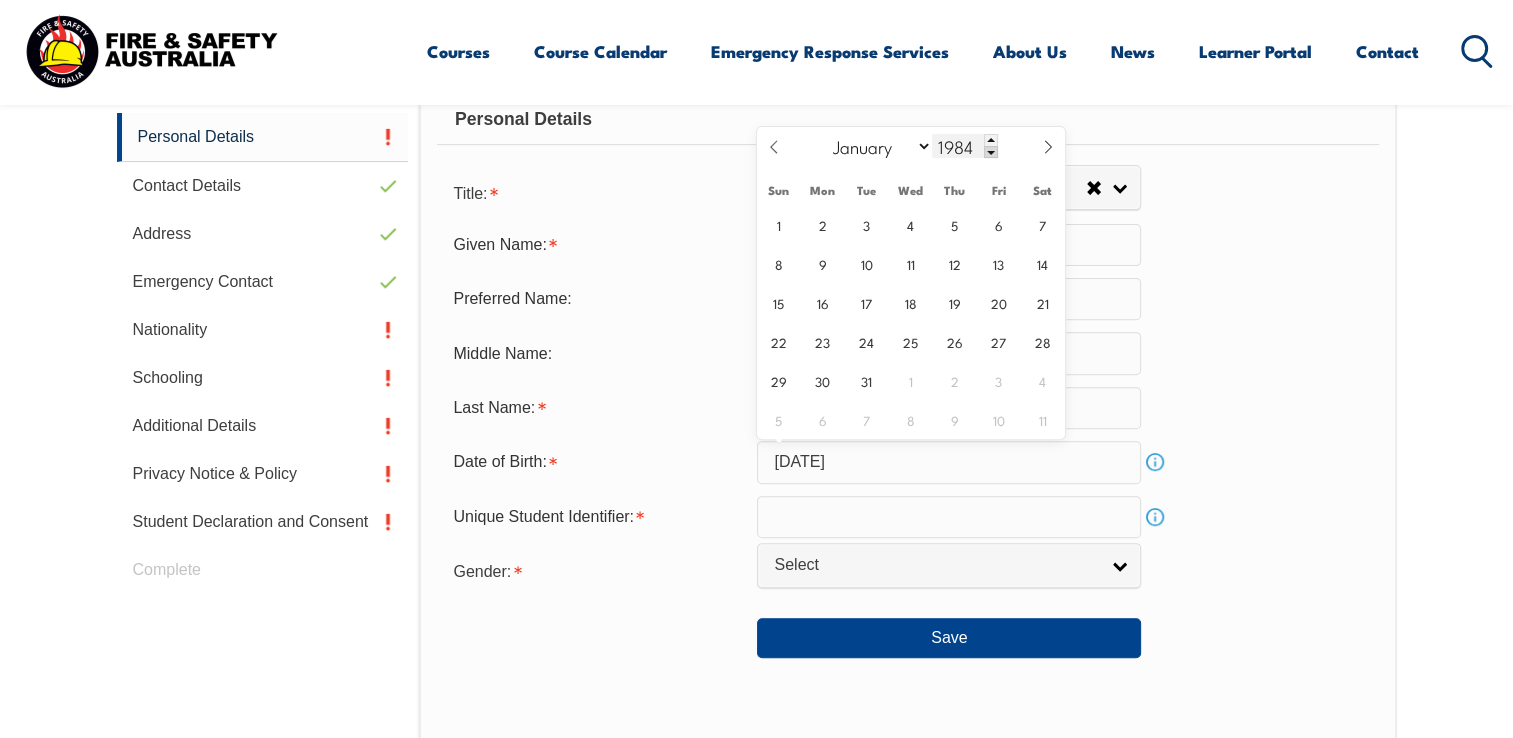 click at bounding box center [991, 152] 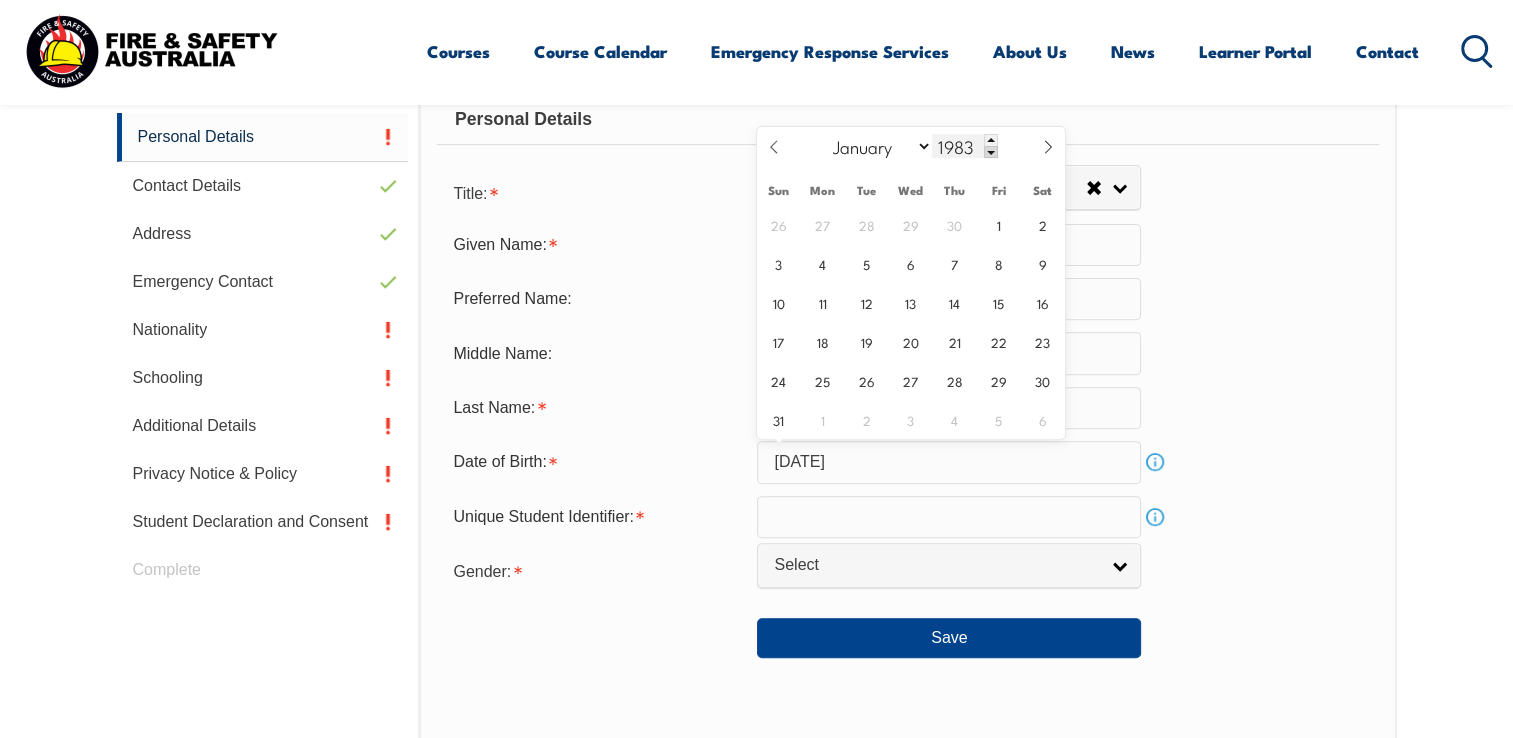 click at bounding box center (991, 152) 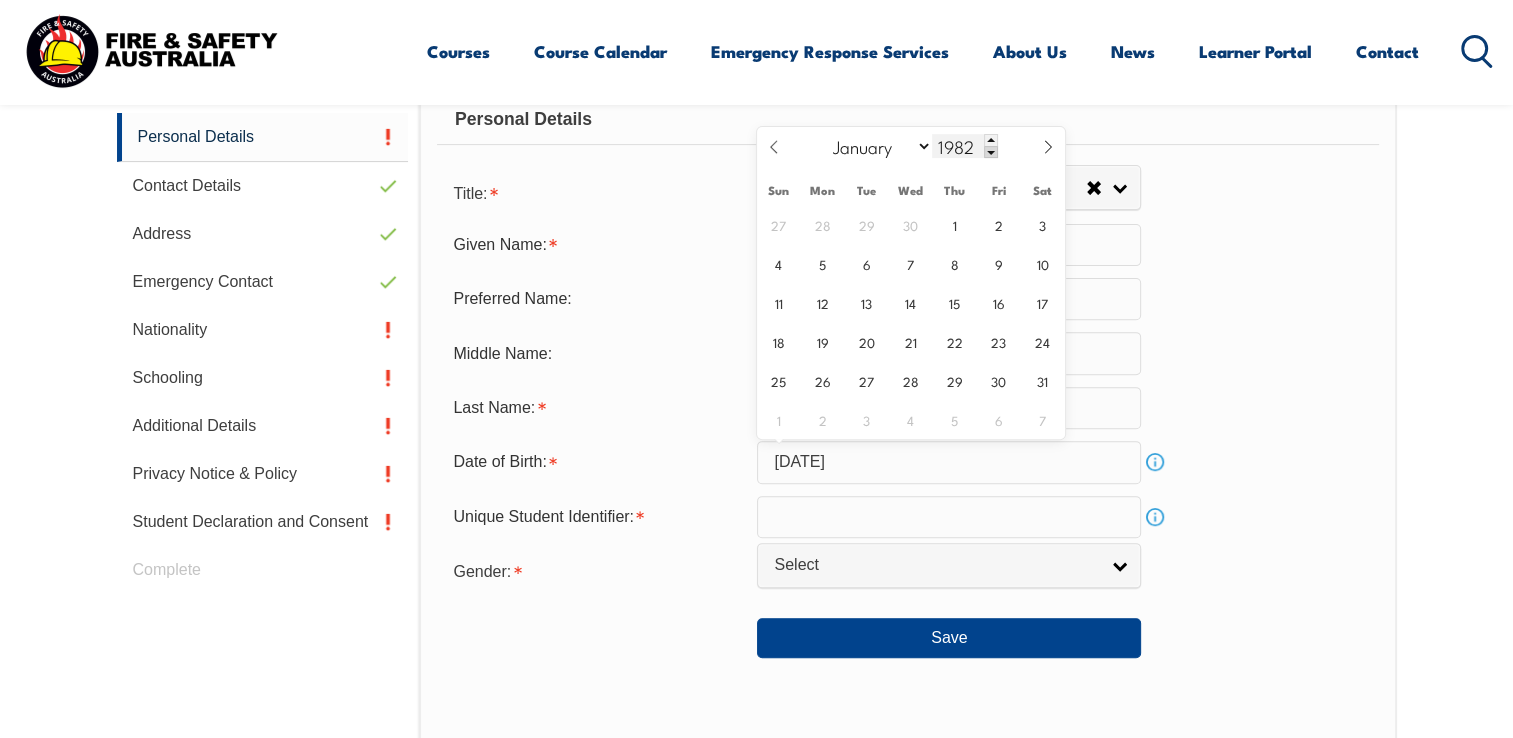 click at bounding box center (991, 152) 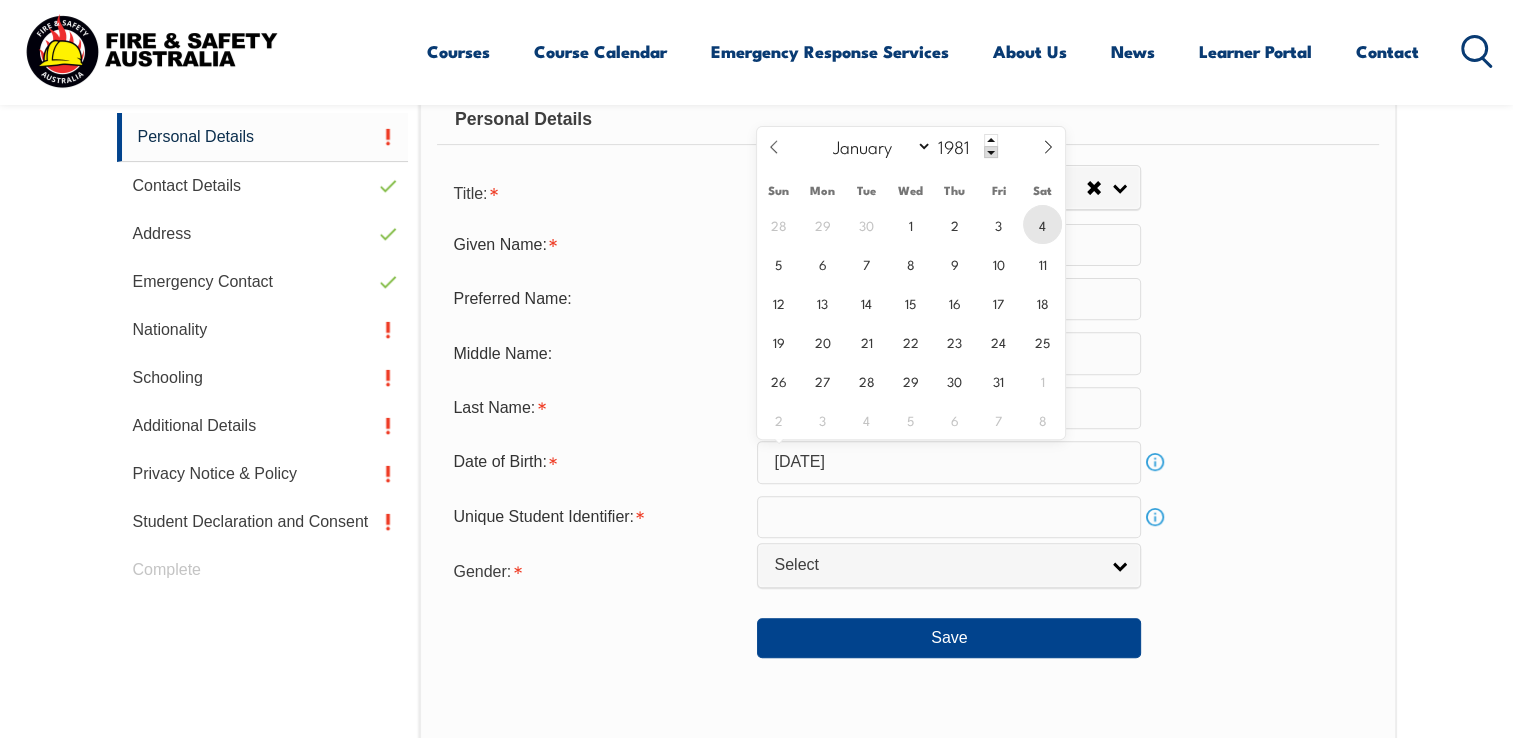 click on "4" at bounding box center (1042, 224) 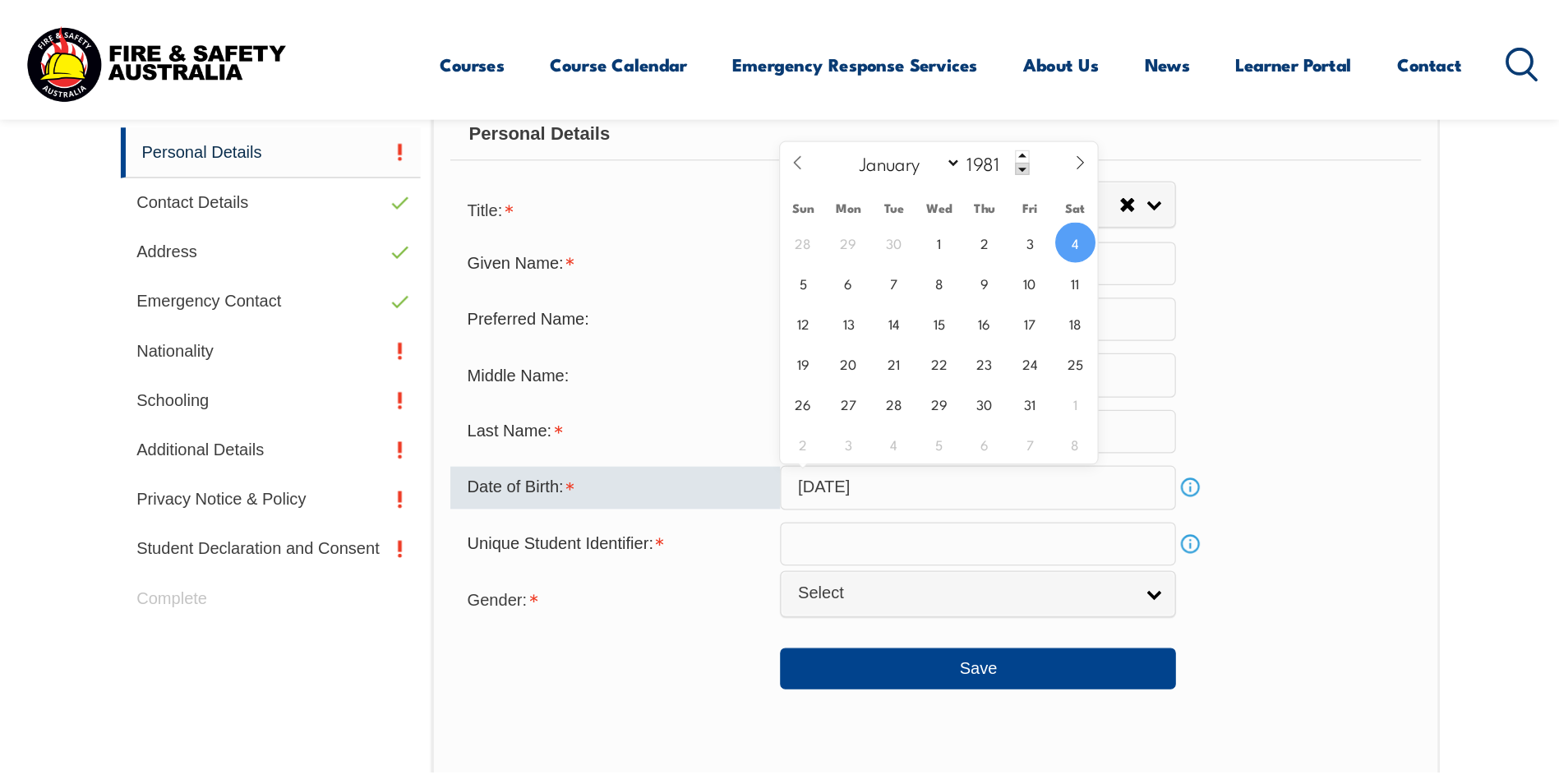 scroll, scrollTop: 530, scrollLeft: 0, axis: vertical 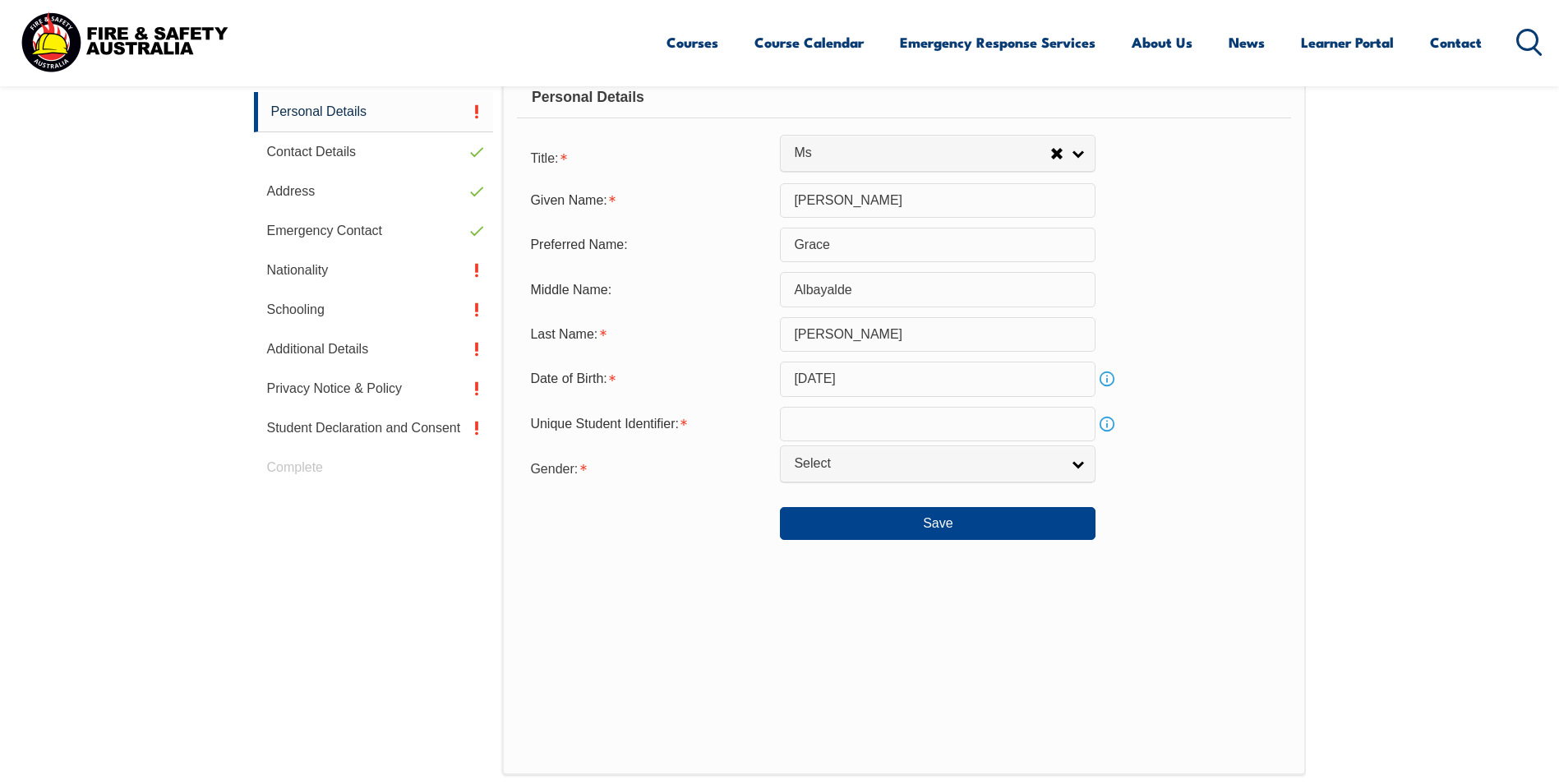 click on "Last Name: Arciaga" at bounding box center [903, 334] 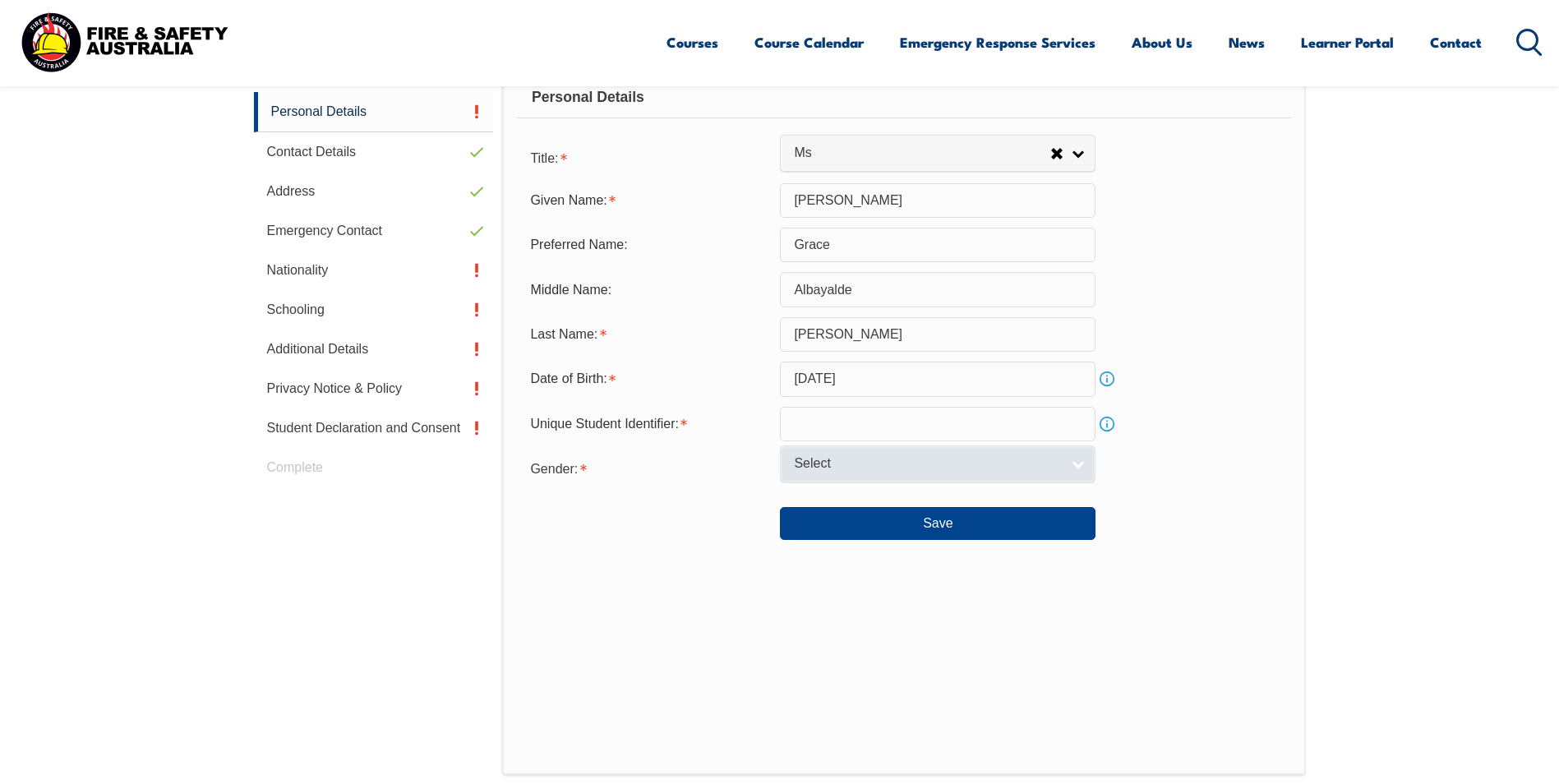 click on "Select" at bounding box center [927, 463] 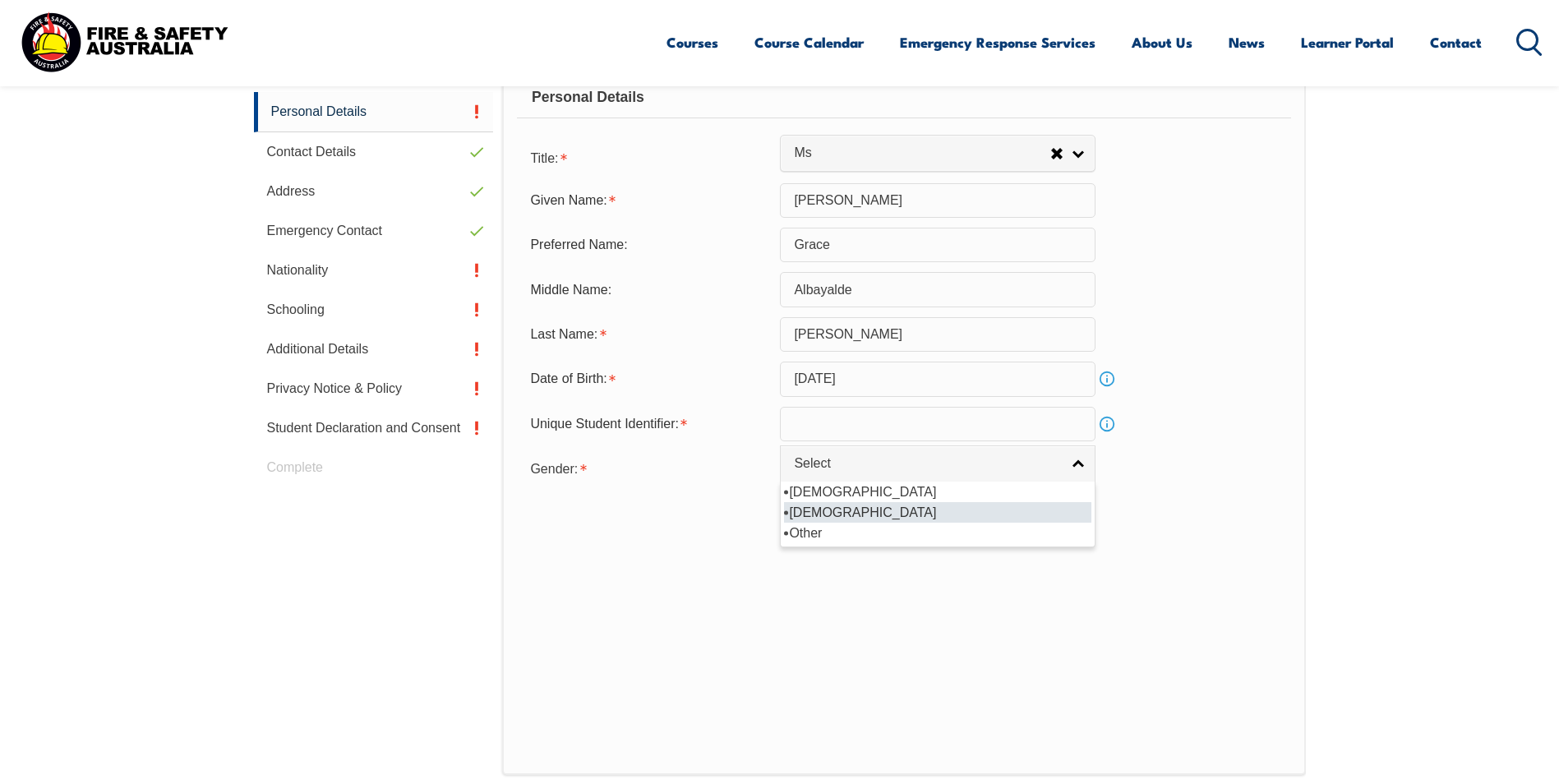 click on "[DEMOGRAPHIC_DATA]" at bounding box center (938, 512) 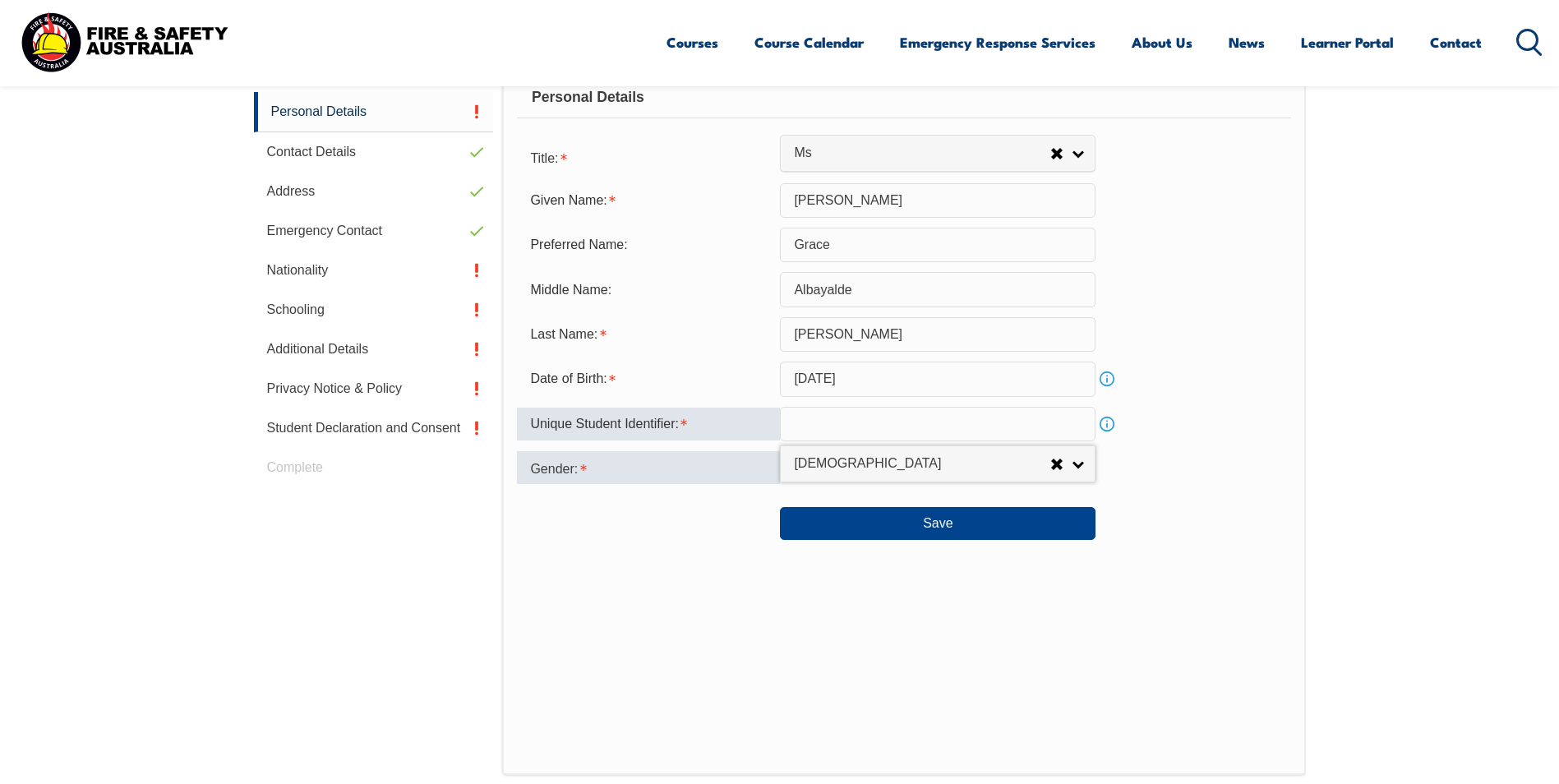 drag, startPoint x: 844, startPoint y: 419, endPoint x: 587, endPoint y: 456, distance: 259.6498 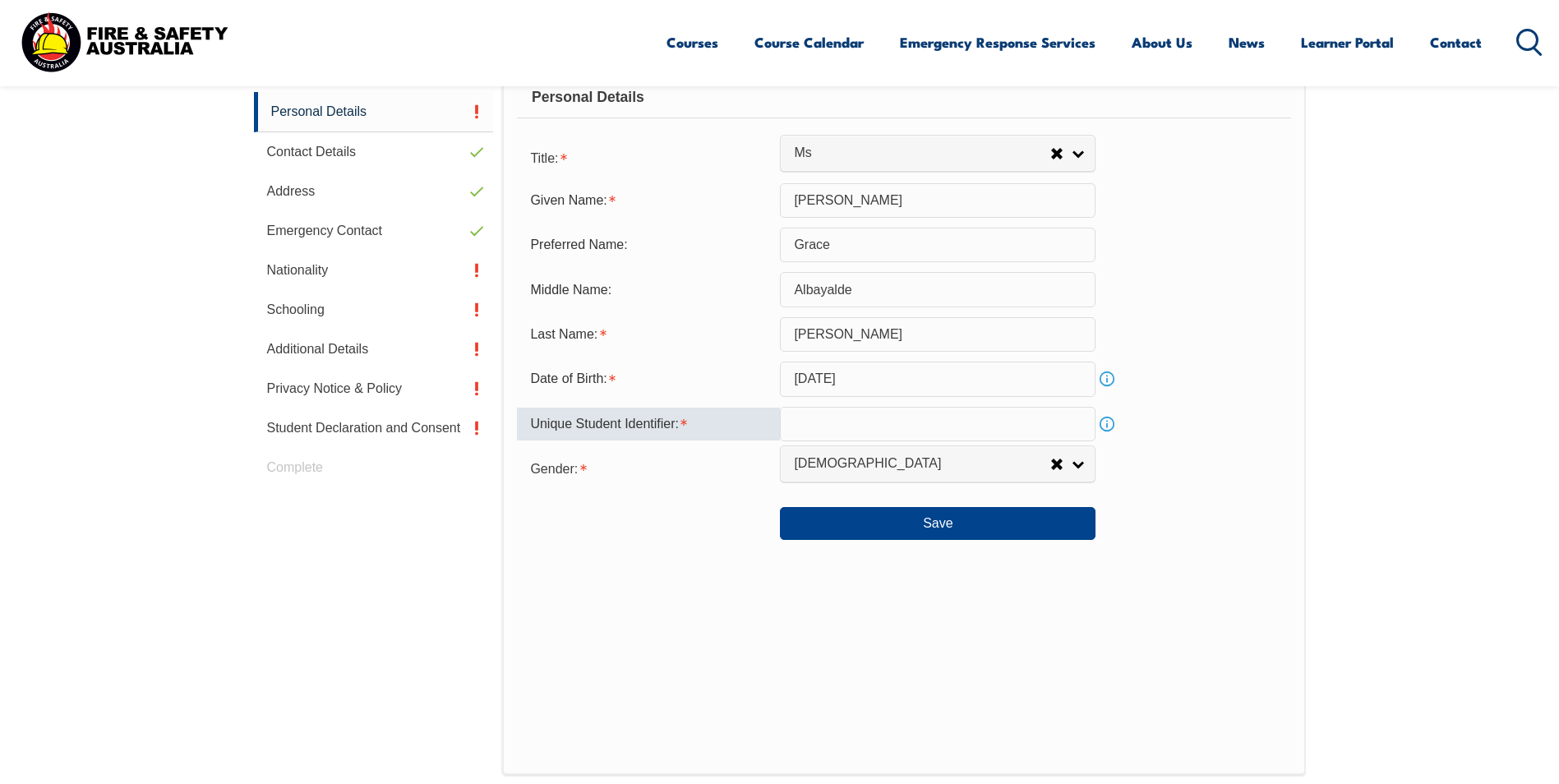 click at bounding box center (938, 424) 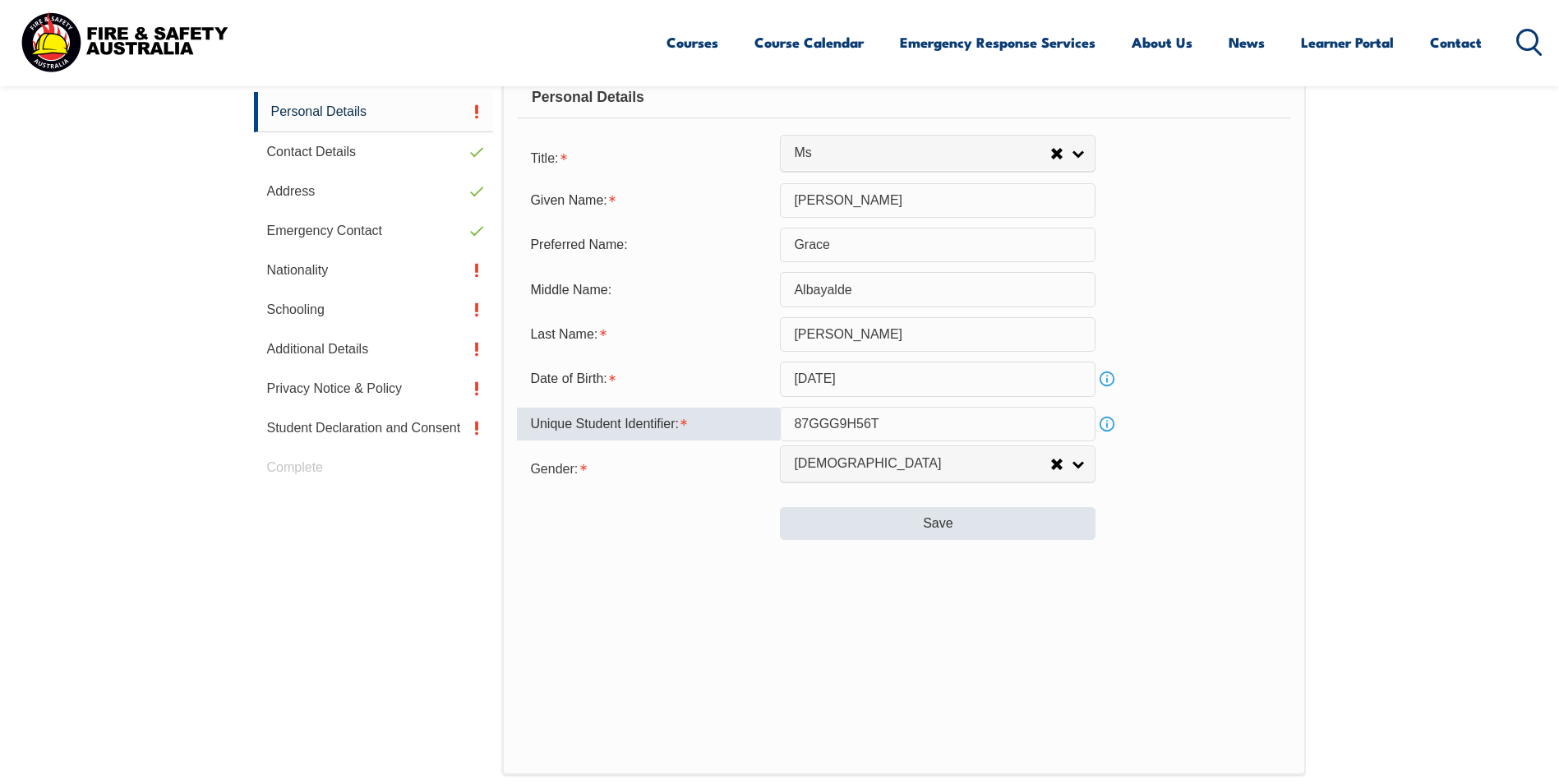 type on "87GGG9H56T" 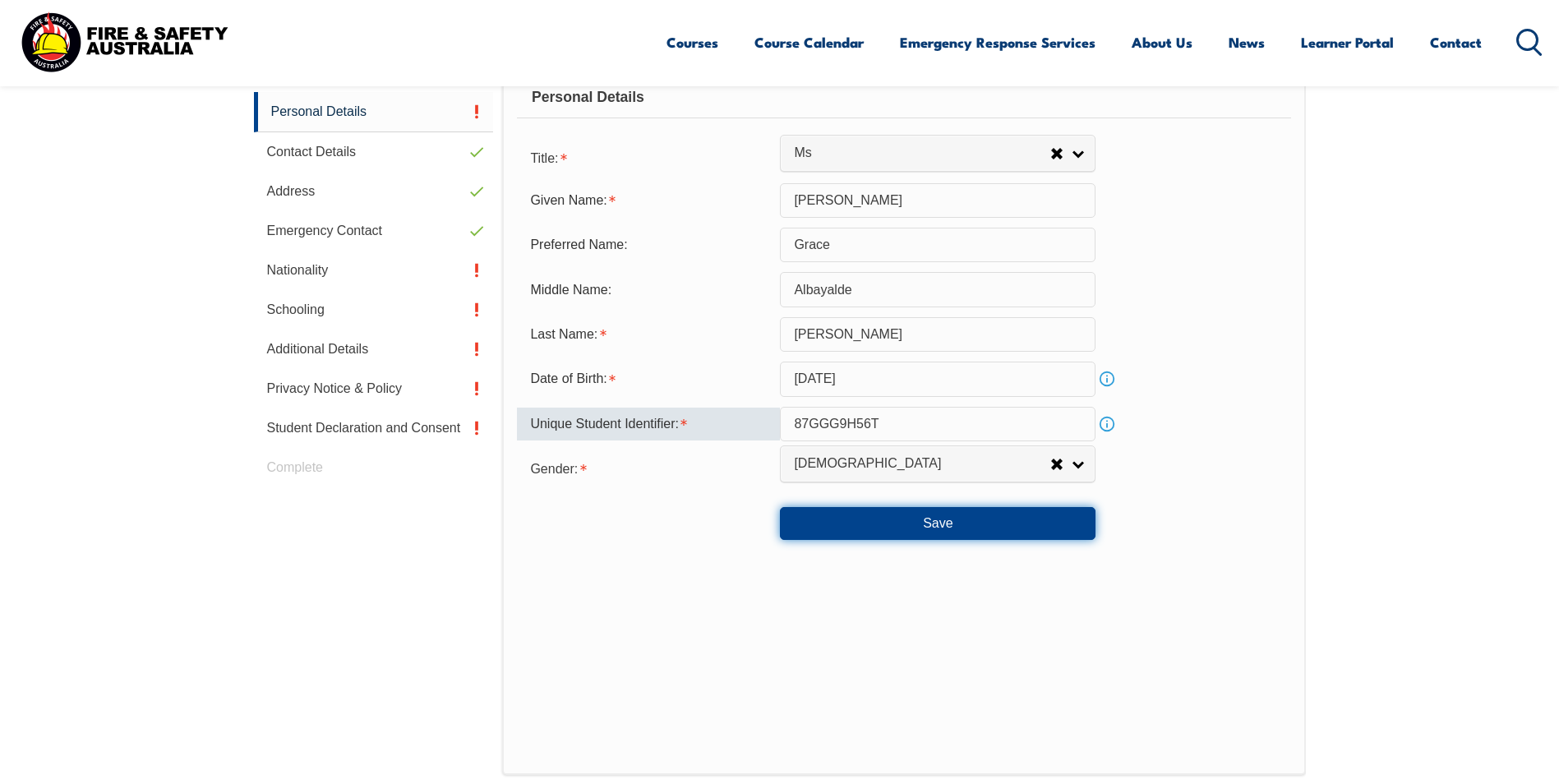 click on "Save" at bounding box center (938, 523) 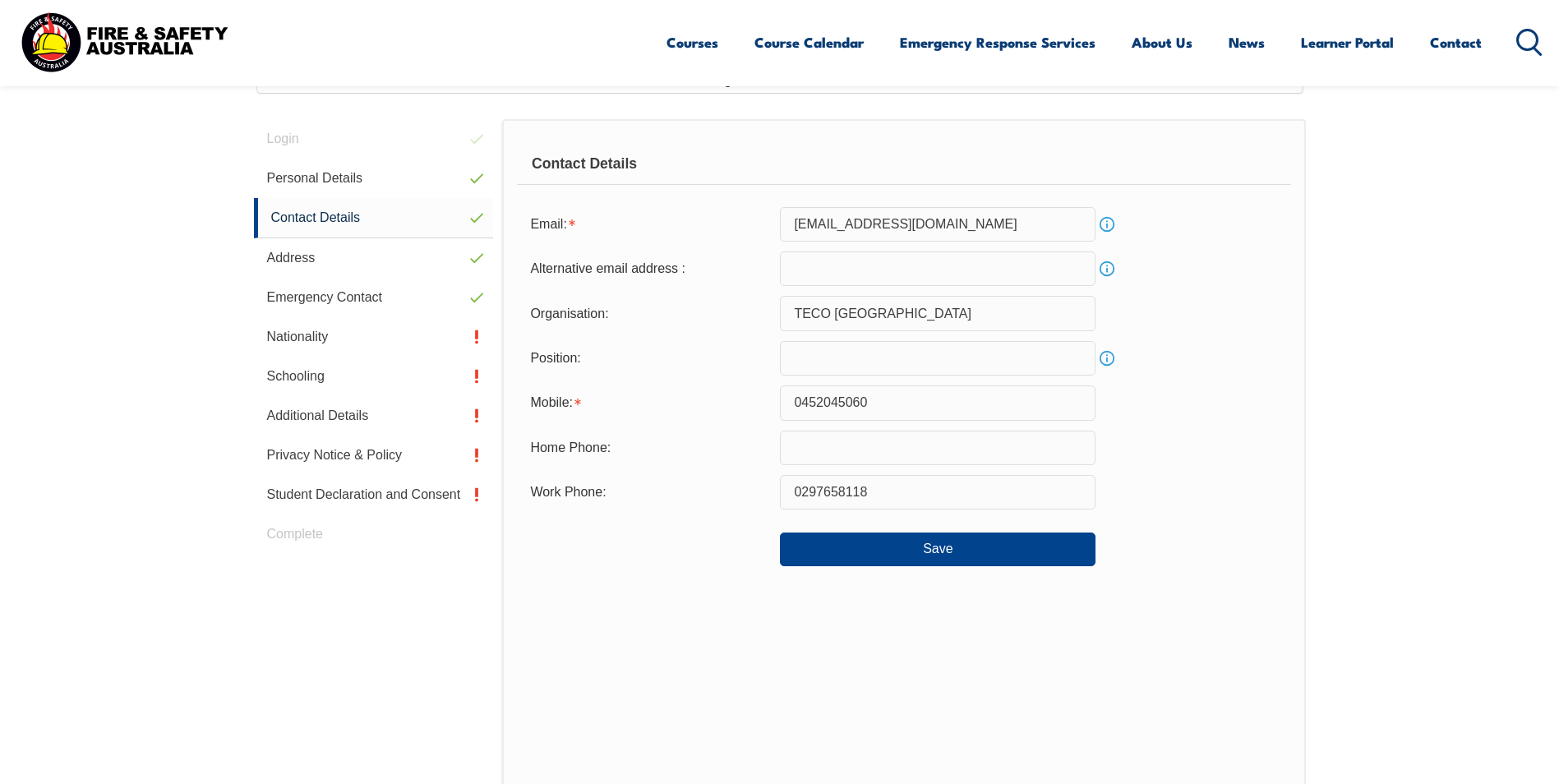 scroll, scrollTop: 448, scrollLeft: 0, axis: vertical 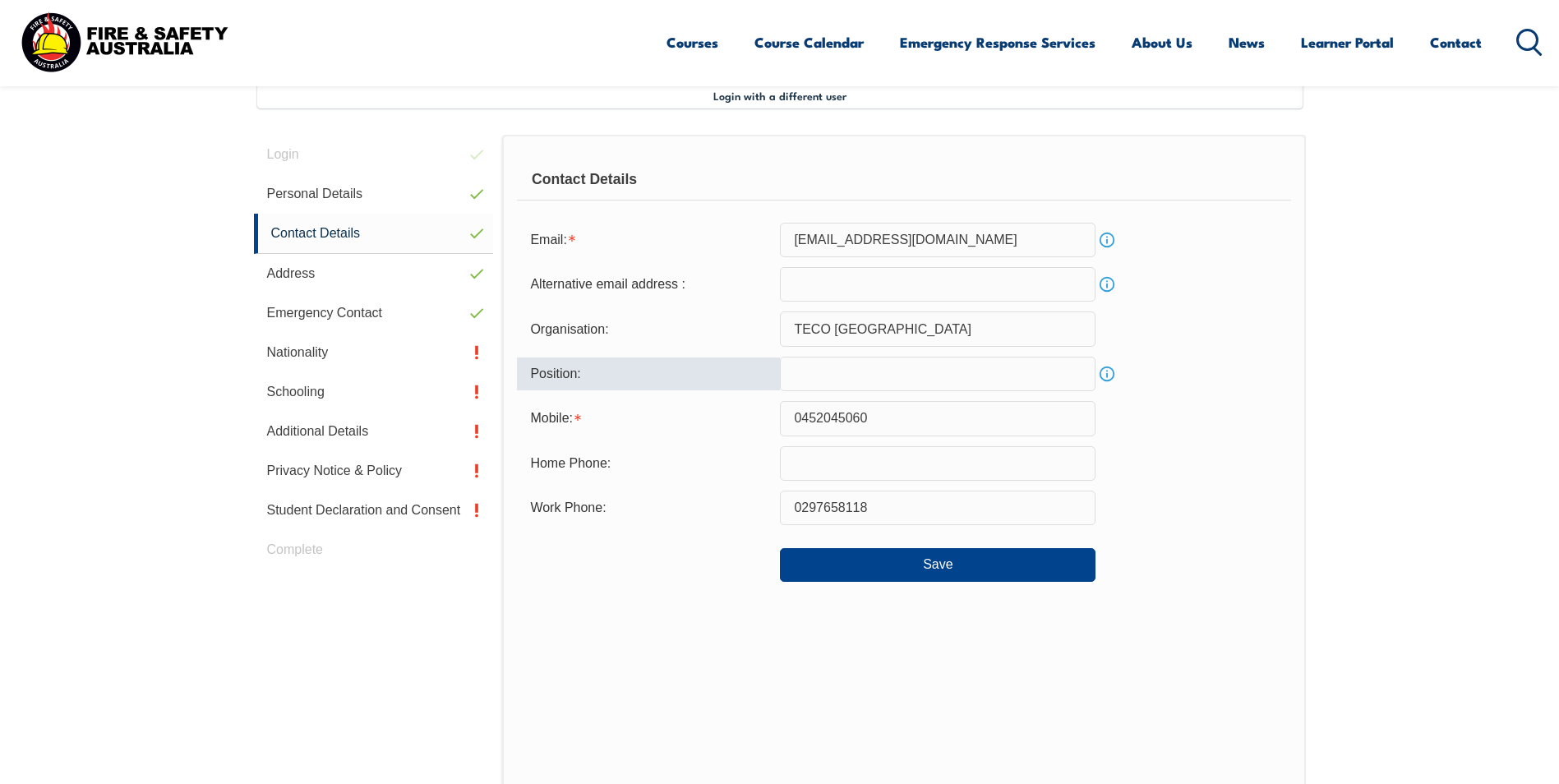 click at bounding box center [938, 374] 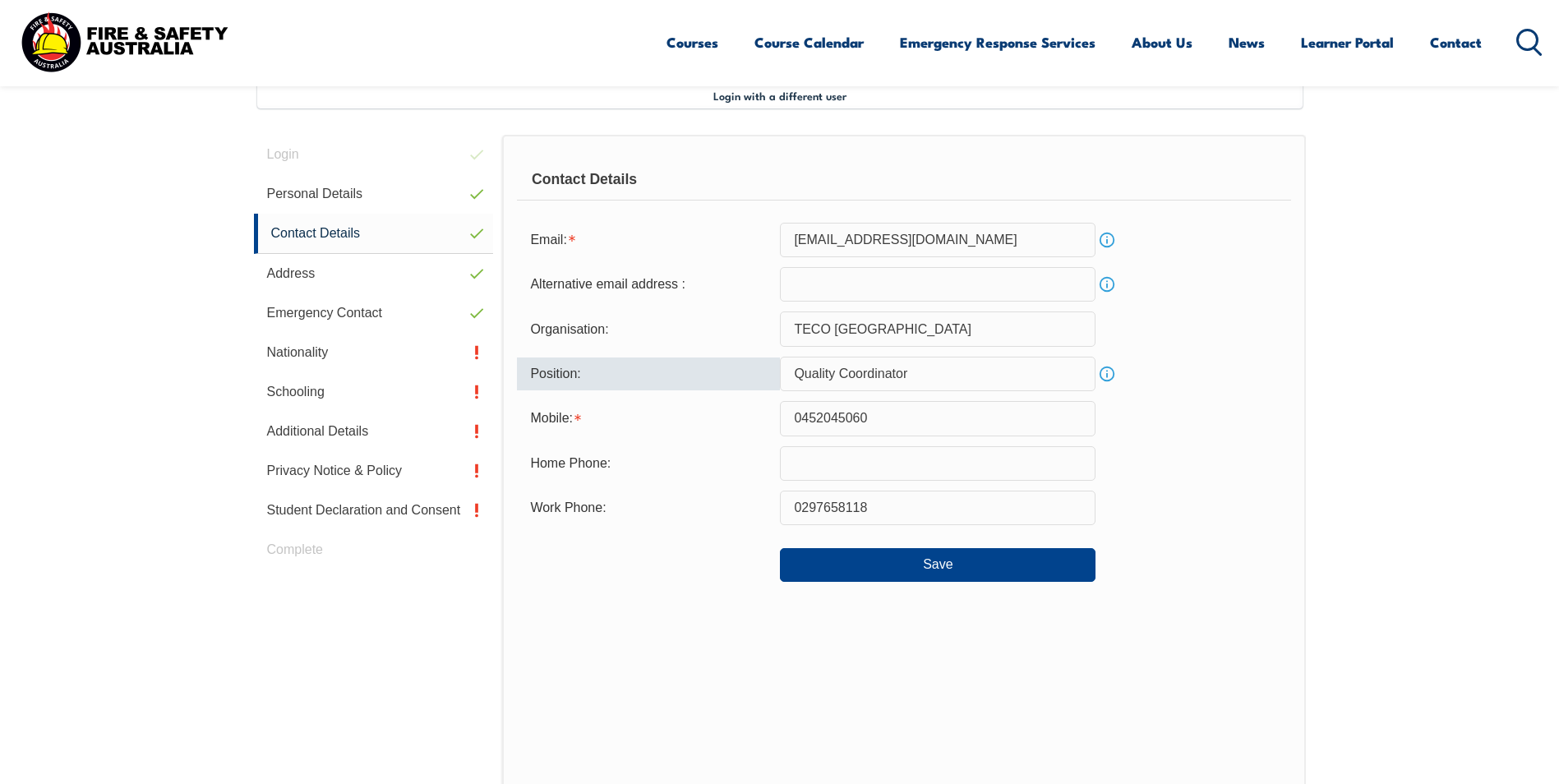 type on "Quality Coordinator" 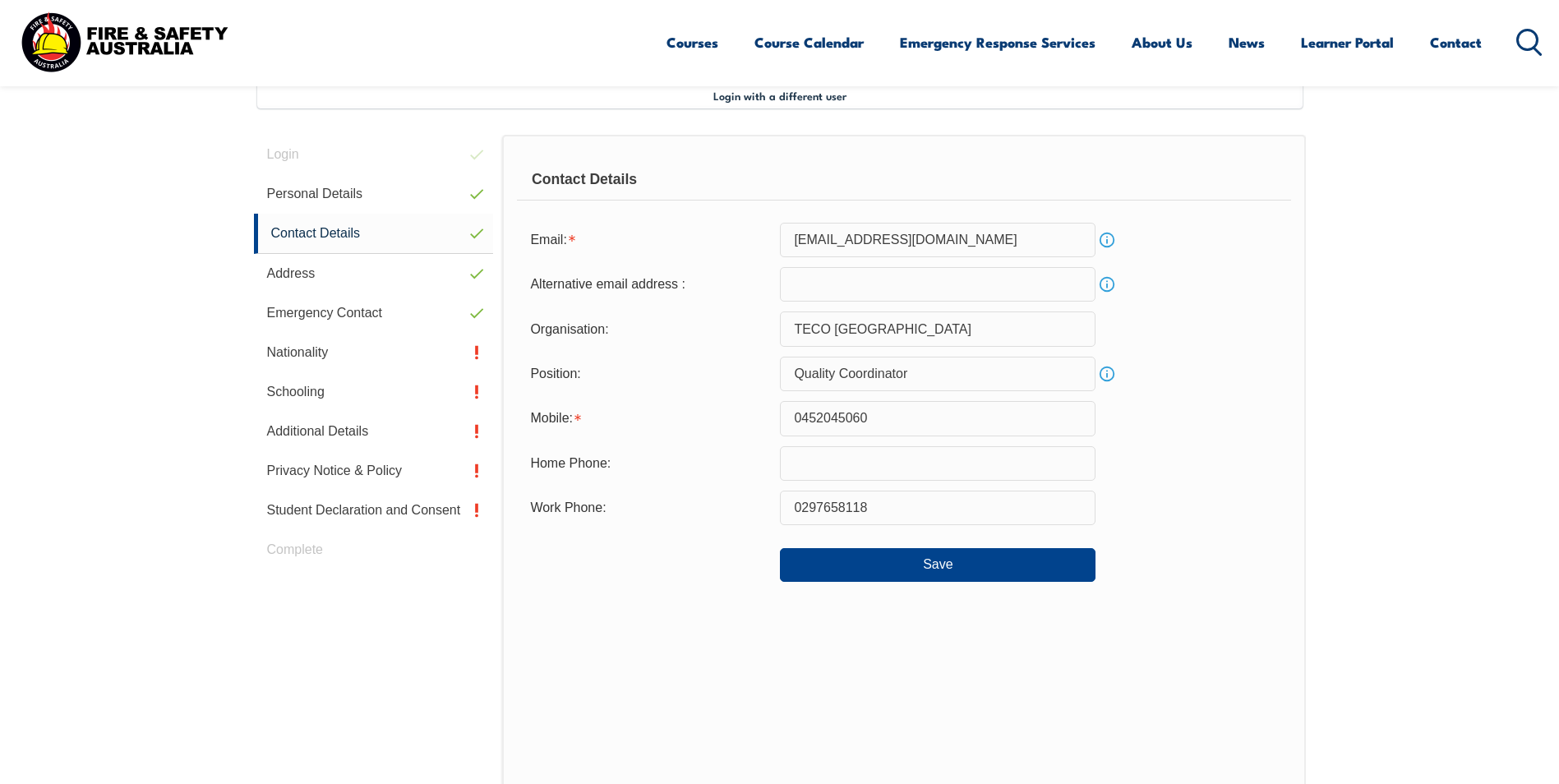 click on "Organisation: TECO Australia" at bounding box center [903, 329] 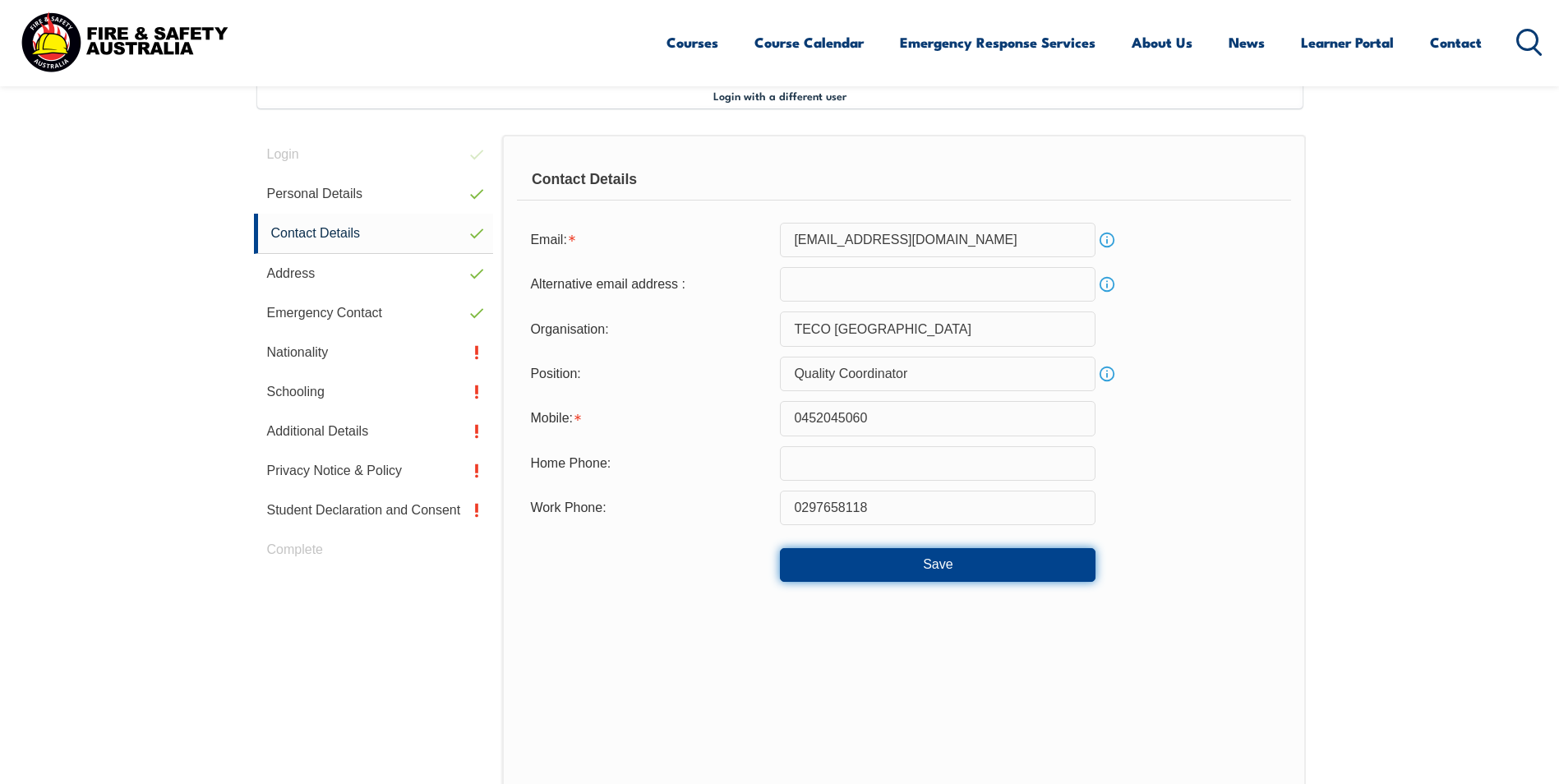 click on "Save" at bounding box center [938, 565] 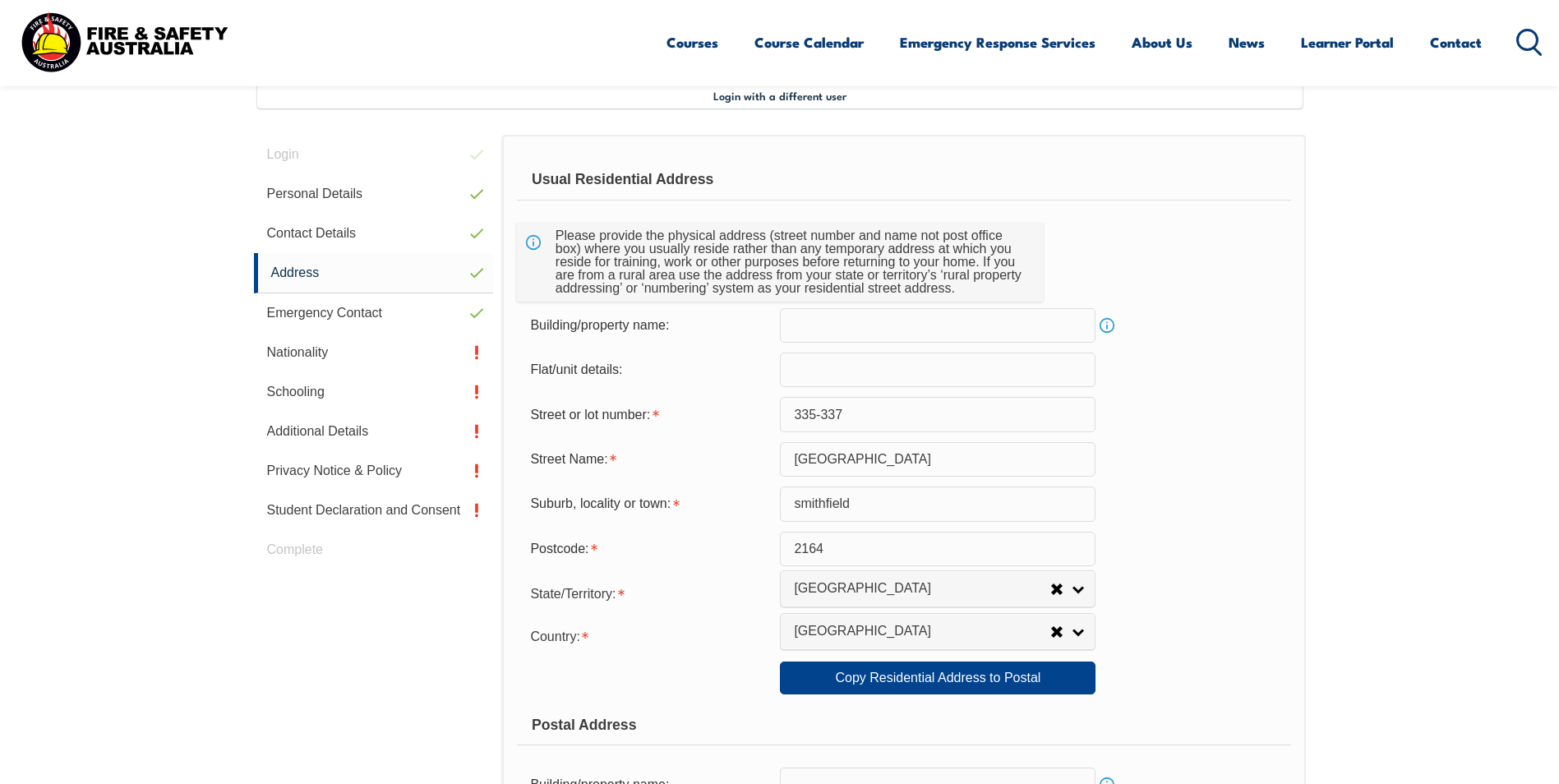 click at bounding box center [938, 325] 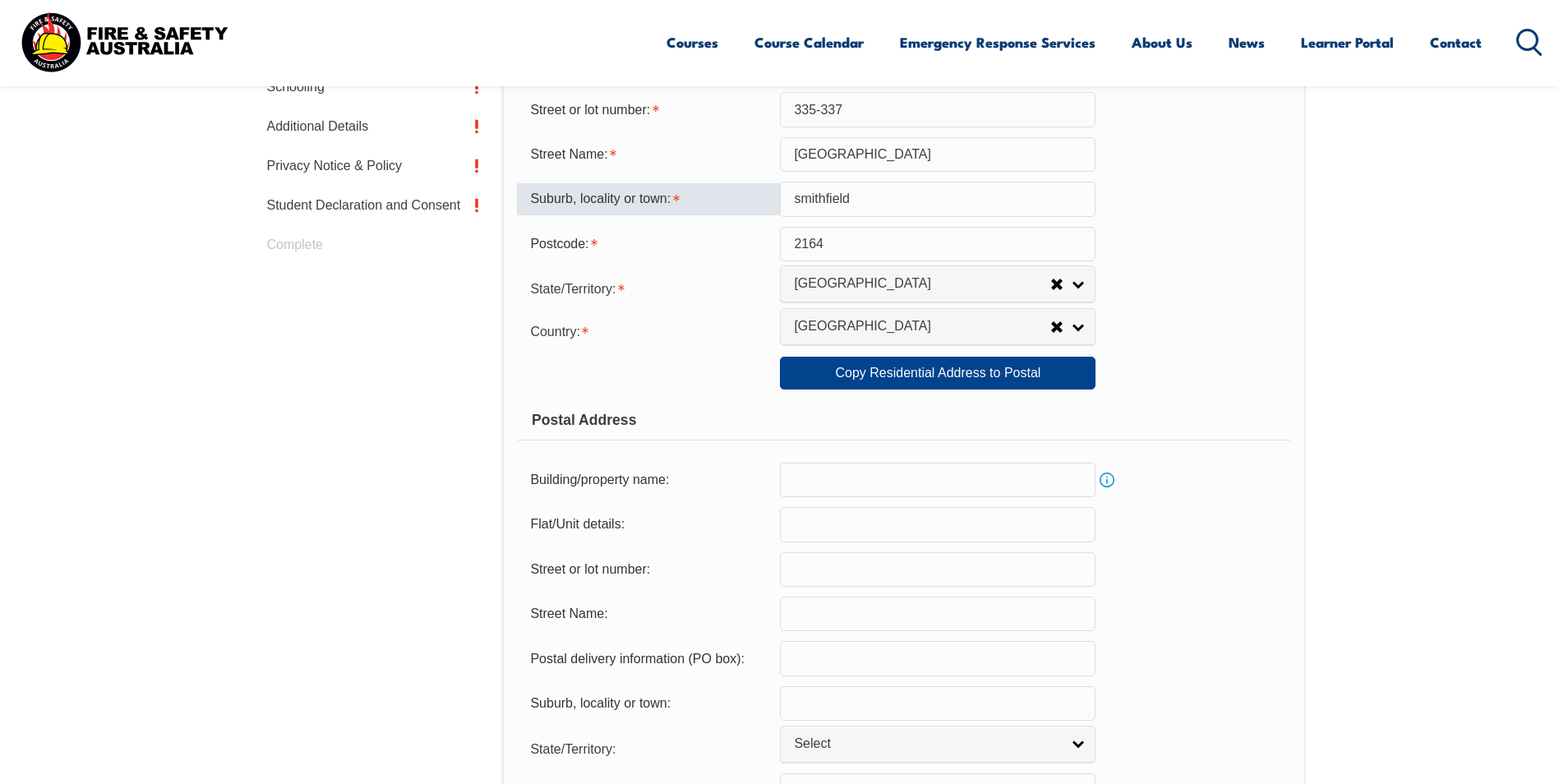 scroll, scrollTop: 941, scrollLeft: 0, axis: vertical 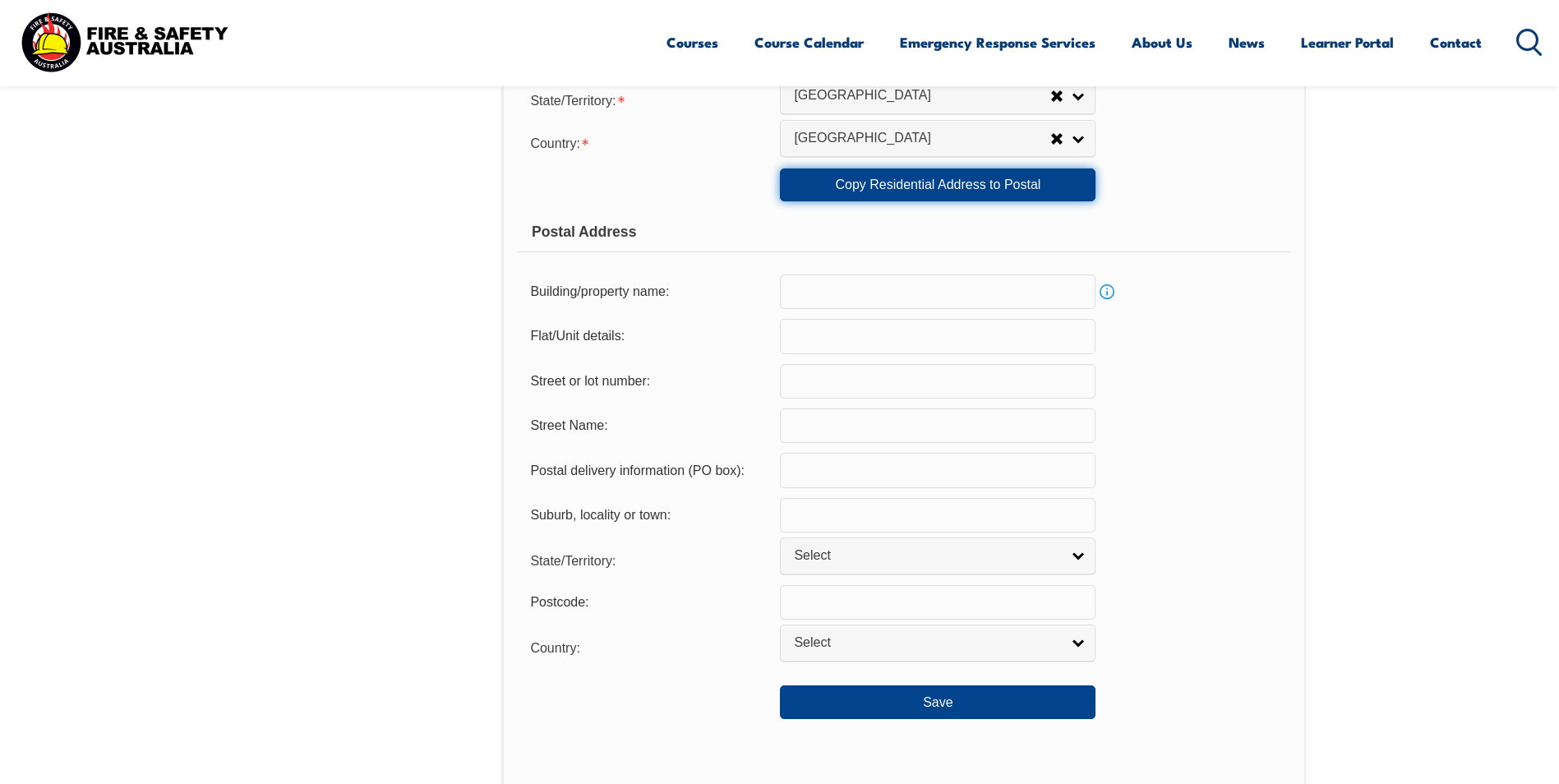 click on "Copy Residential Address to Postal" at bounding box center [938, 185] 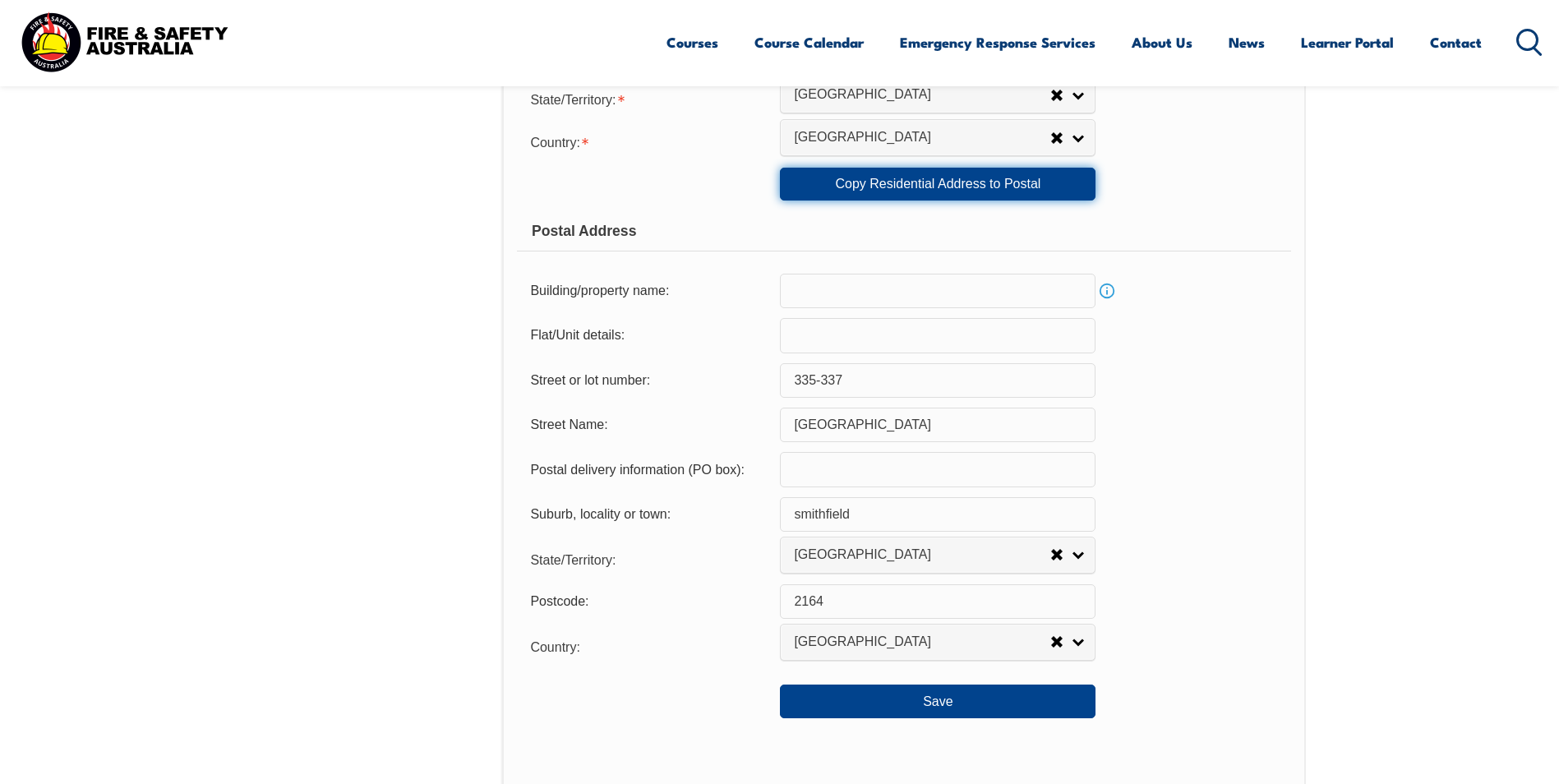 scroll, scrollTop: 1188, scrollLeft: 0, axis: vertical 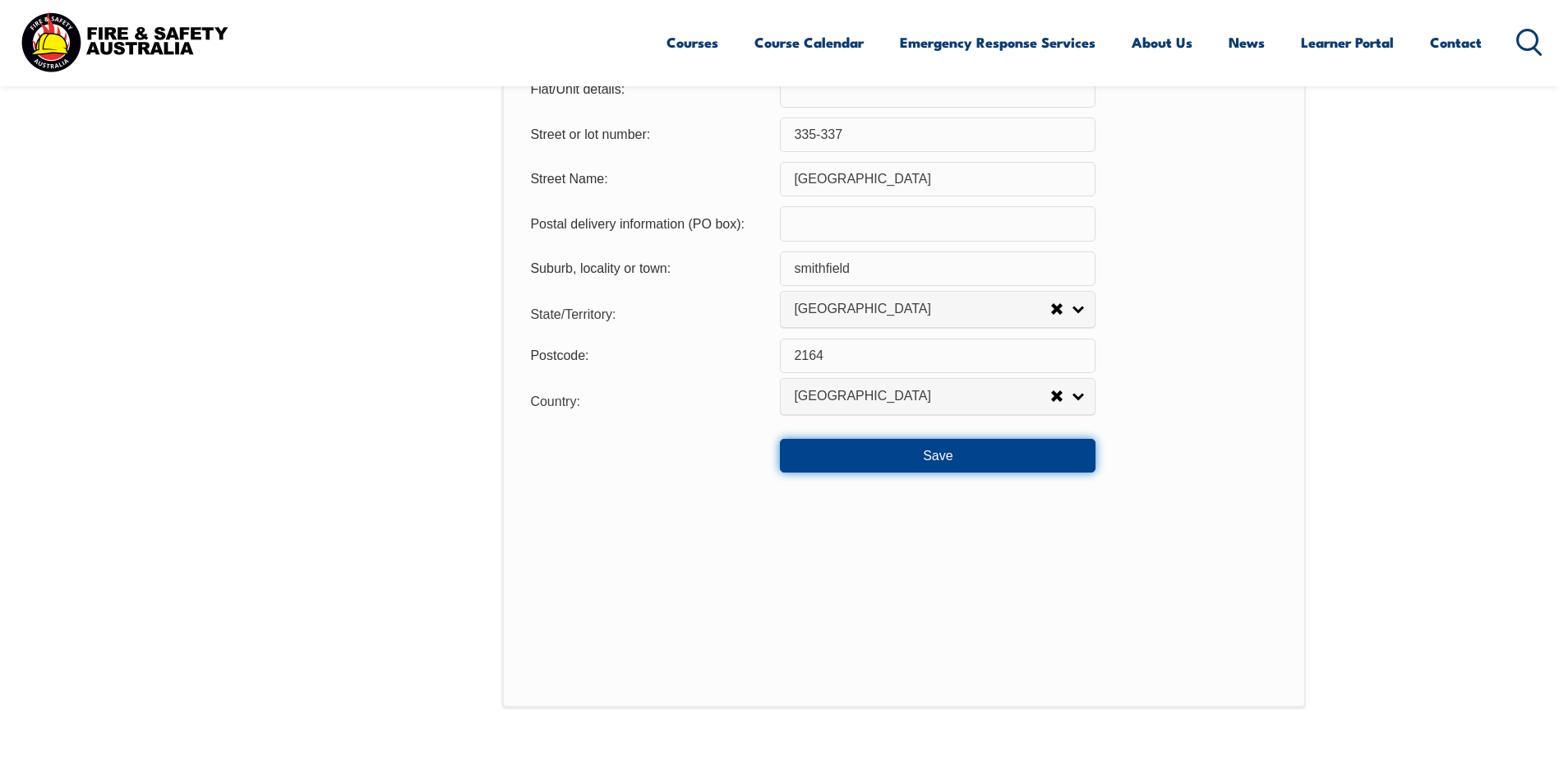 click on "Save" at bounding box center [938, 455] 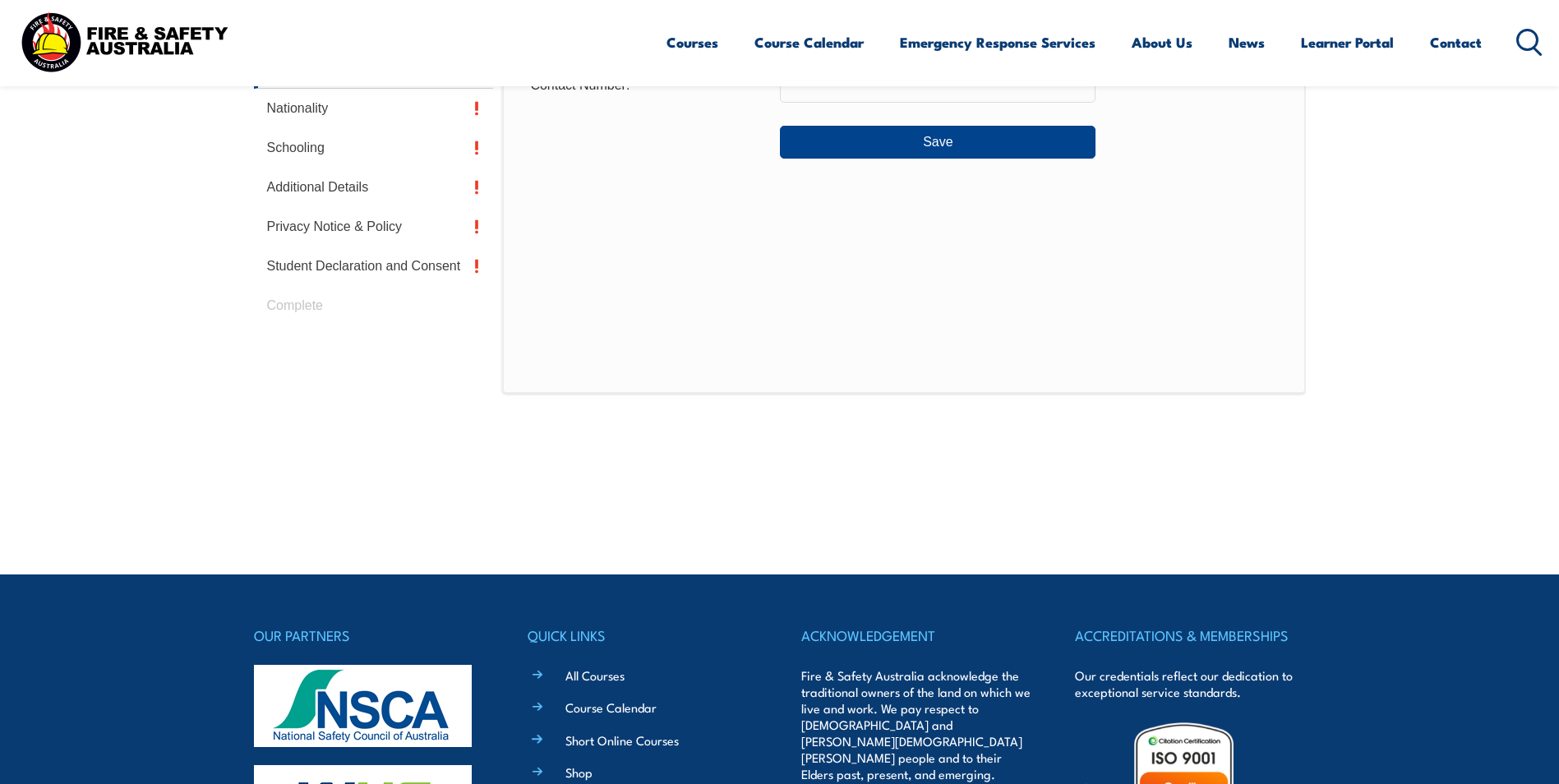 scroll, scrollTop: 448, scrollLeft: 0, axis: vertical 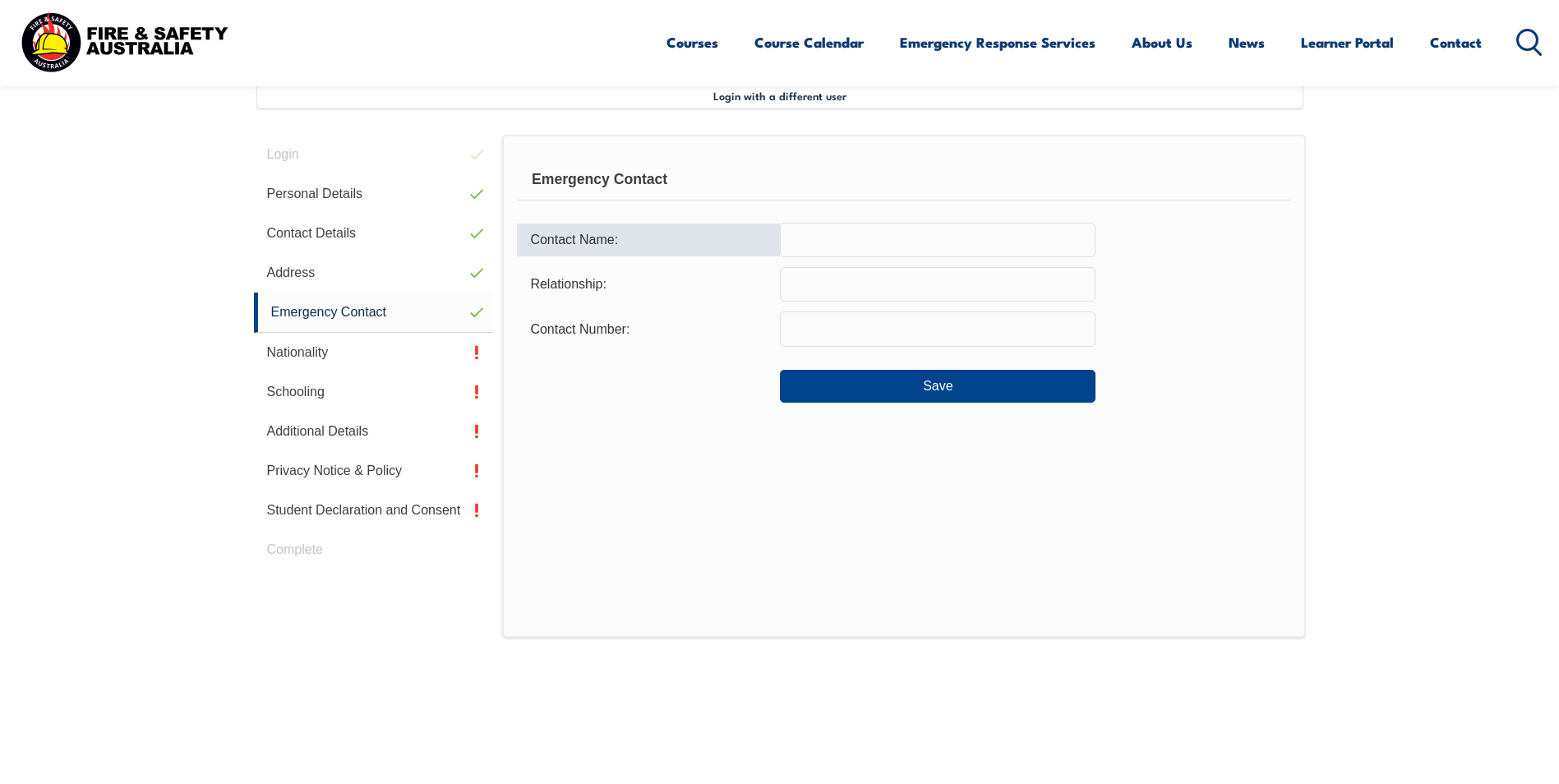 click at bounding box center [938, 240] 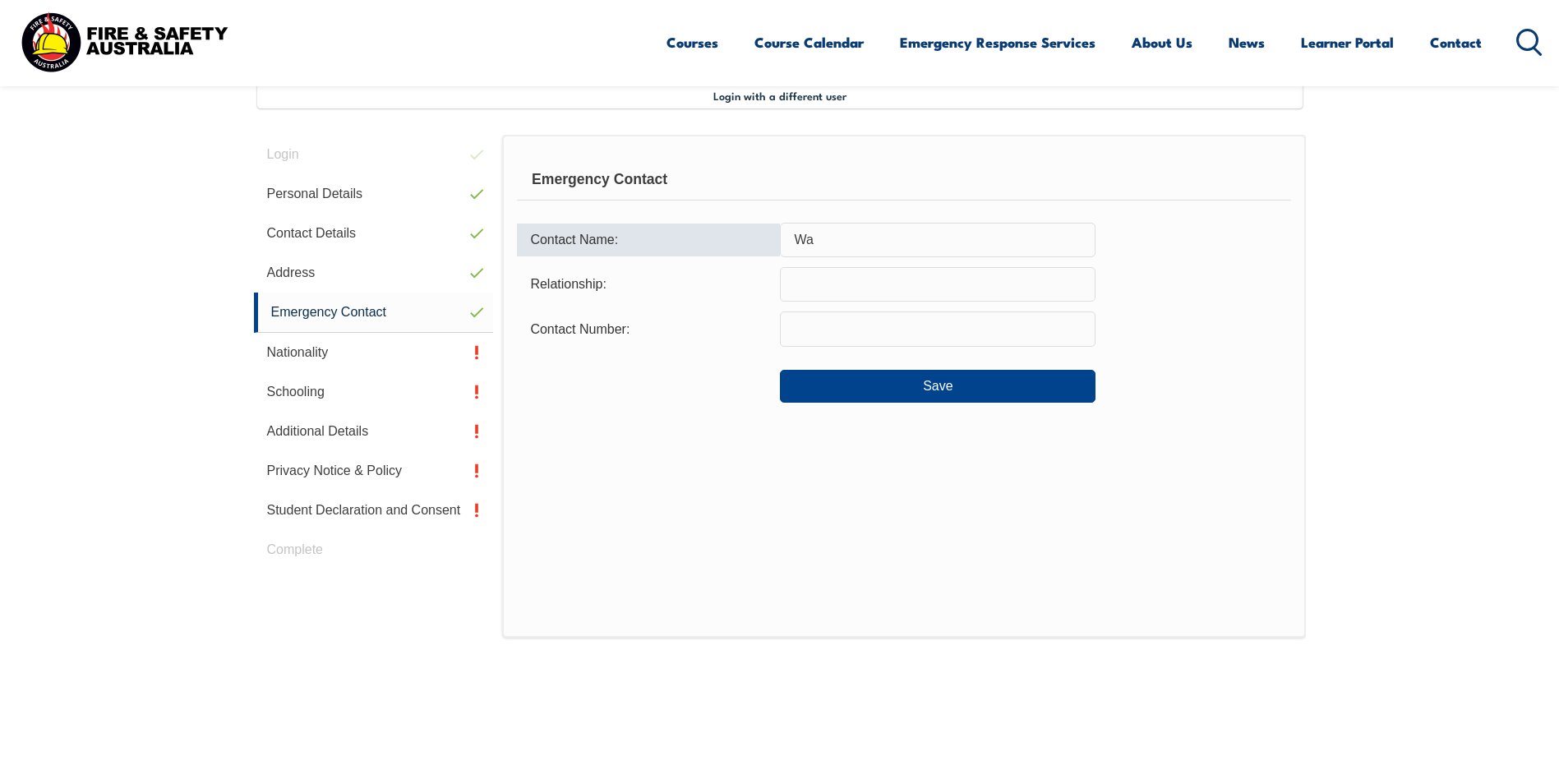 type on "W" 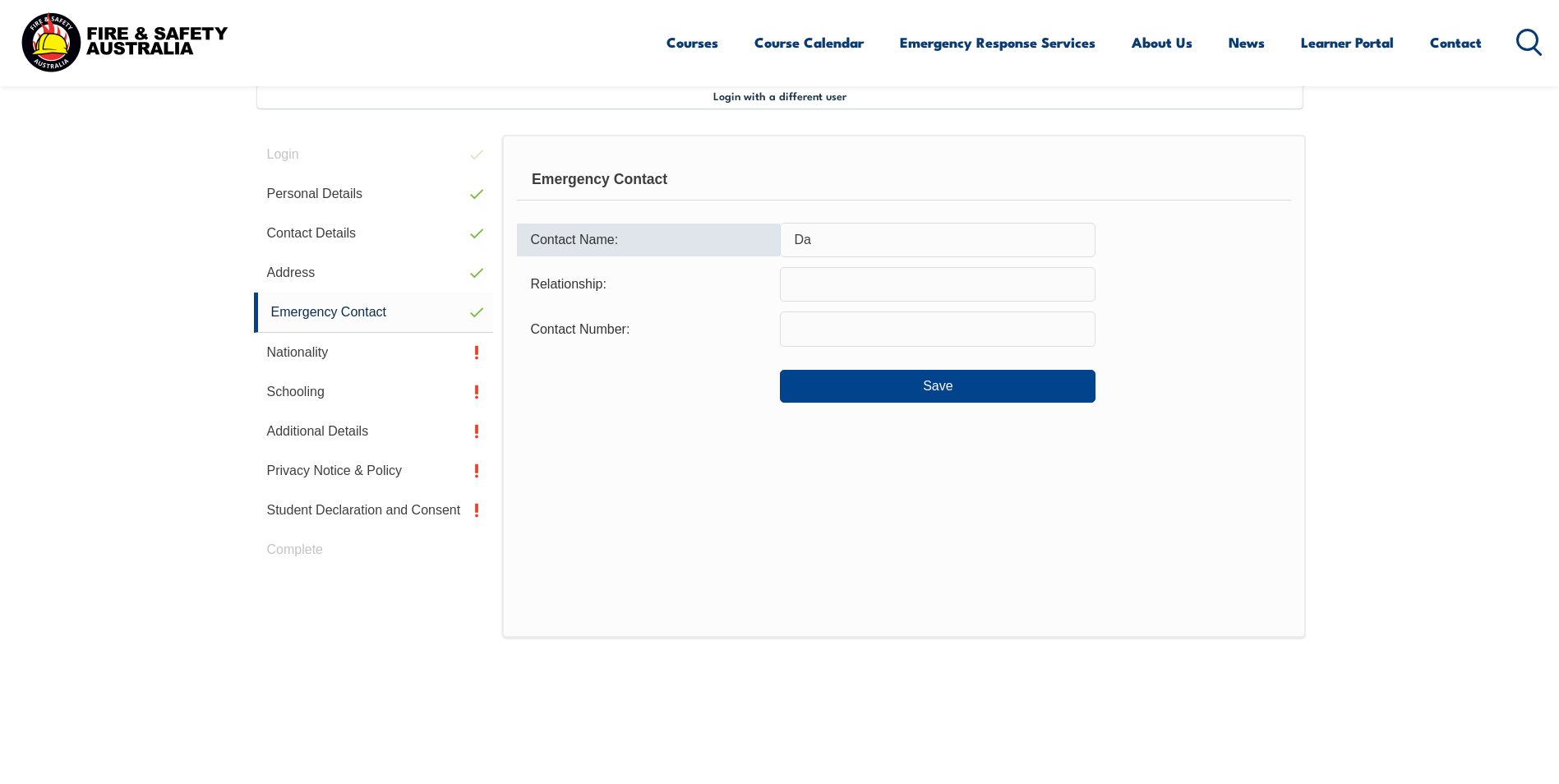type on "D" 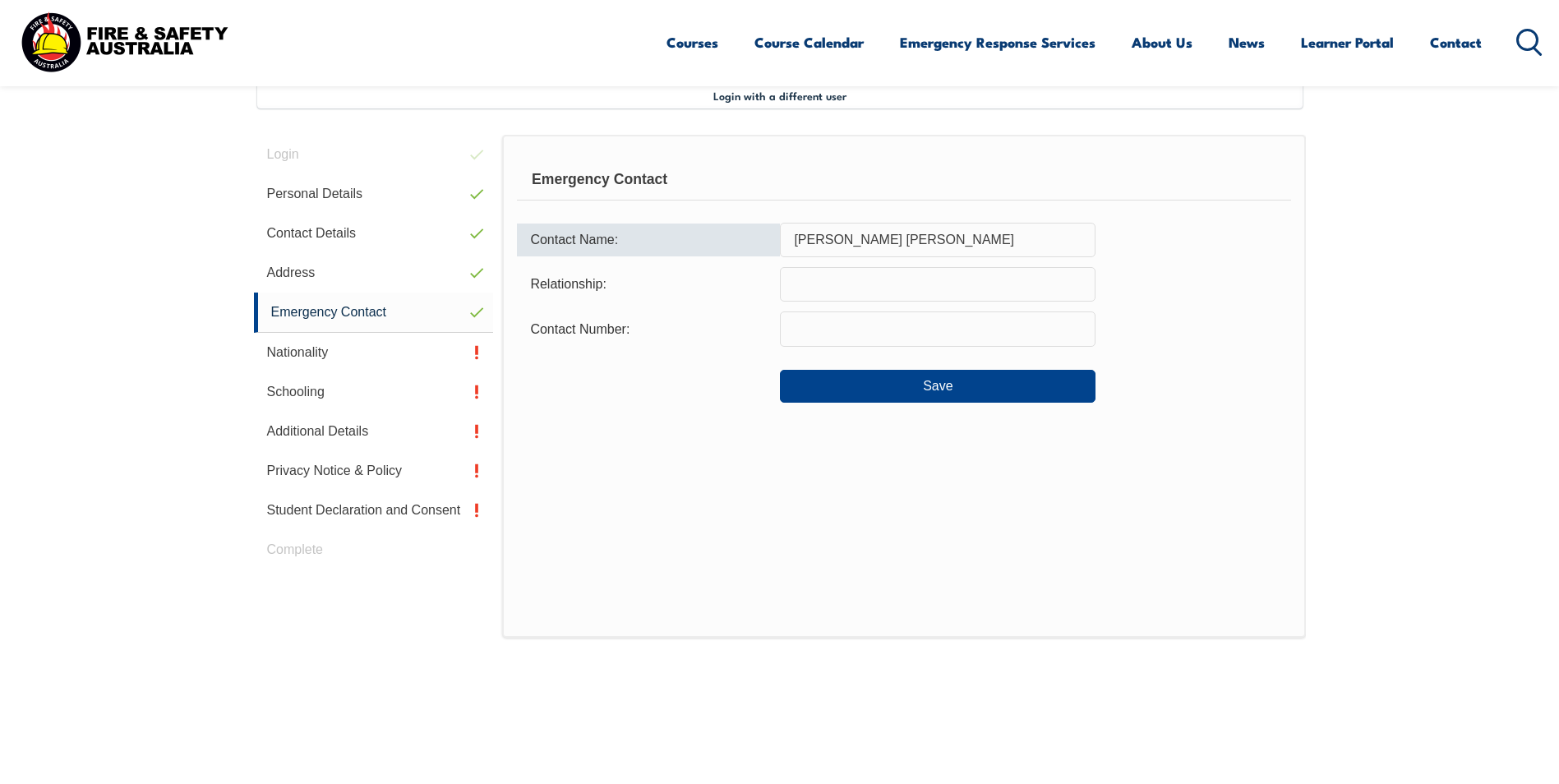 type on "[PERSON_NAME] [PERSON_NAME]" 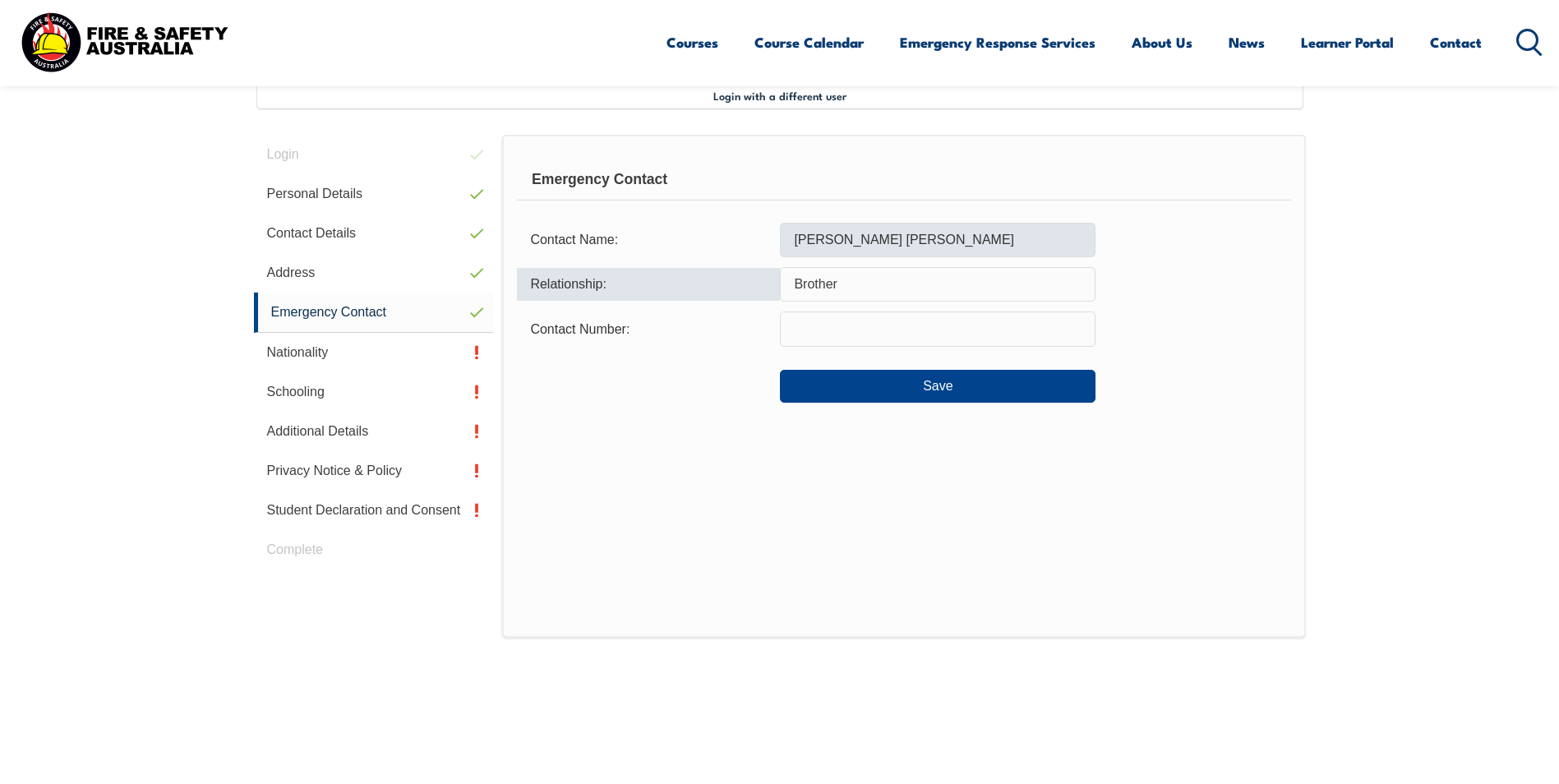 type on "Brother" 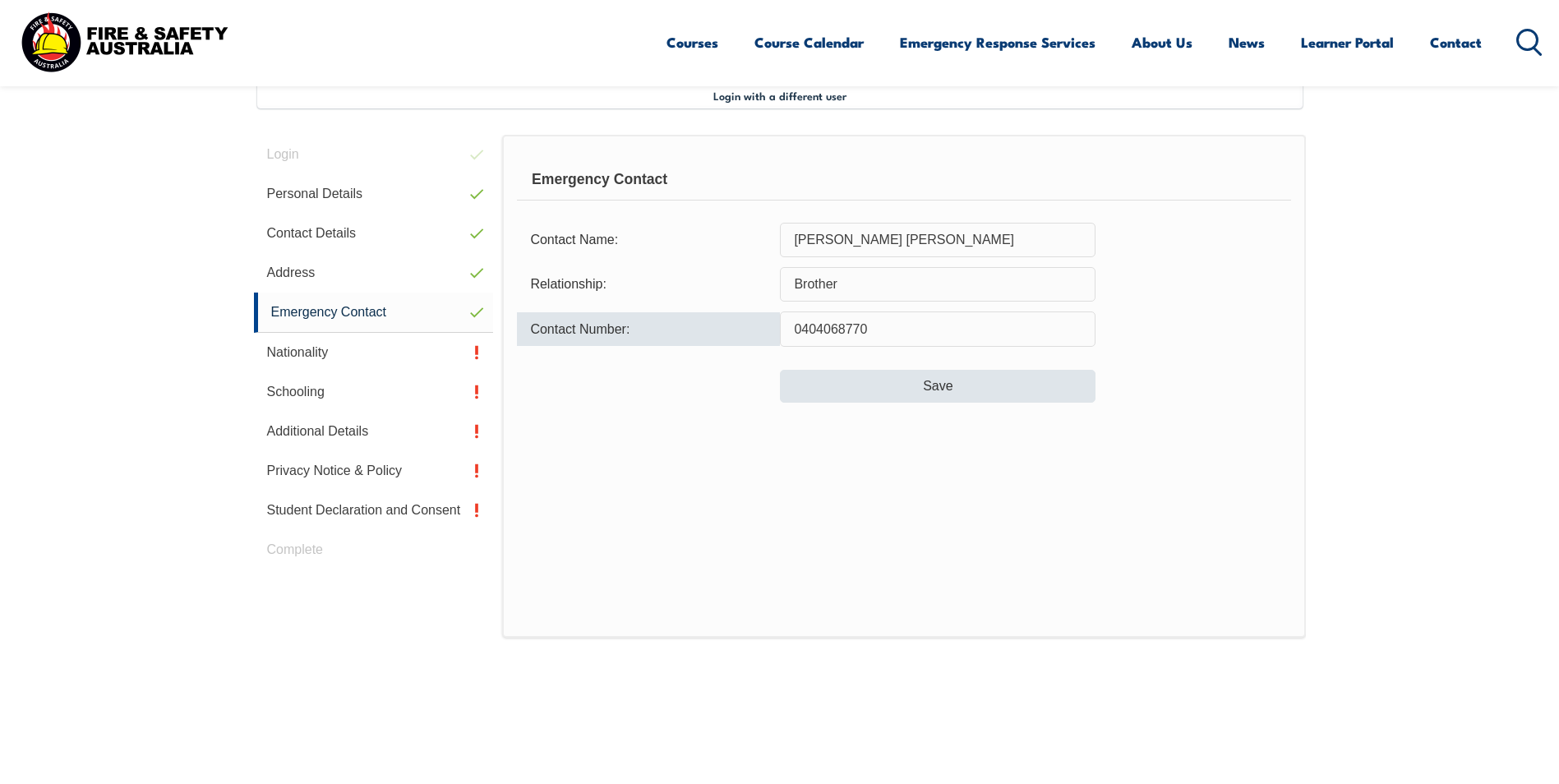 type on "0404068770" 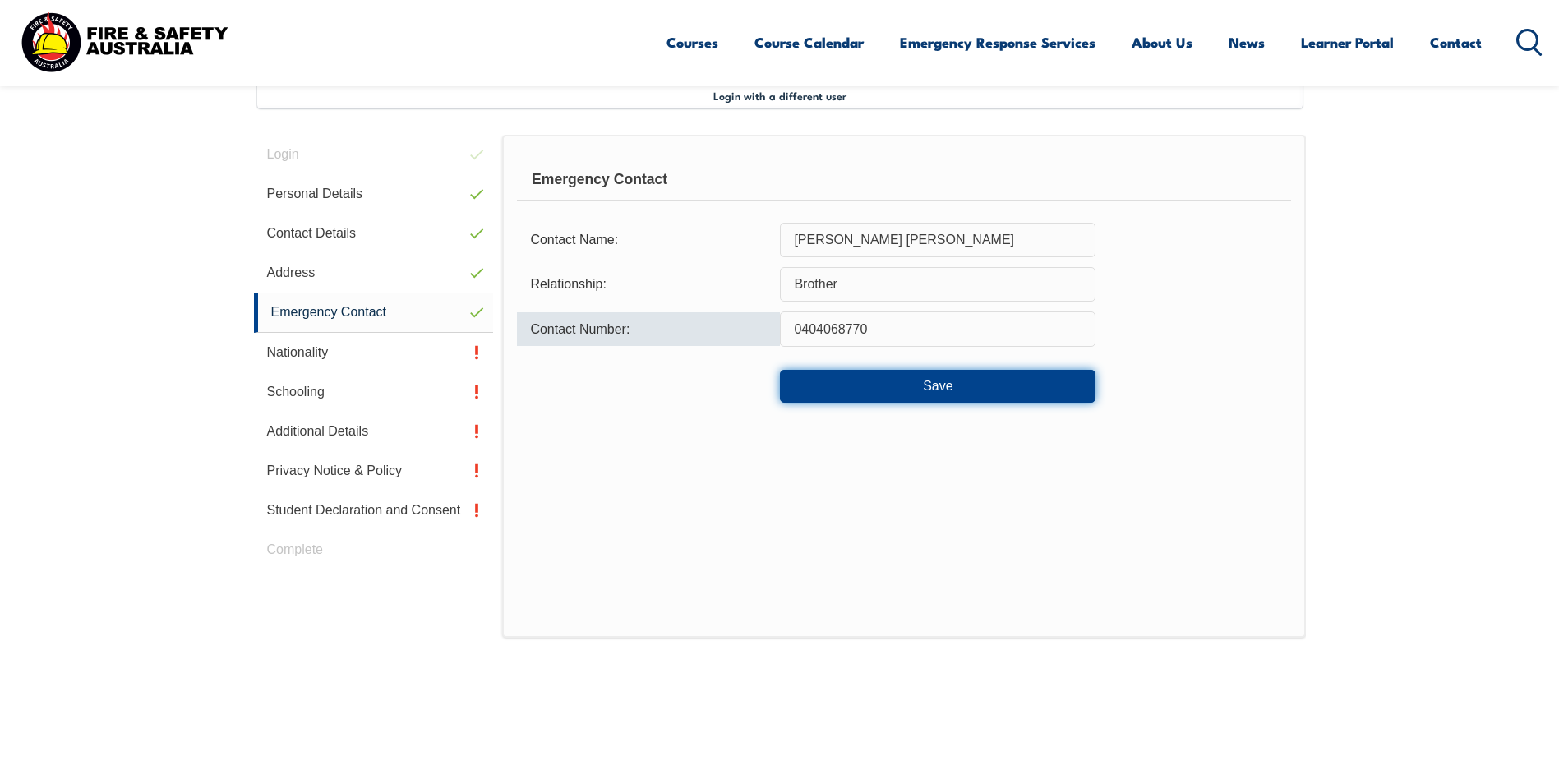 click on "Save" at bounding box center [938, 386] 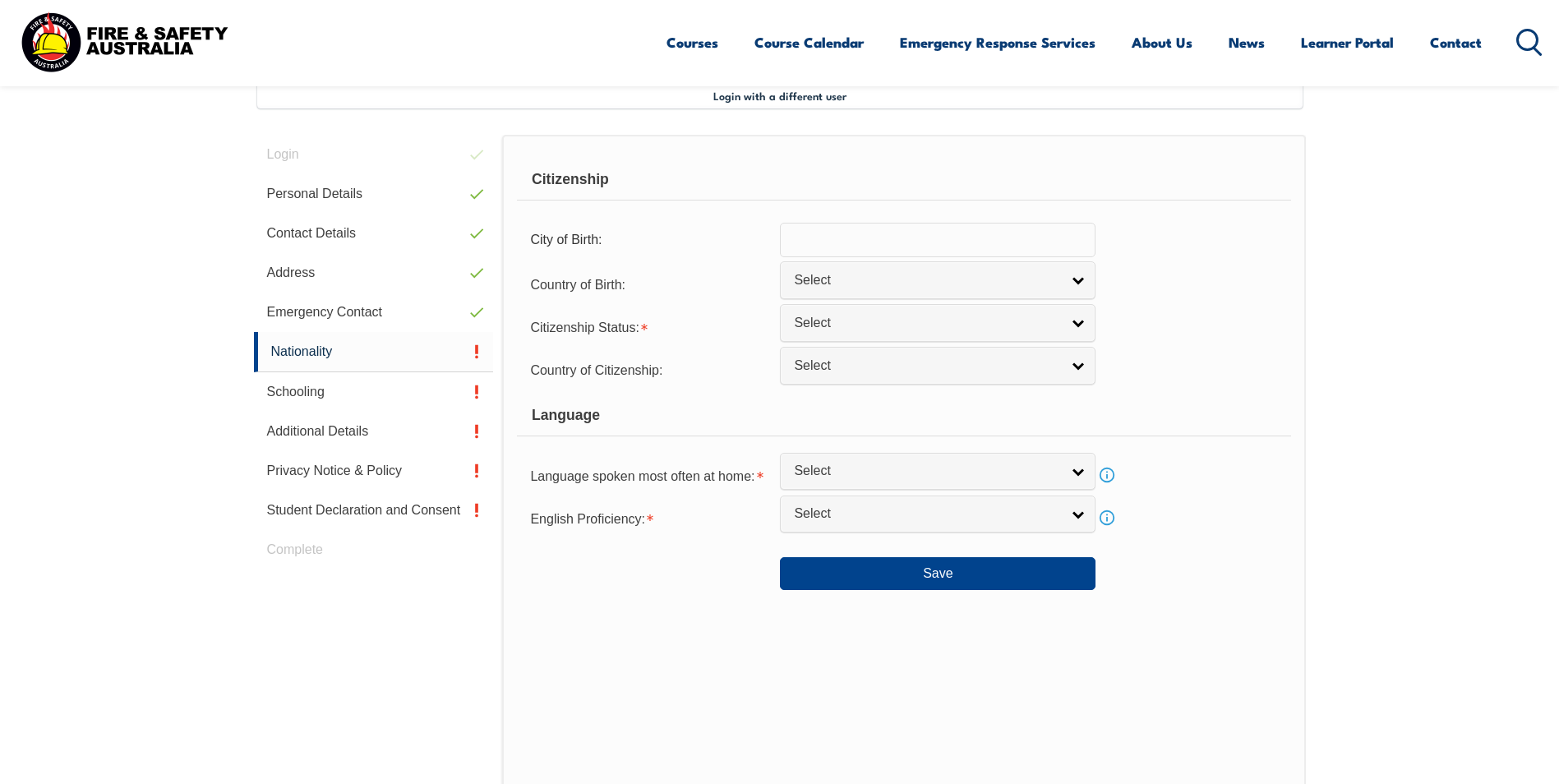 click at bounding box center (938, 240) 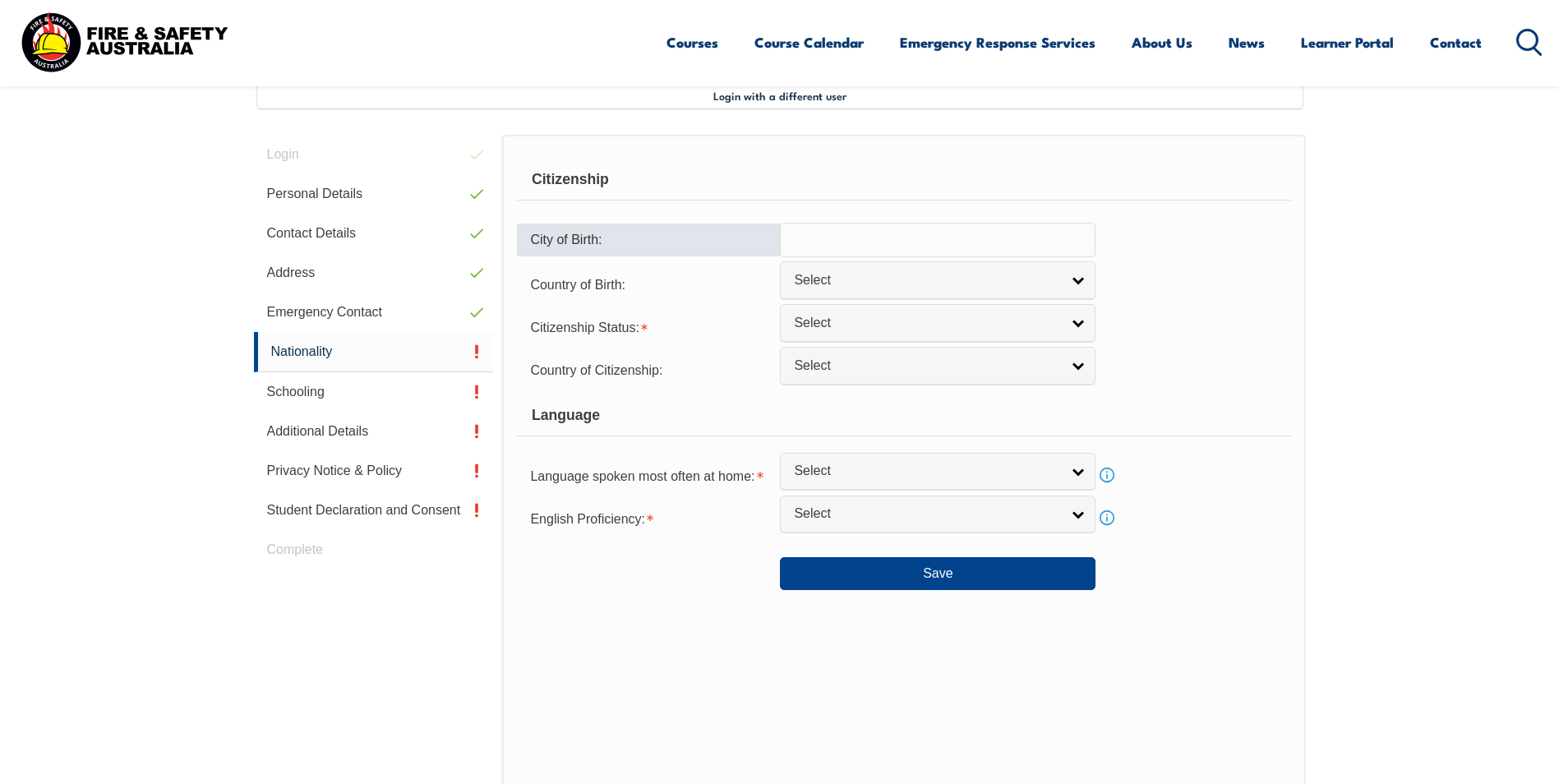 click at bounding box center [938, 240] 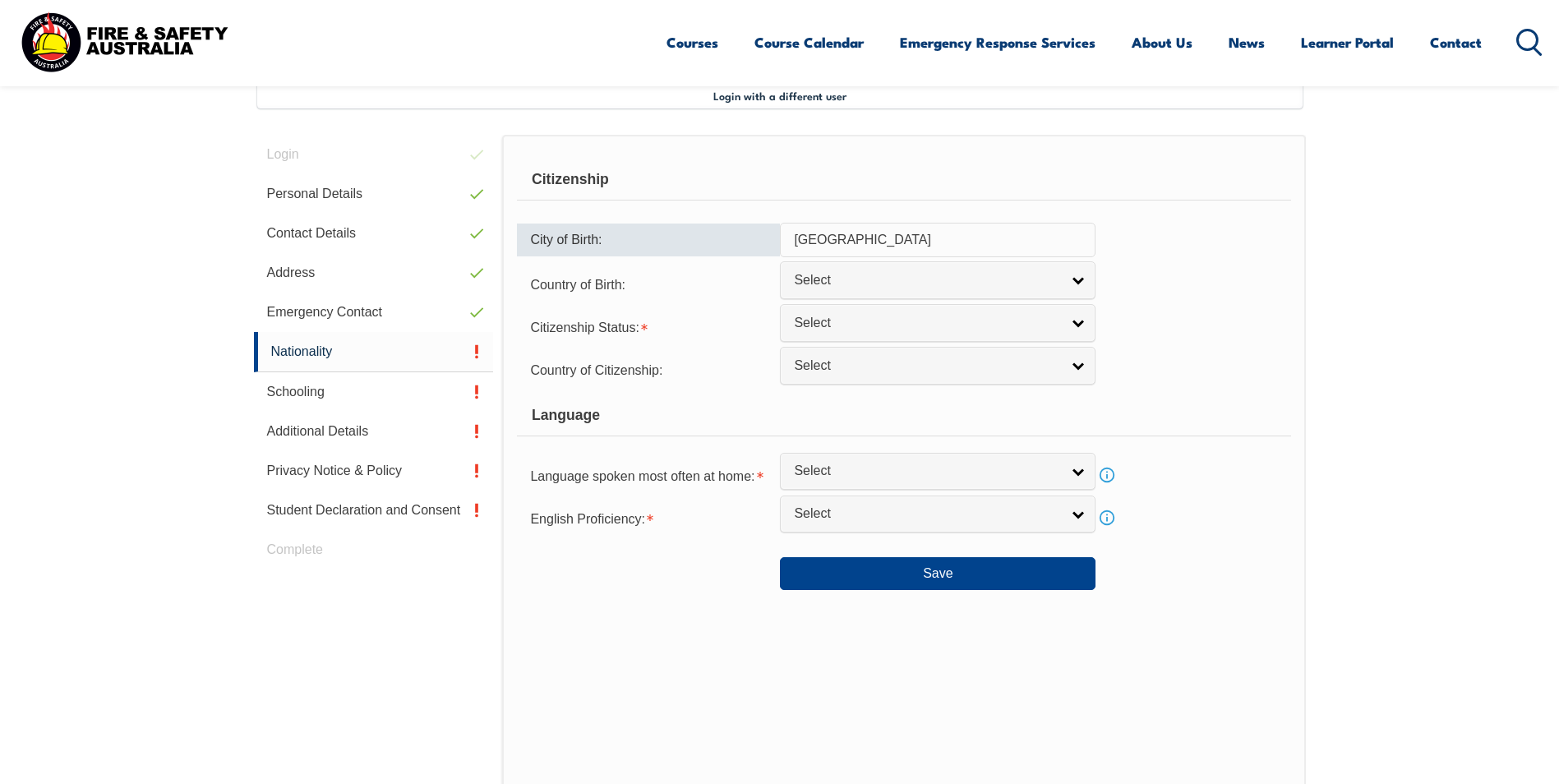 type on "[GEOGRAPHIC_DATA]" 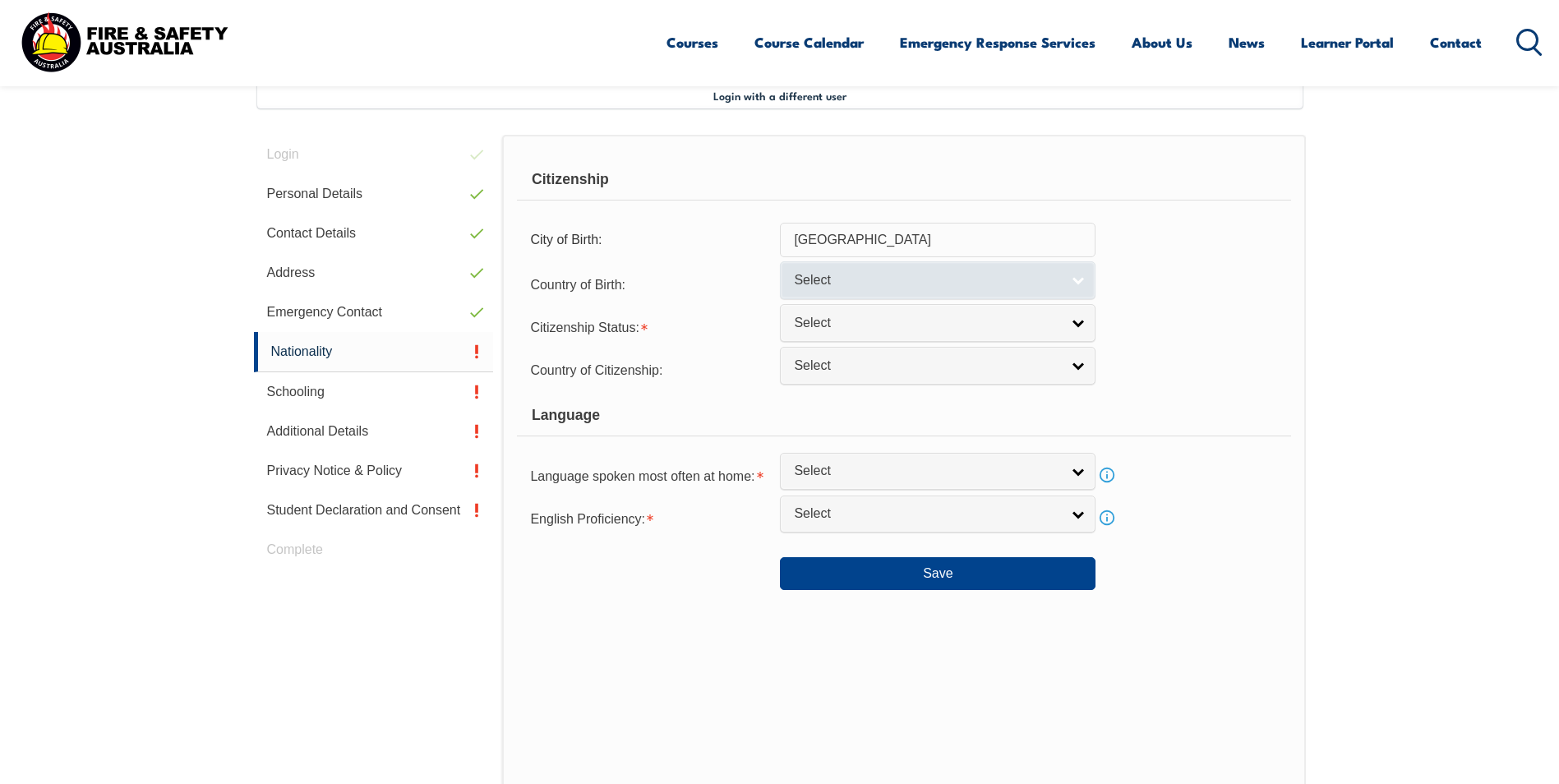 click on "Select" at bounding box center [927, 280] 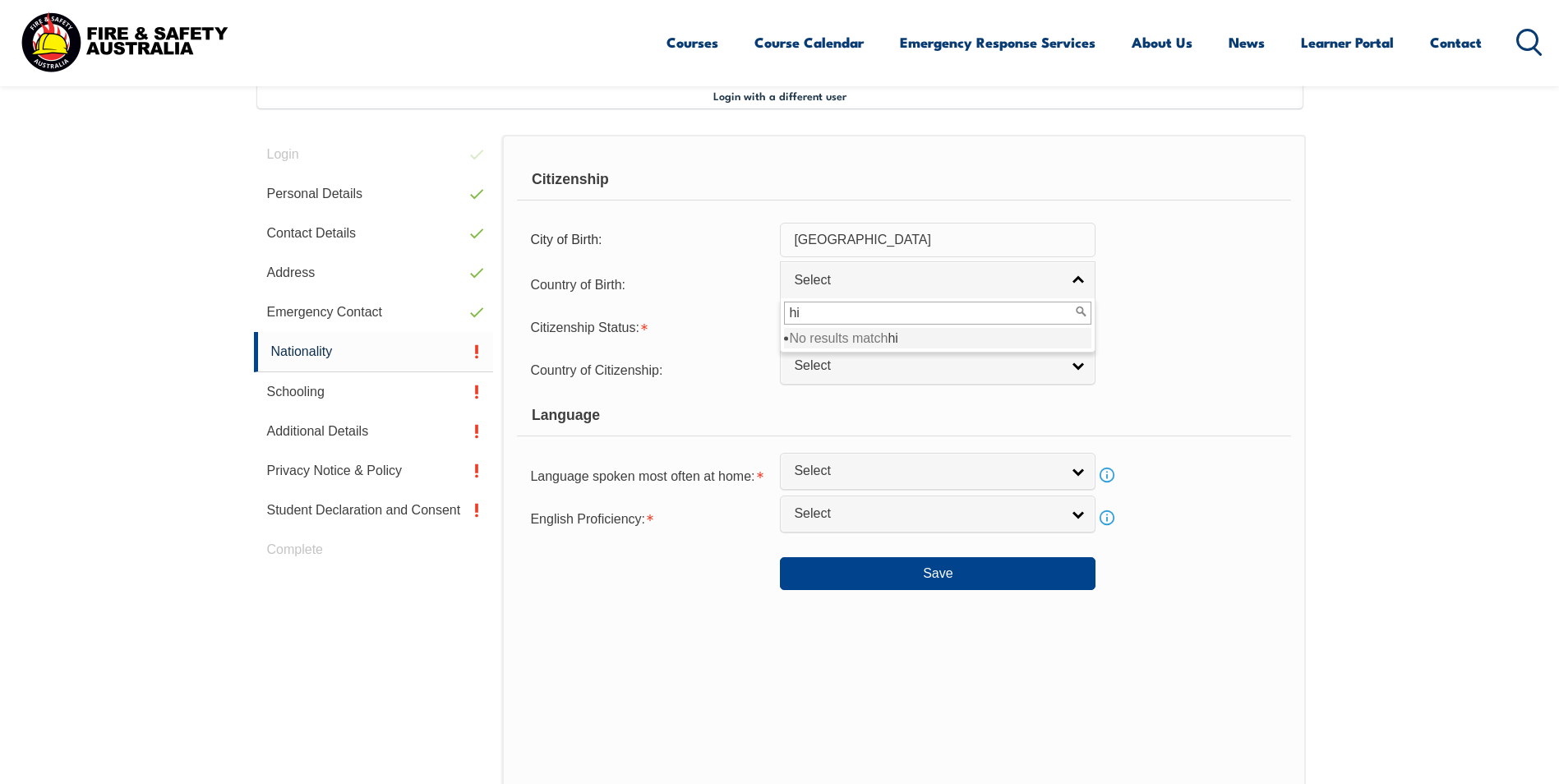 type on "h" 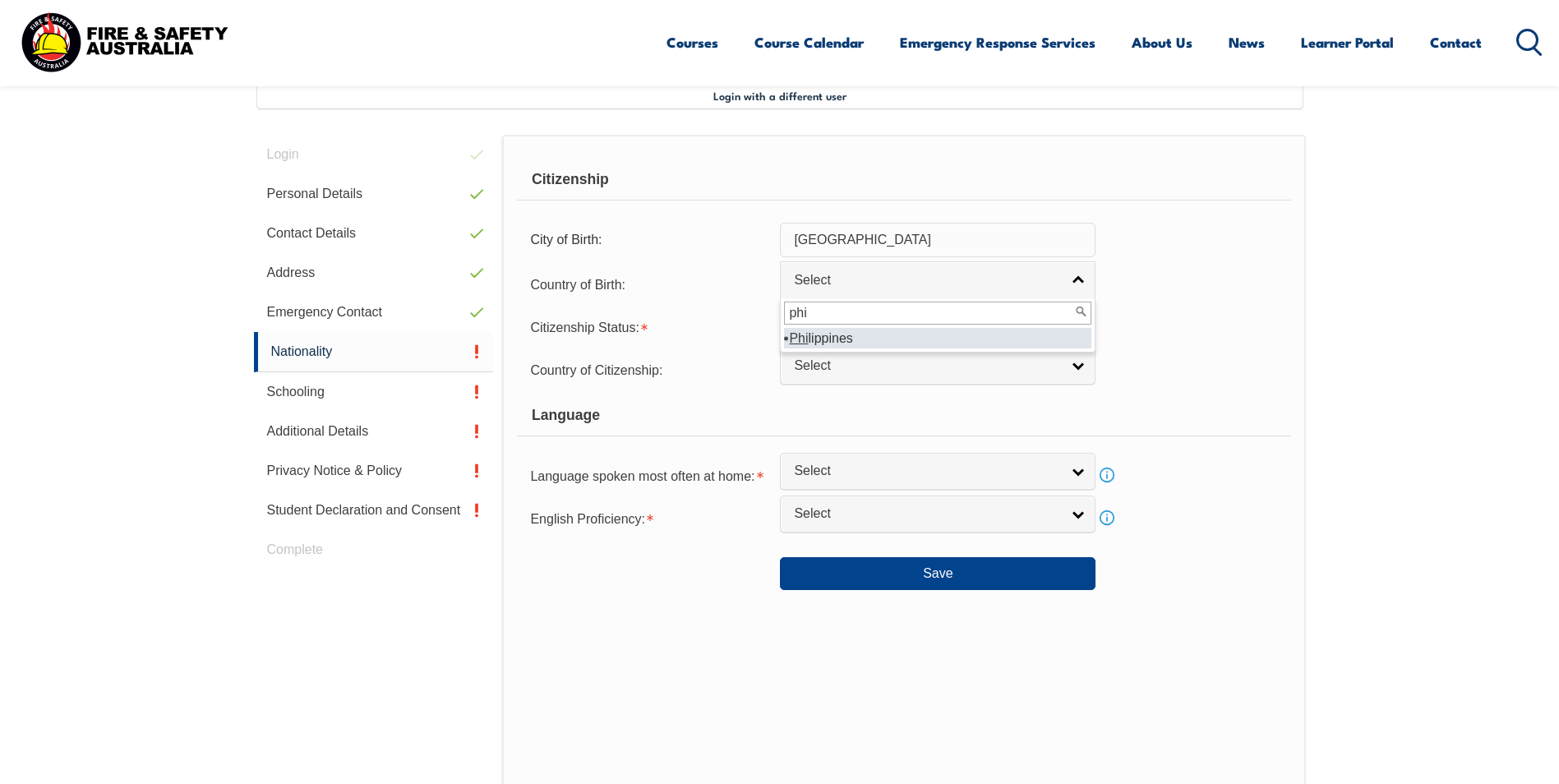 type on "phi" 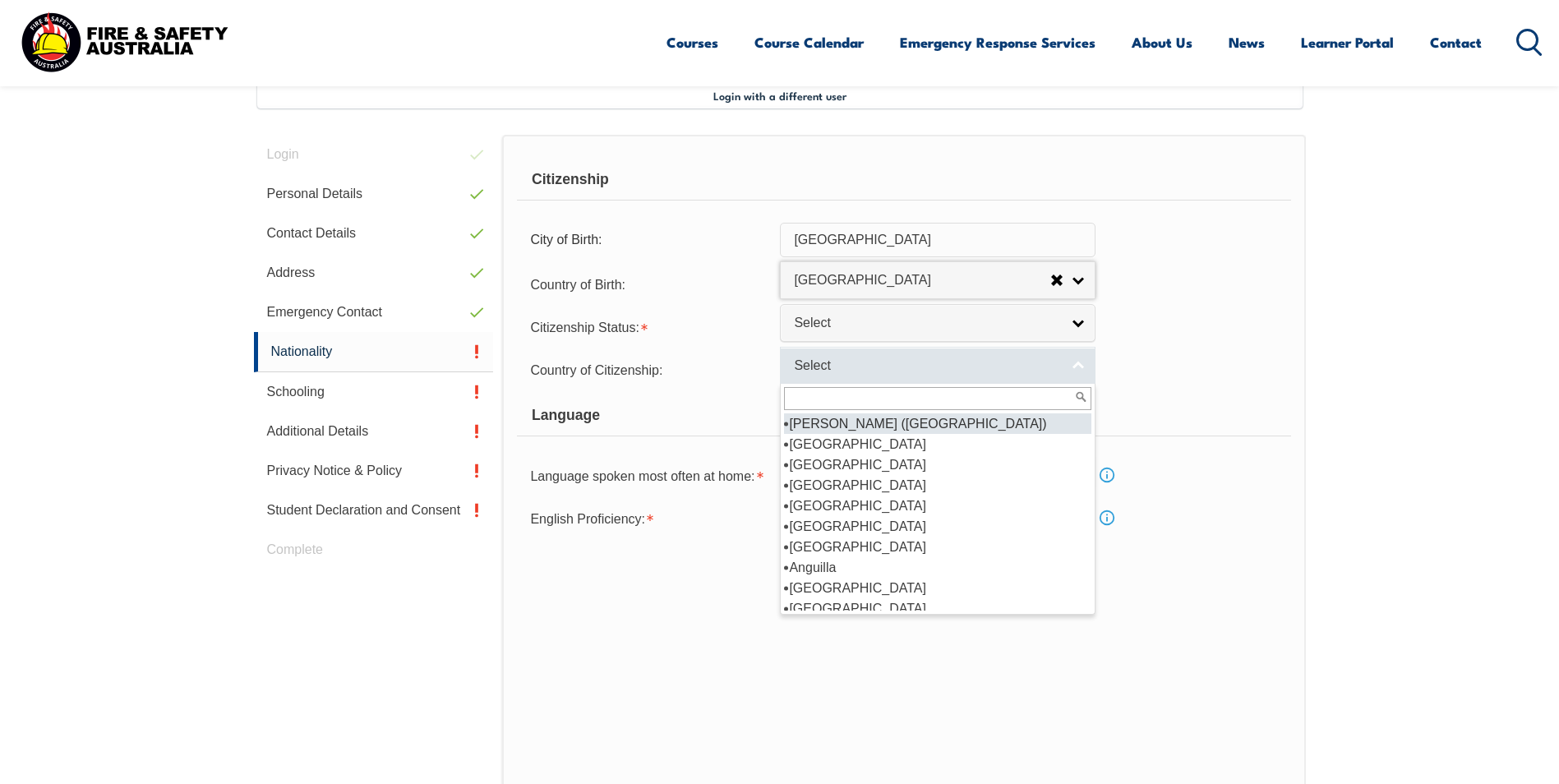 click on "Select" at bounding box center [927, 366] 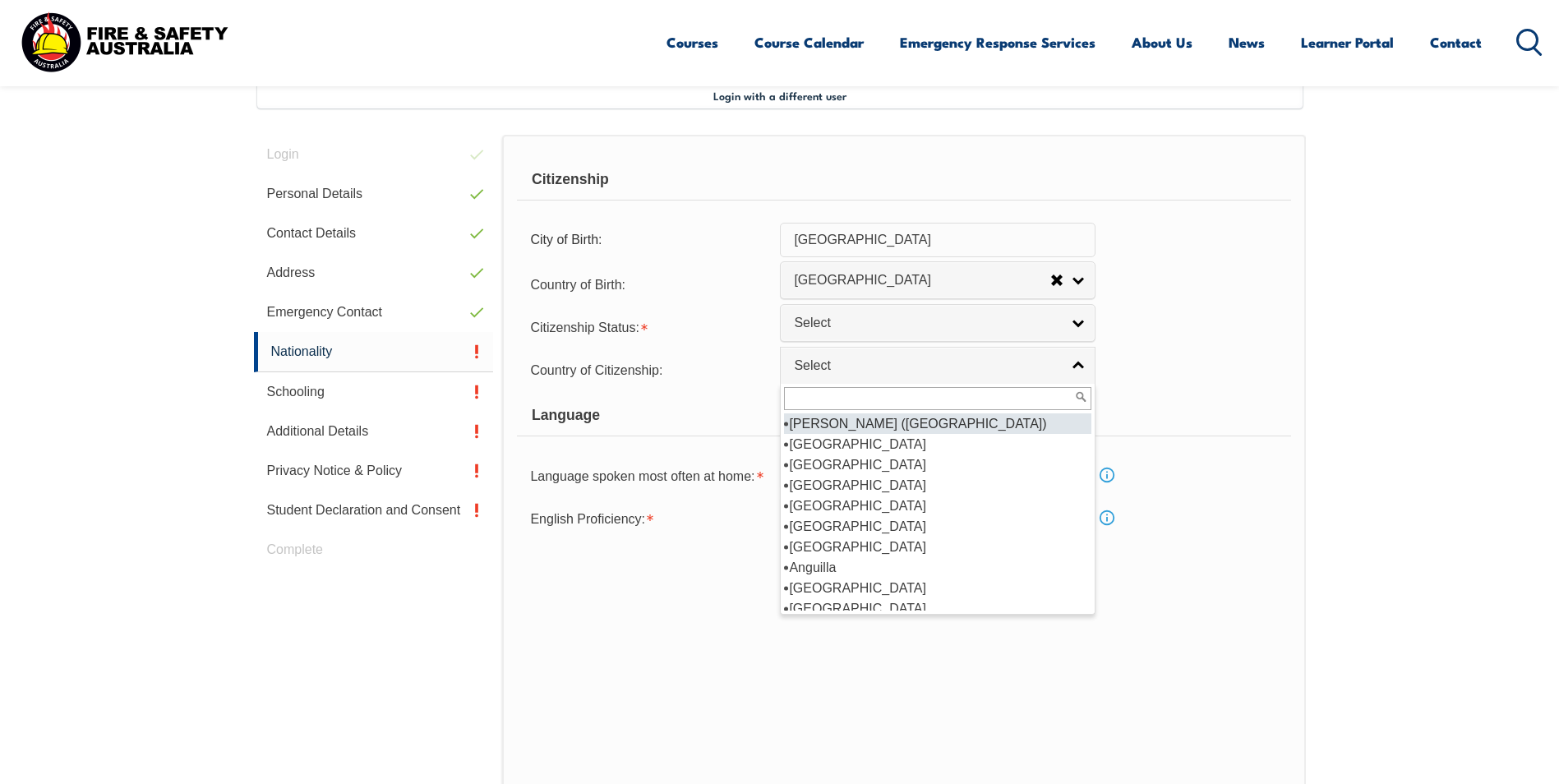 click at bounding box center (938, 399) 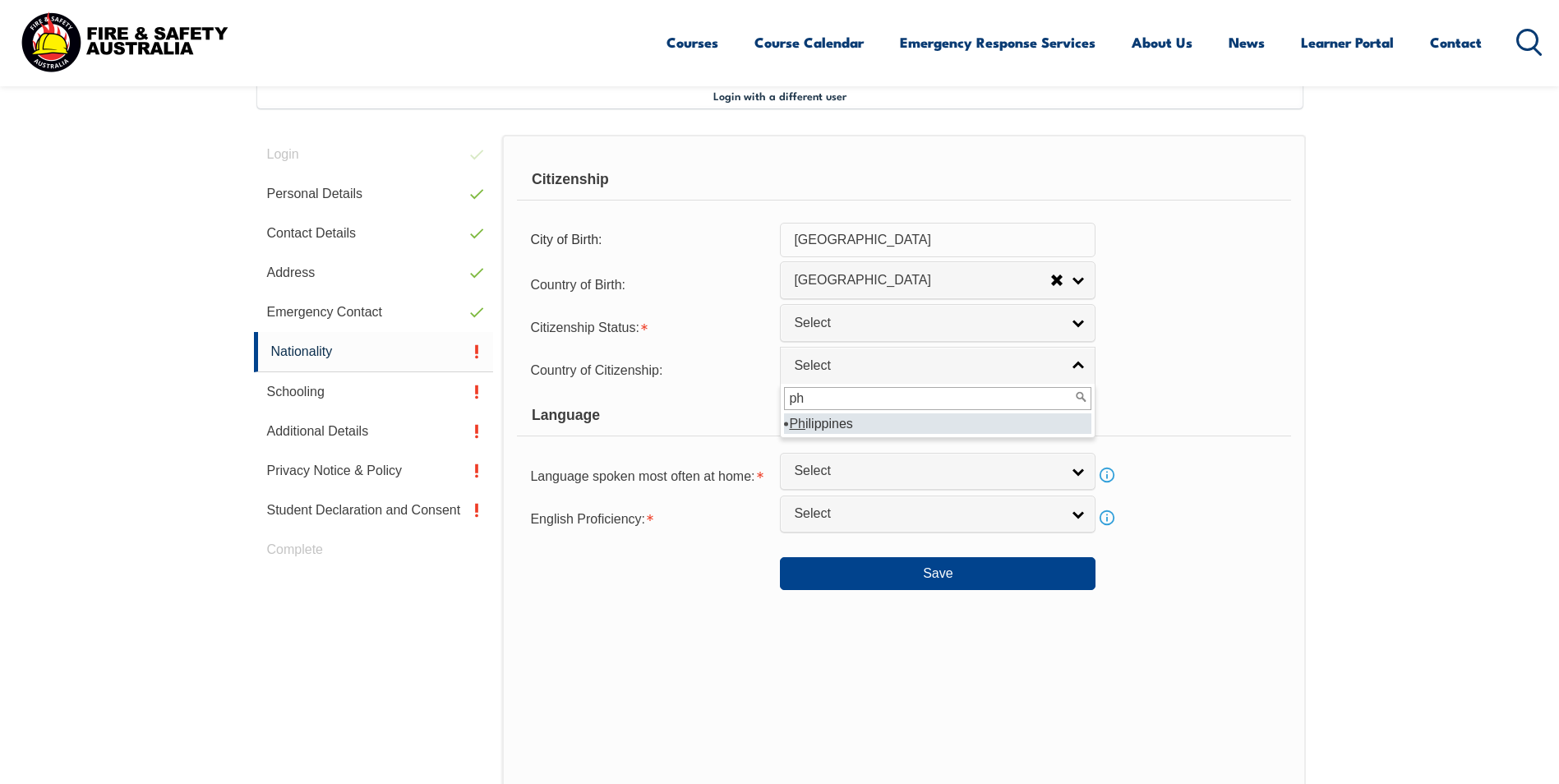 type on "ph" 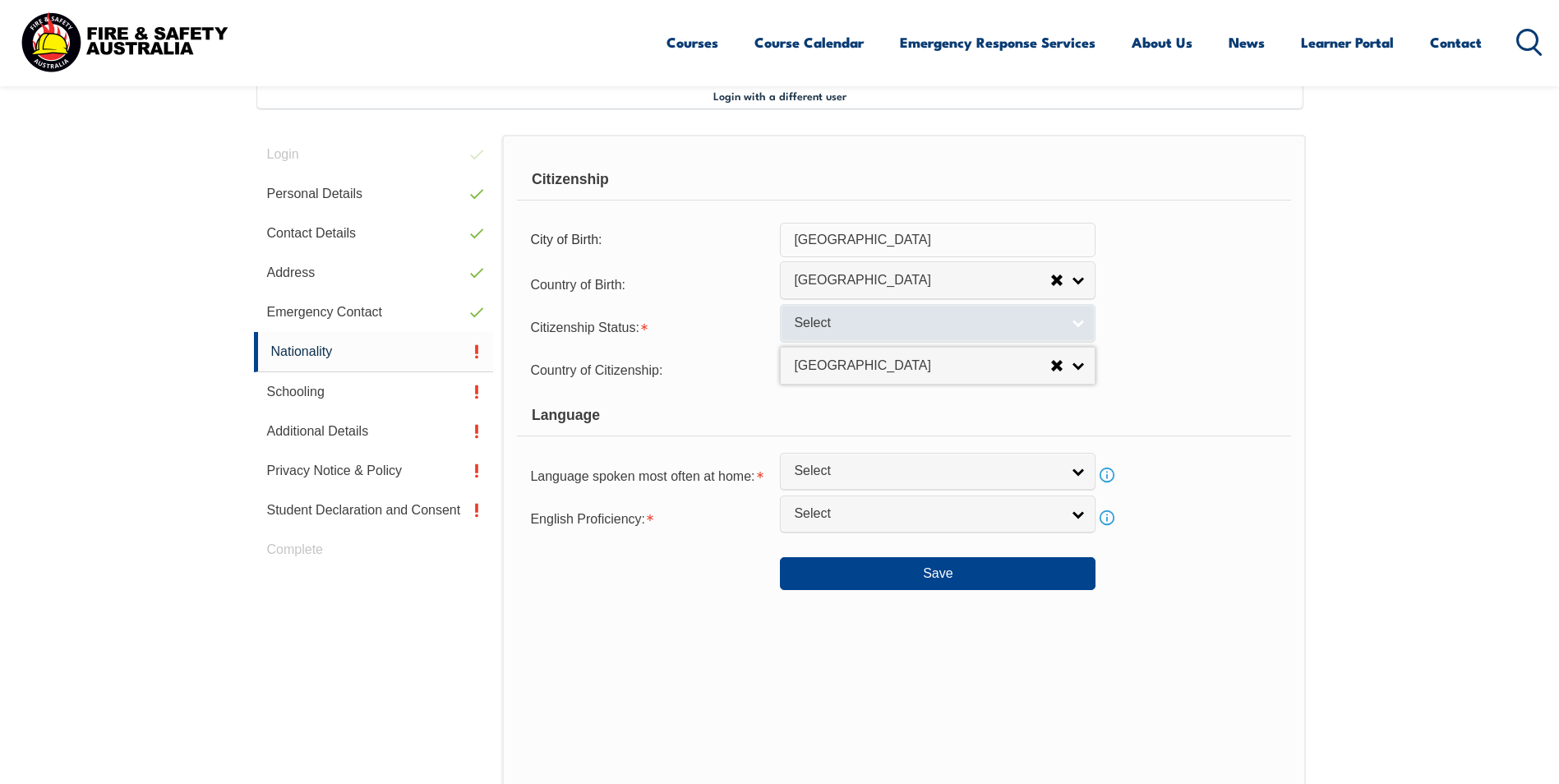 click on "Select" at bounding box center (927, 323) 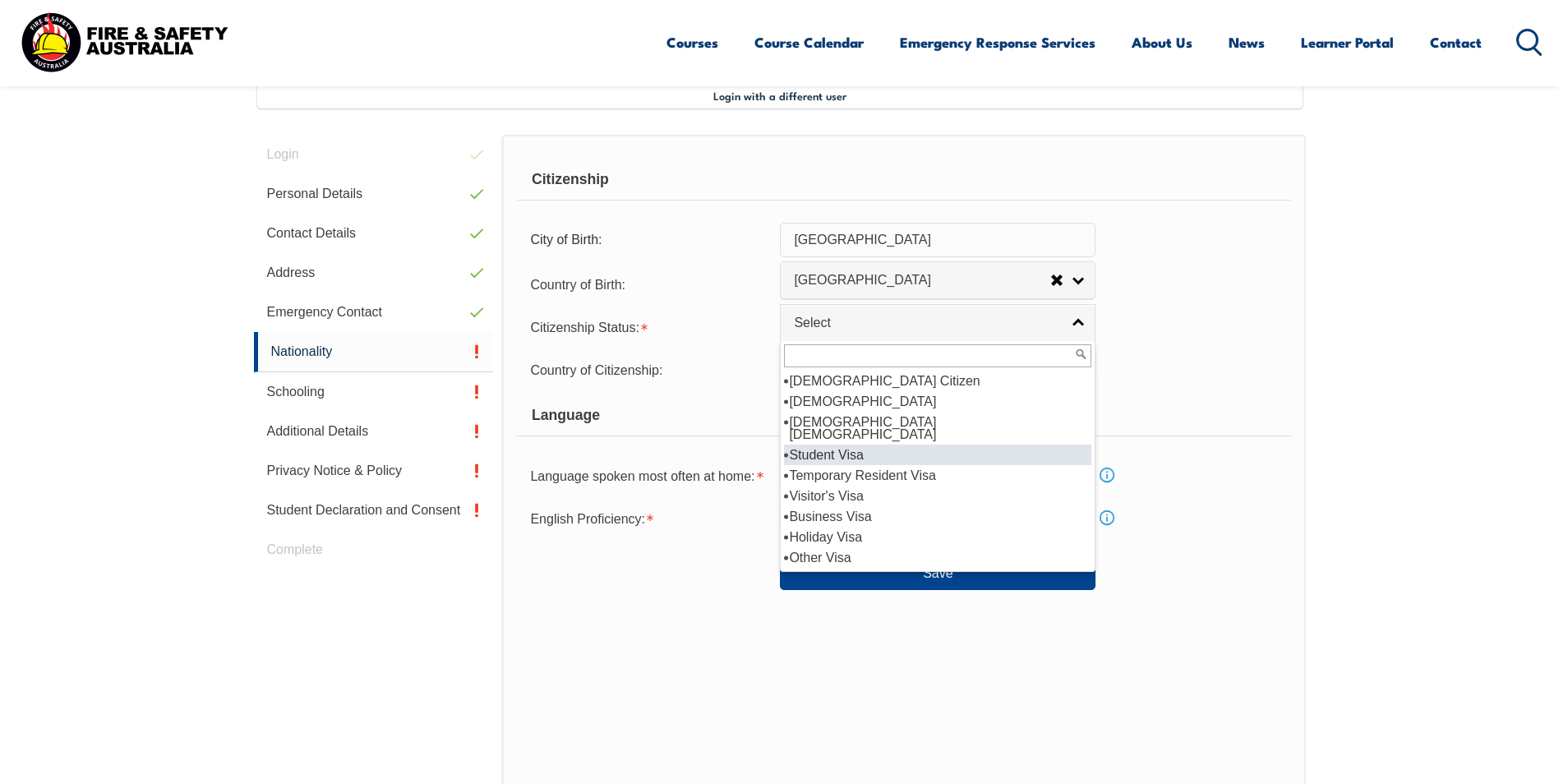 click on "Student Visa" at bounding box center [938, 454] 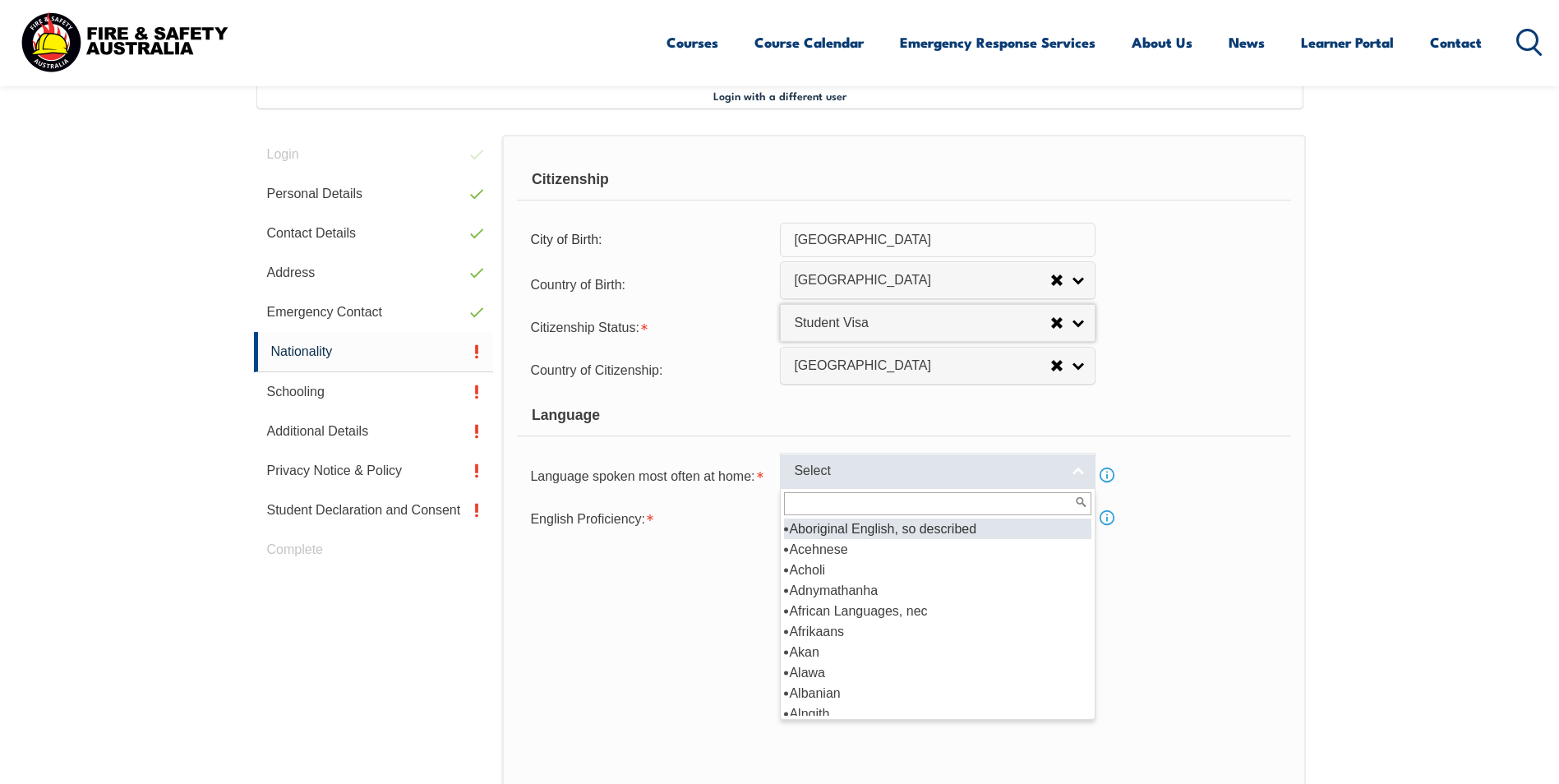 click on "Select" at bounding box center (927, 471) 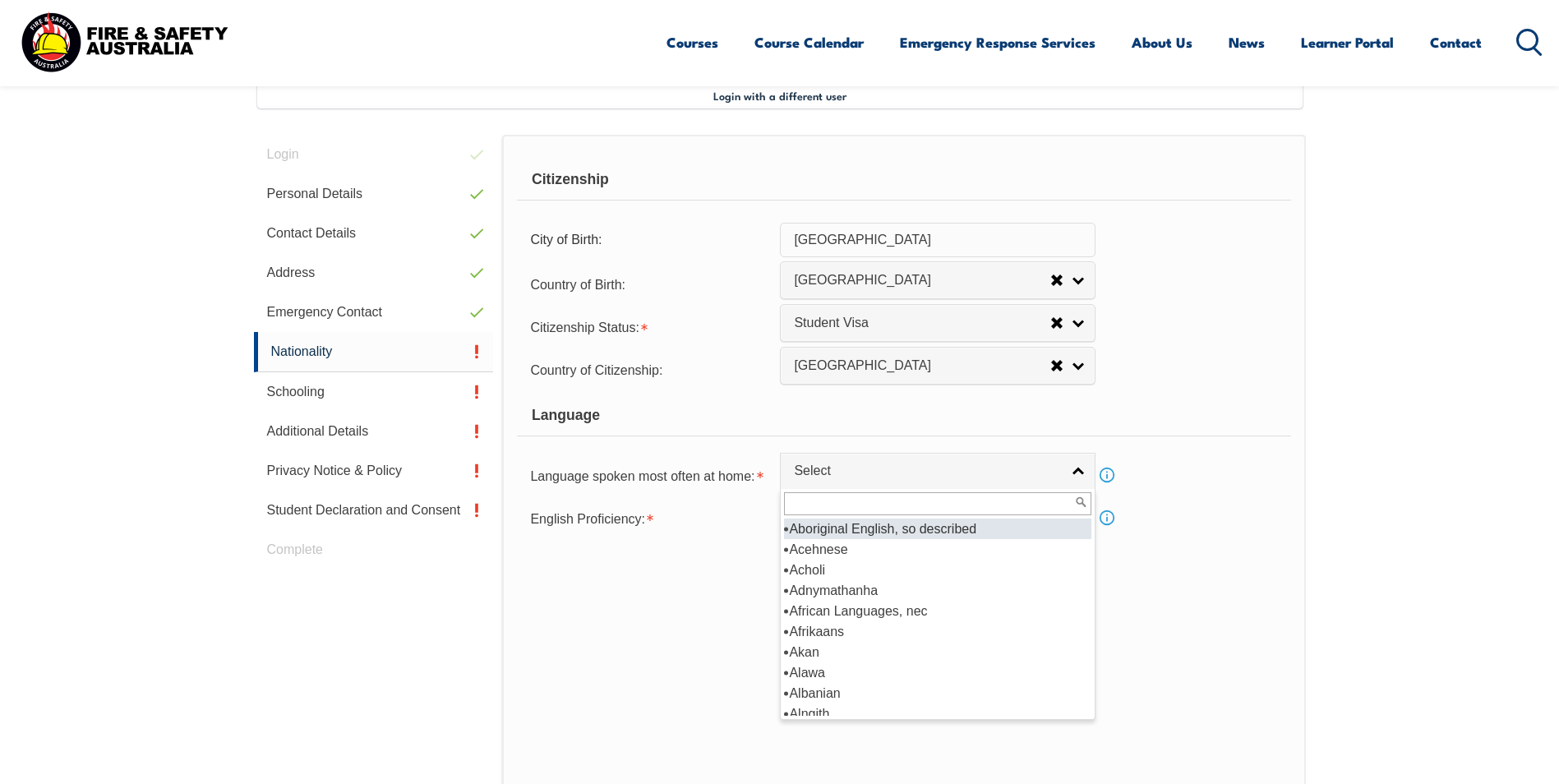 click at bounding box center (938, 504) 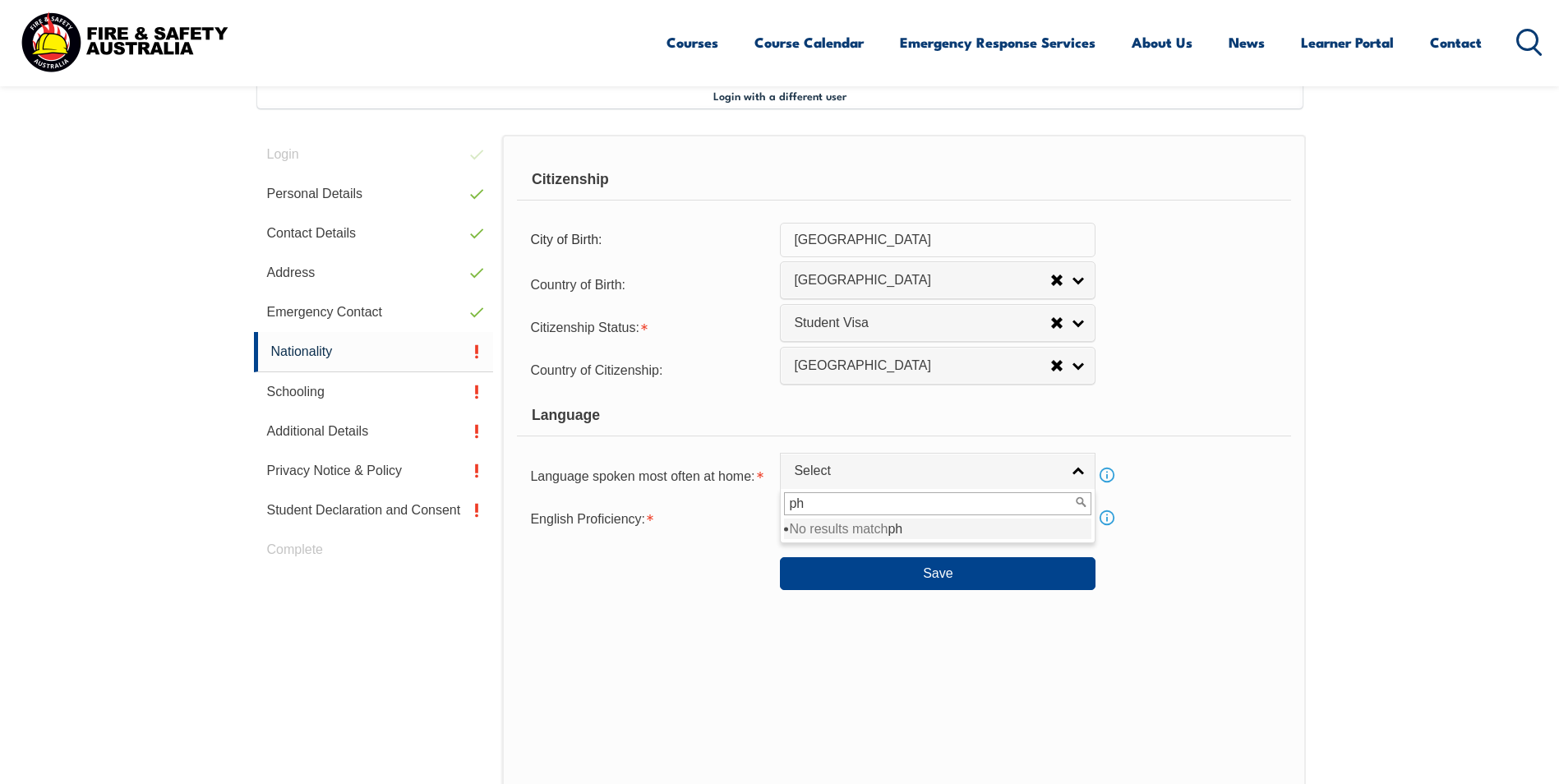 type on "p" 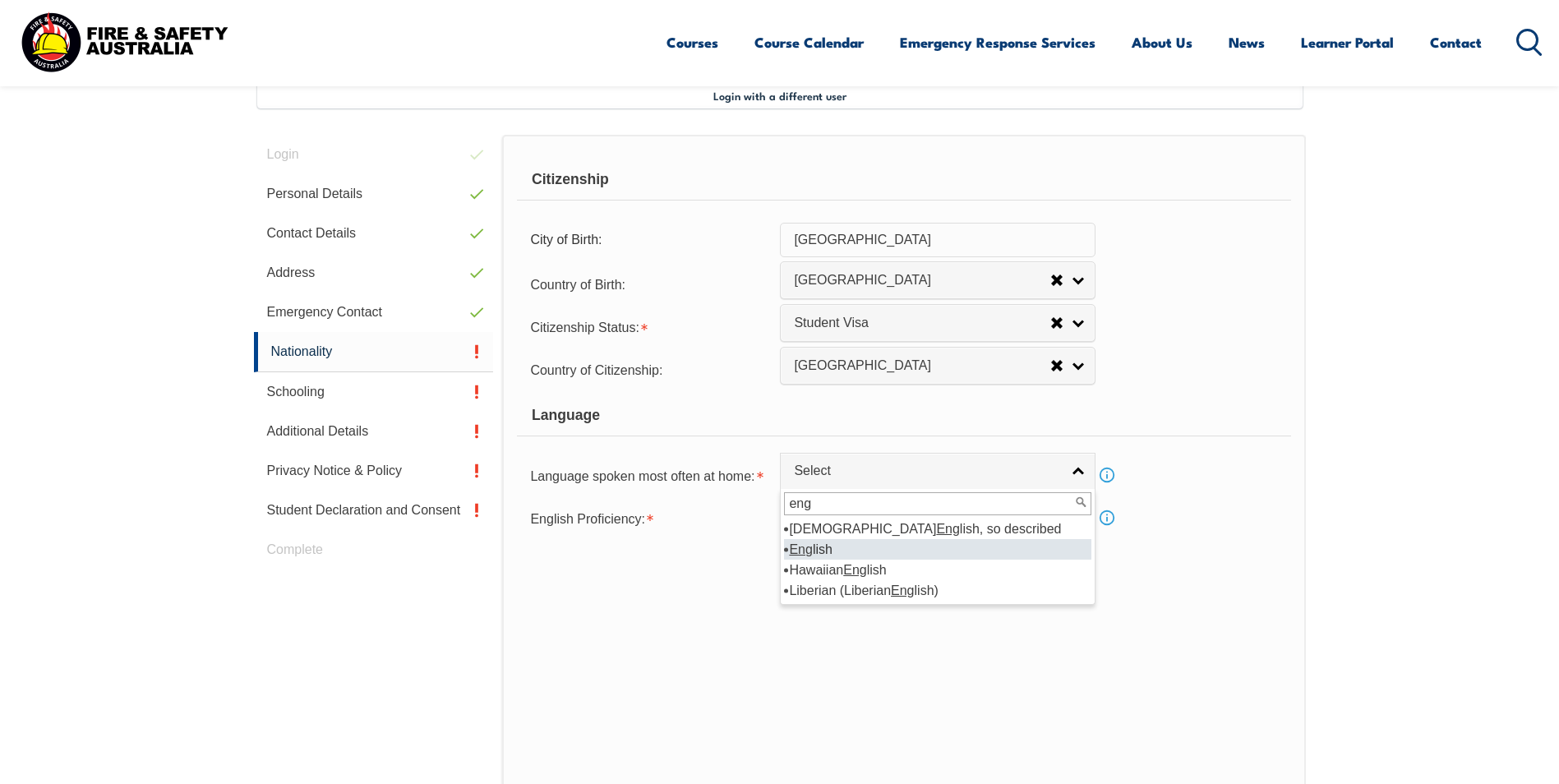 type on "eng" 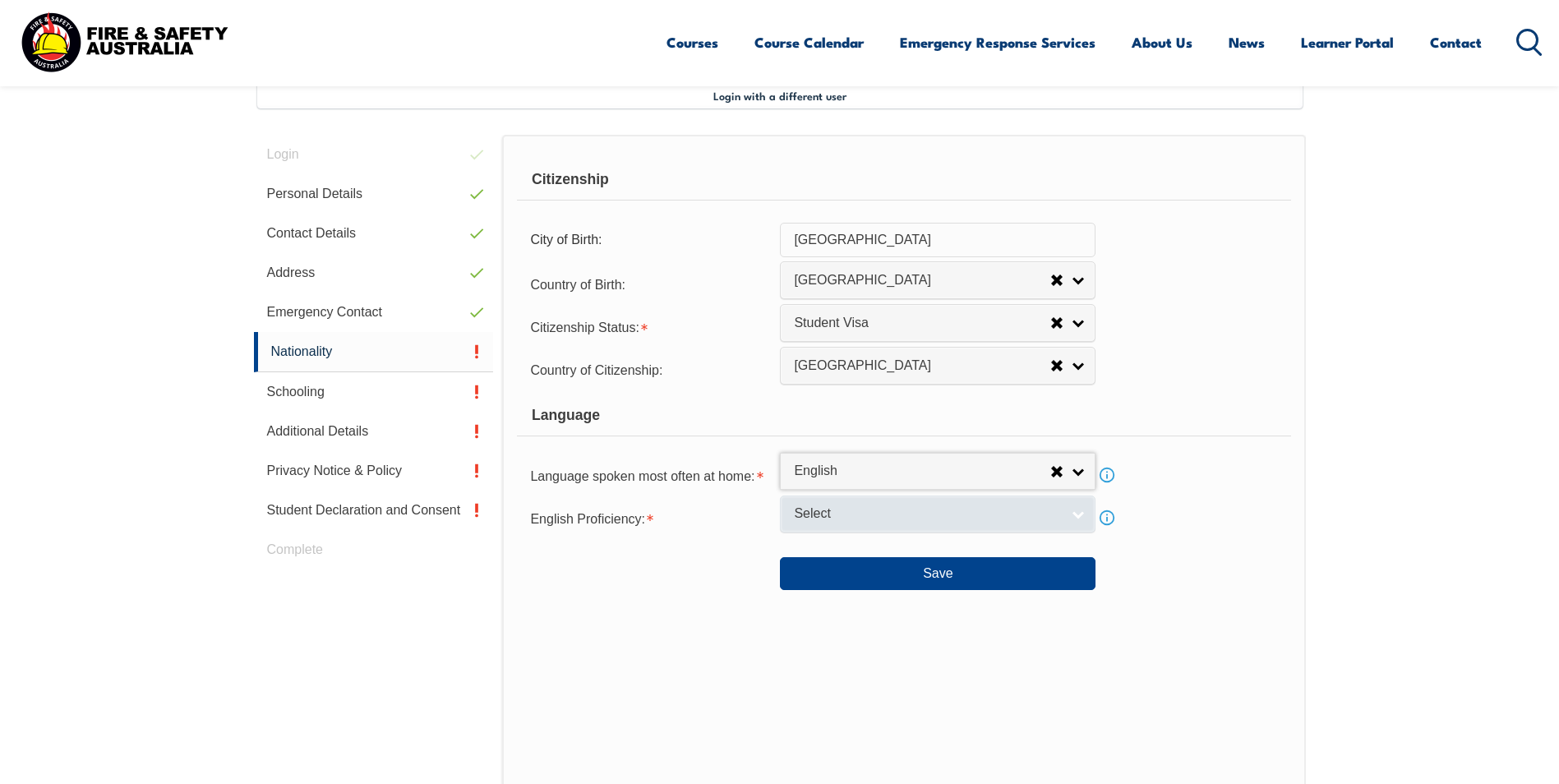click on "Select" at bounding box center (938, 514) 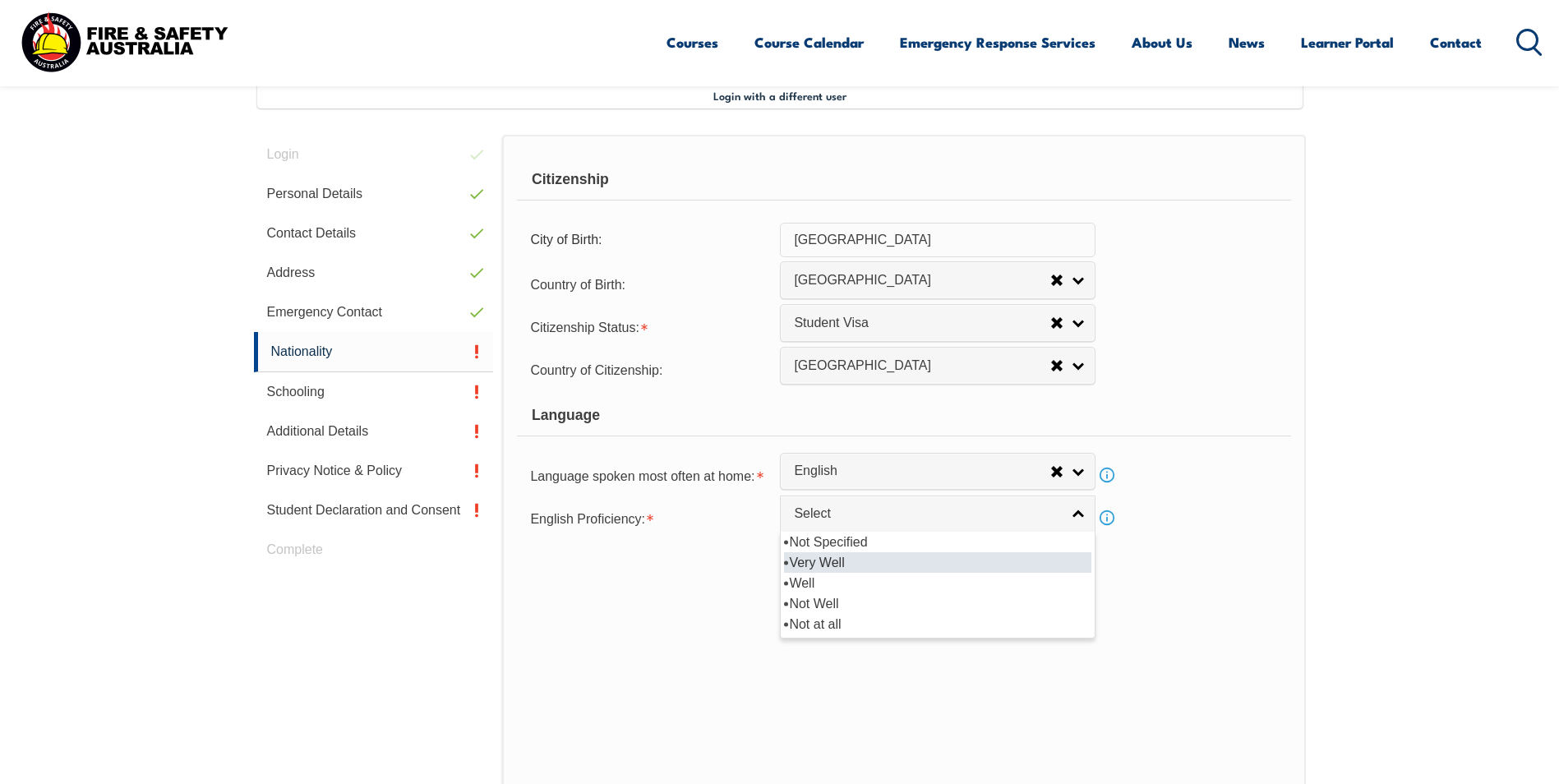 click on "Very Well" at bounding box center (938, 562) 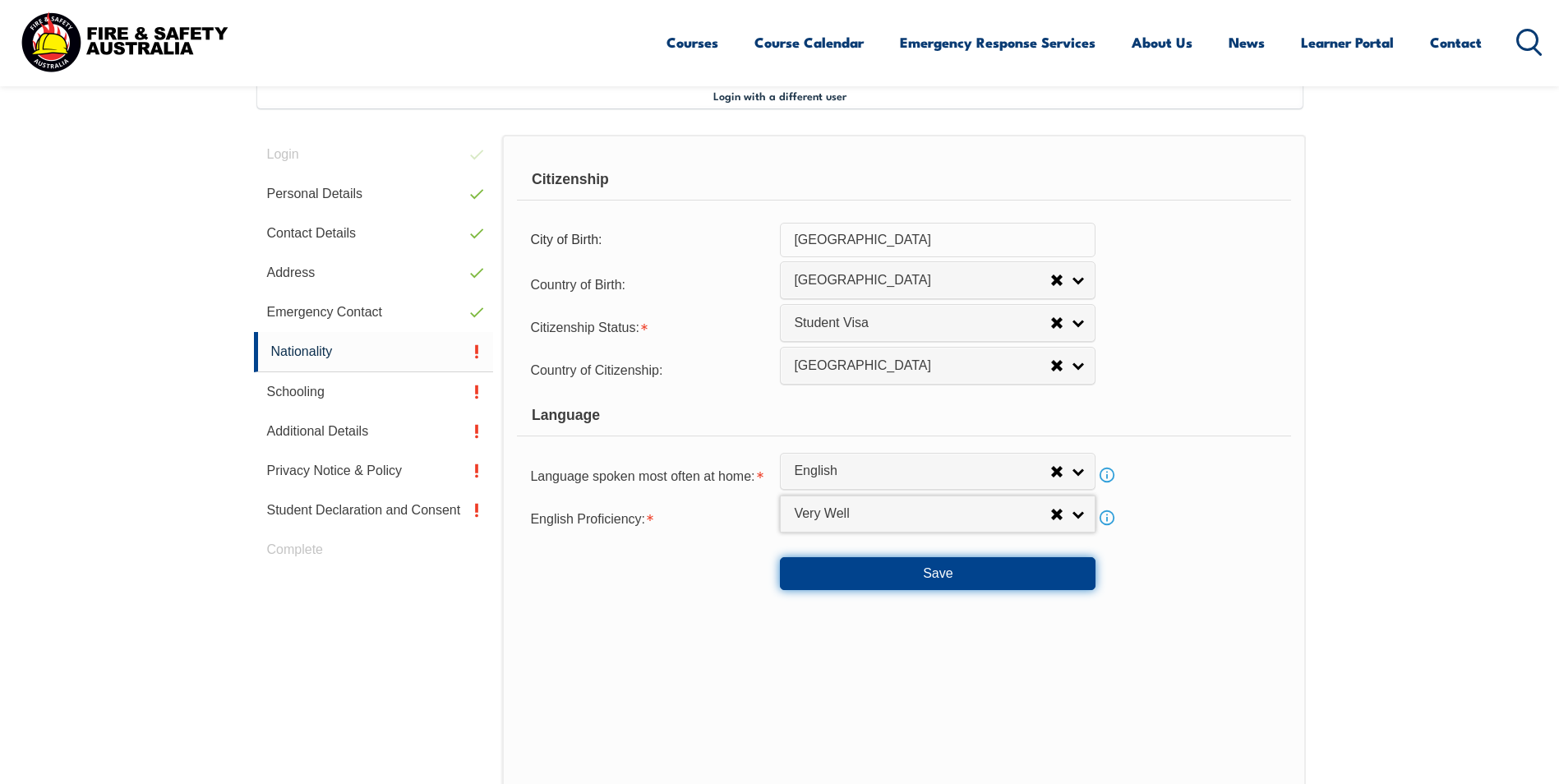 click on "Save" at bounding box center [938, 574] 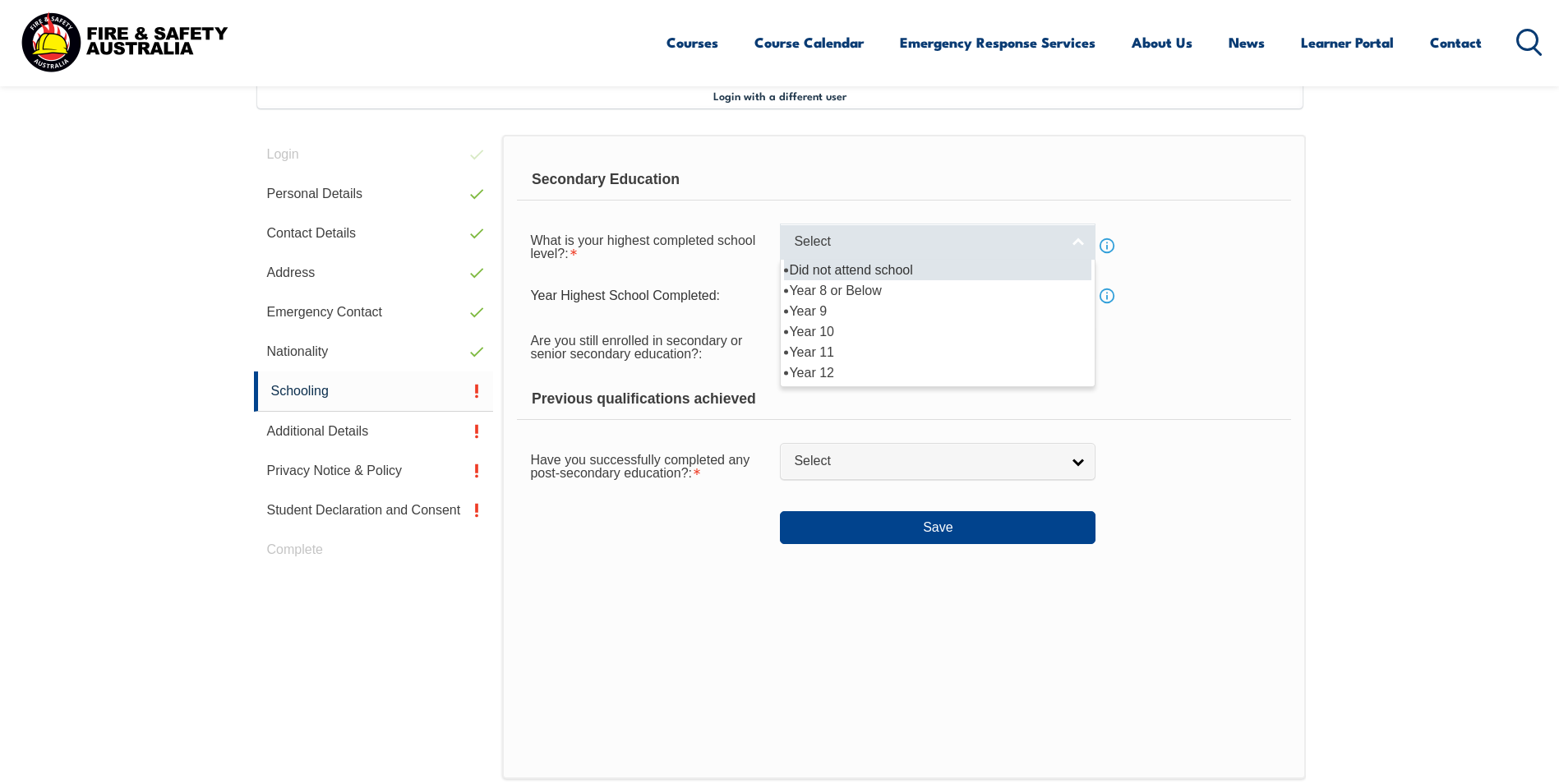 click on "Select" at bounding box center (927, 242) 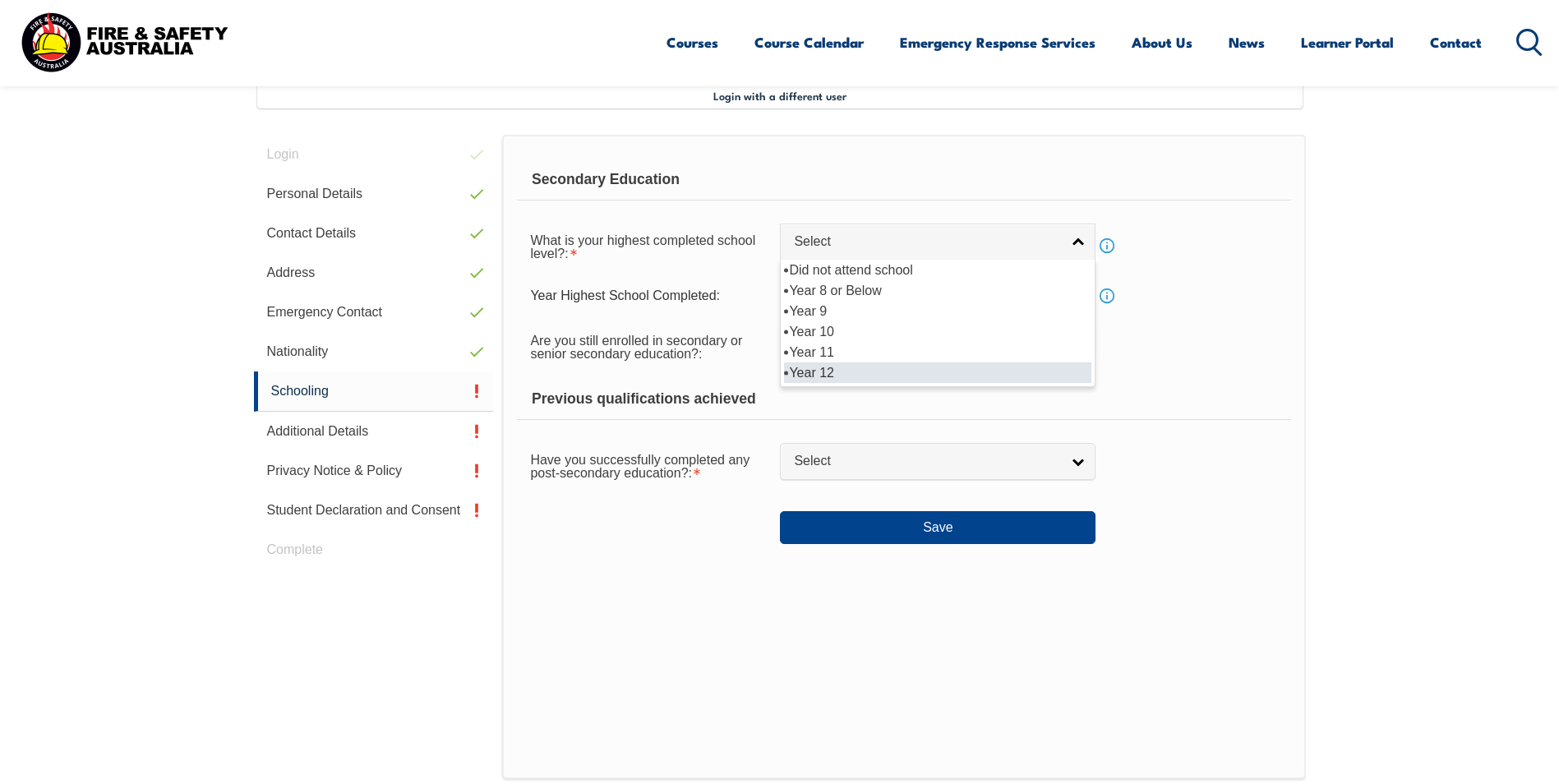 click on "Year 12" at bounding box center (938, 372) 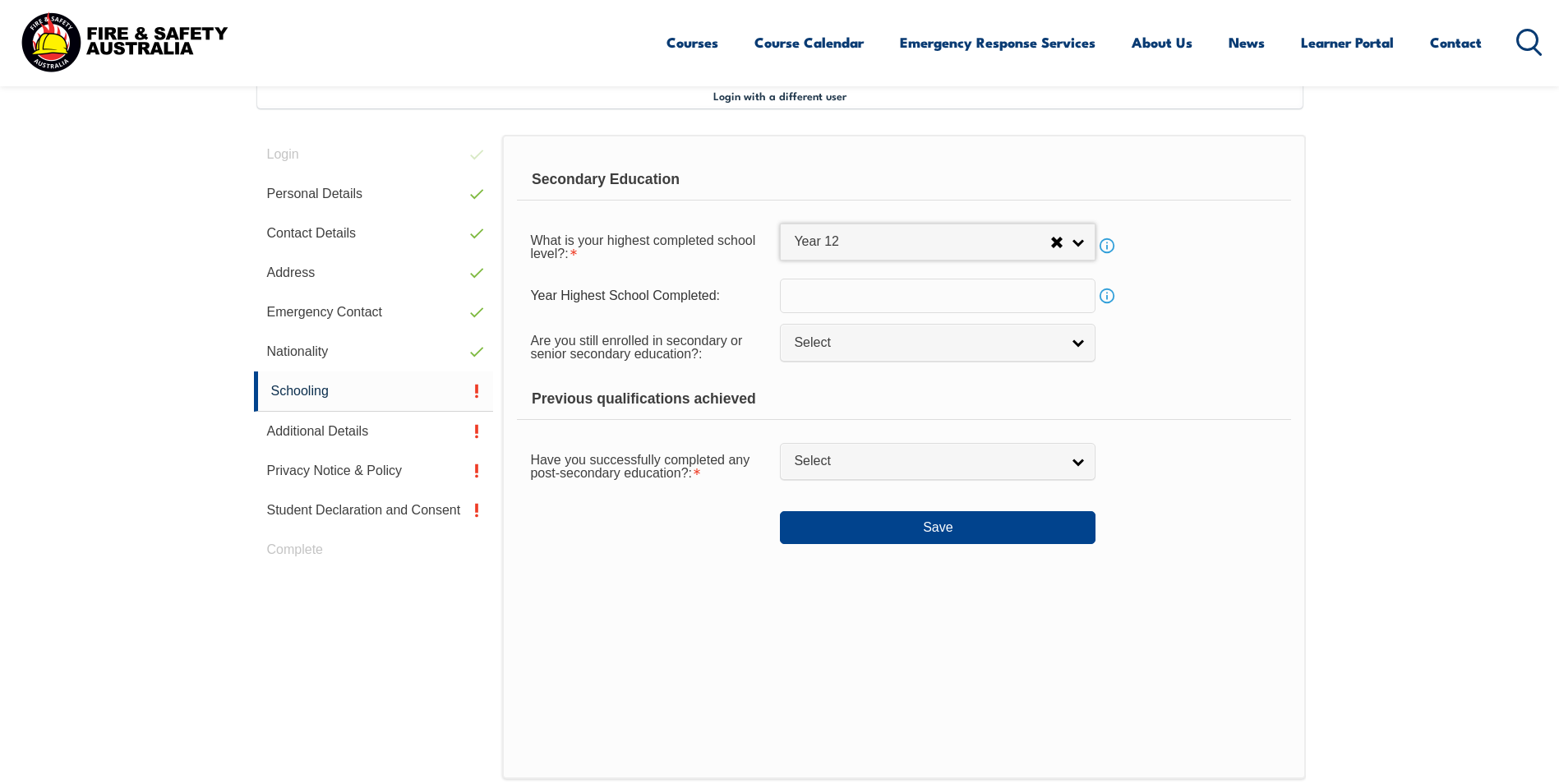 select on "12" 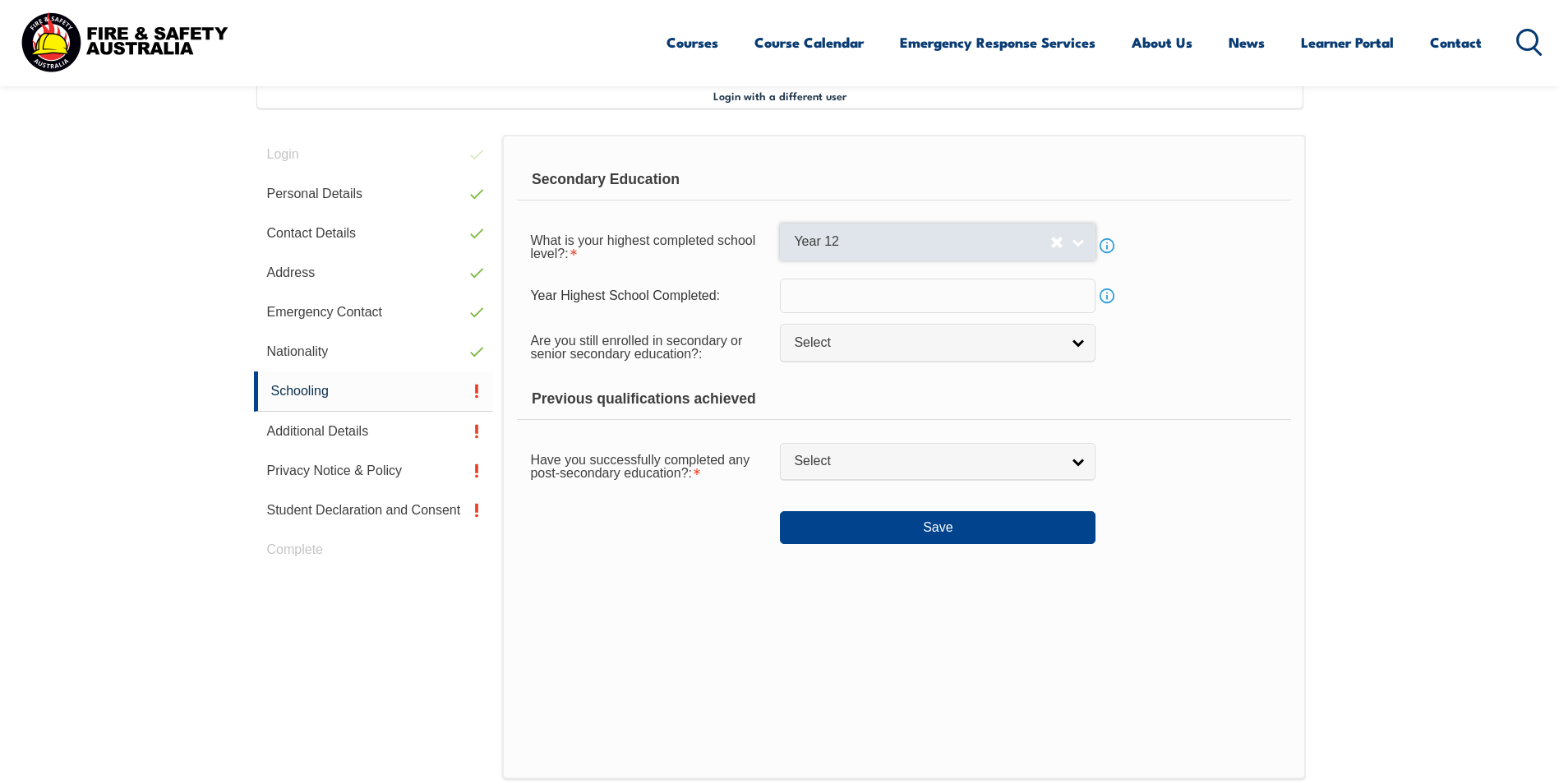 click on "Year 12" at bounding box center (938, 242) 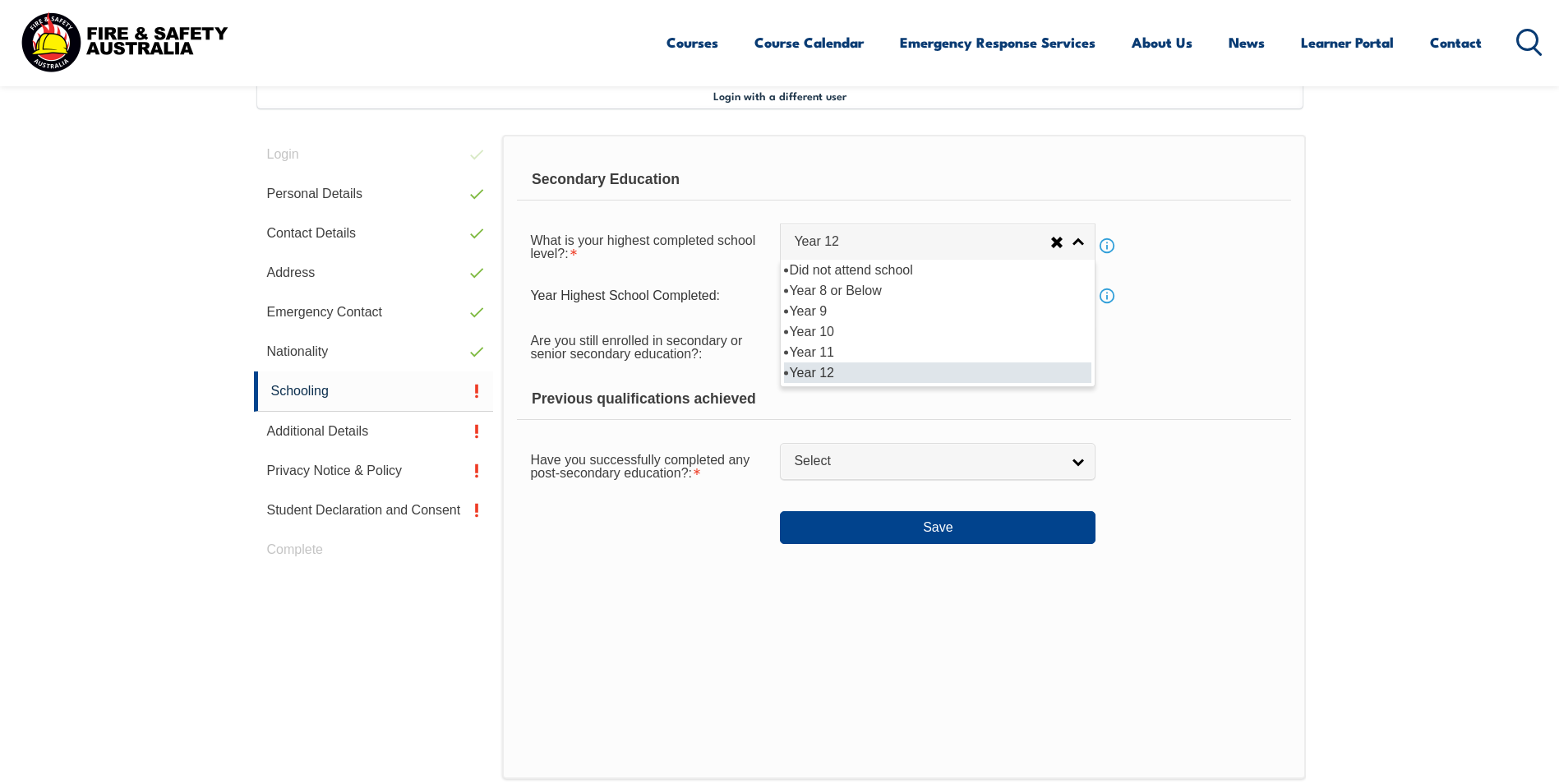 click on "Year 12" at bounding box center (938, 372) 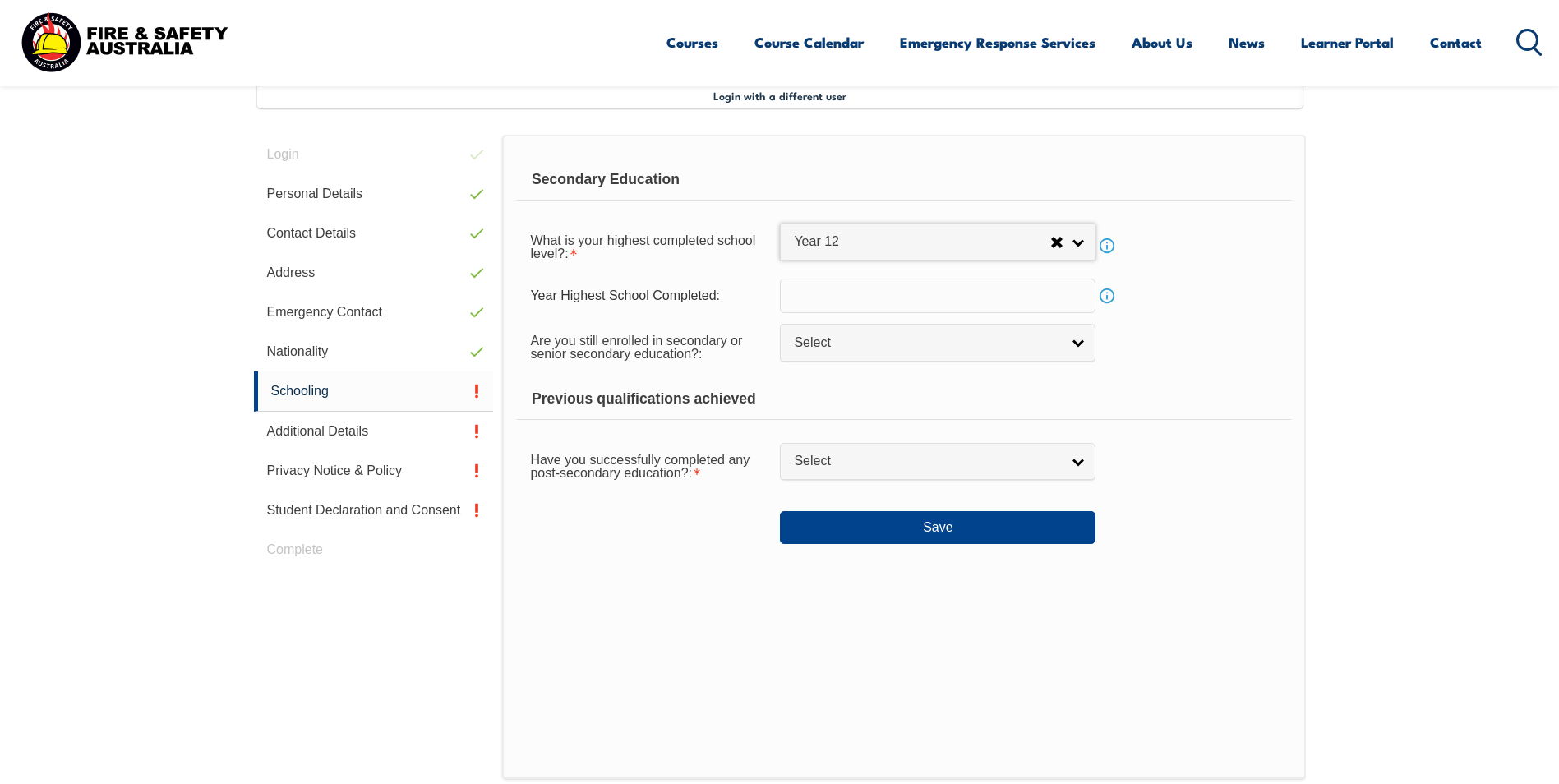 click at bounding box center (938, 296) 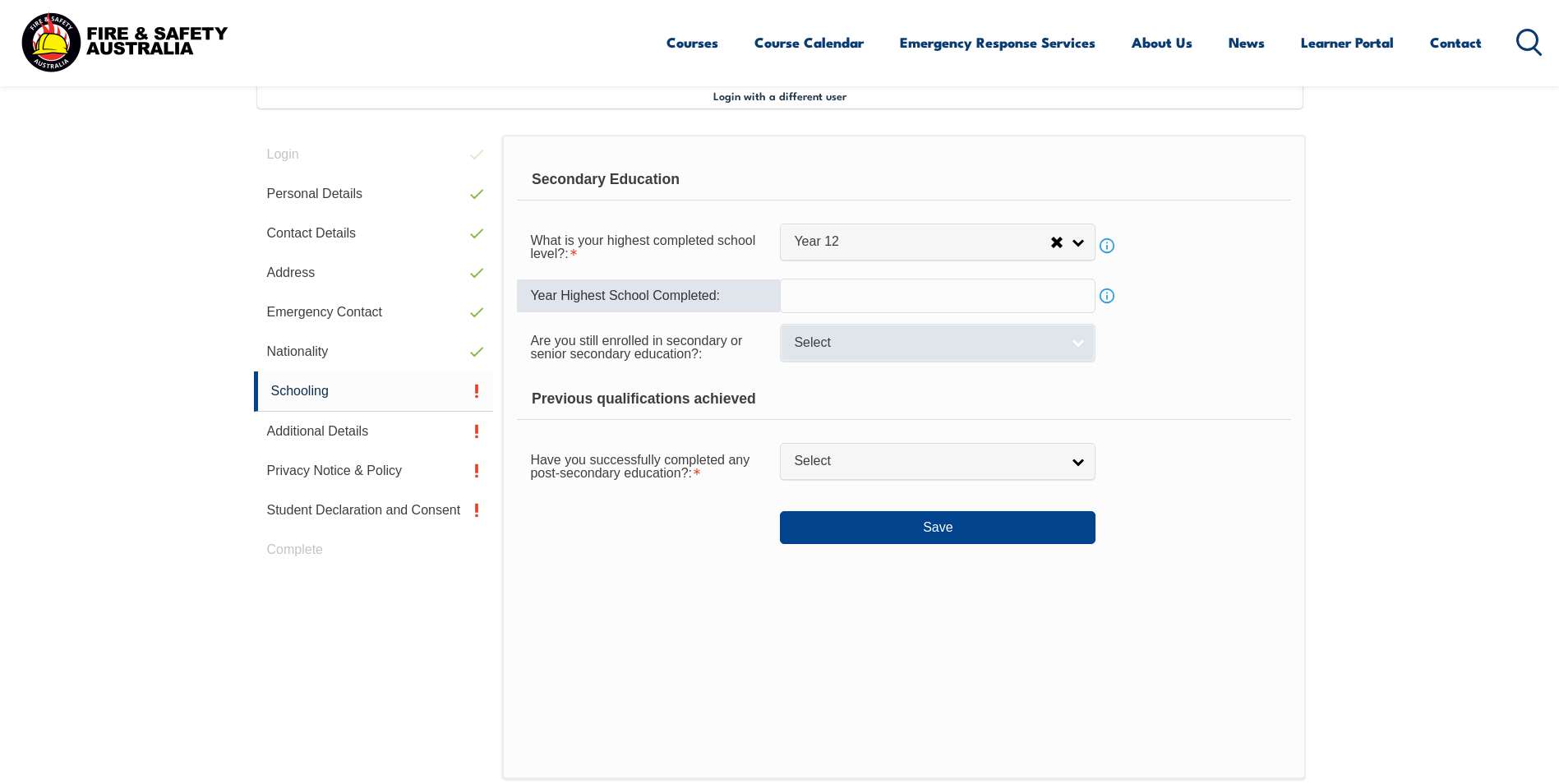 click on "Select" at bounding box center [927, 343] 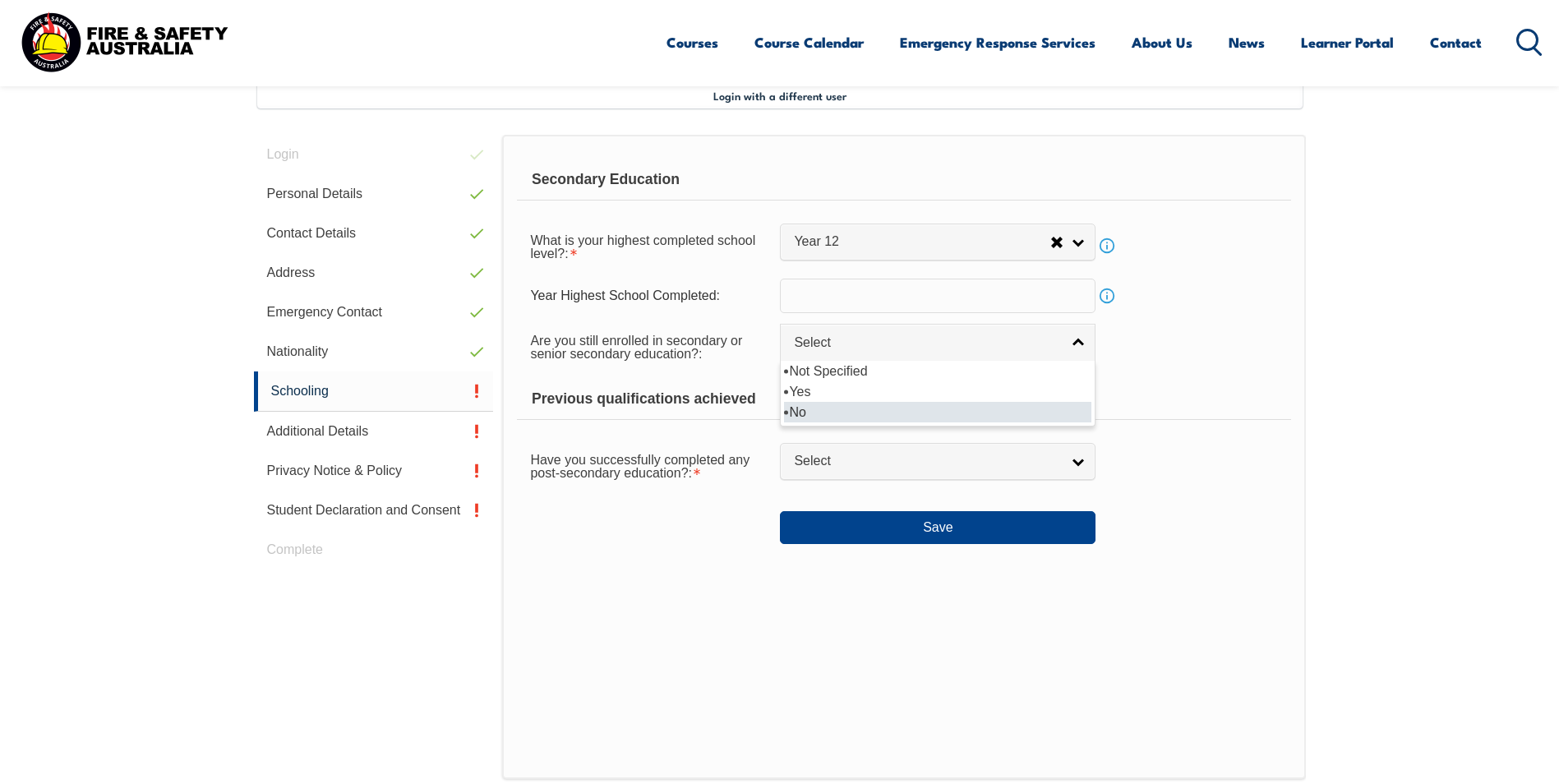 click on "No" at bounding box center [938, 412] 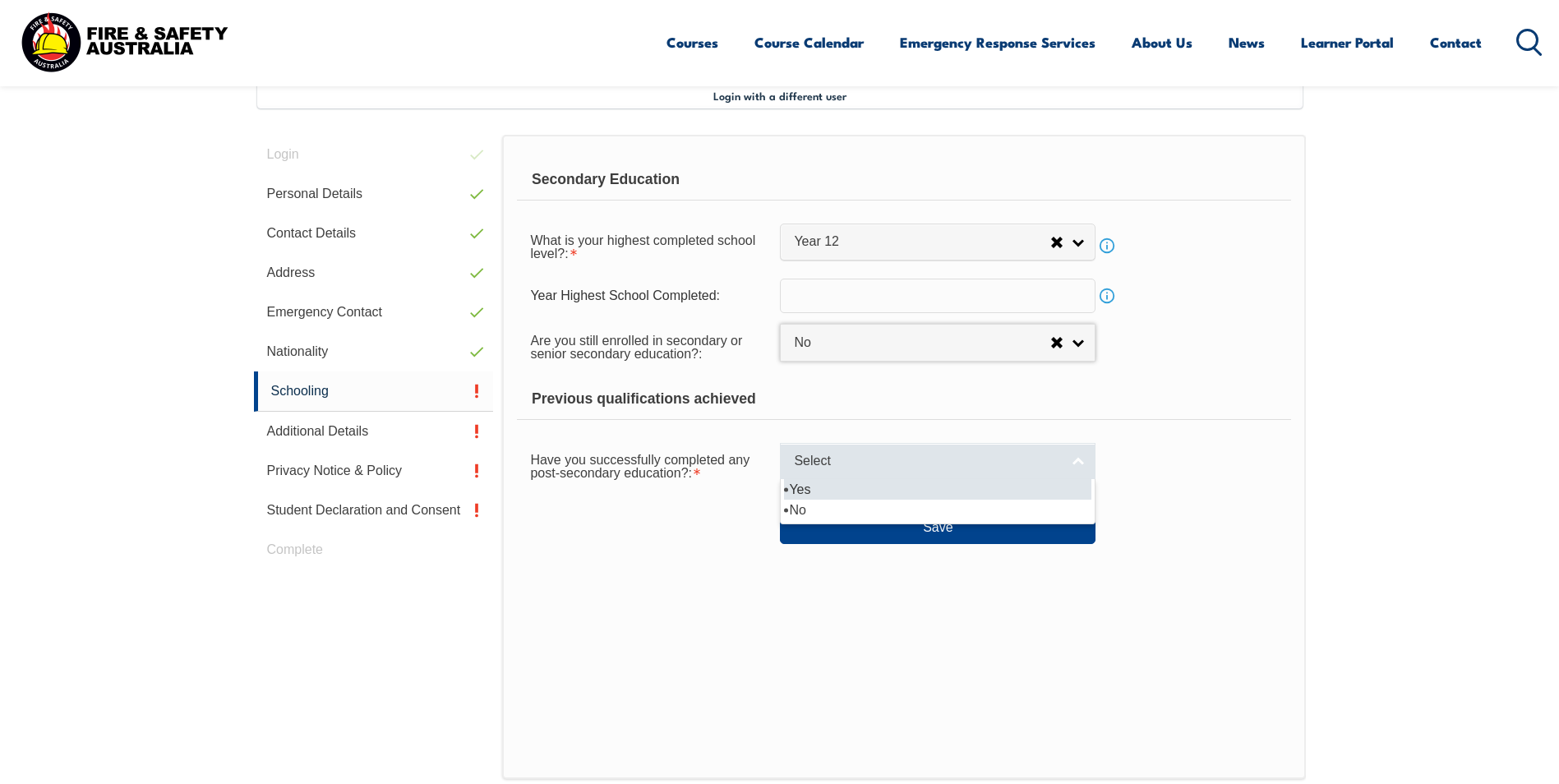 click on "Select" at bounding box center [938, 461] 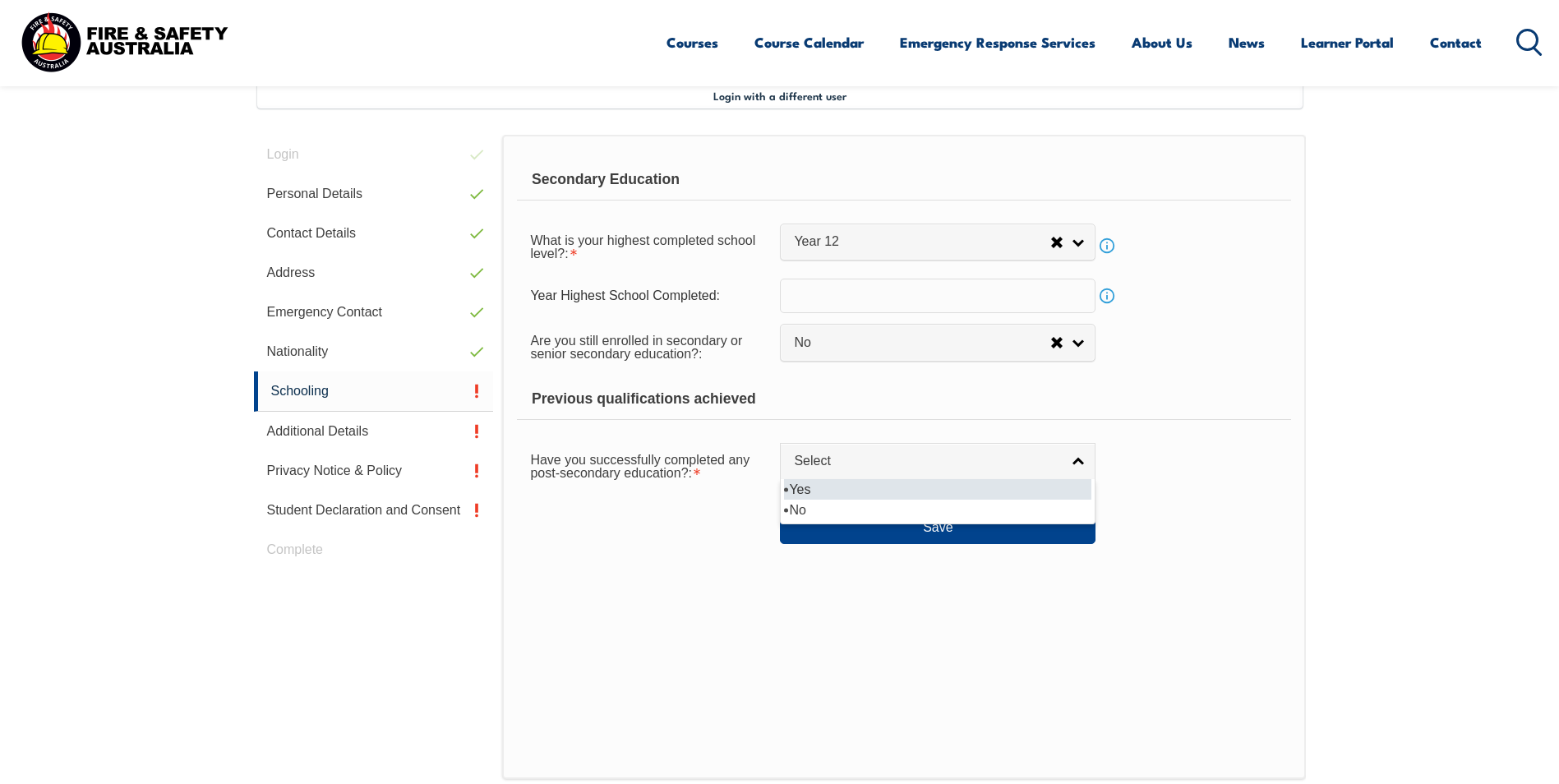 click on "Yes" at bounding box center [938, 489] 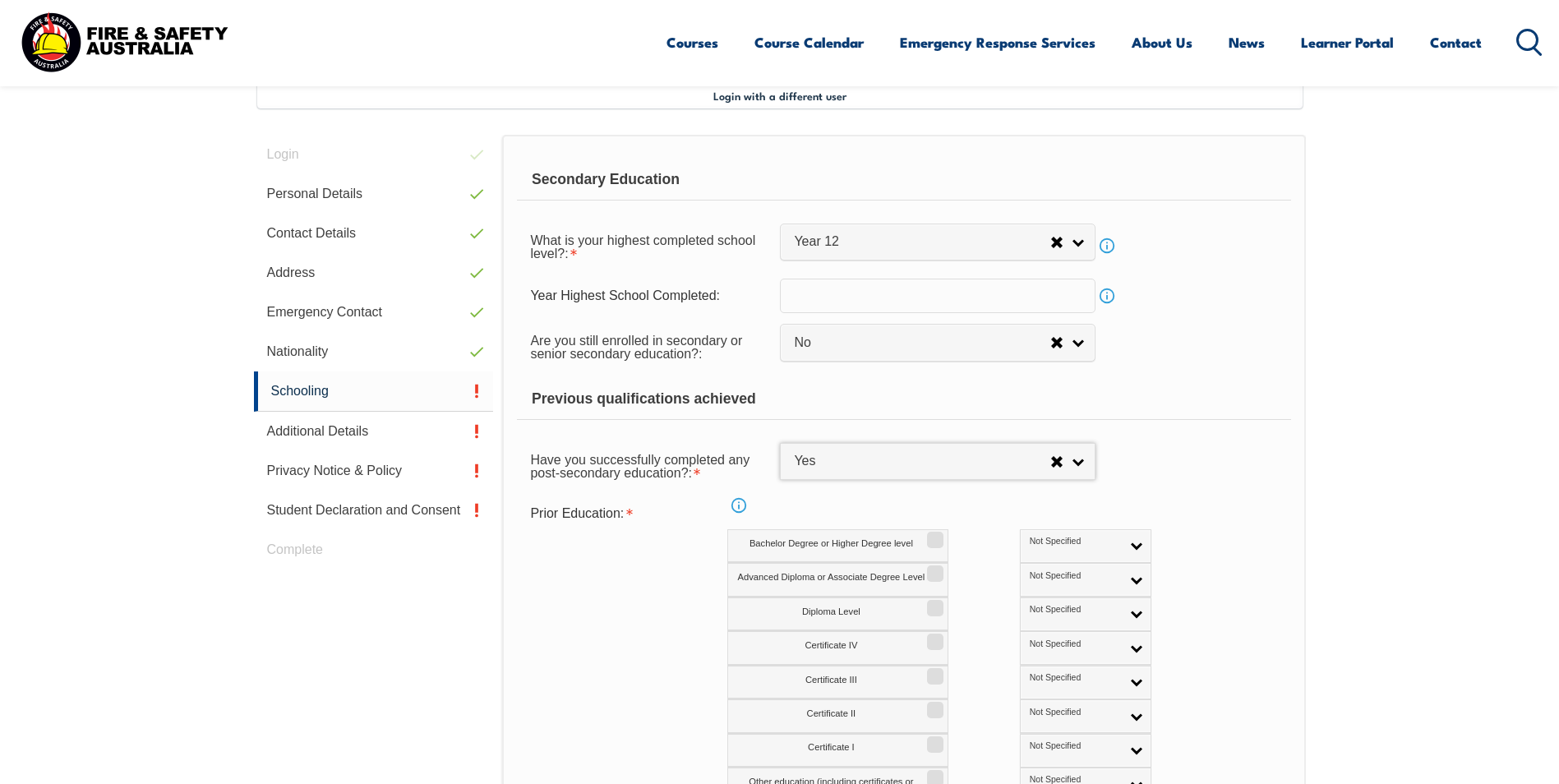 click on "Prior Education: Info Bachelor Degree or Higher Degree level Not Specified Australian Qualification Australian Equivalent International
Not Specified
Advanced Diploma or Associate Degree Level Not Specified Australian Qualification Australian Equivalent International
Not Specified
Diploma Level Not Specified Australian Qualification Australian Equivalent International
Not Specified
Certificate IV Not Specified Australian Qualification Australian Equivalent International
Not Specified
Certificate III Not Specified Australian Qualification Australian Equivalent International
Not Specified
Certificate II Not Specified Australian Qualification Australian Equivalent International
Not Specified
Certificate I Not Specified Australian Qualification Australian Equivalent International
Not Specified" at bounding box center [903, 650] 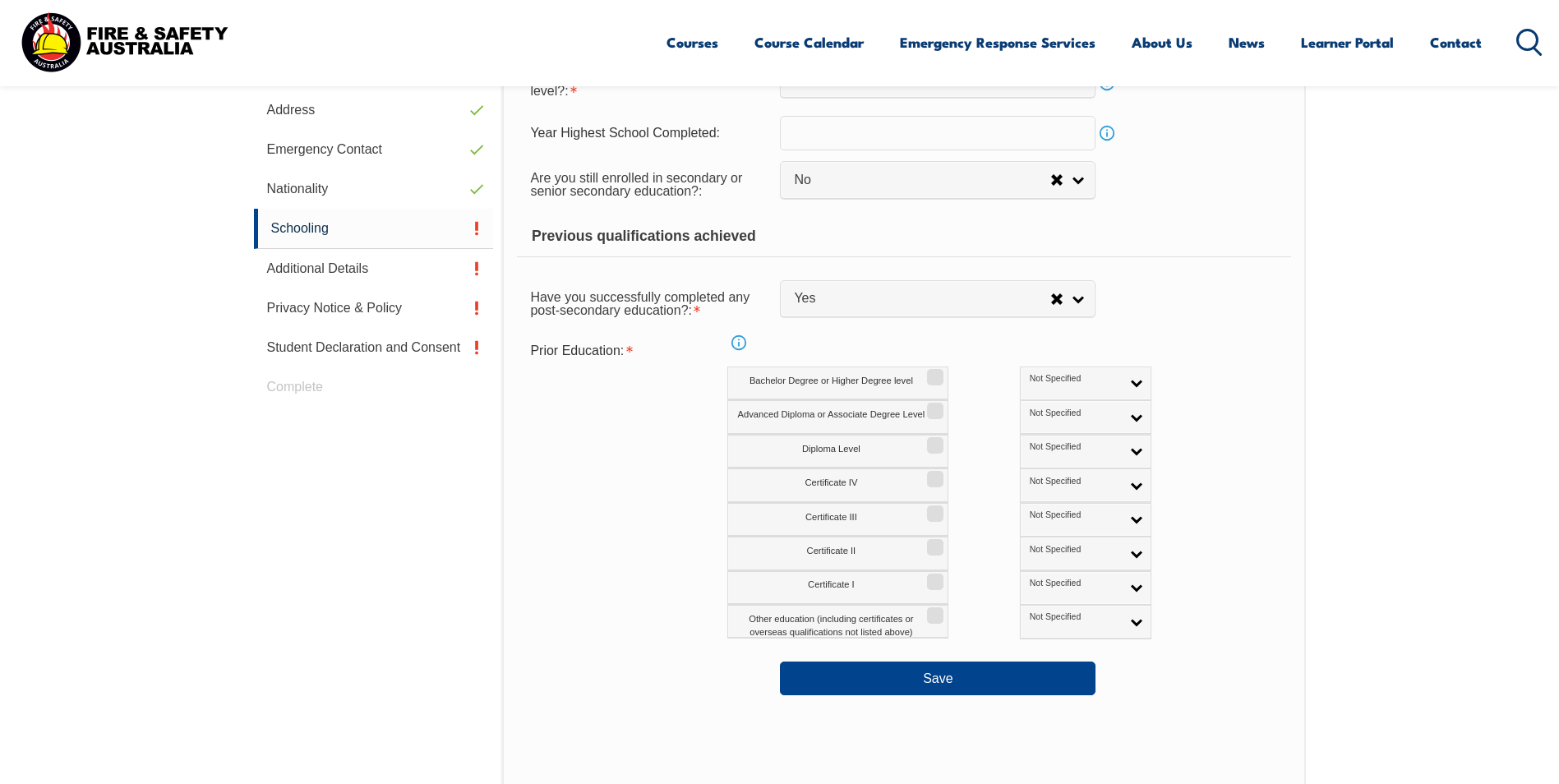 scroll, scrollTop: 612, scrollLeft: 0, axis: vertical 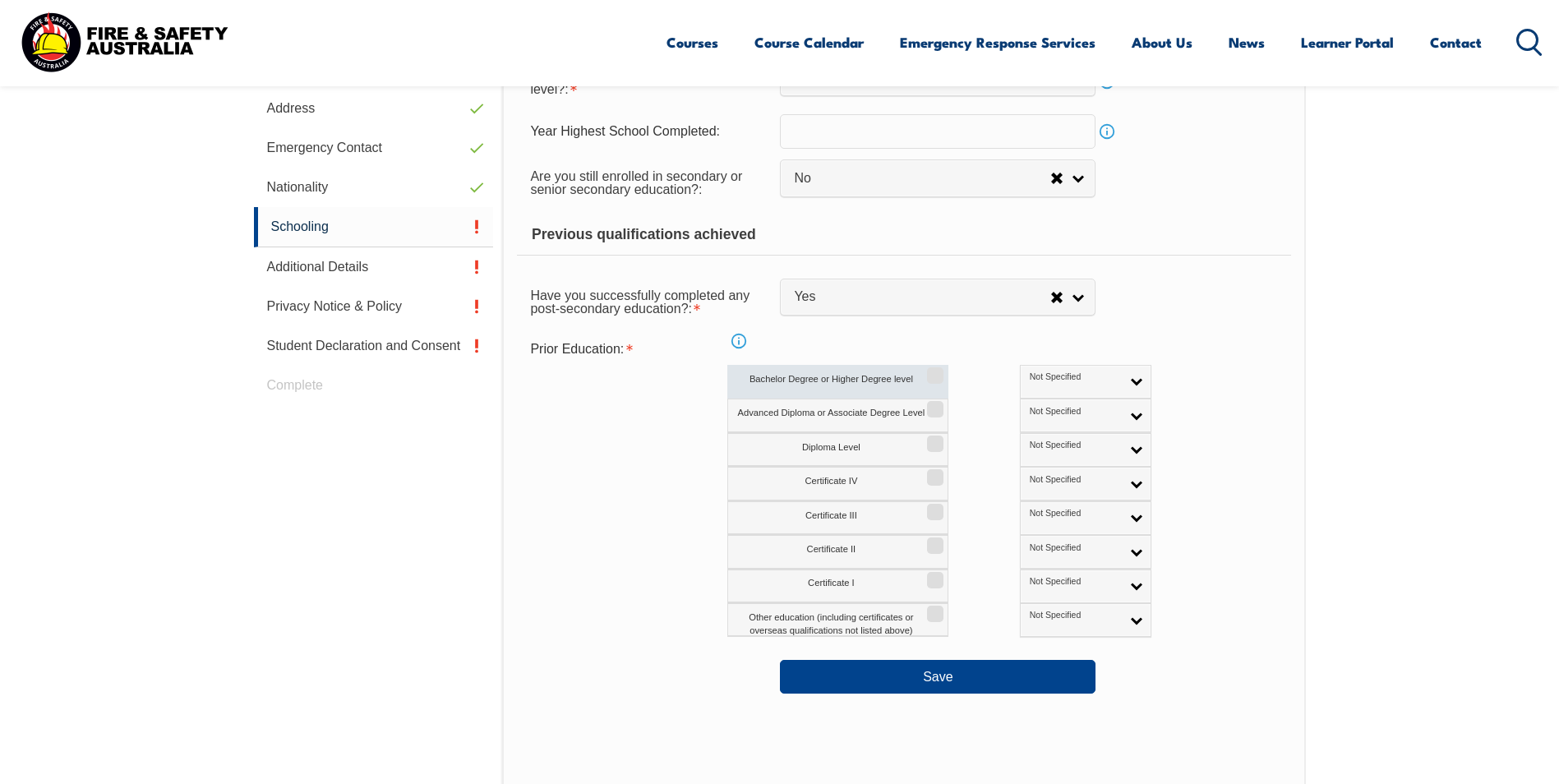 click on "Bachelor Degree or Higher Degree level" at bounding box center [933, 370] 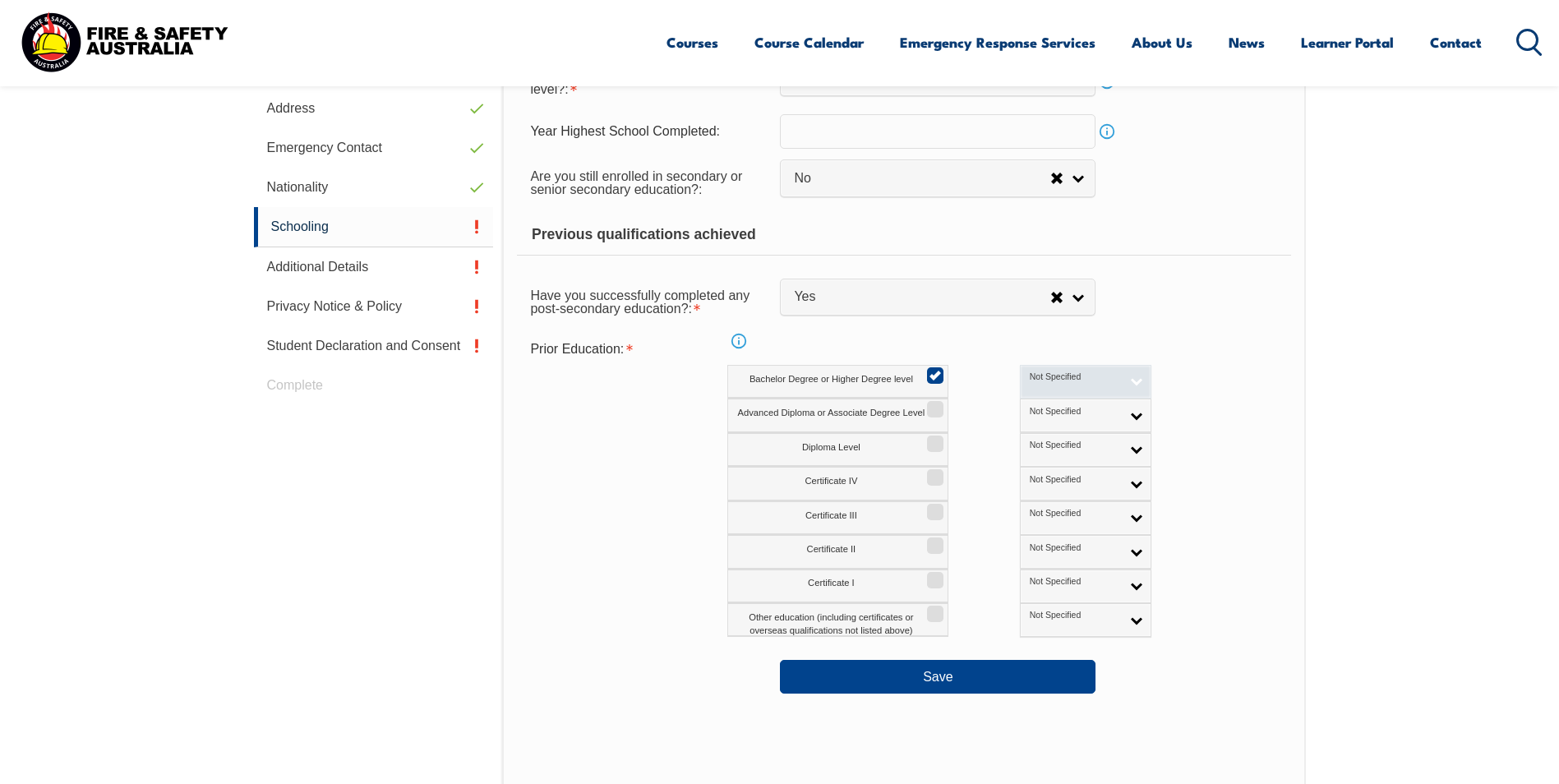 click on "Not Specified" at bounding box center (1075, 377) 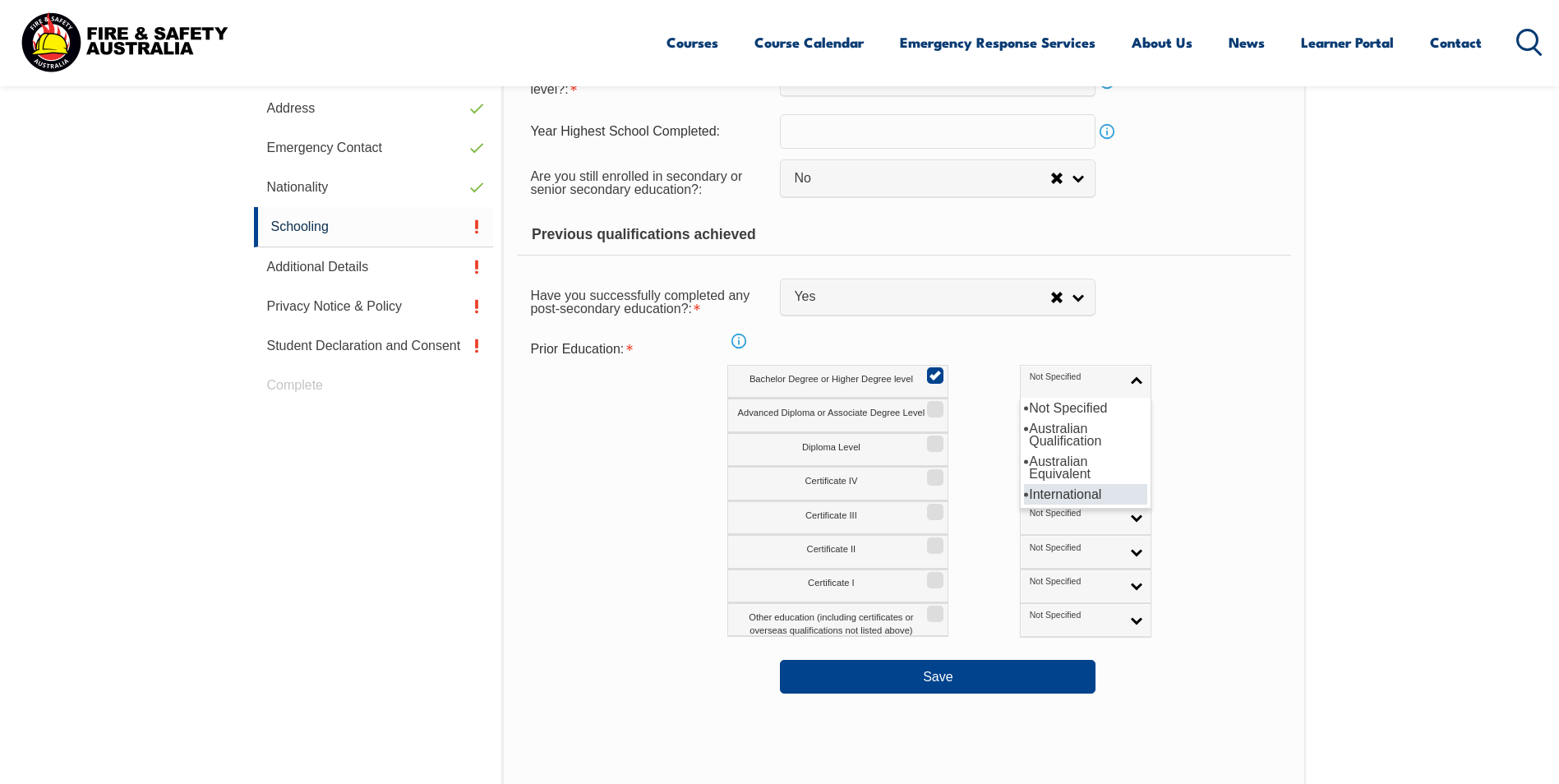 click on "International" at bounding box center [1086, 494] 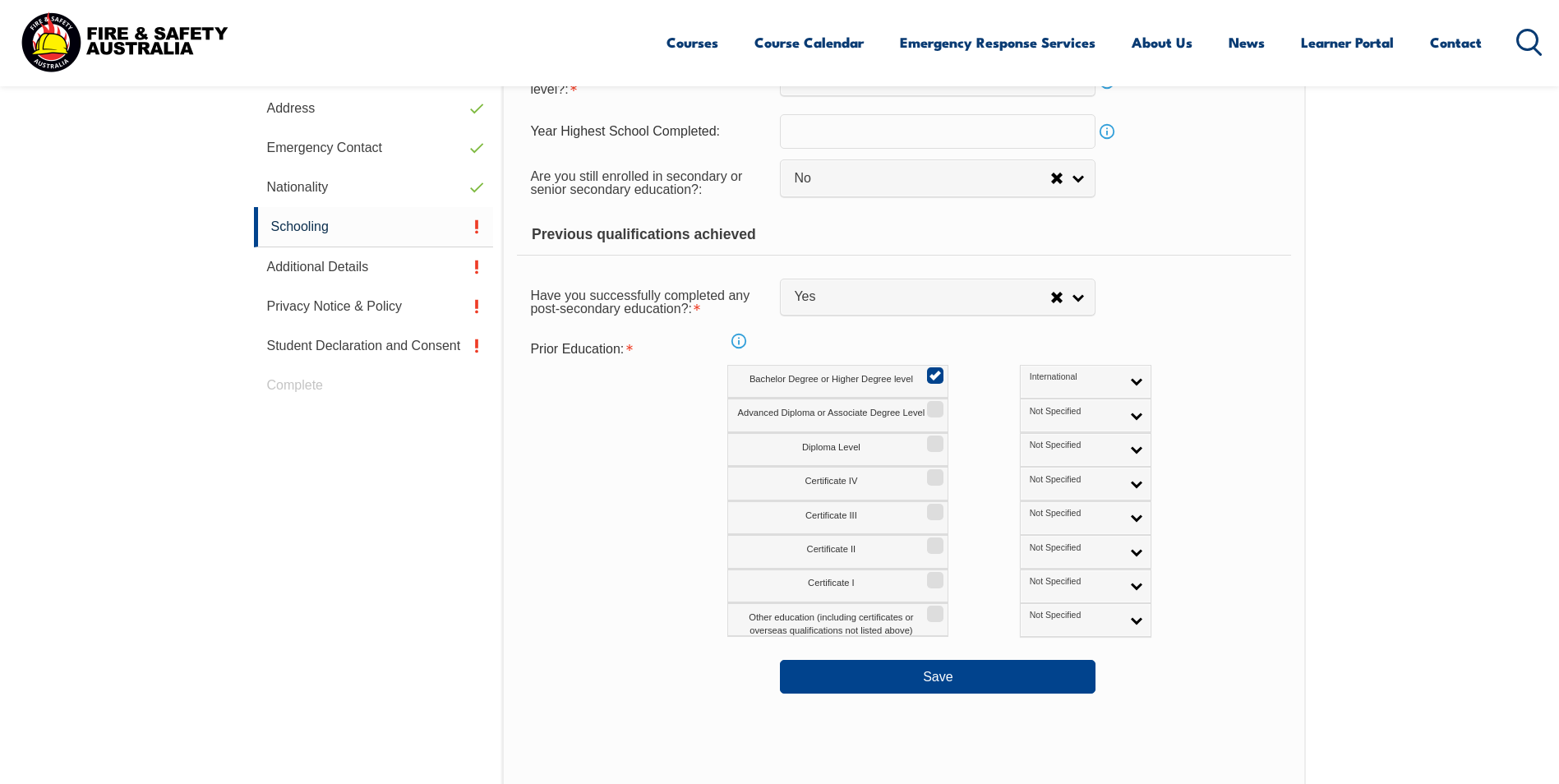 click on "Advanced Diploma or Associate Degree Level Not Specified Australian Qualification Australian Equivalent International
Not Specified" at bounding box center (975, 415) 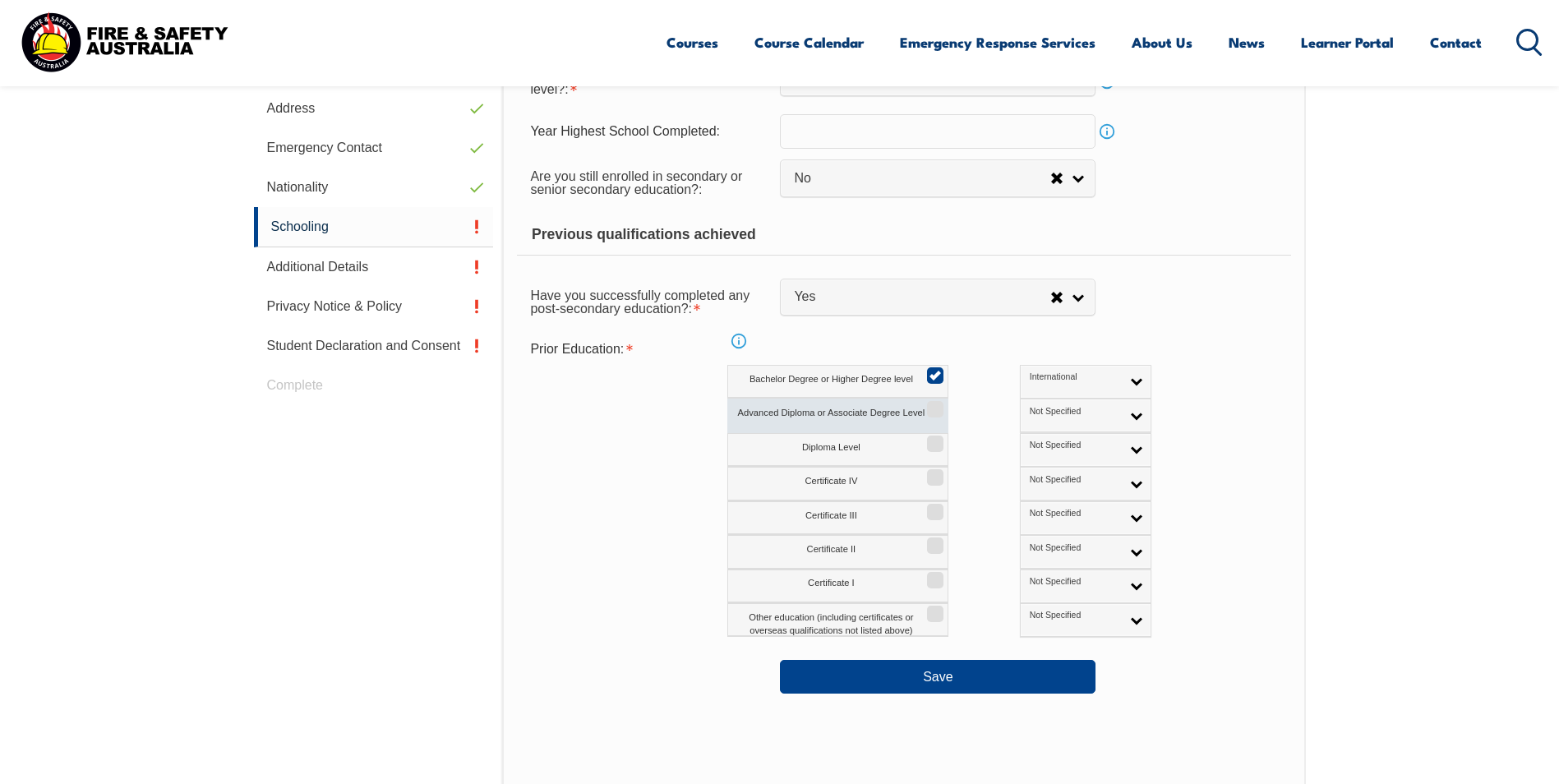 click on "Advanced Diploma or Associate Degree Level" at bounding box center [837, 415] 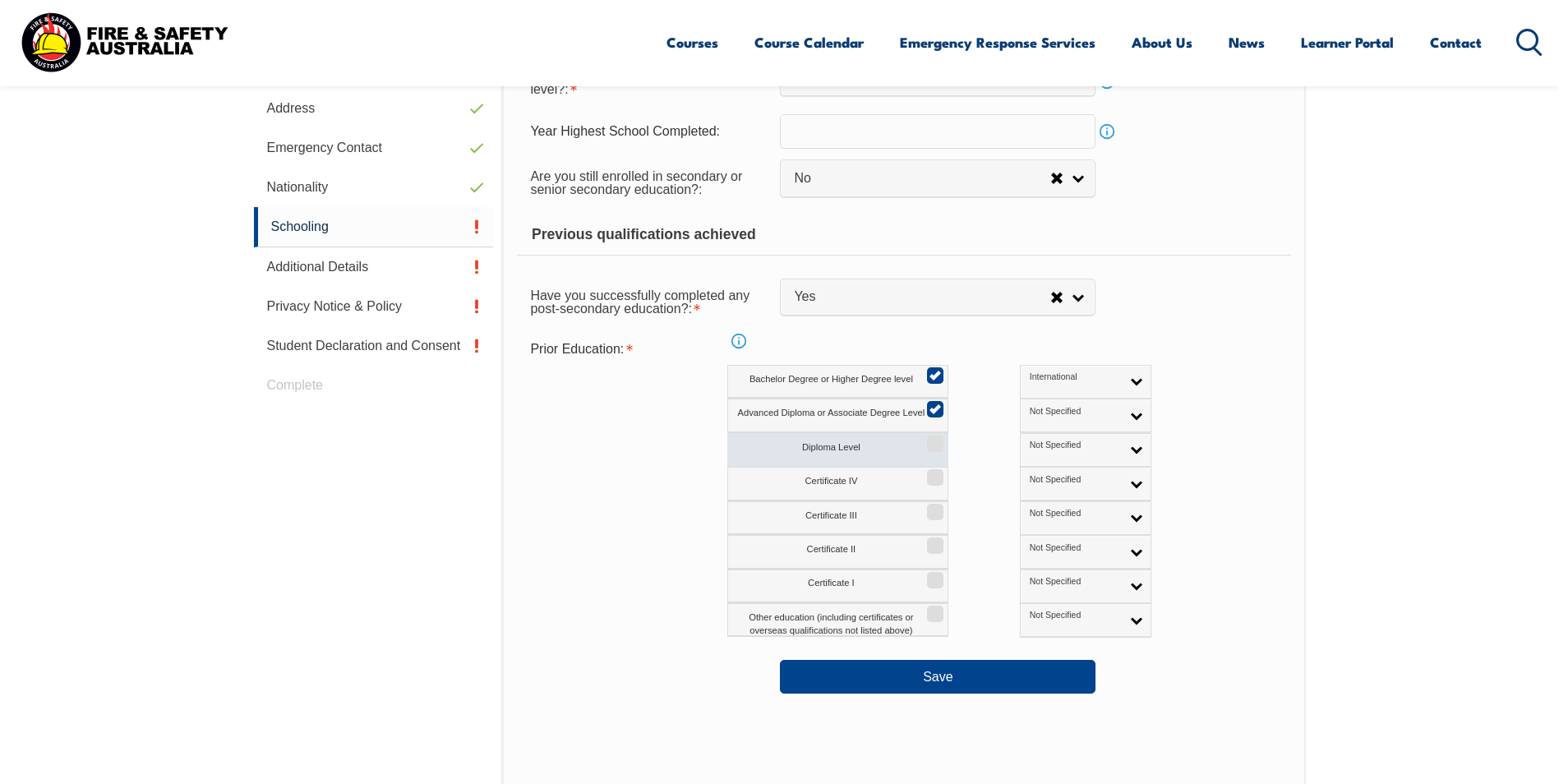 click on "Diploma Level" at bounding box center (837, 450) 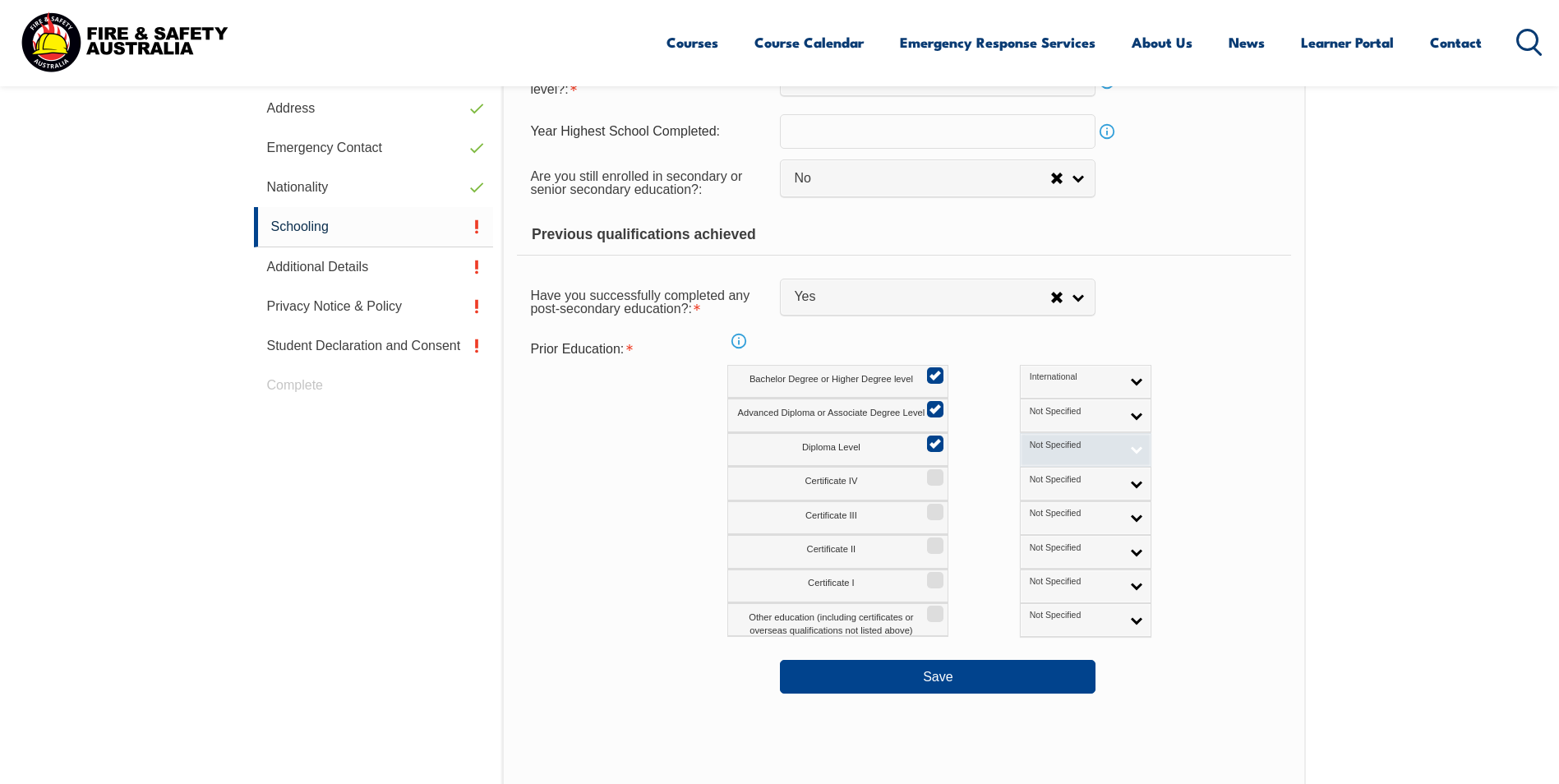 click on "Not Specified" at bounding box center (1075, 445) 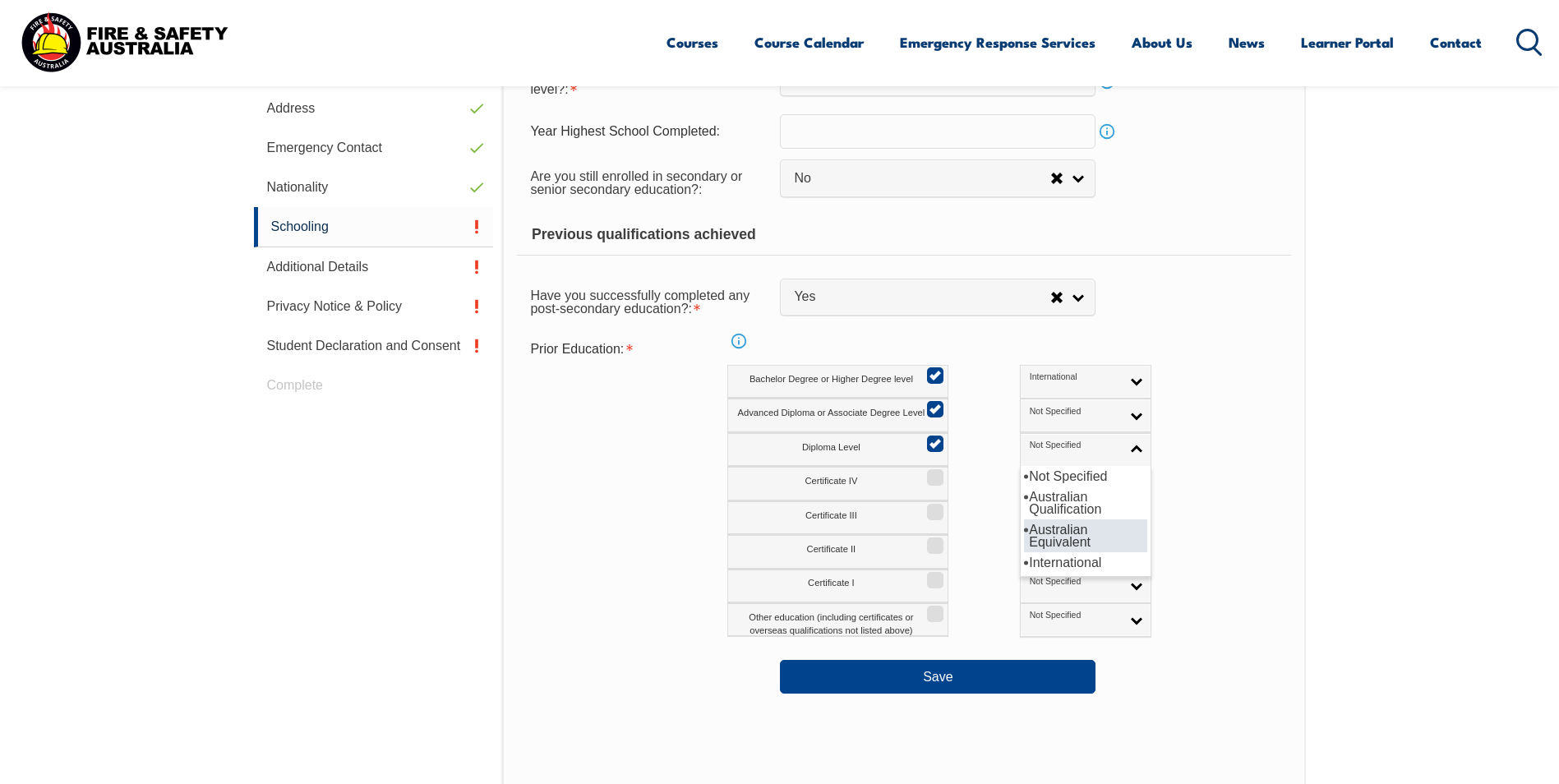 click on "Australian Equivalent" at bounding box center (1086, 536) 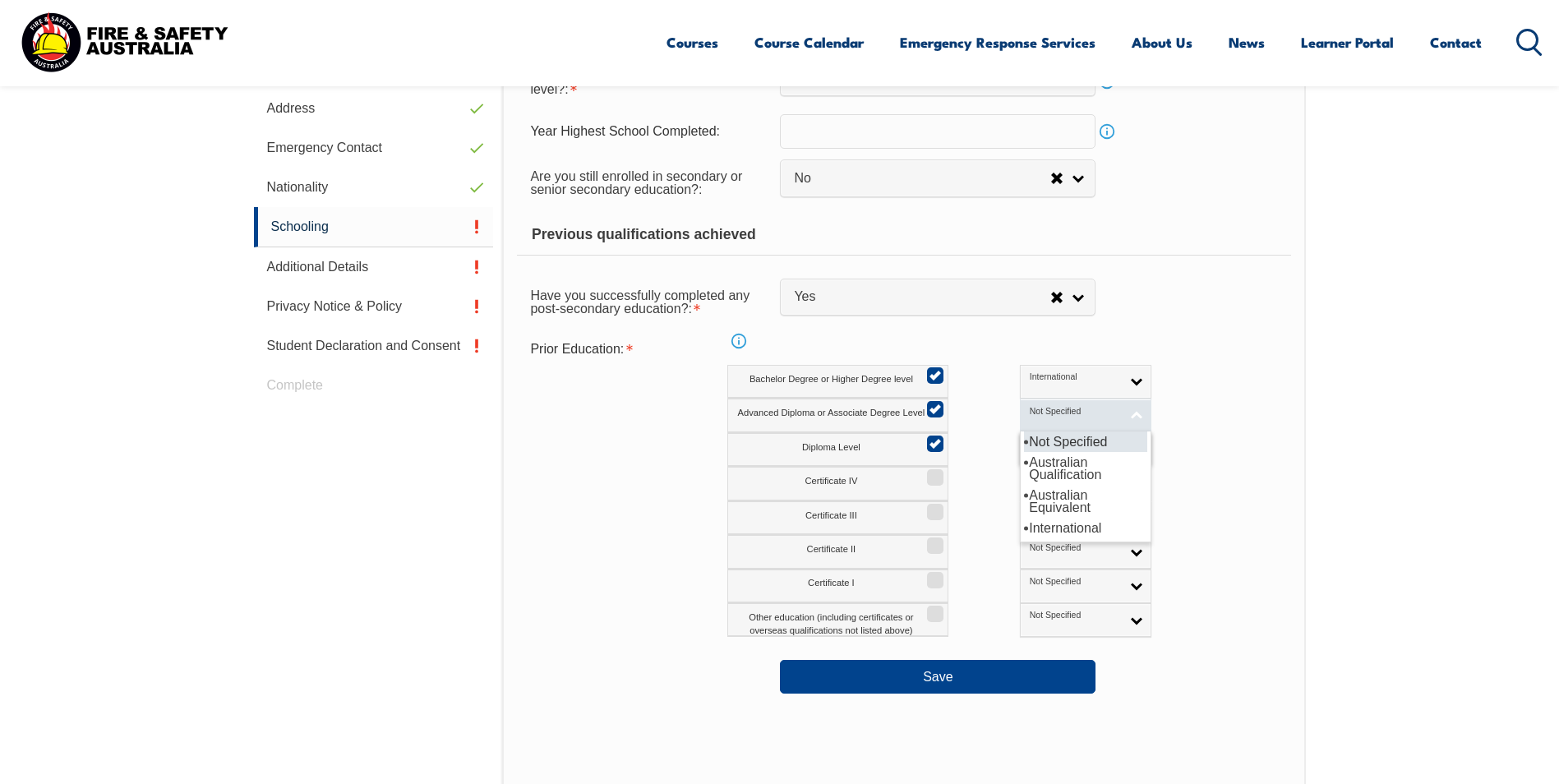 click on "Not Specified" at bounding box center [1075, 412] 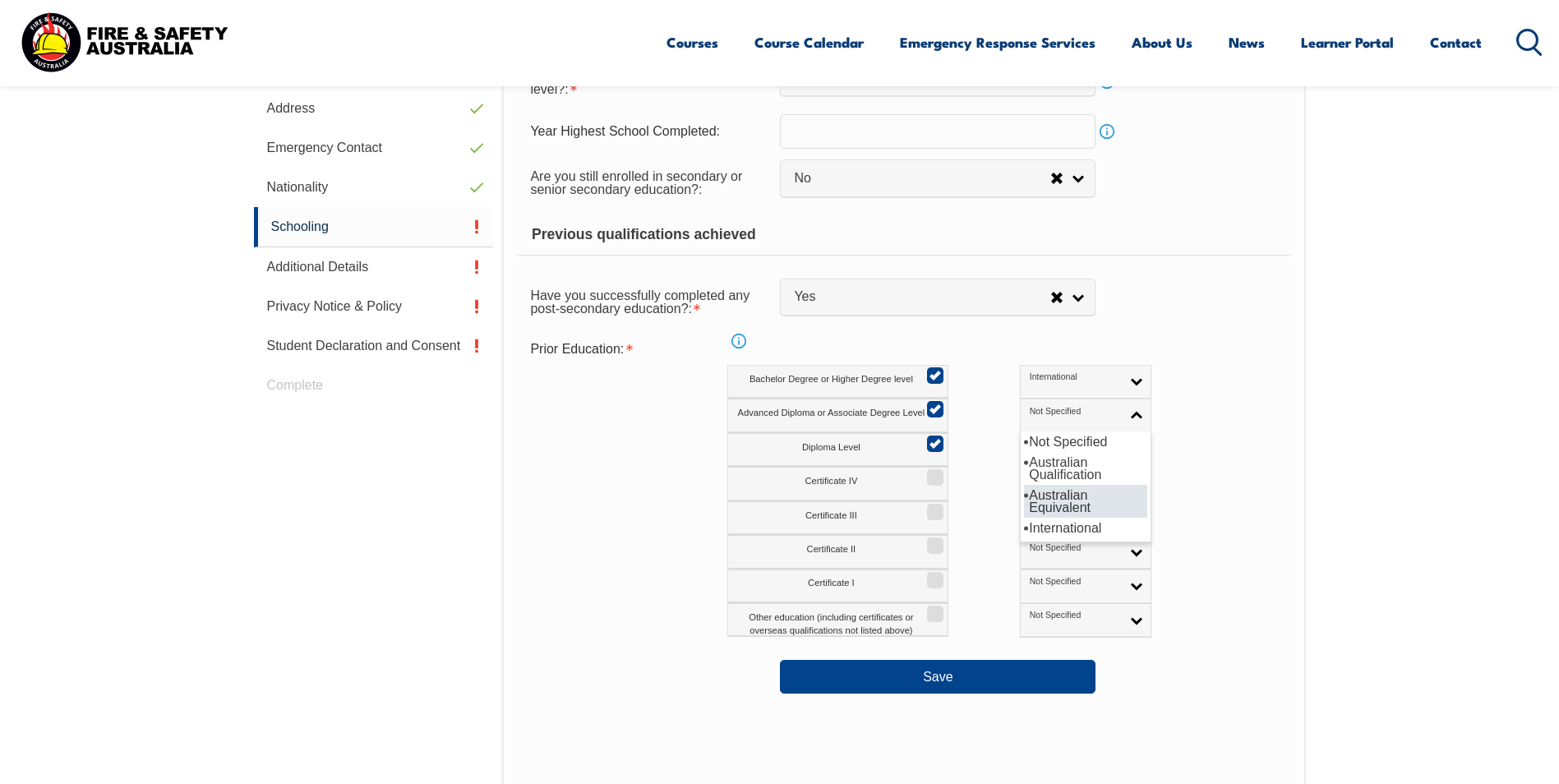 click on "Australian Equivalent" at bounding box center [1086, 501] 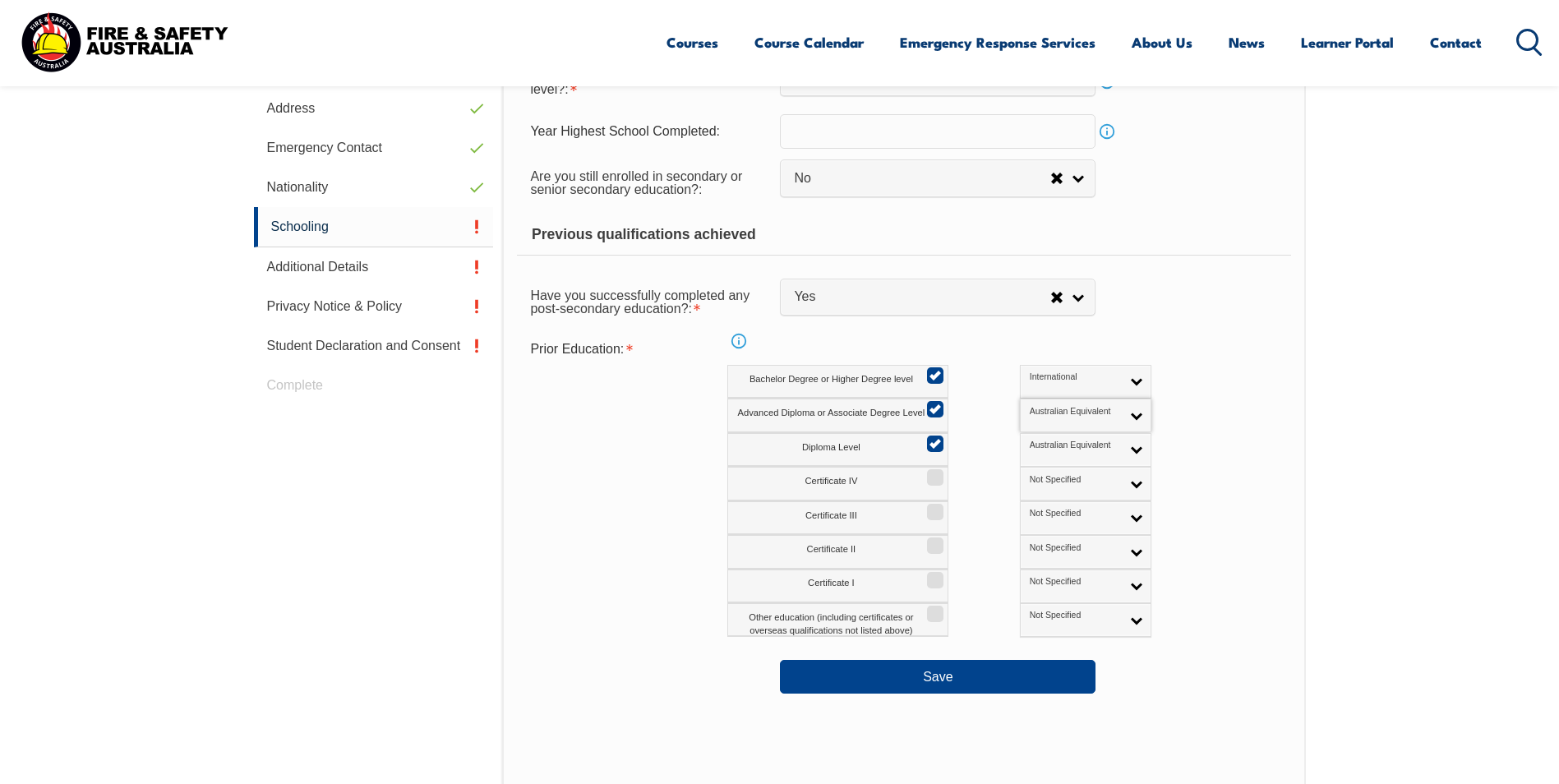 click on "Diploma Level Not Specified Australian Qualification Australian Equivalent International
Australian Equivalent
Not Specified Australian Qualification Australian Equivalent International" at bounding box center (975, 450) 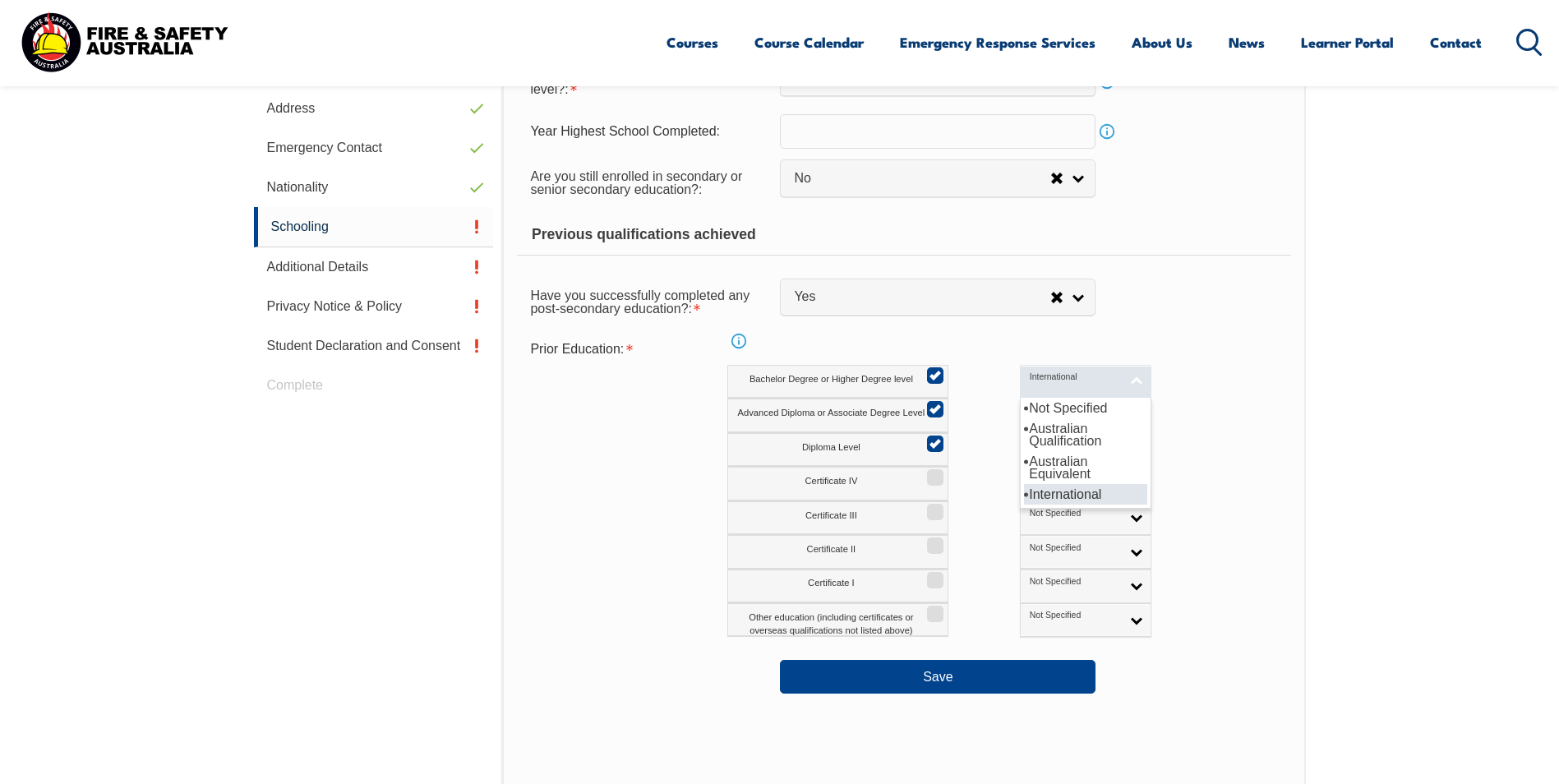 click on "International" at bounding box center (1086, 381) 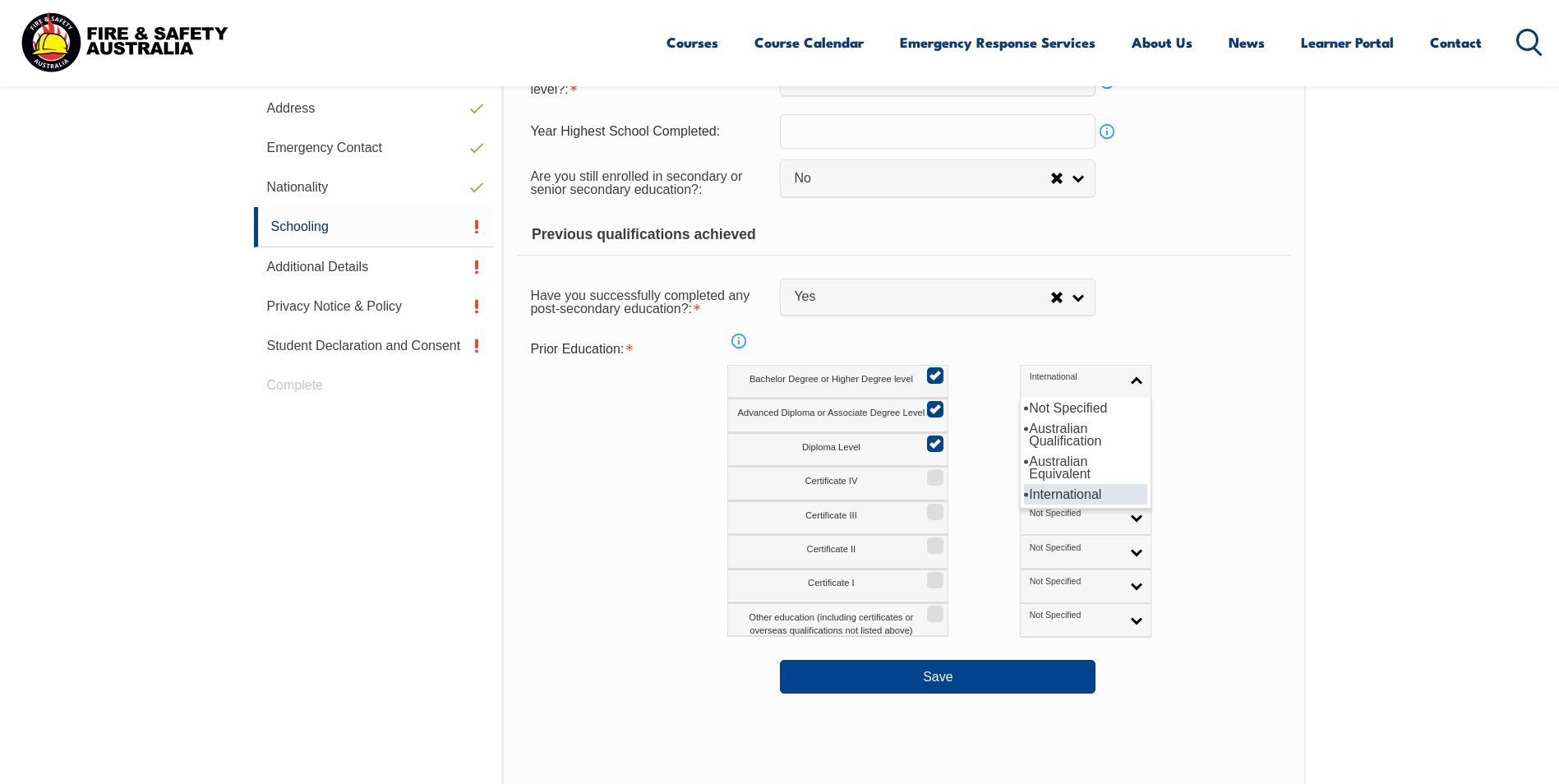 drag, startPoint x: 1142, startPoint y: 362, endPoint x: 1140, endPoint y: 371, distance: 9.219544 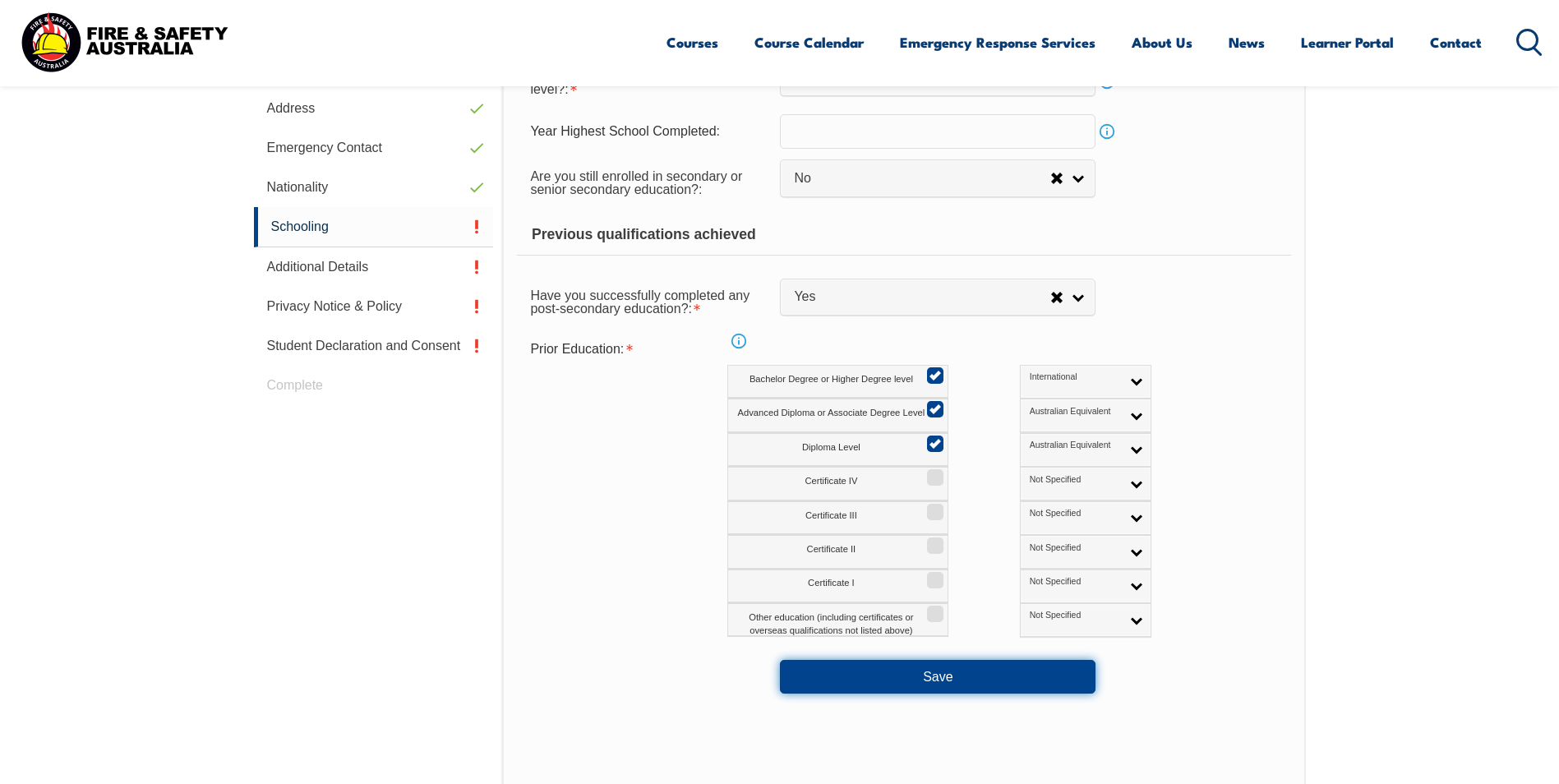click on "Save" at bounding box center [938, 676] 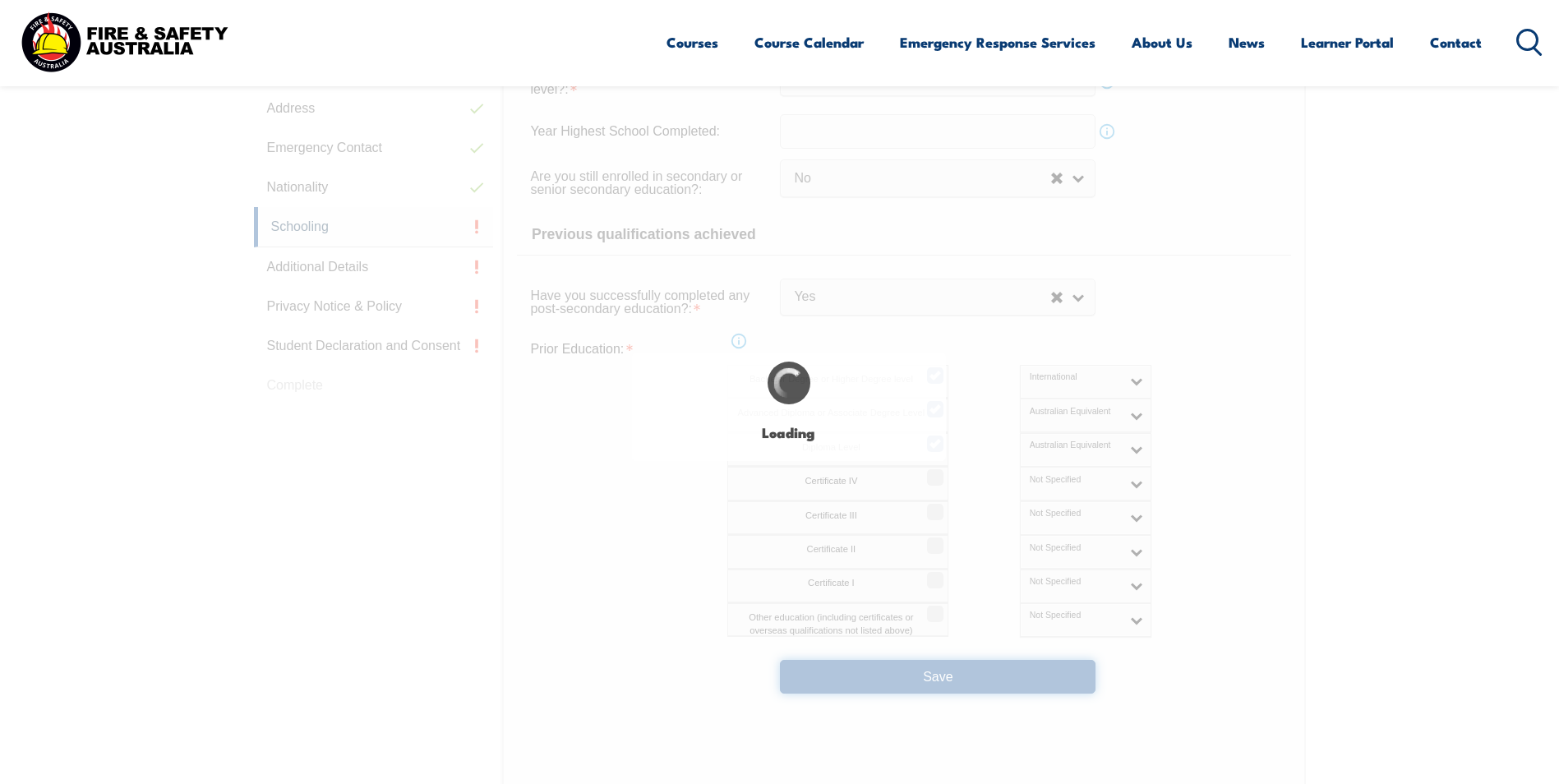 select on "false" 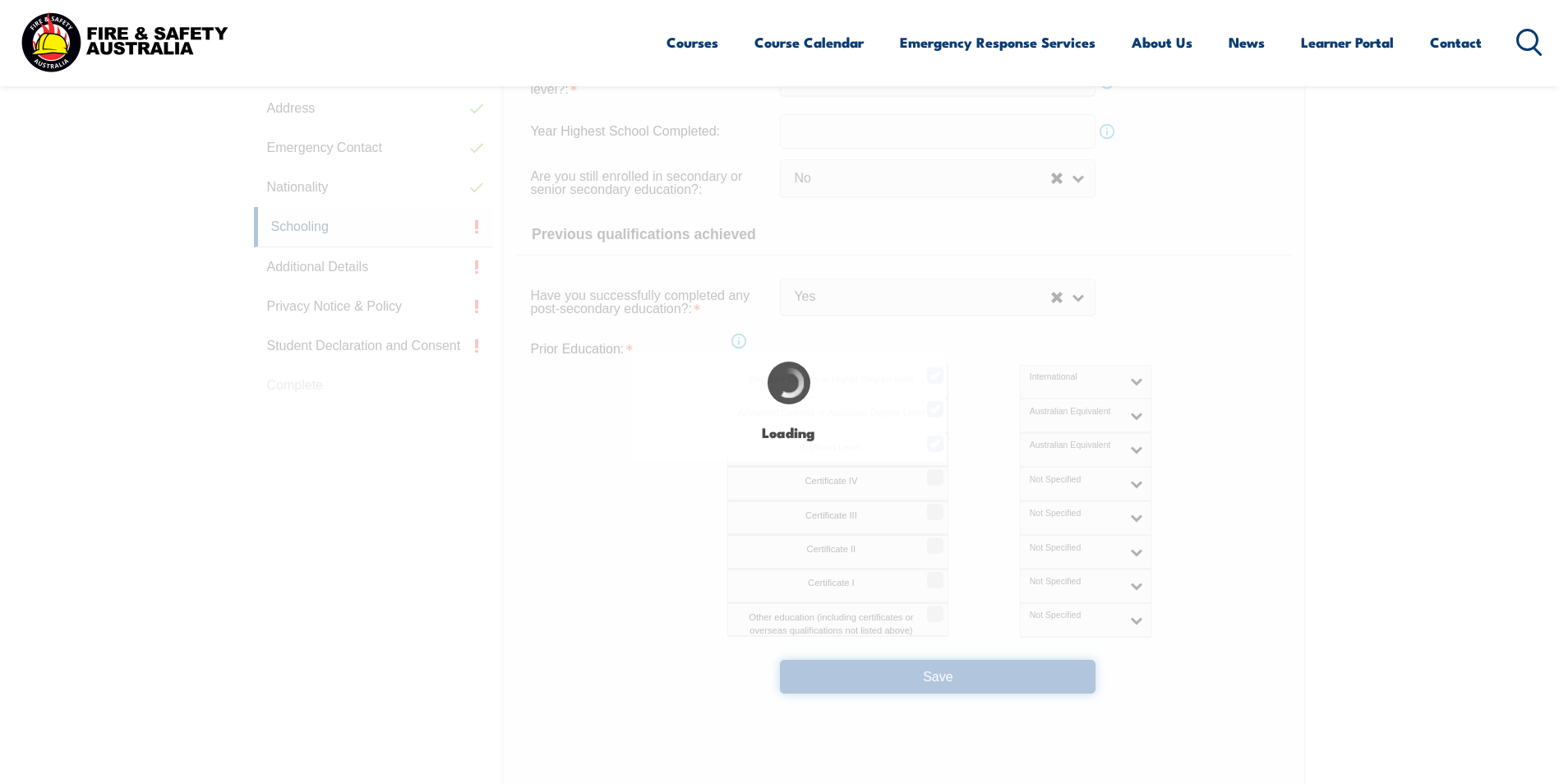 select on "true" 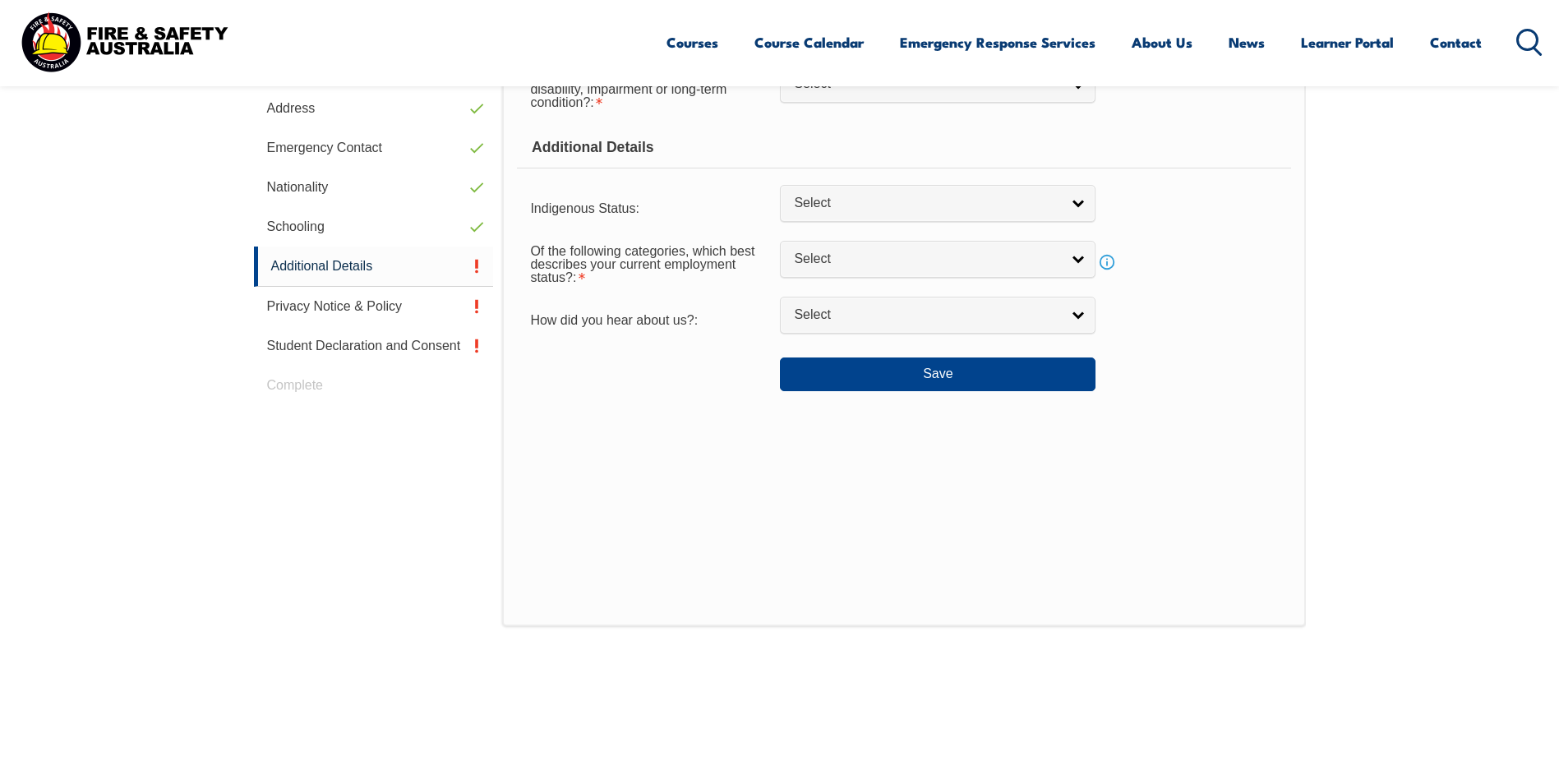 scroll, scrollTop: 448, scrollLeft: 0, axis: vertical 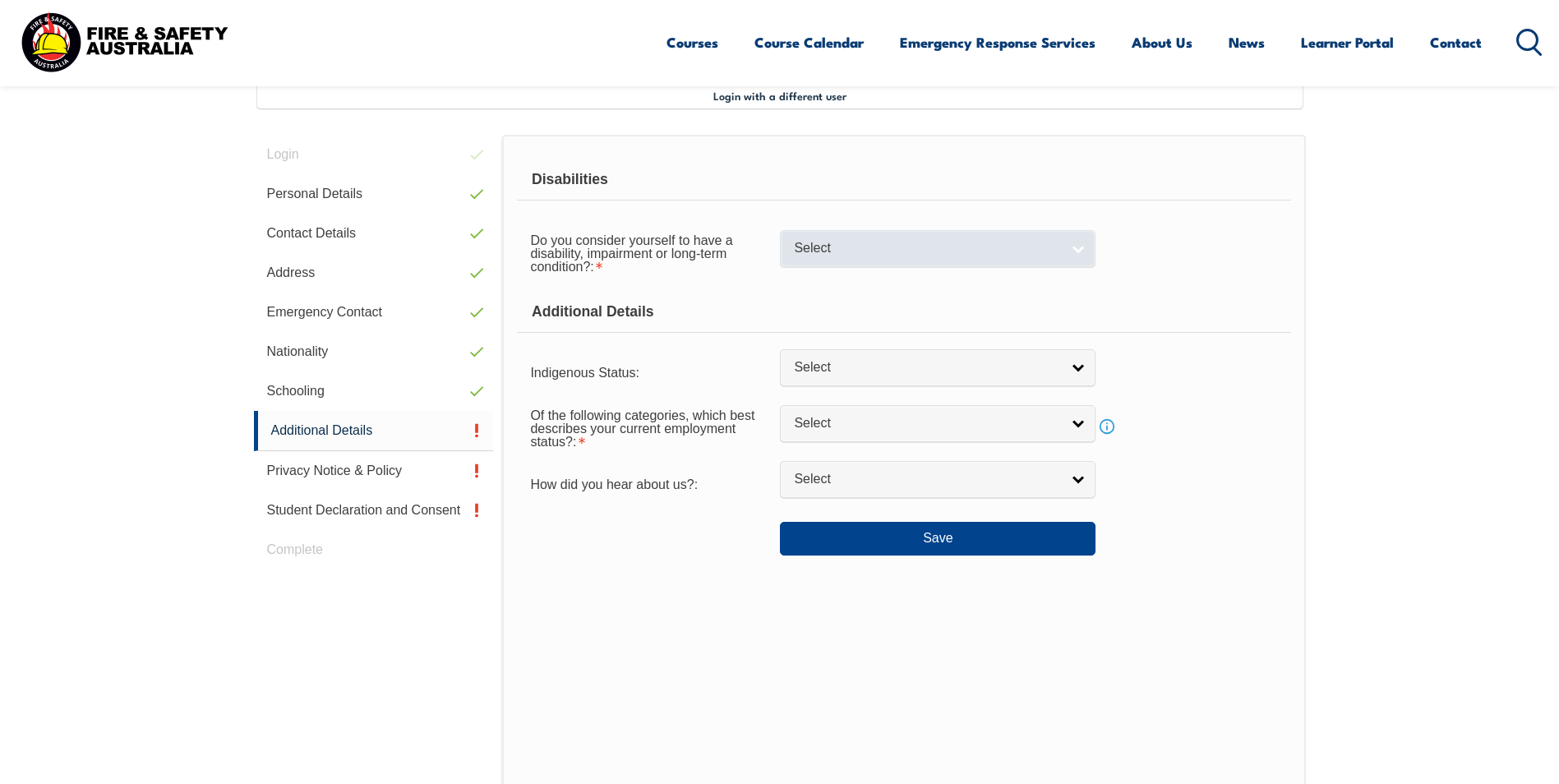 click on "Select" at bounding box center [927, 248] 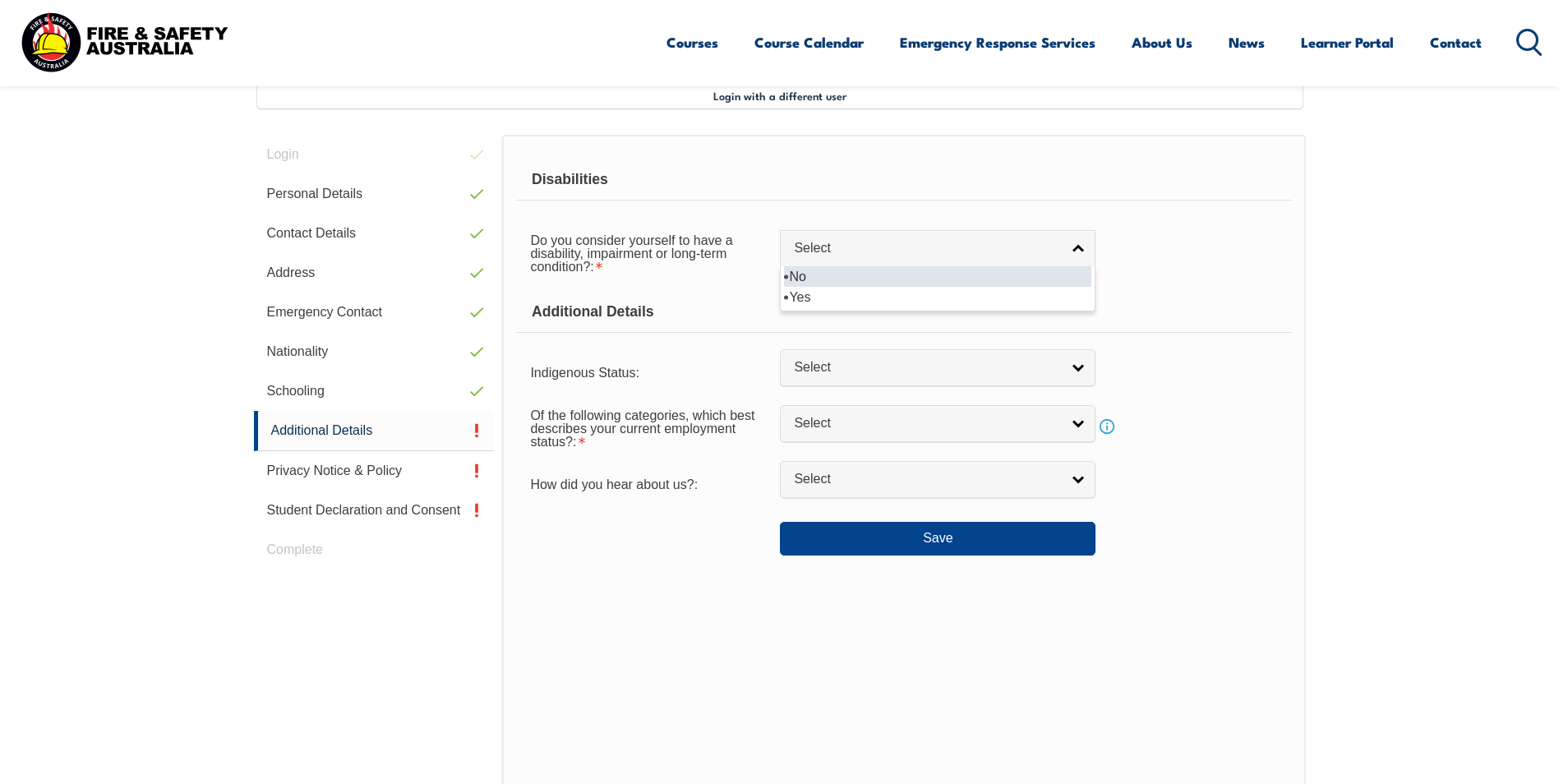 click on "No" at bounding box center (938, 276) 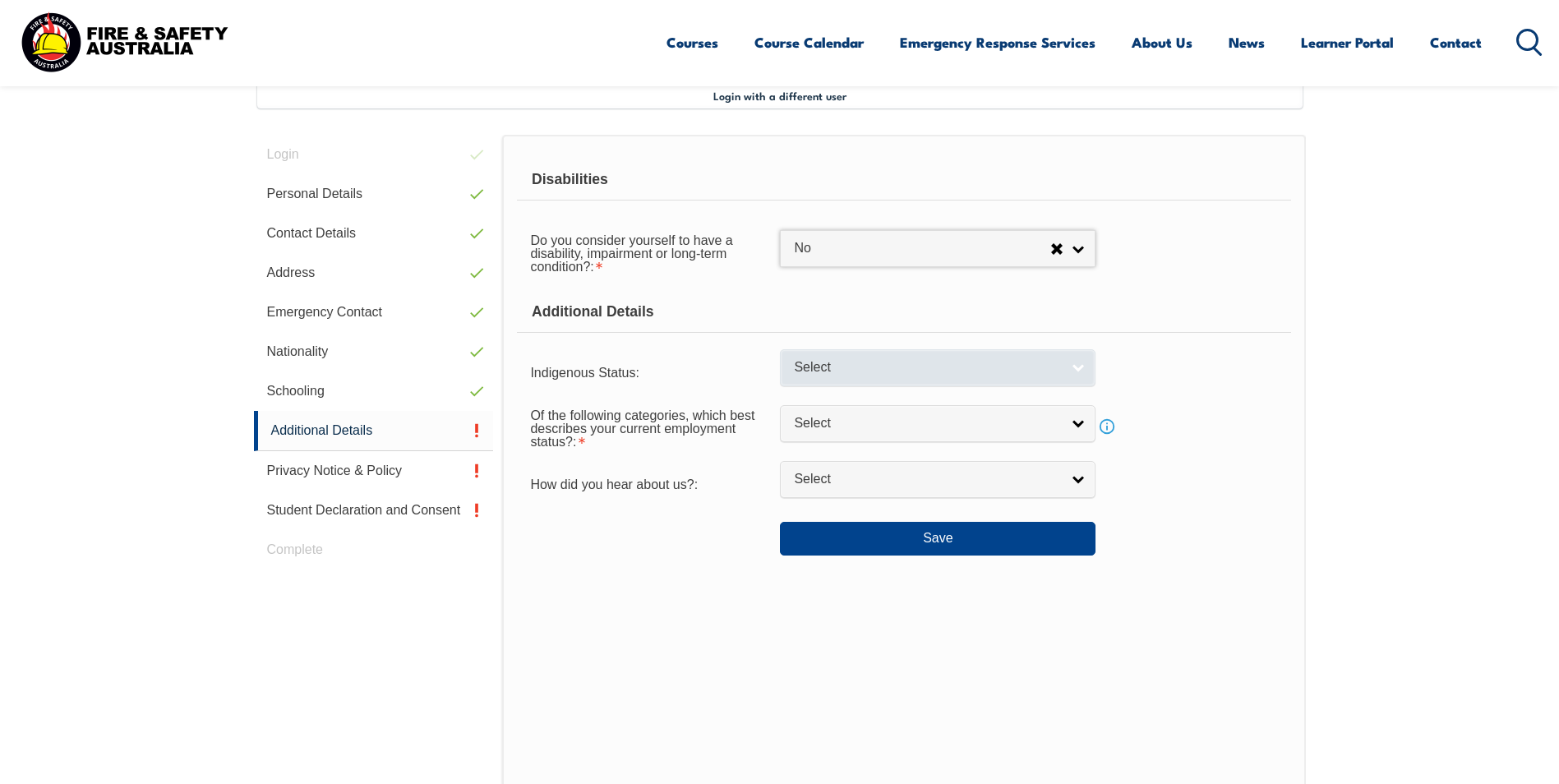 click on "Select" at bounding box center [927, 367] 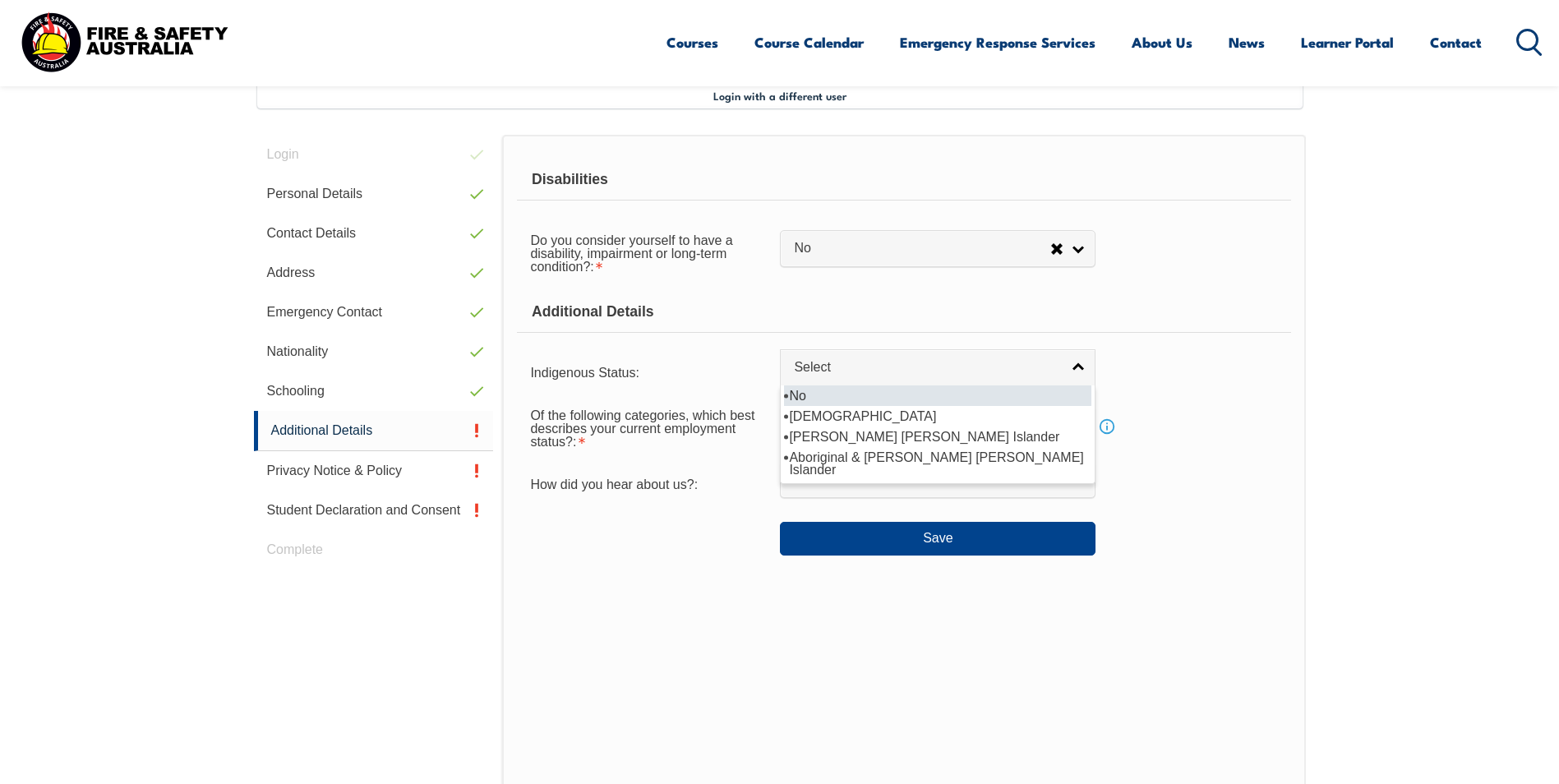 click on "No" at bounding box center [938, 395] 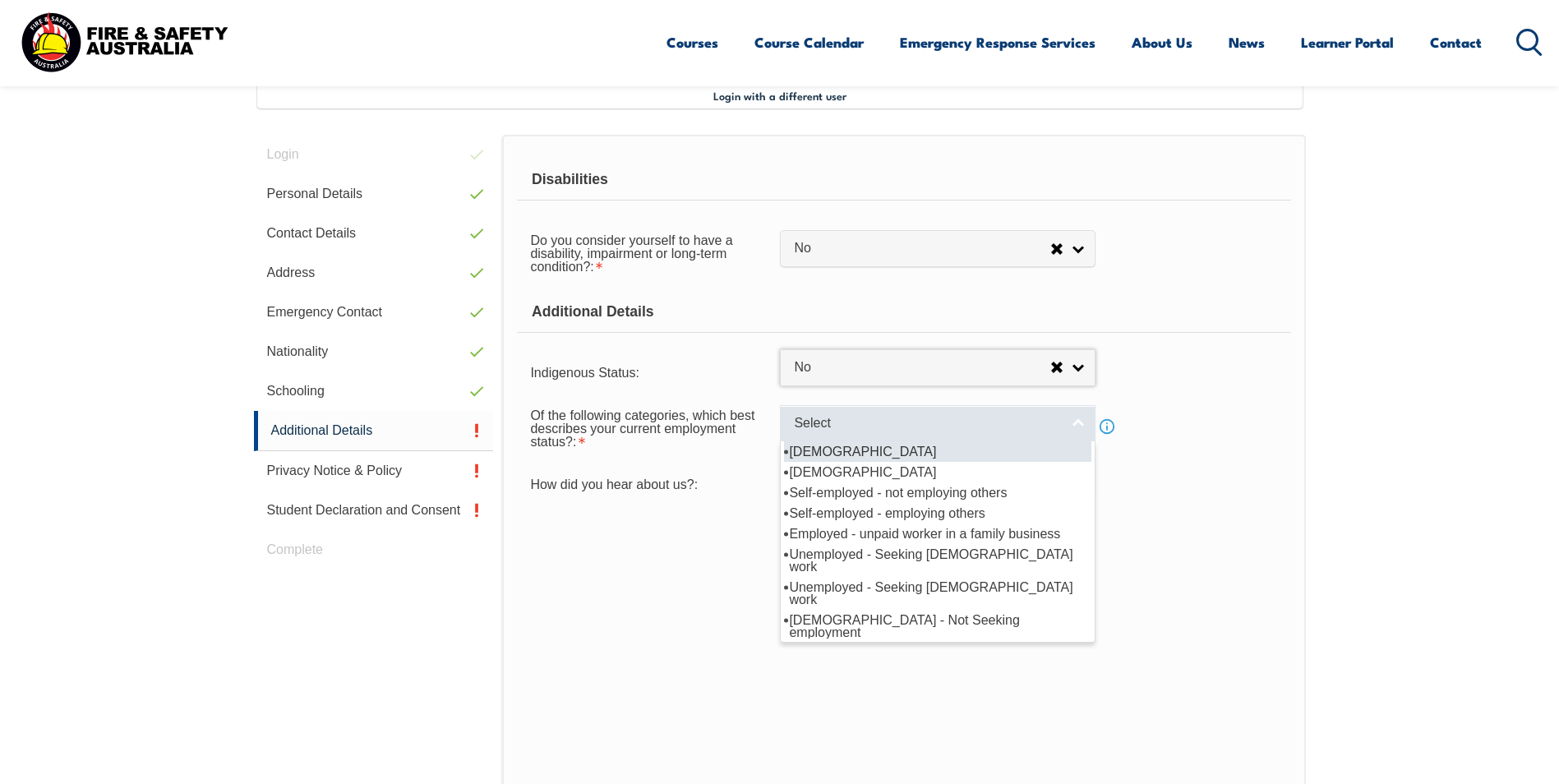 click on "Select" at bounding box center (927, 423) 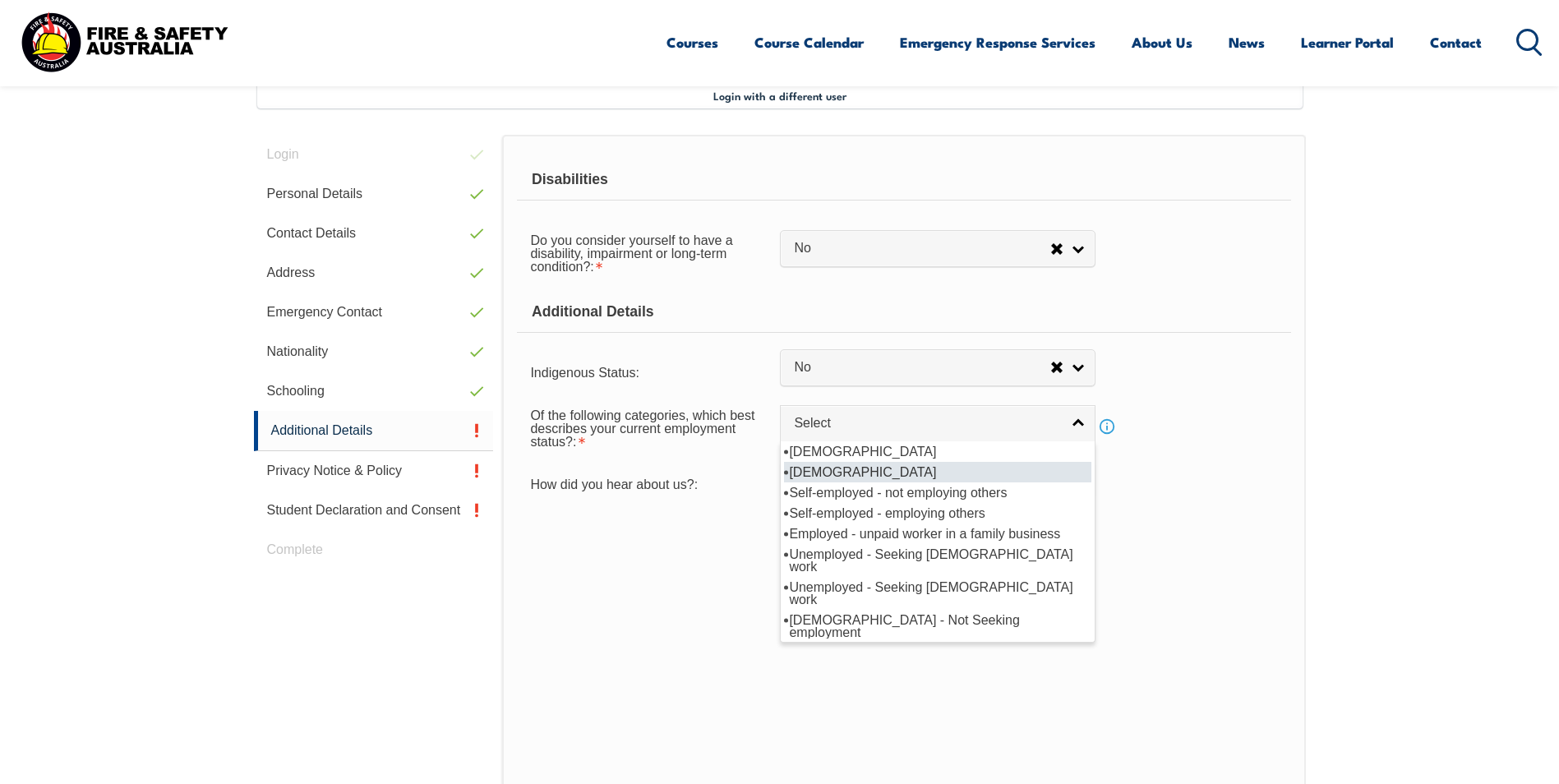 click on "[DEMOGRAPHIC_DATA]" at bounding box center [938, 472] 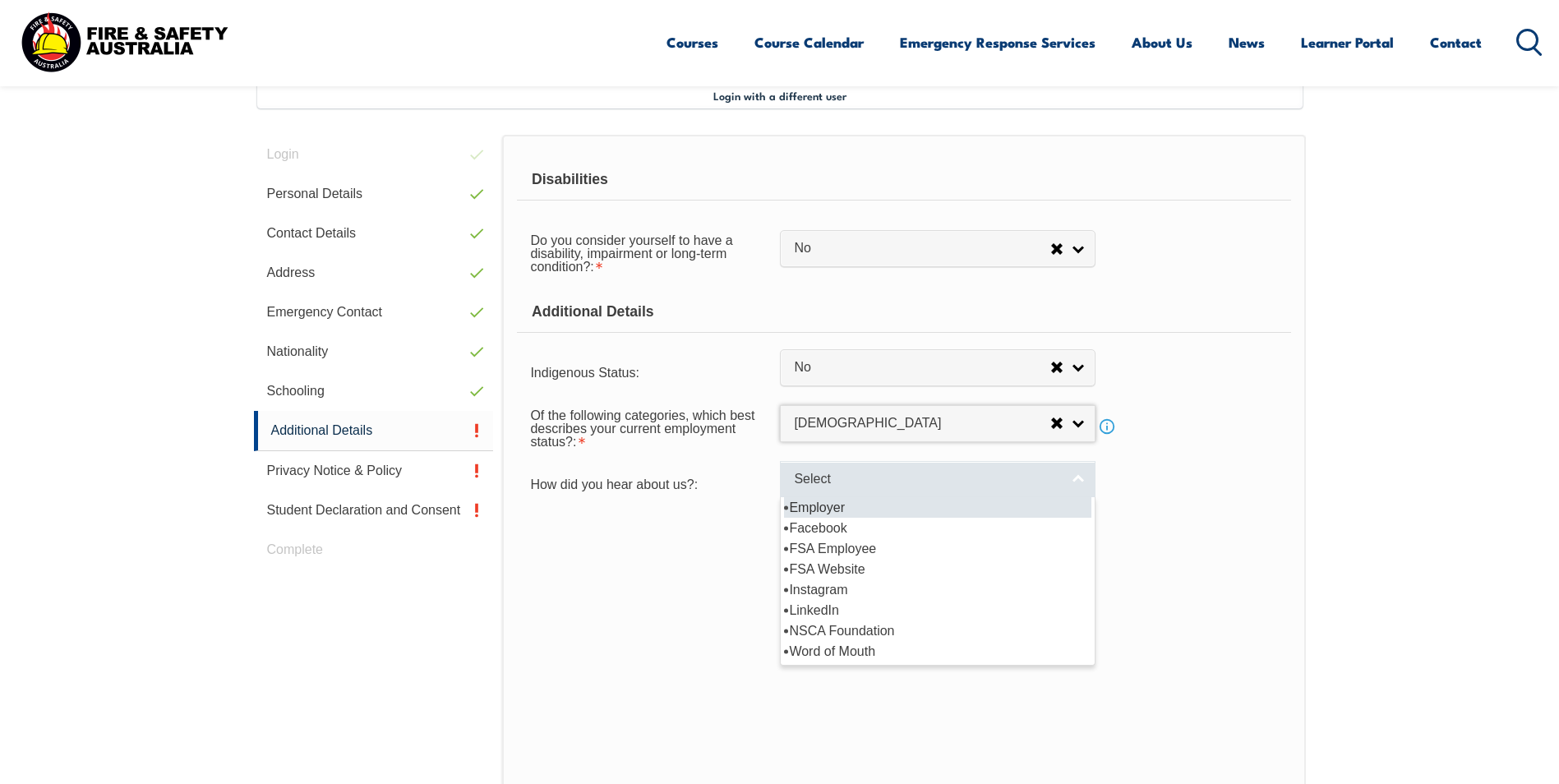 click on "Select" at bounding box center [927, 479] 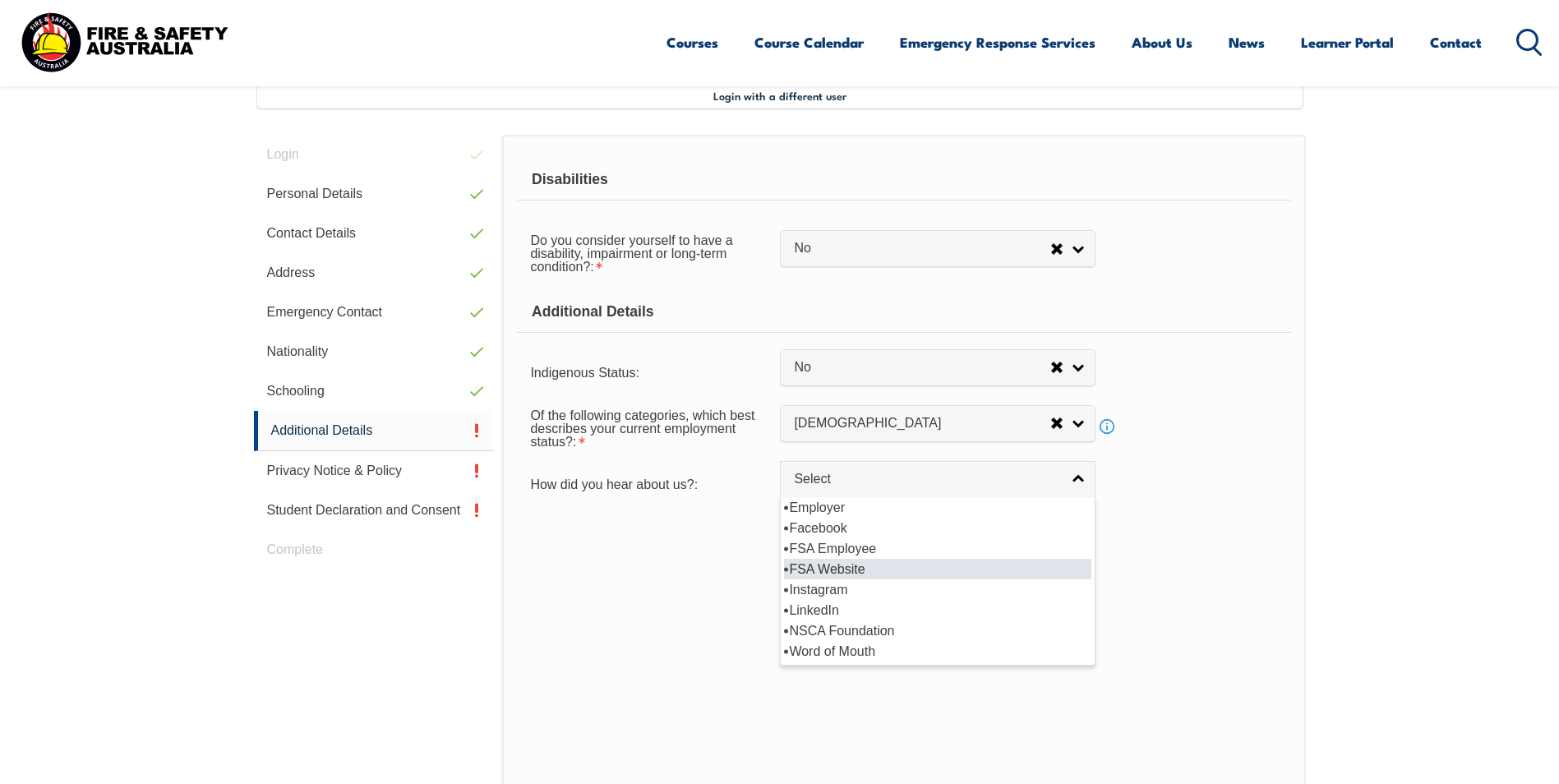 click on "FSA Website" at bounding box center (938, 569) 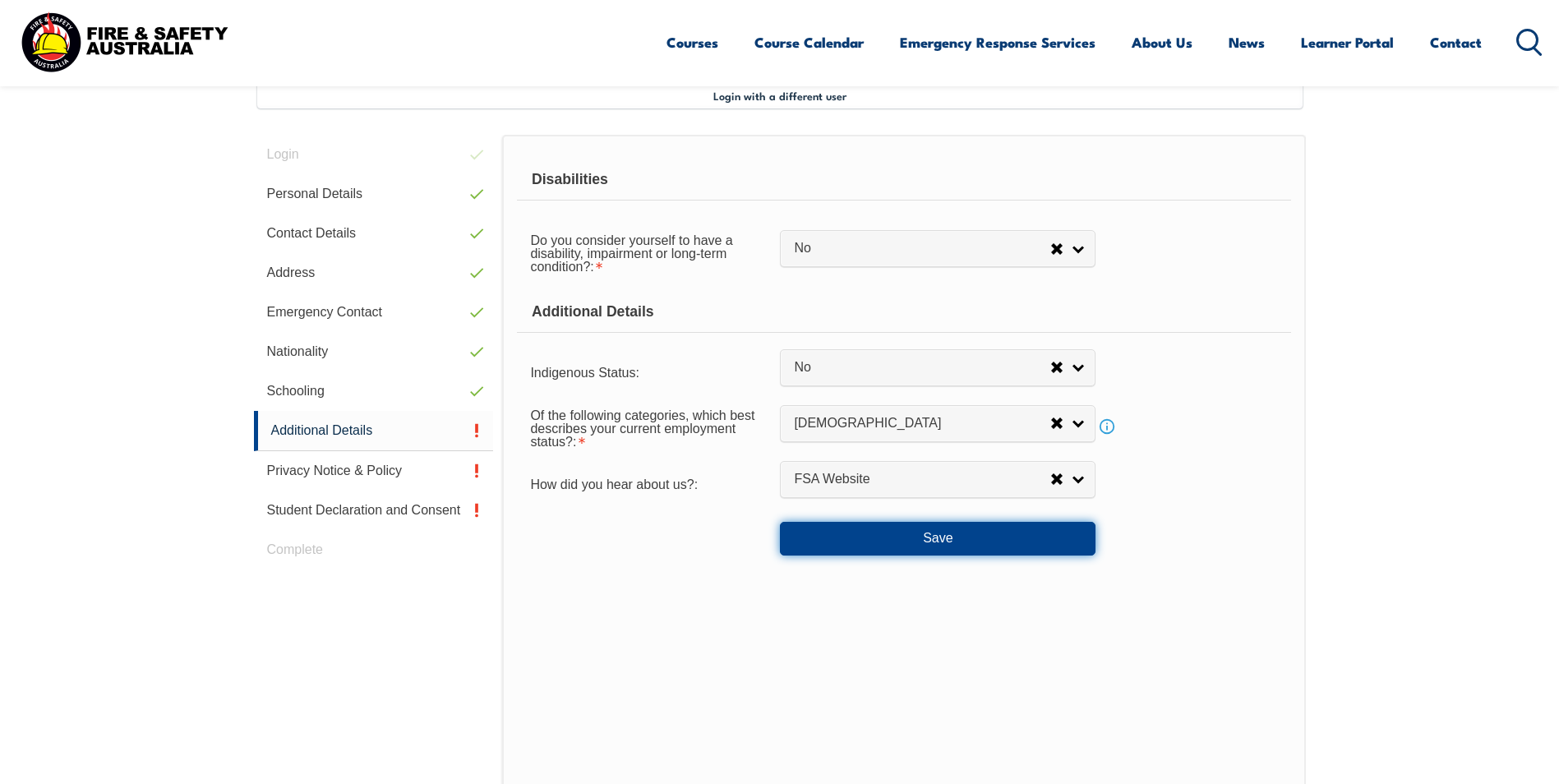 click on "Save" at bounding box center [938, 538] 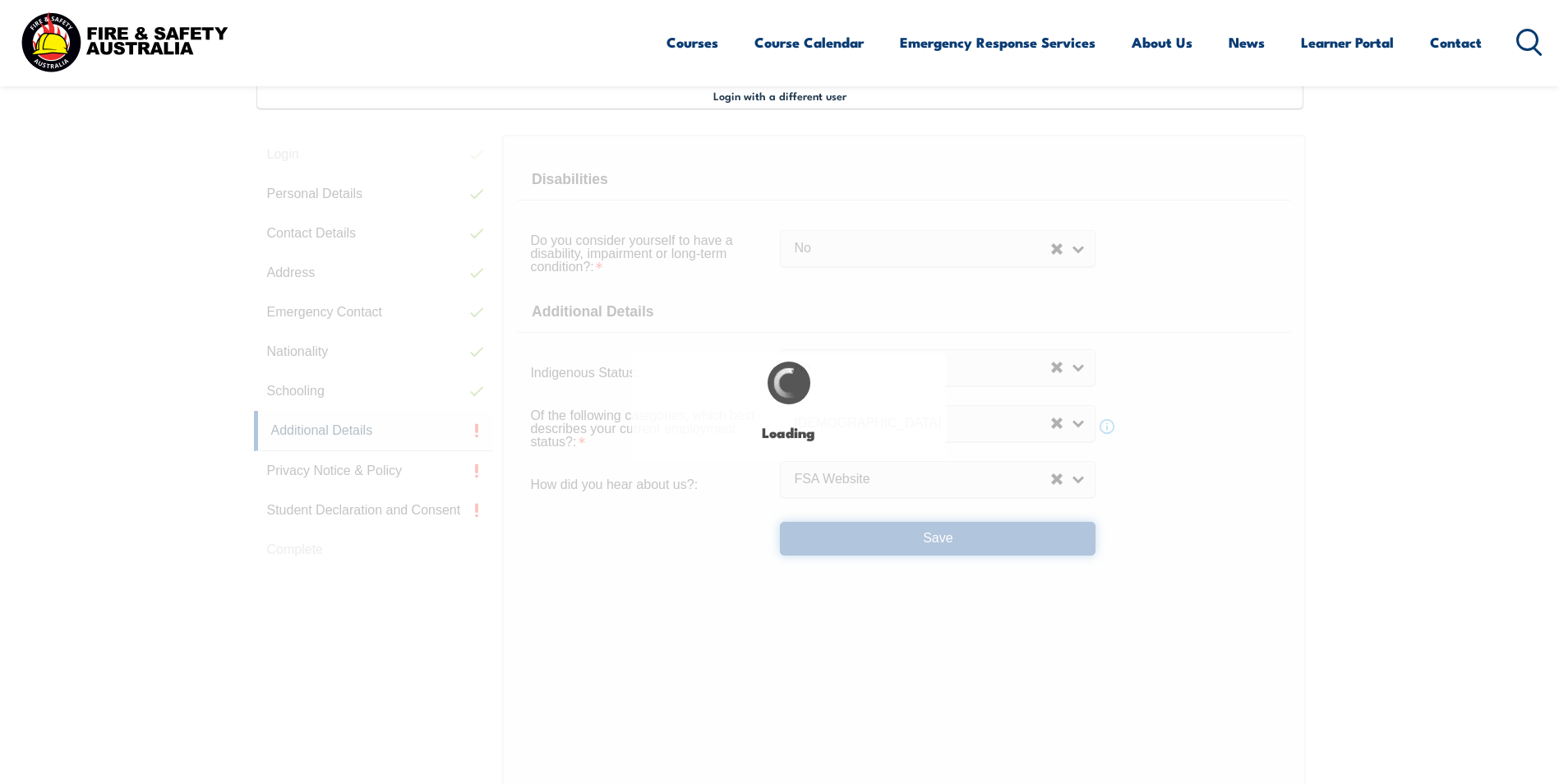 select on "false" 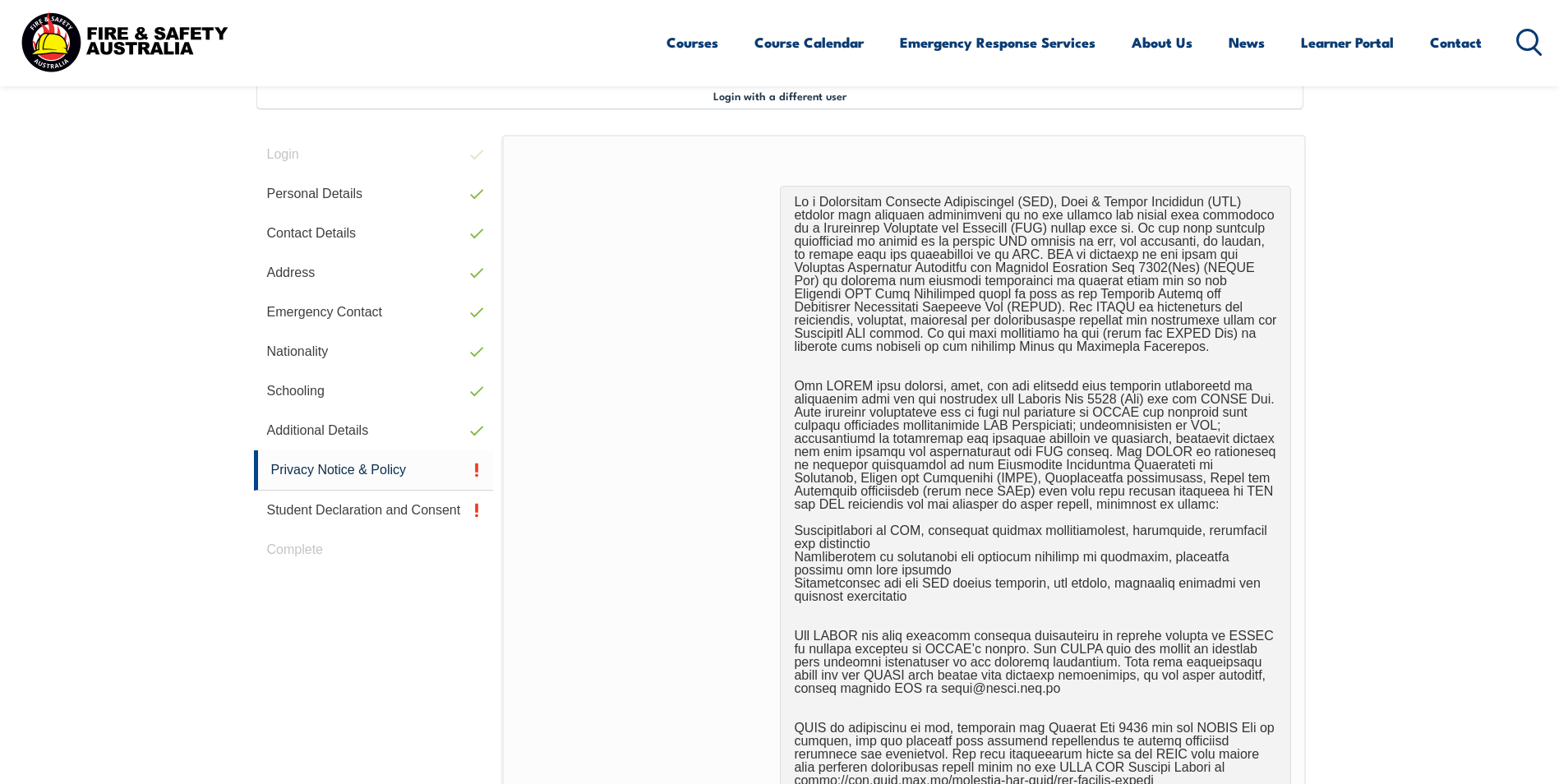 scroll, scrollTop: 941, scrollLeft: 0, axis: vertical 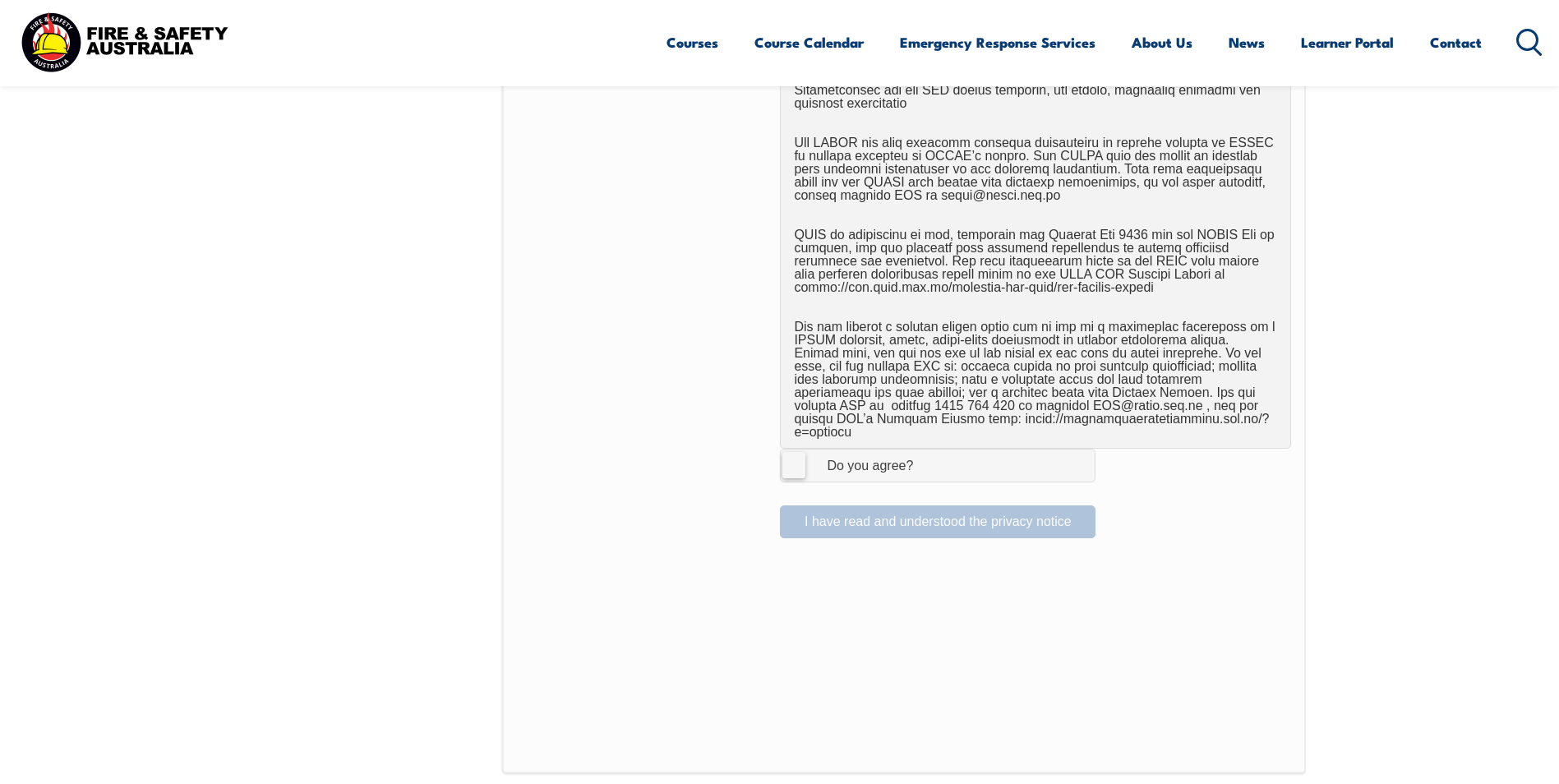 click on "Do you agree?" at bounding box center (853, 466) 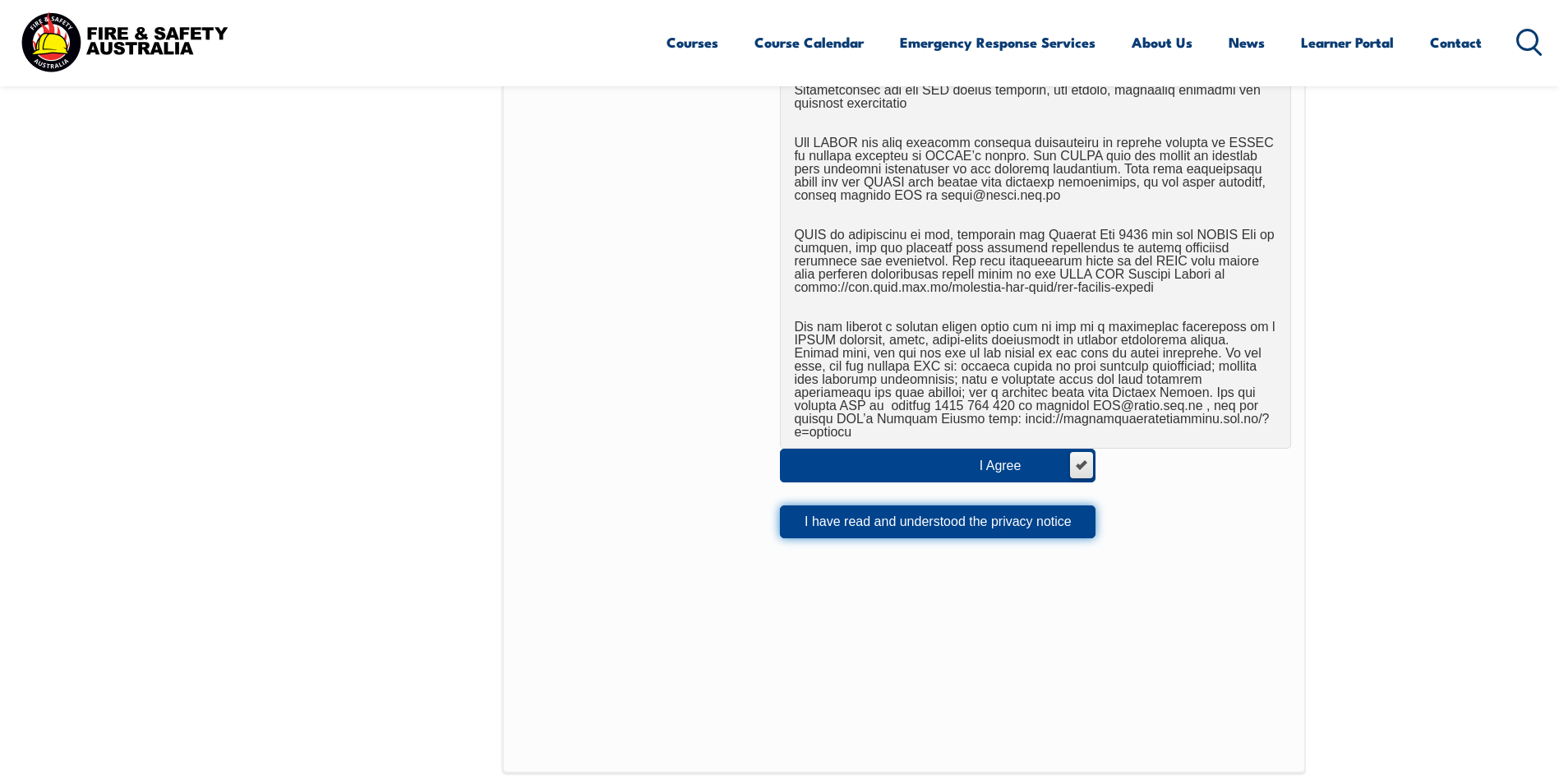 click on "I have read and understood the privacy notice" at bounding box center [938, 522] 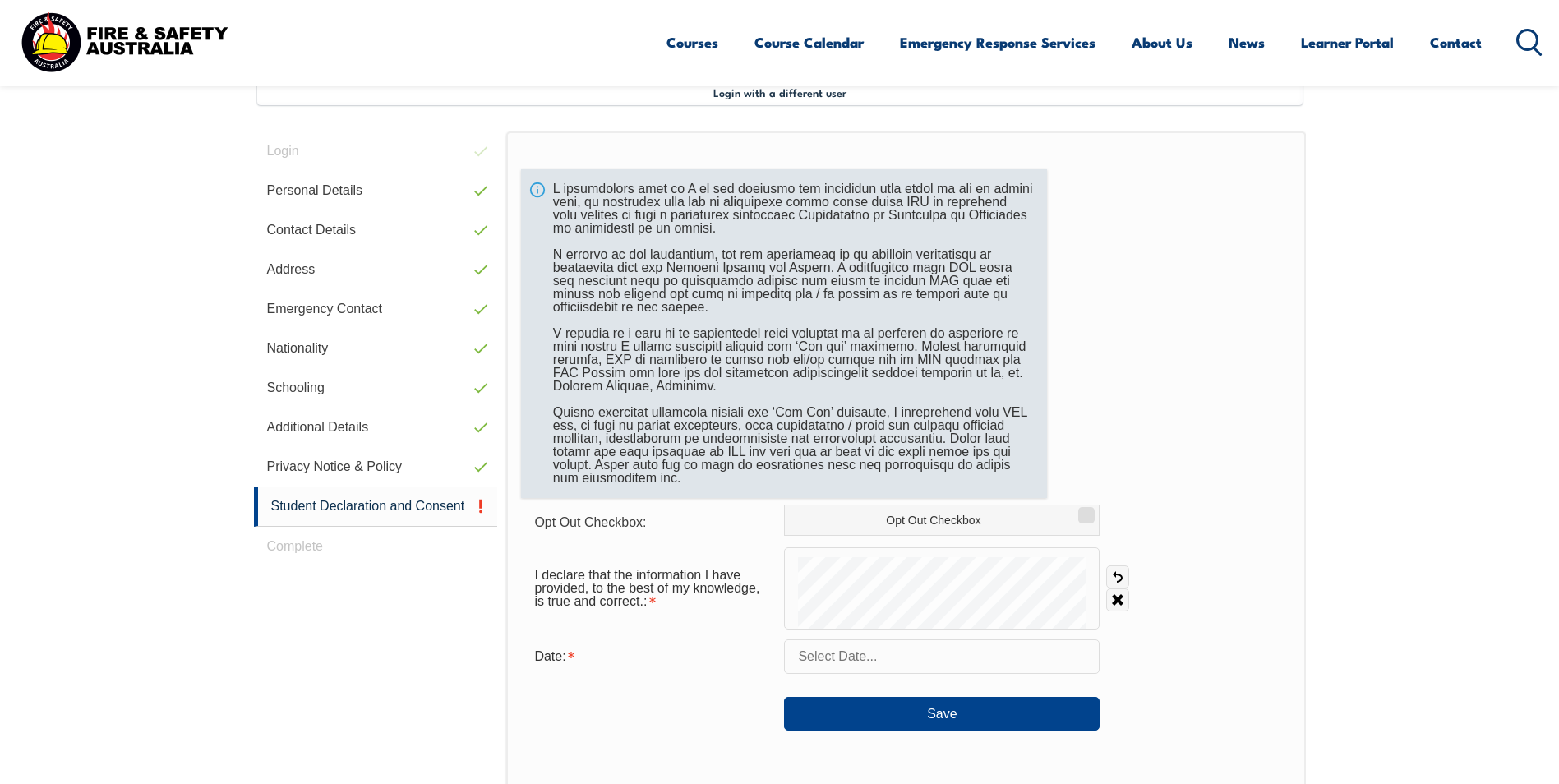 scroll, scrollTop: 448, scrollLeft: 0, axis: vertical 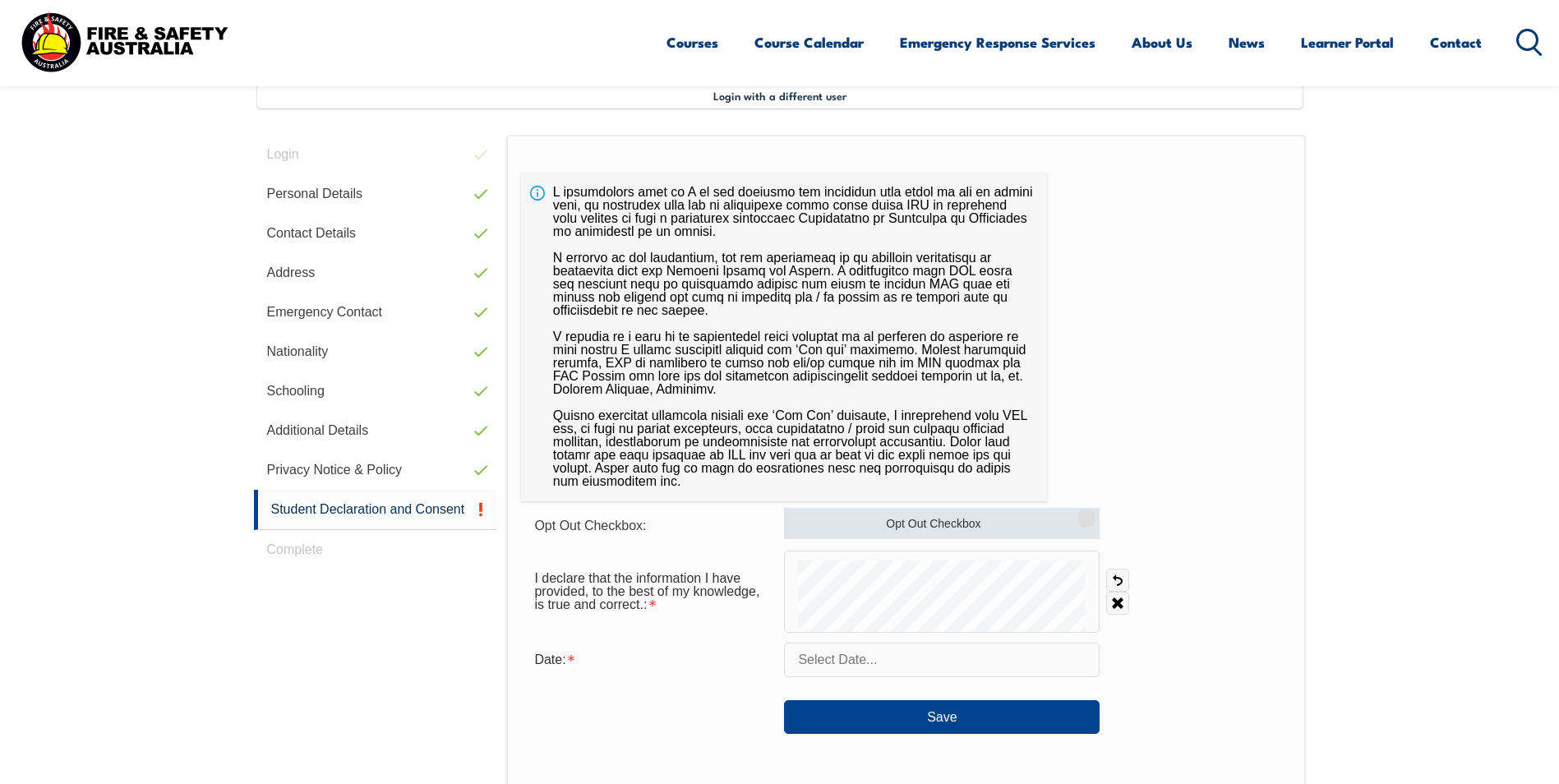 click on "Opt Out Checkbox" at bounding box center (942, 523) 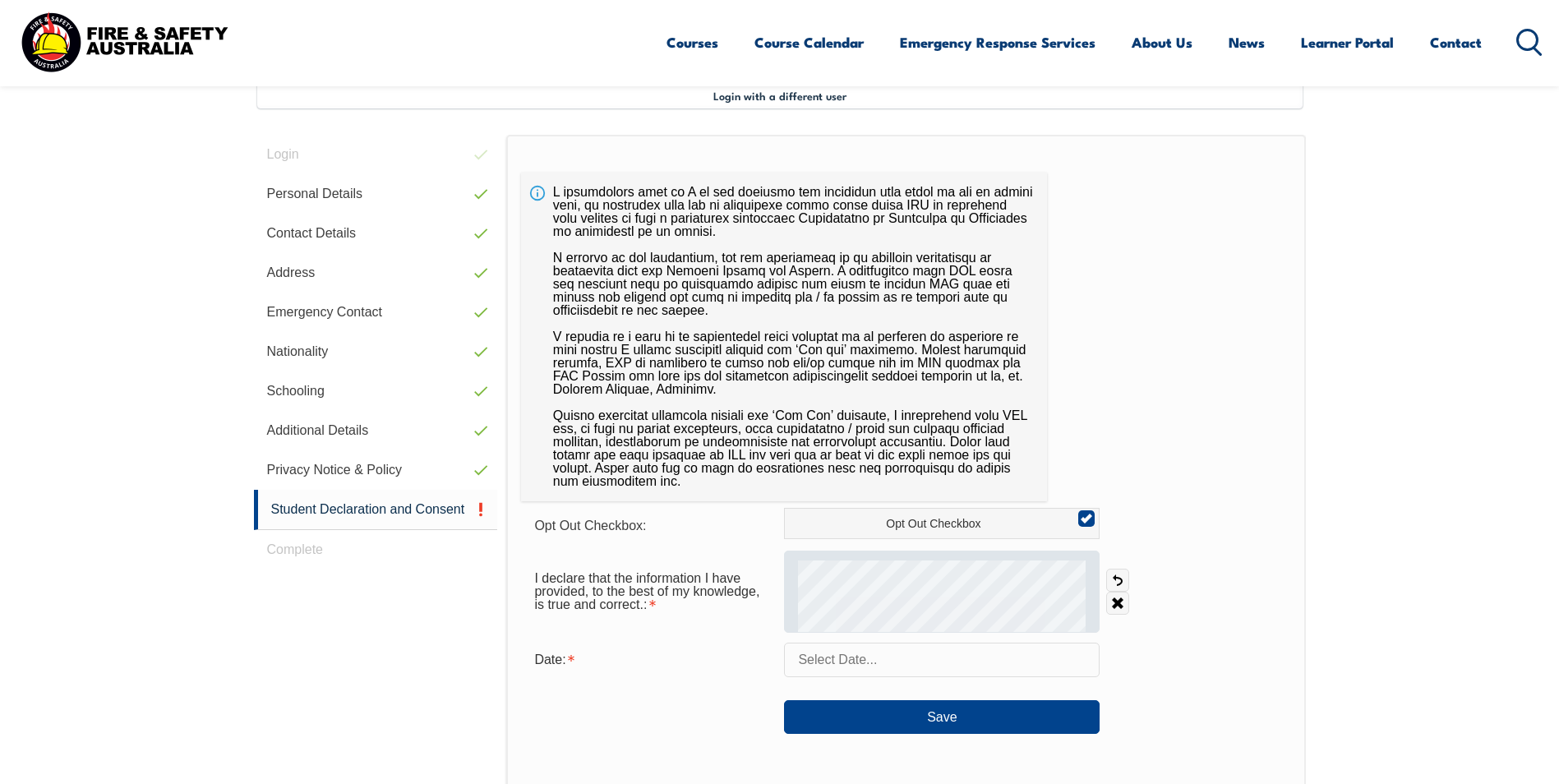 drag, startPoint x: 1116, startPoint y: 575, endPoint x: 1087, endPoint y: 578, distance: 29.154759 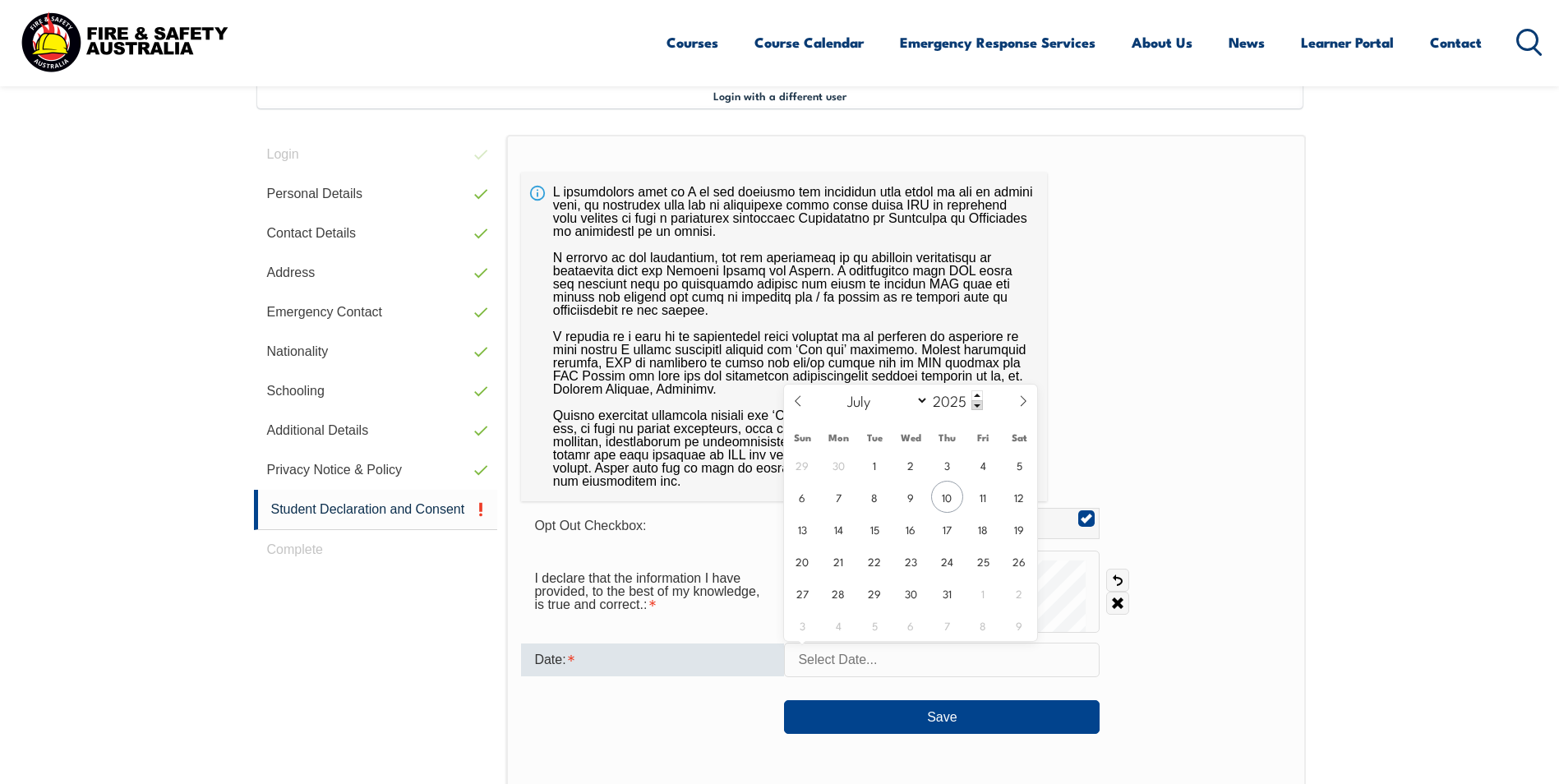 click at bounding box center (942, 660) 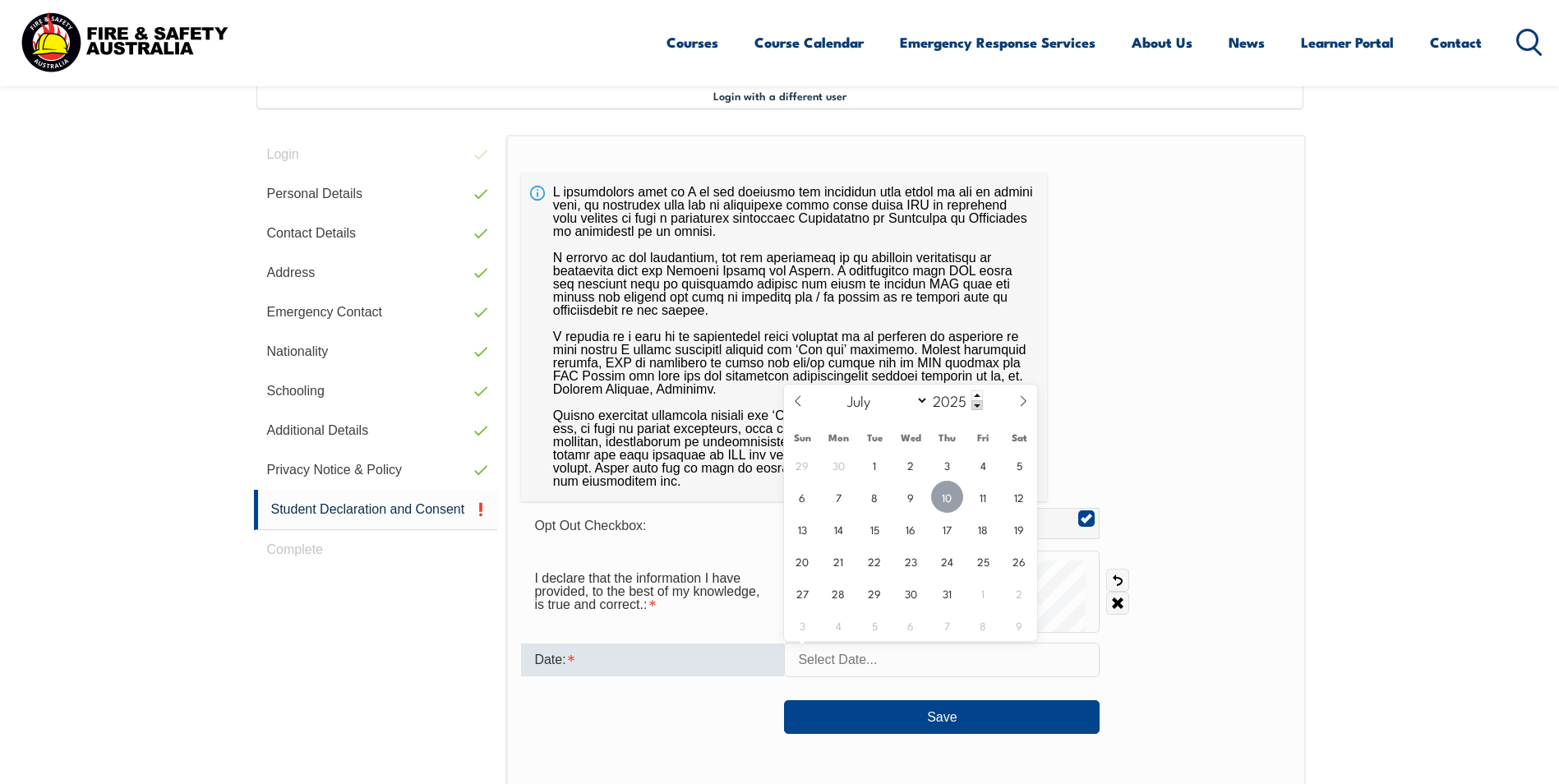 click on "10" at bounding box center (947, 496) 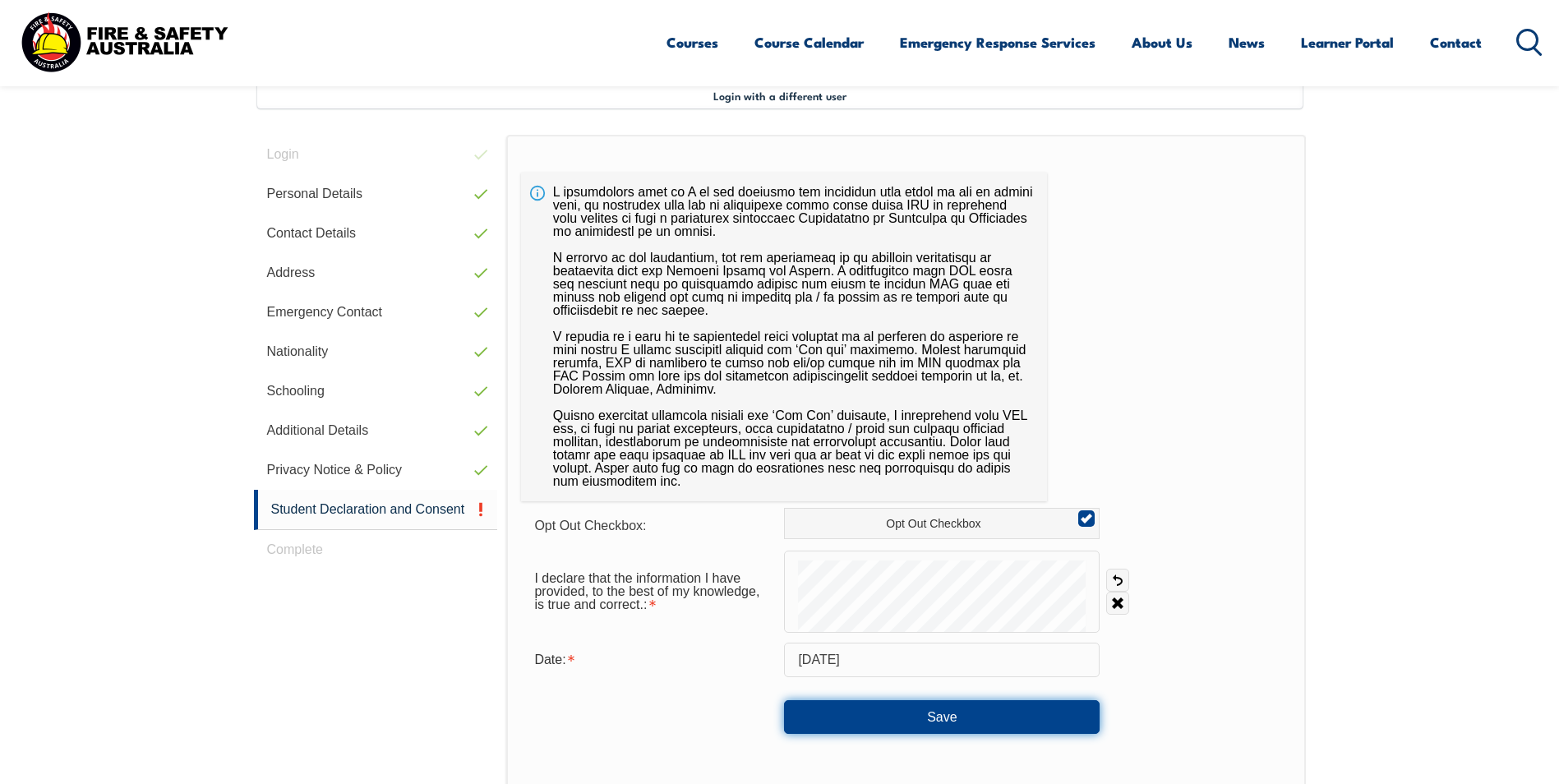 click on "Save" at bounding box center [942, 717] 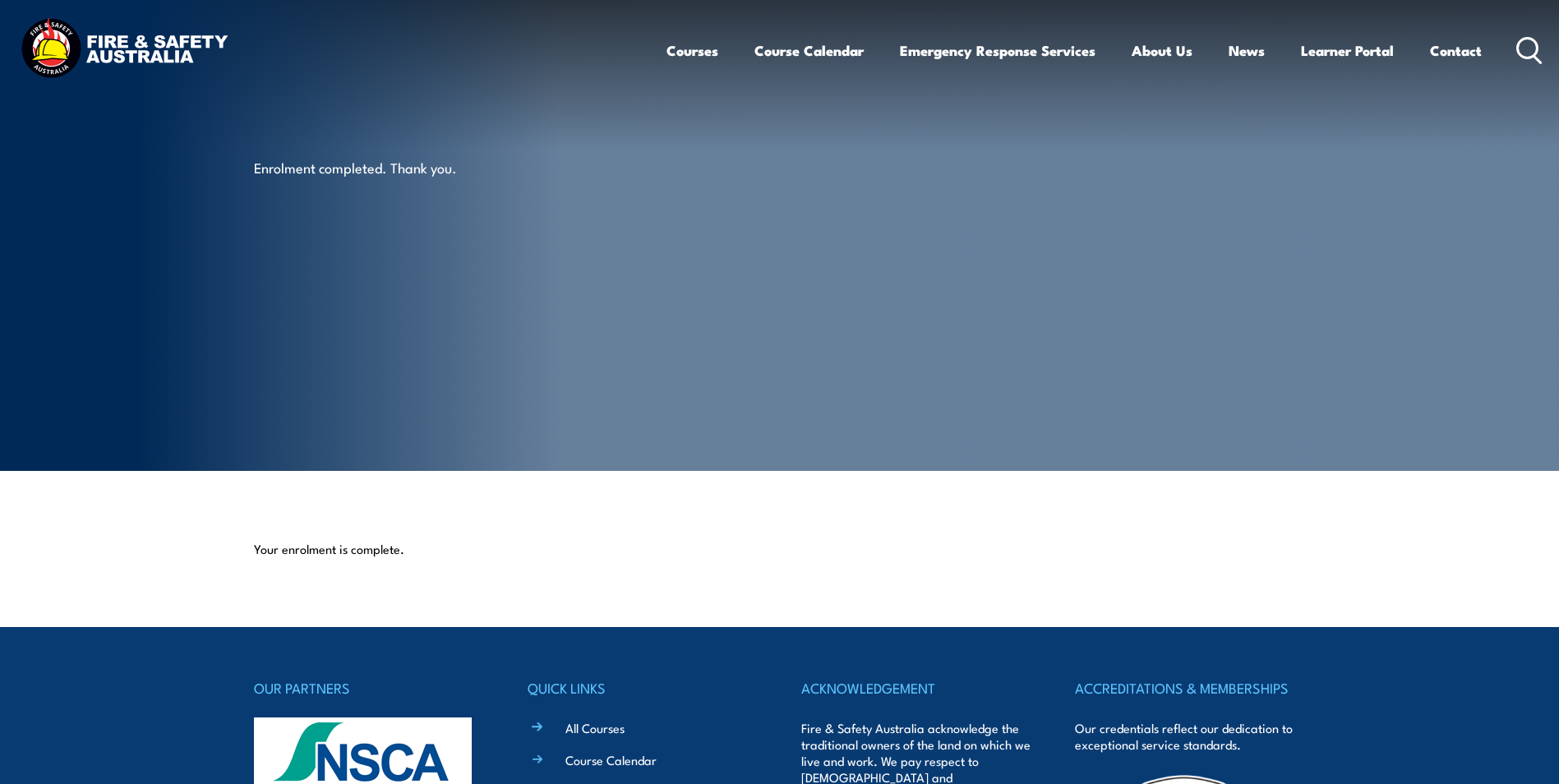 scroll, scrollTop: 0, scrollLeft: 0, axis: both 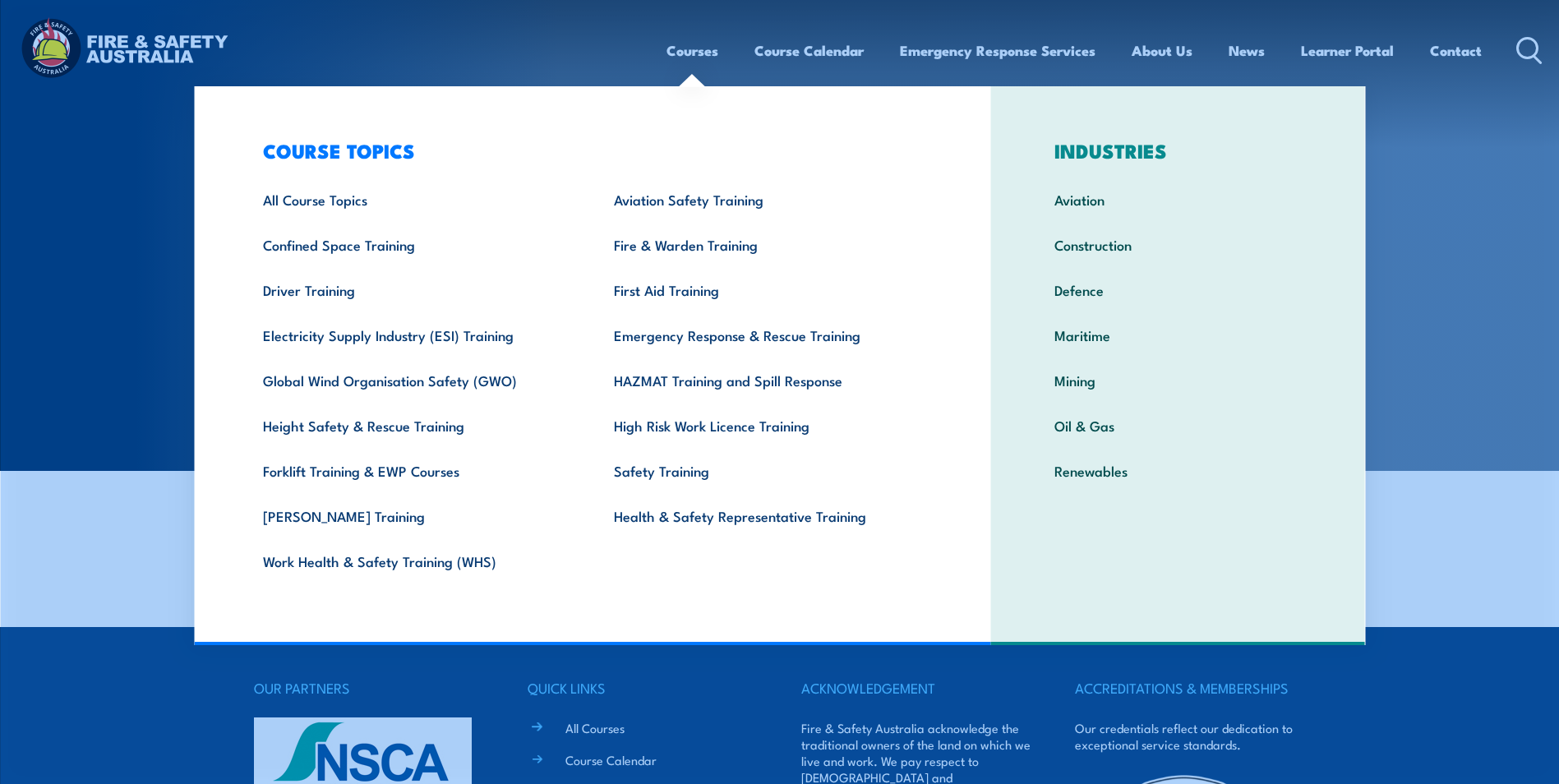 click on "Courses" at bounding box center [692, 50] 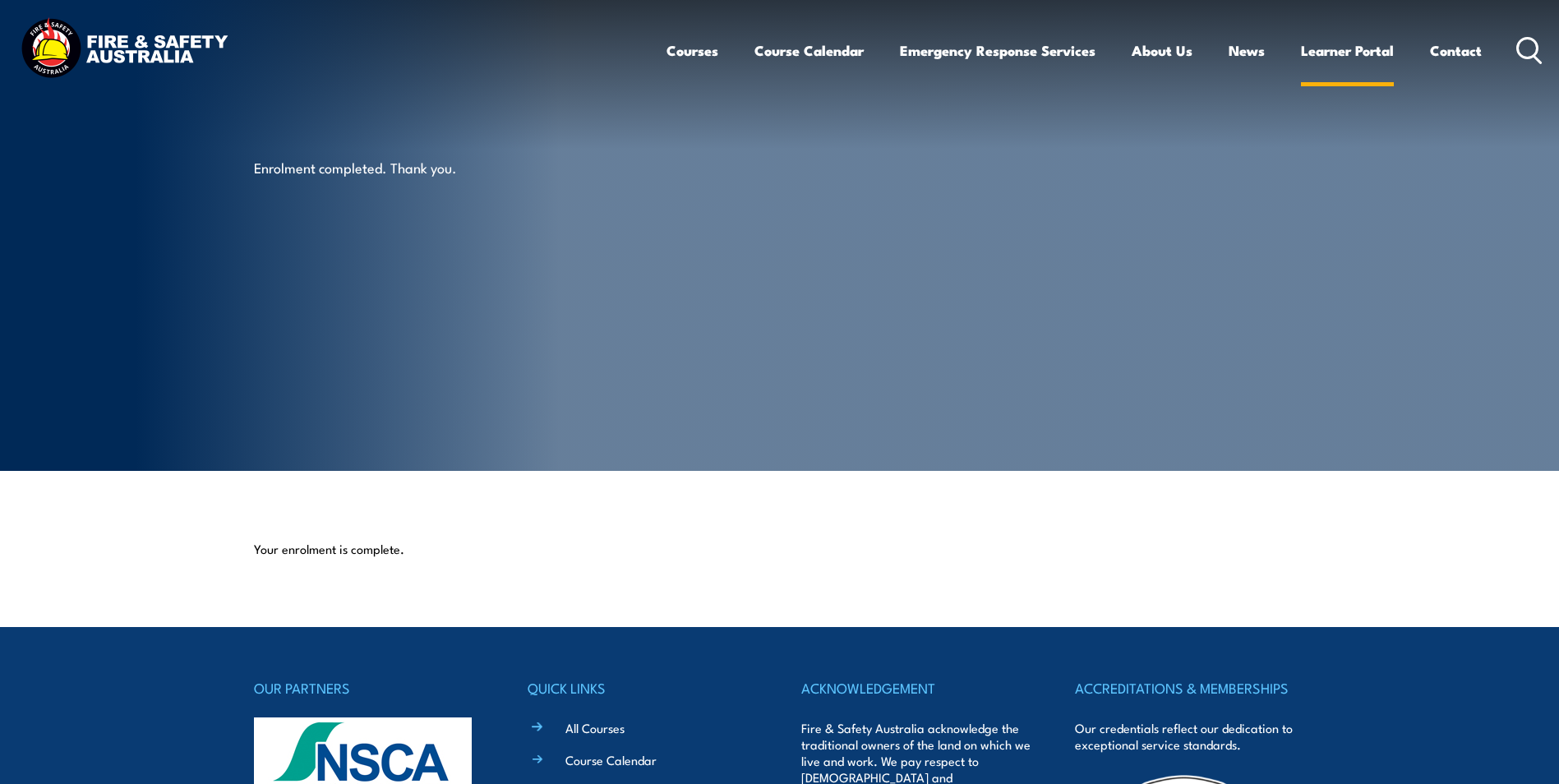 click on "Learner Portal" at bounding box center [1347, 50] 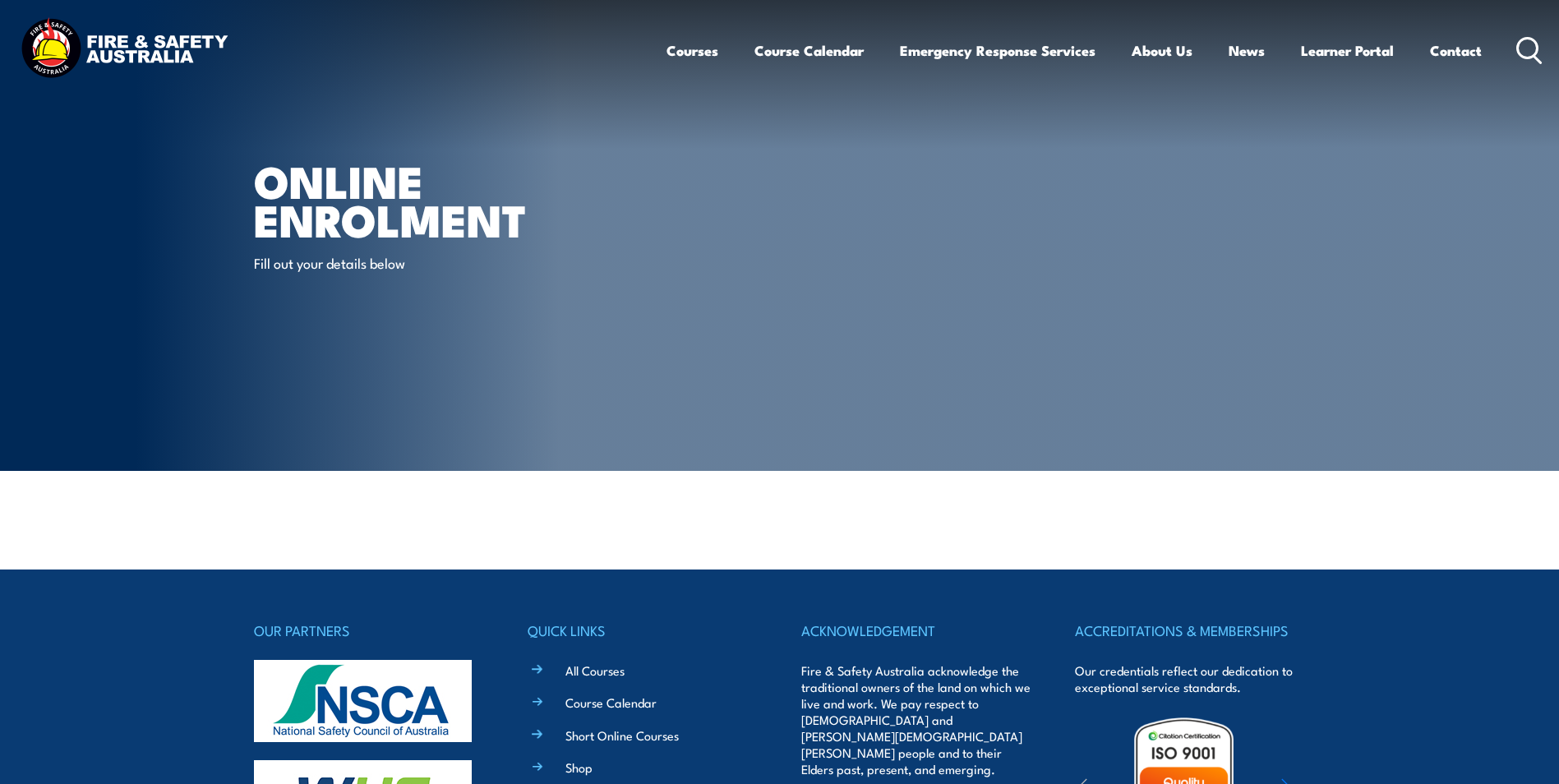 scroll, scrollTop: 0, scrollLeft: 0, axis: both 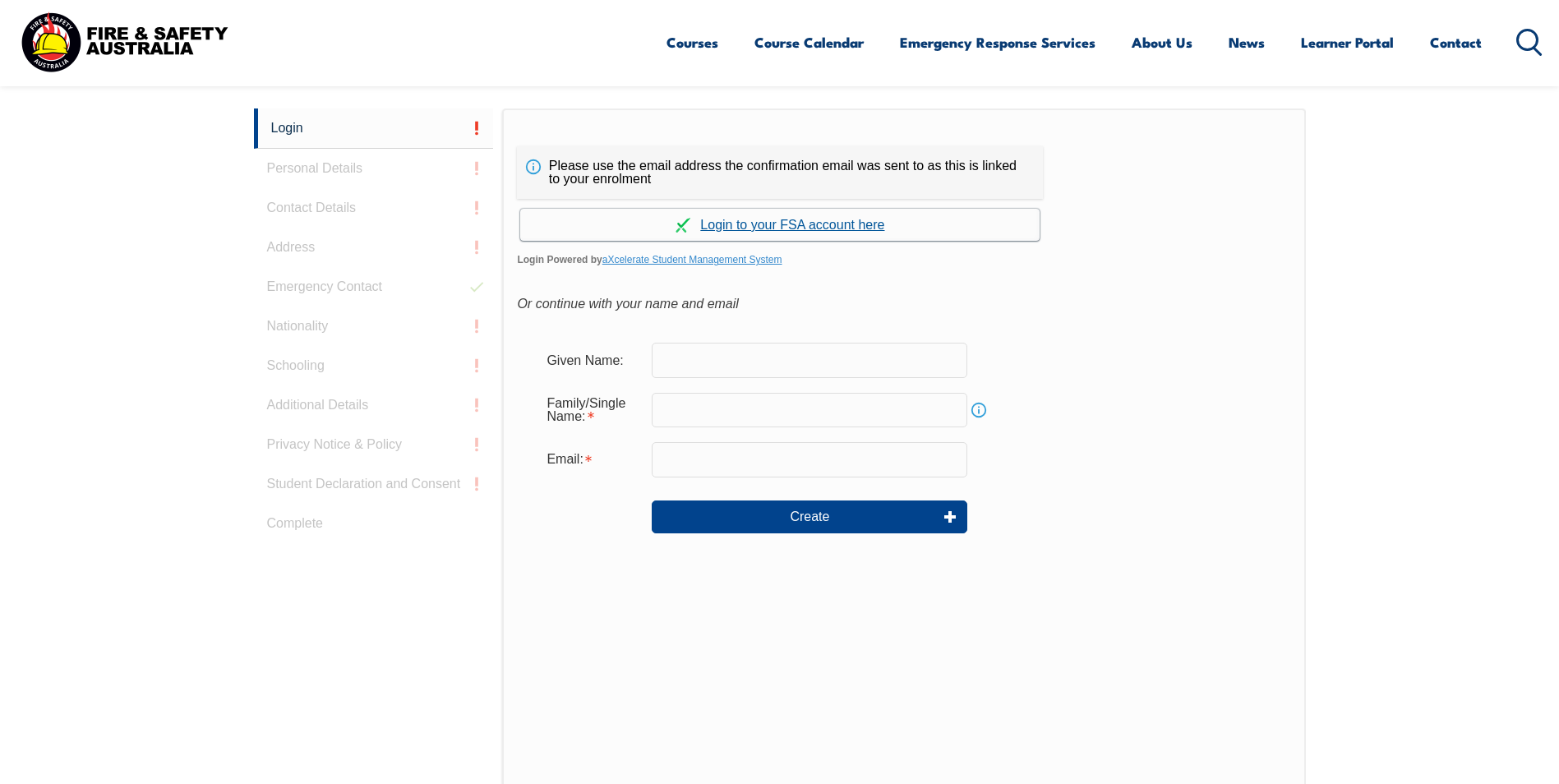 click on "Continue with aXcelerate" at bounding box center [780, 224] 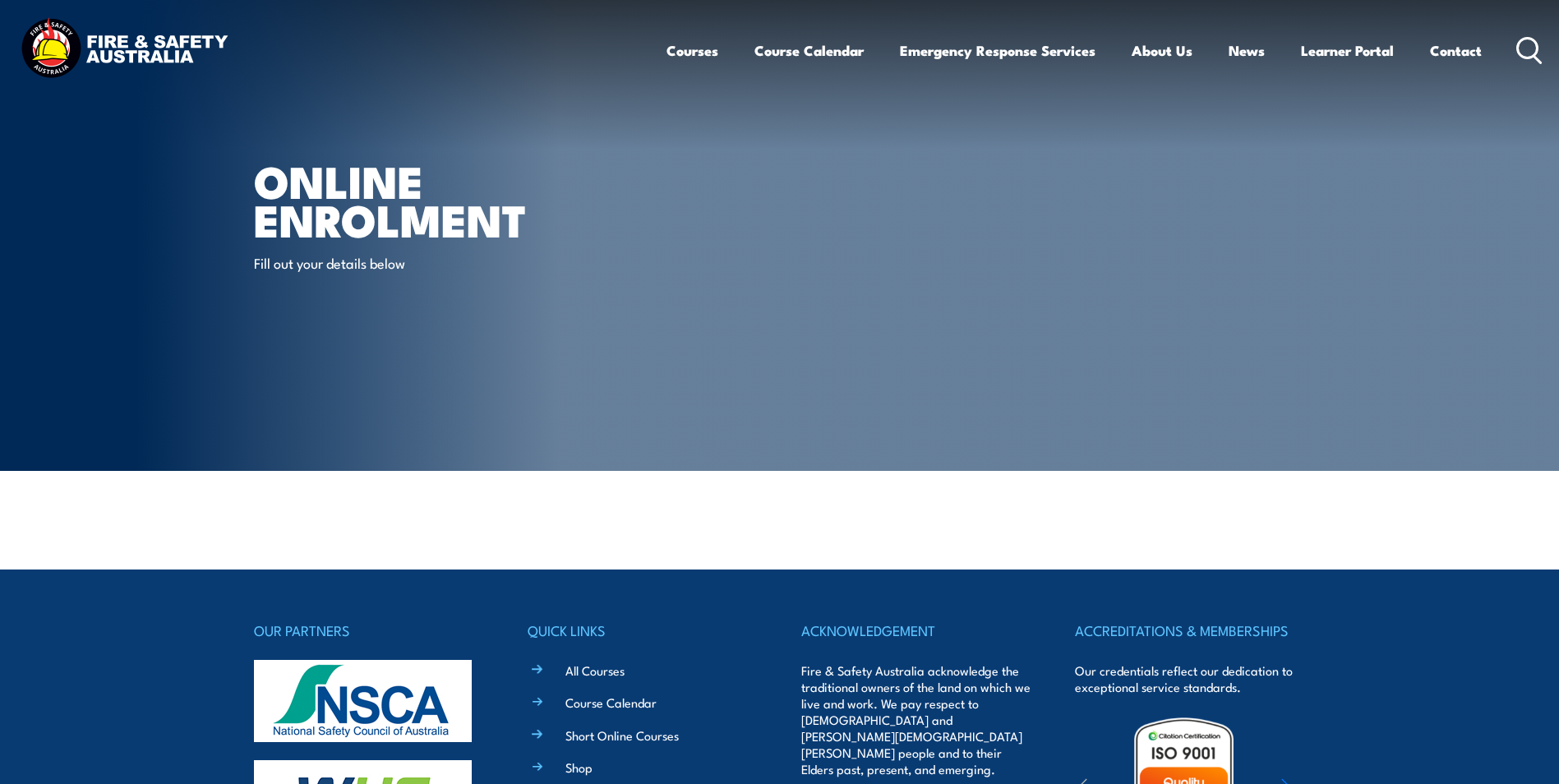scroll, scrollTop: 0, scrollLeft: 0, axis: both 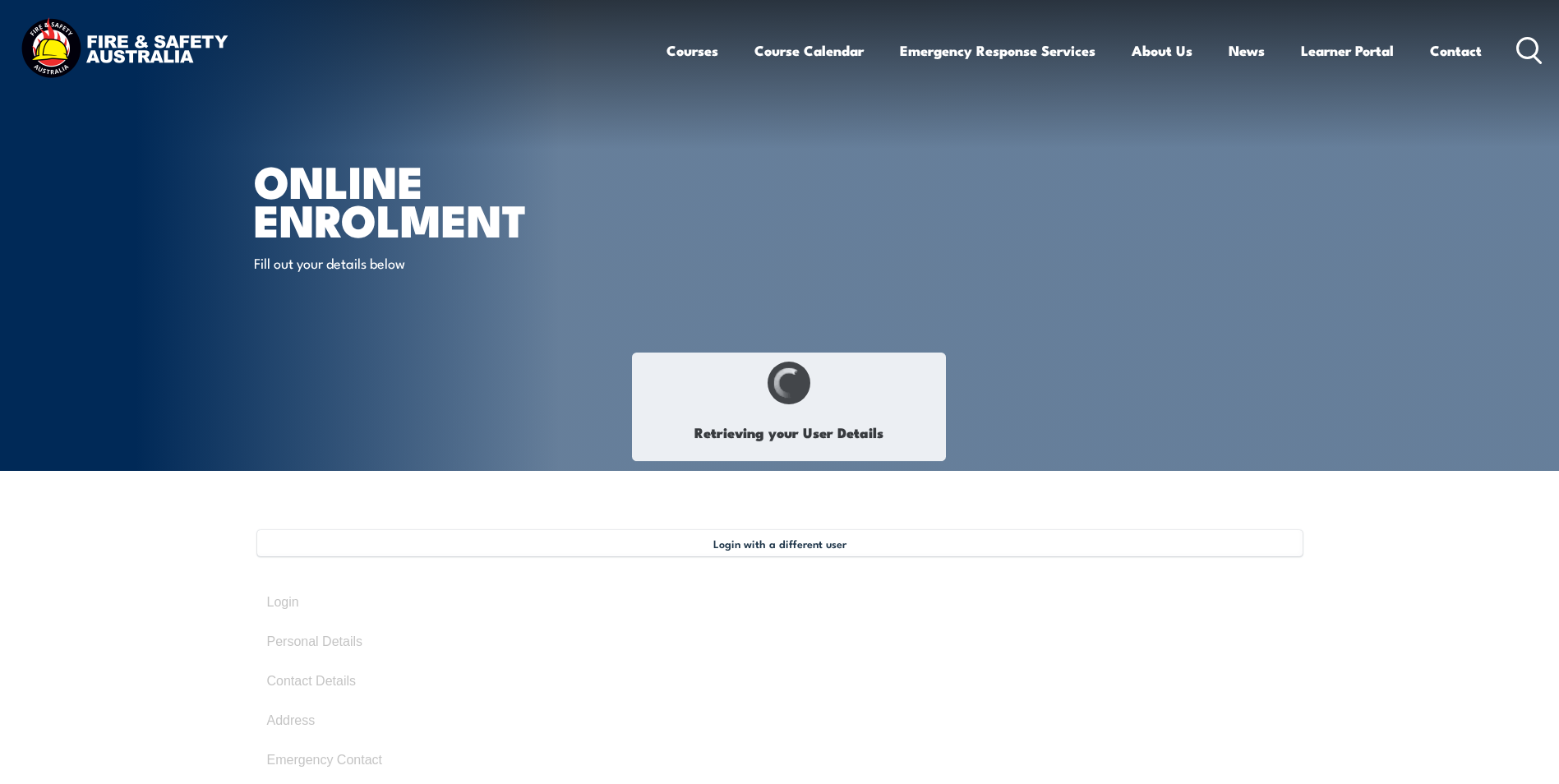 type on "[PERSON_NAME]" 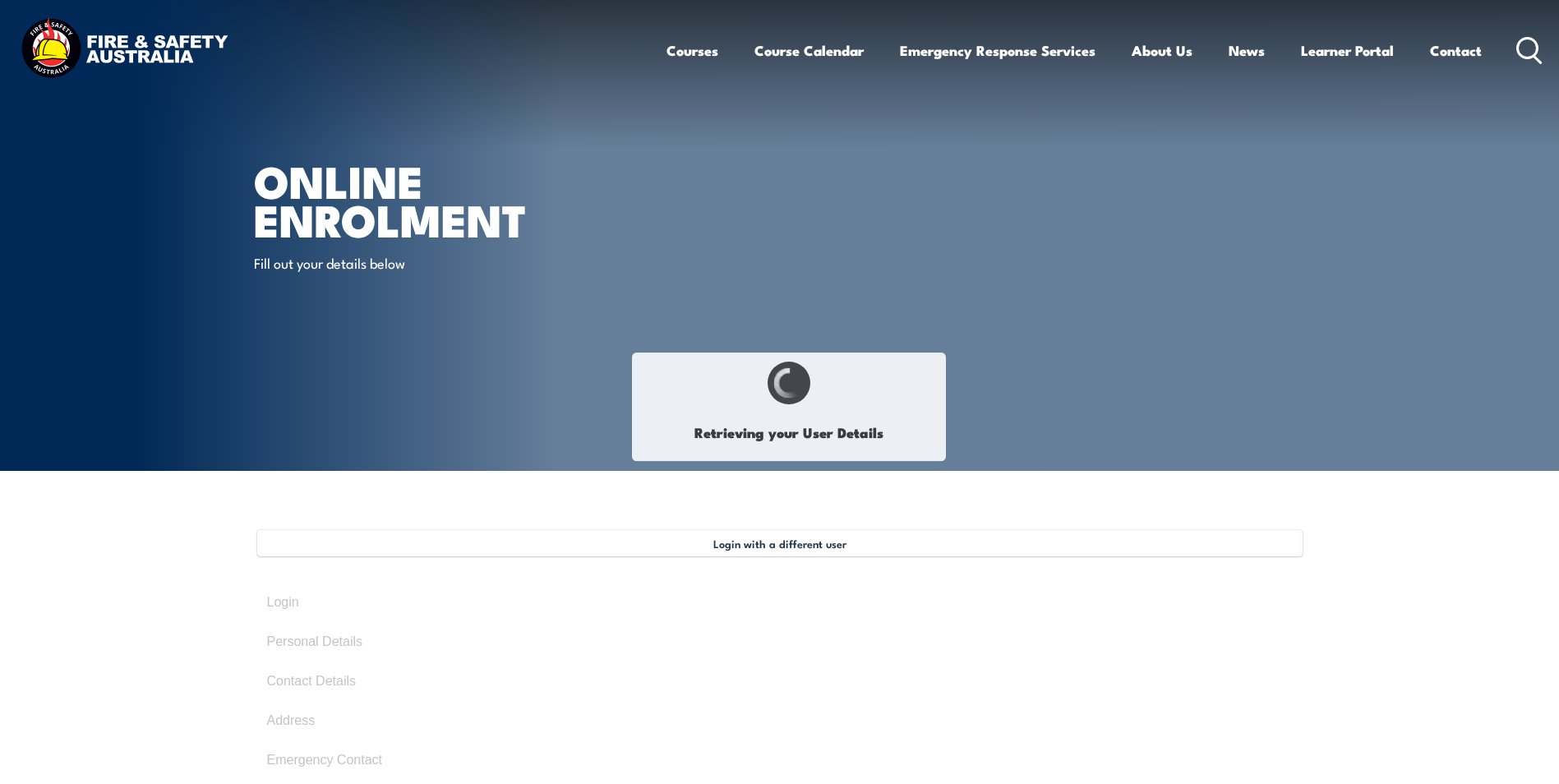 type on "[PERSON_NAME]" 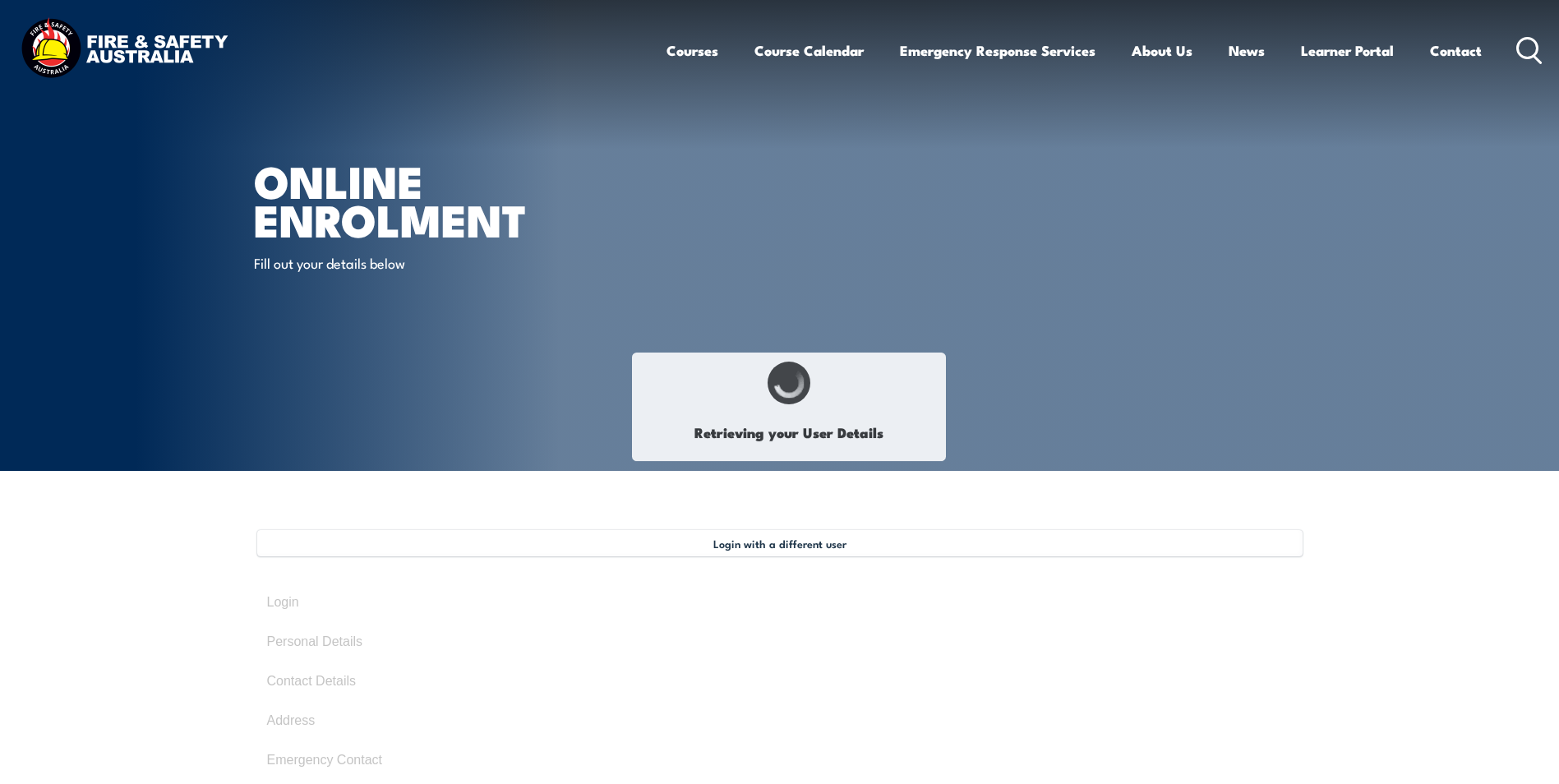 type on "87GGG9H56T" 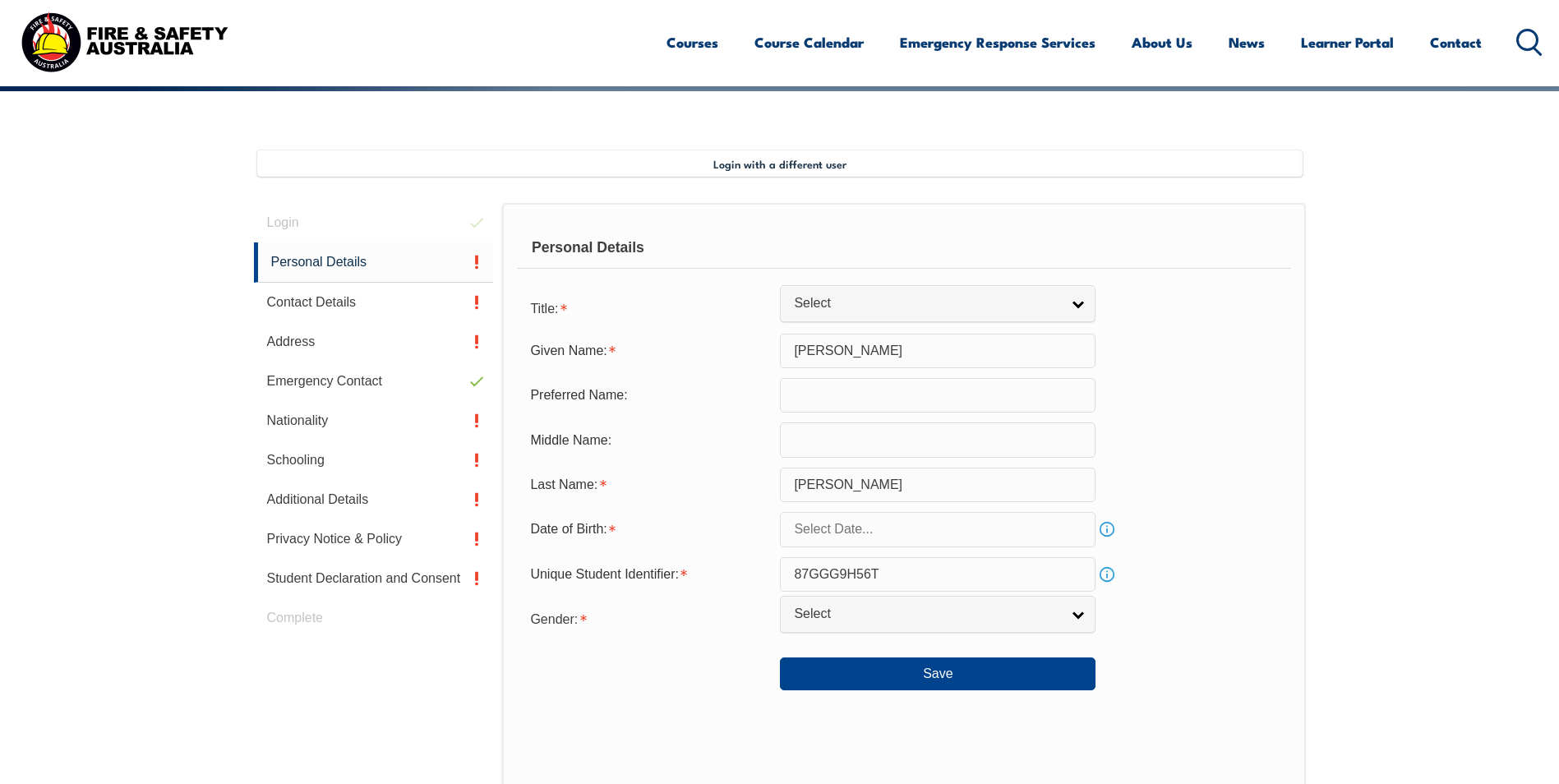 scroll, scrollTop: 448, scrollLeft: 0, axis: vertical 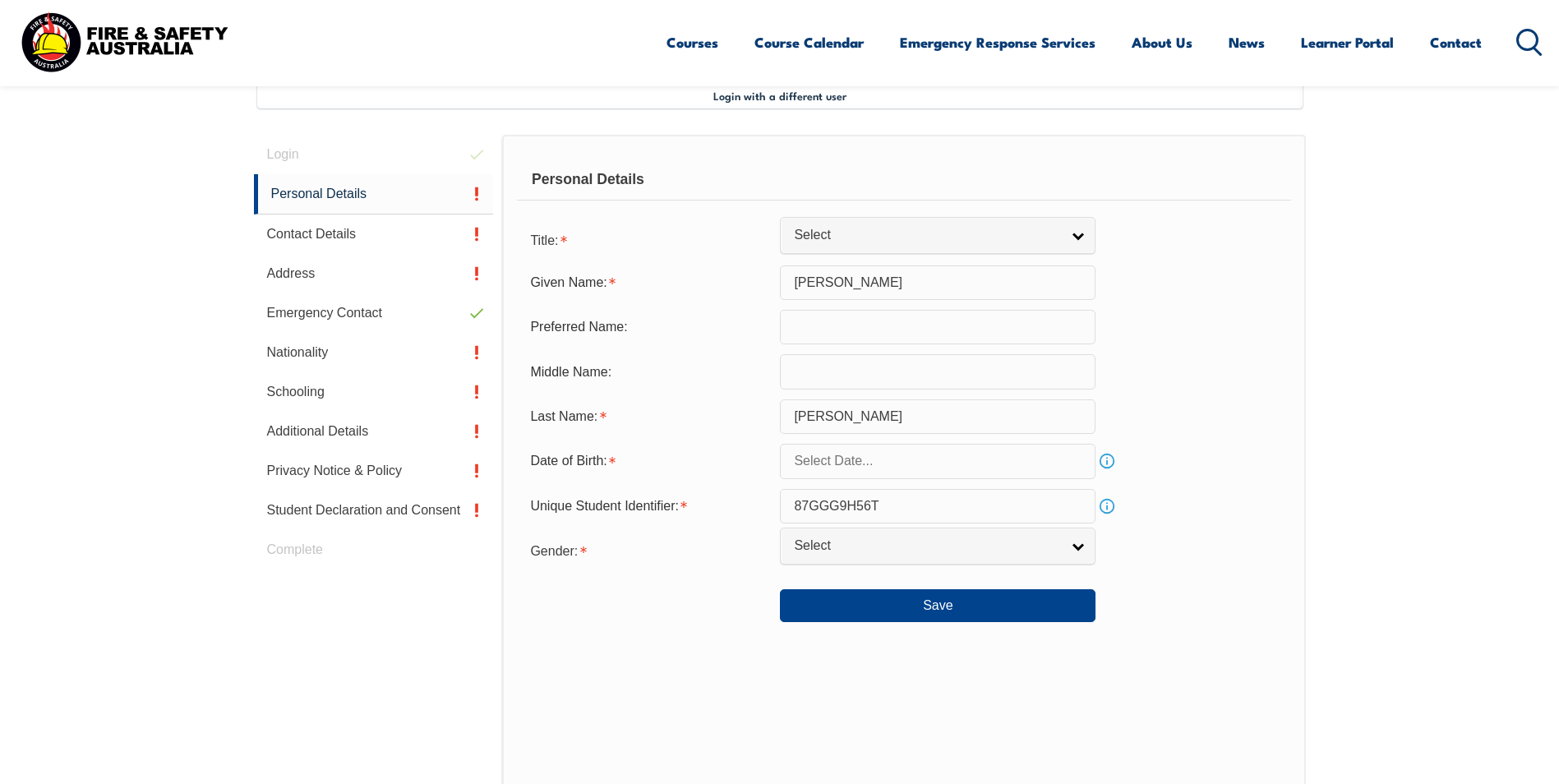 click at bounding box center (938, 327) 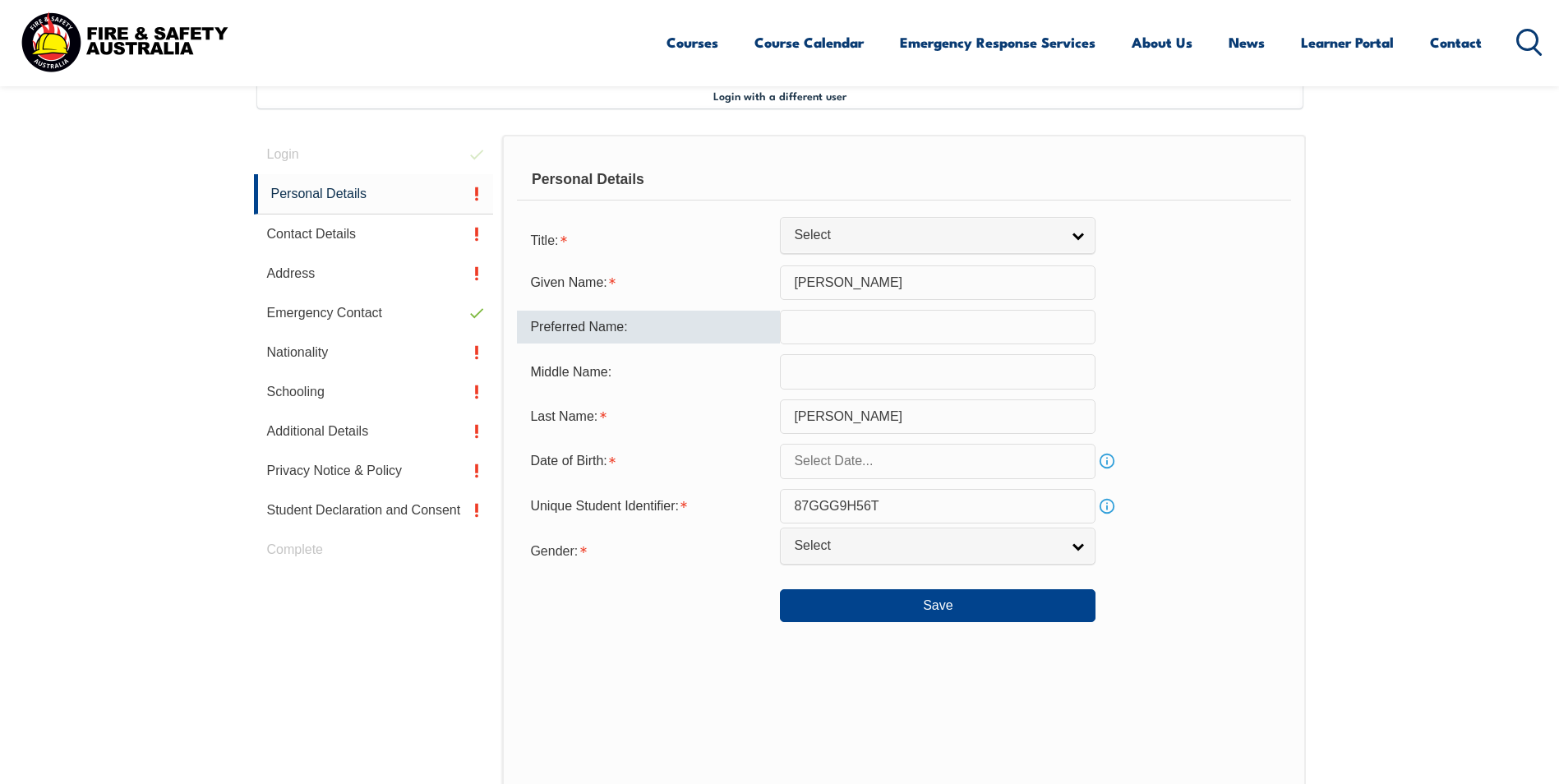 type on "Grace" 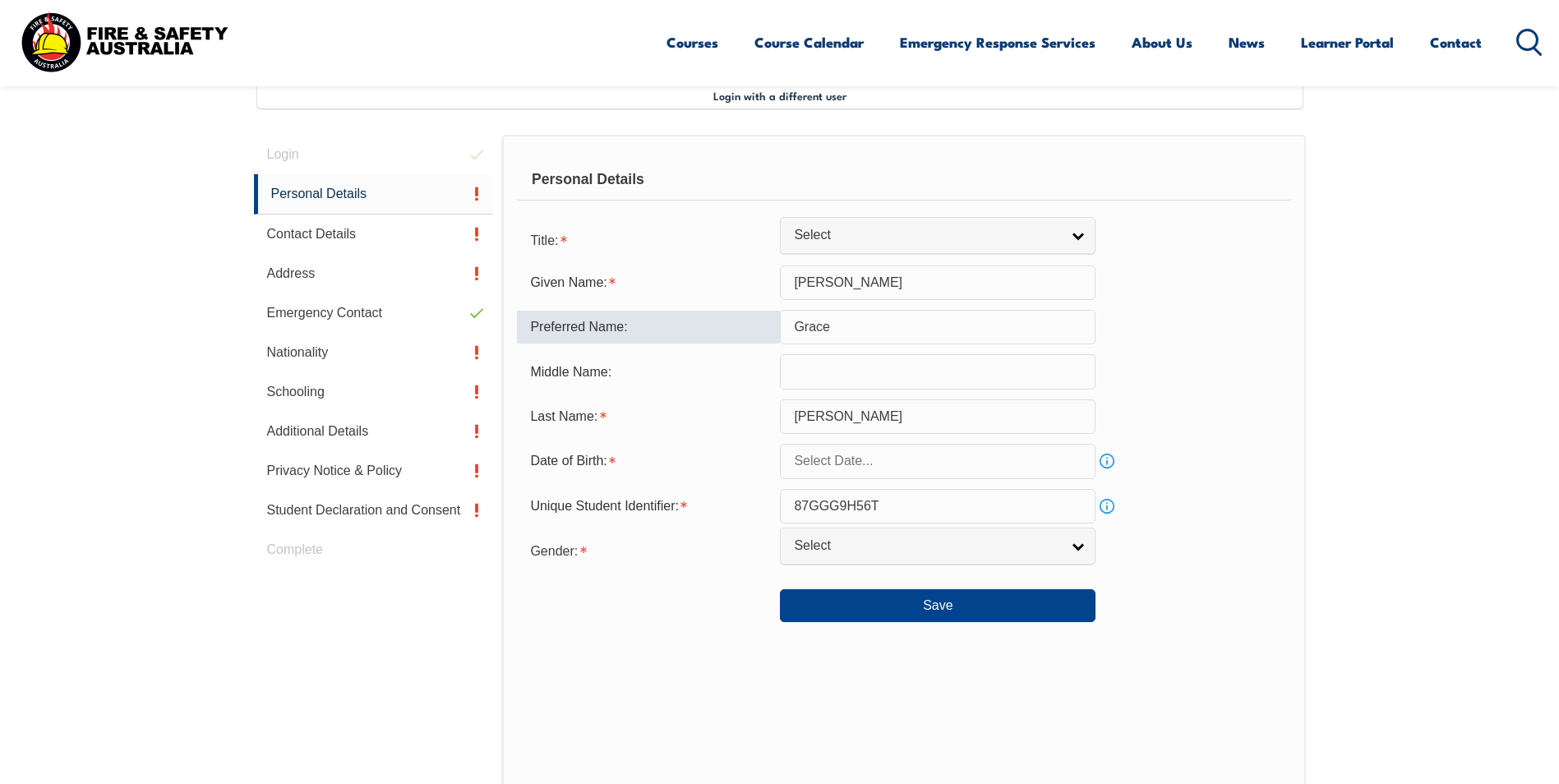 click at bounding box center [938, 371] 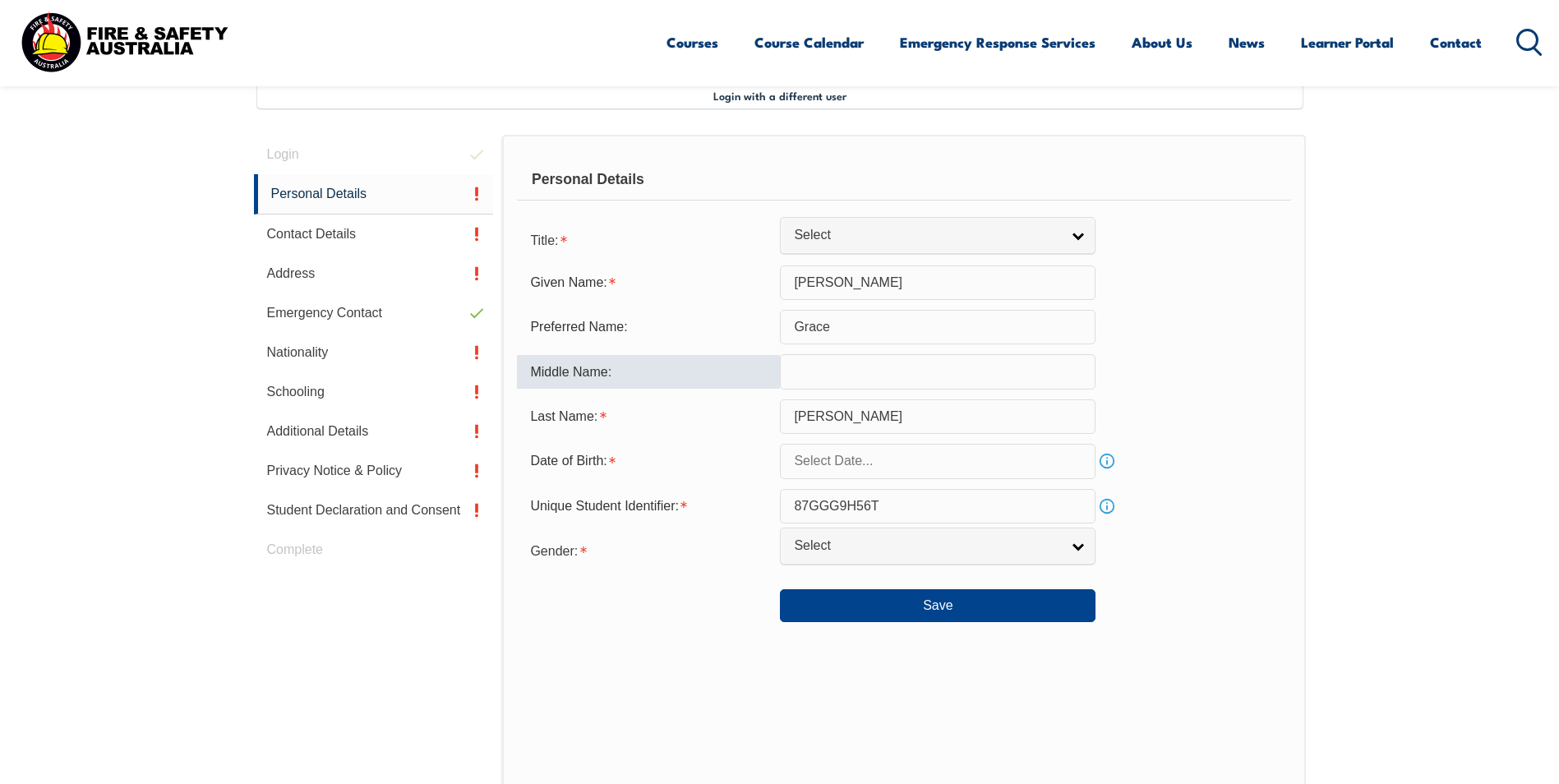 type on "Albayalde" 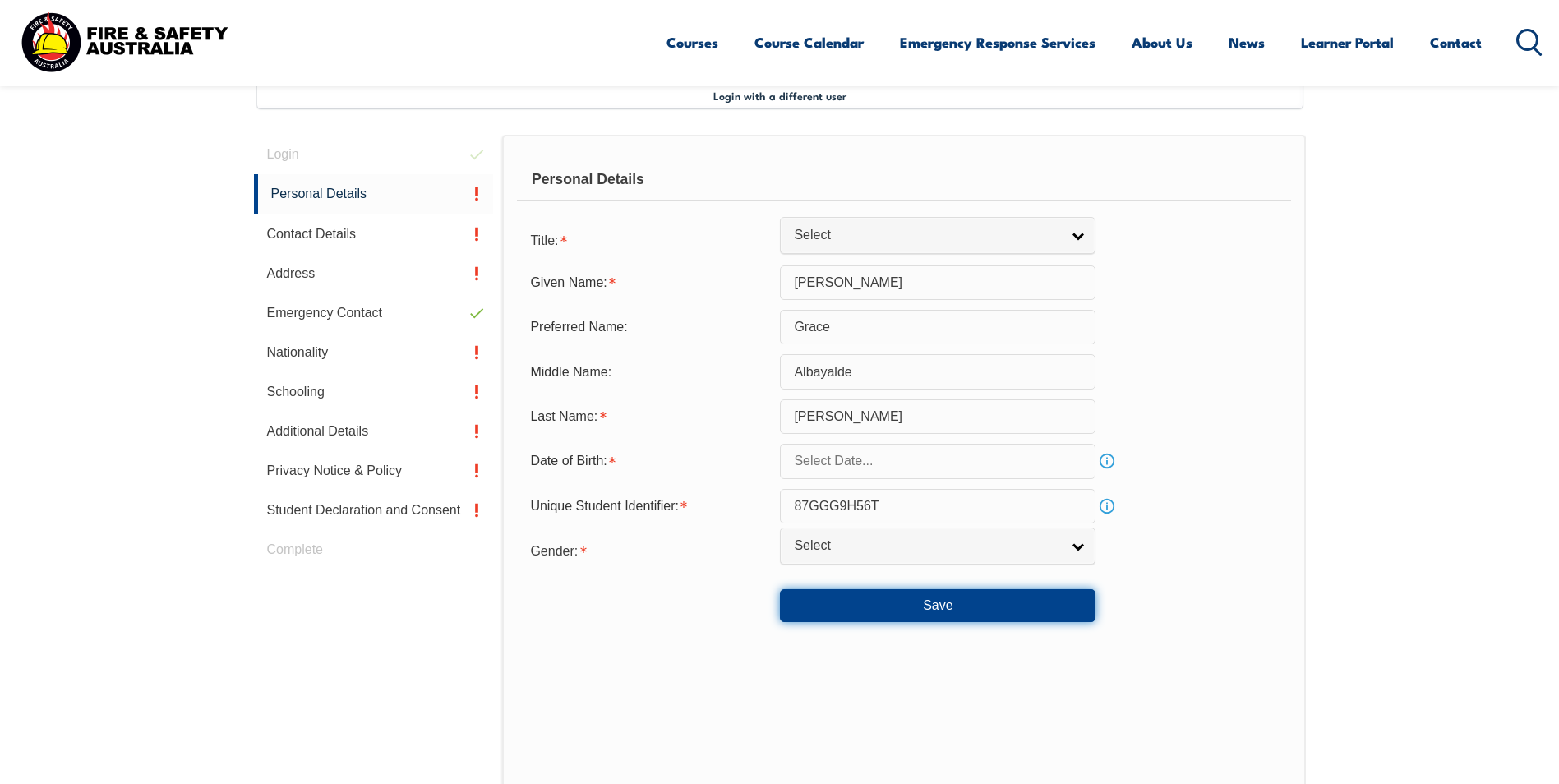 click on "Save" at bounding box center (938, 606) 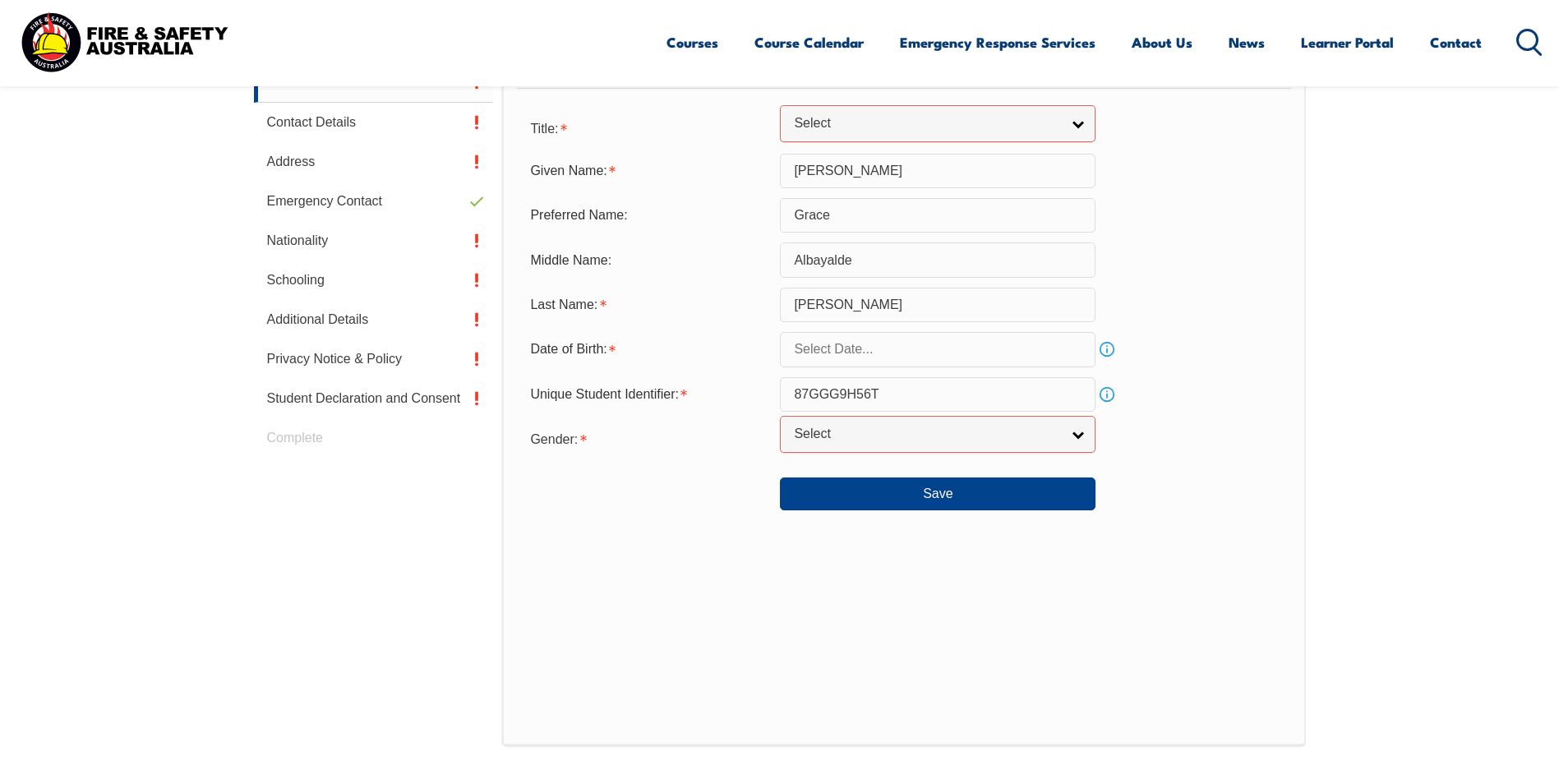 scroll, scrollTop: 581, scrollLeft: 0, axis: vertical 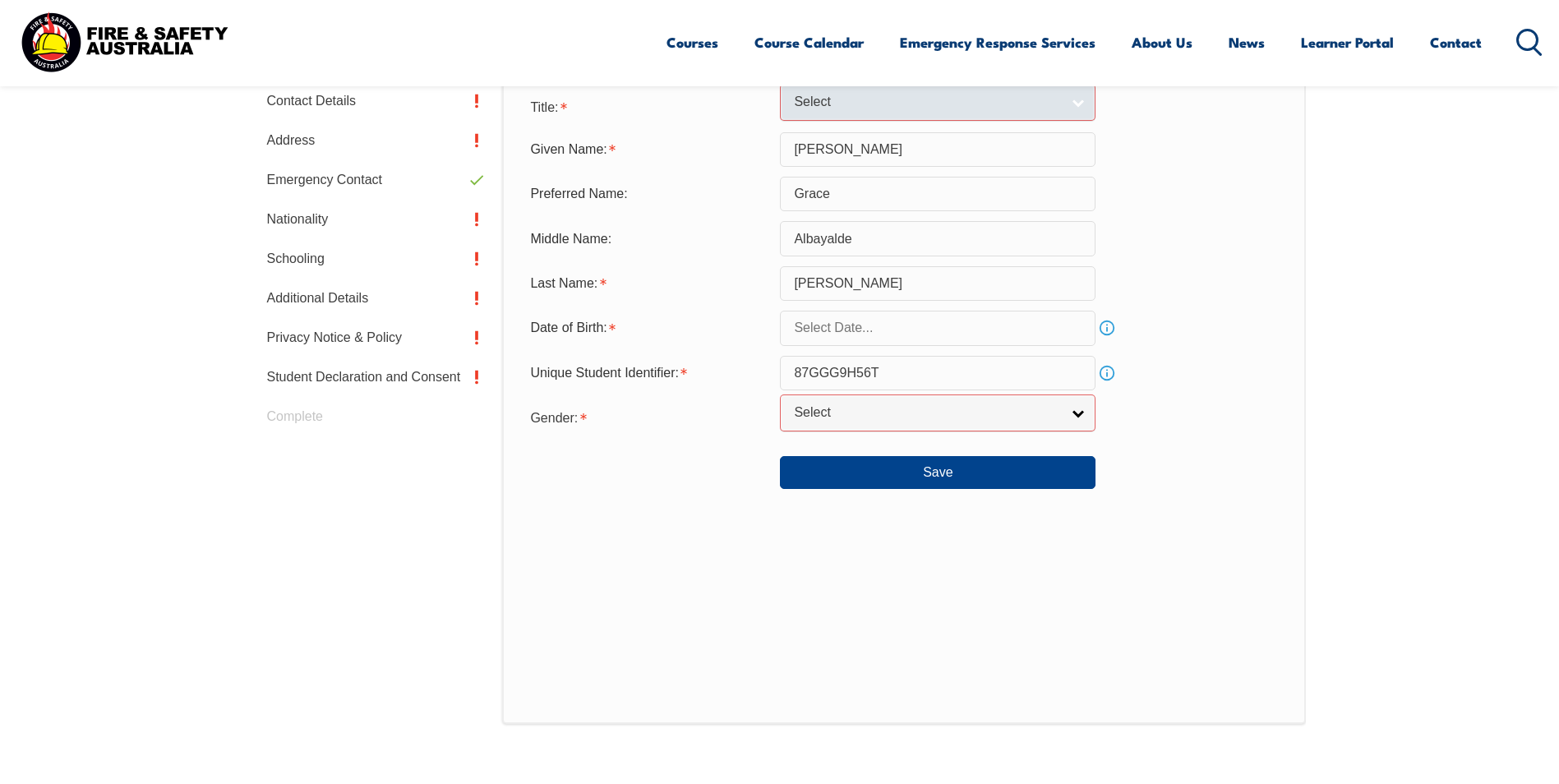 click on "Select" at bounding box center [927, 102] 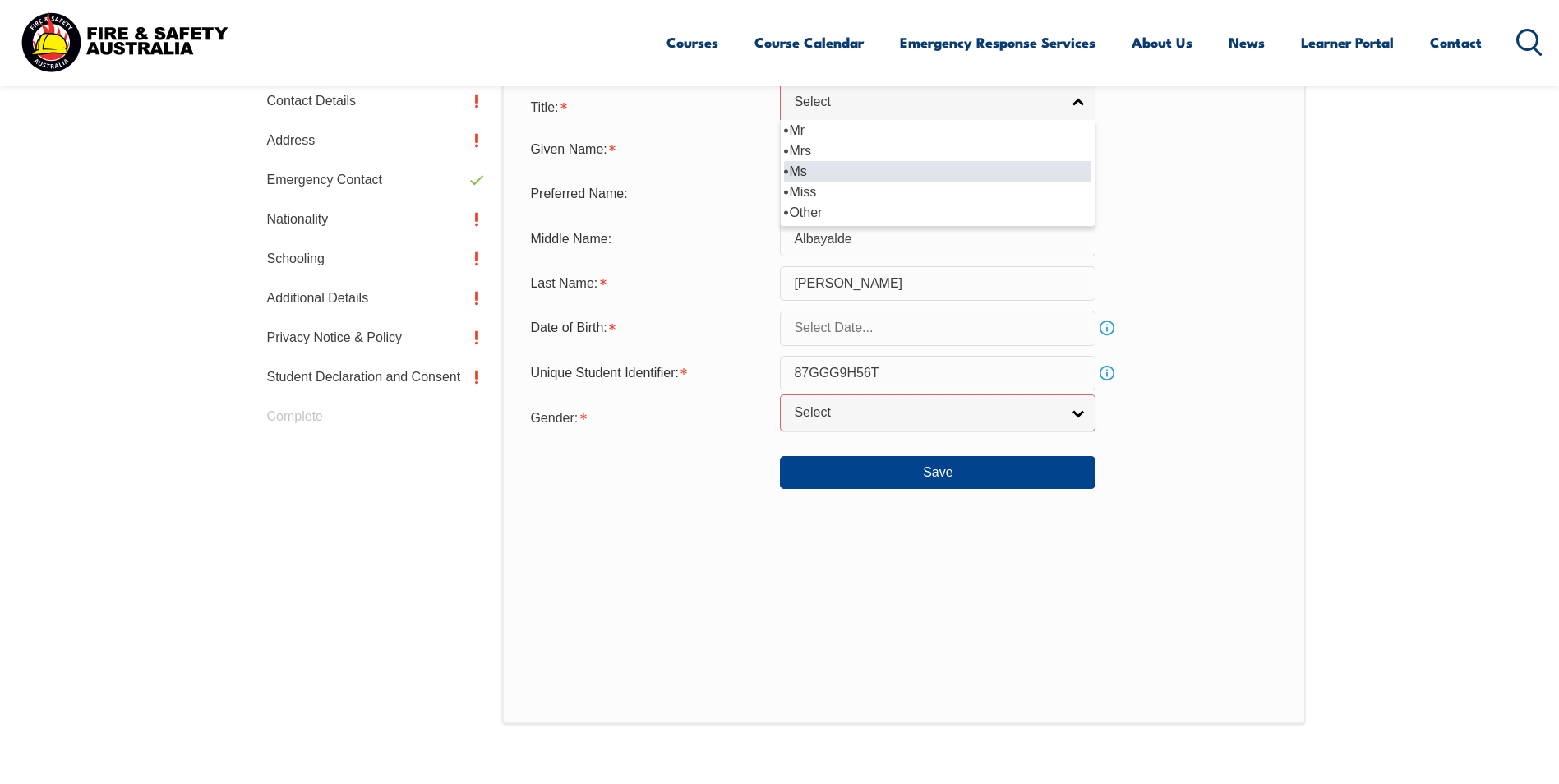 click on "Ms" at bounding box center (938, 171) 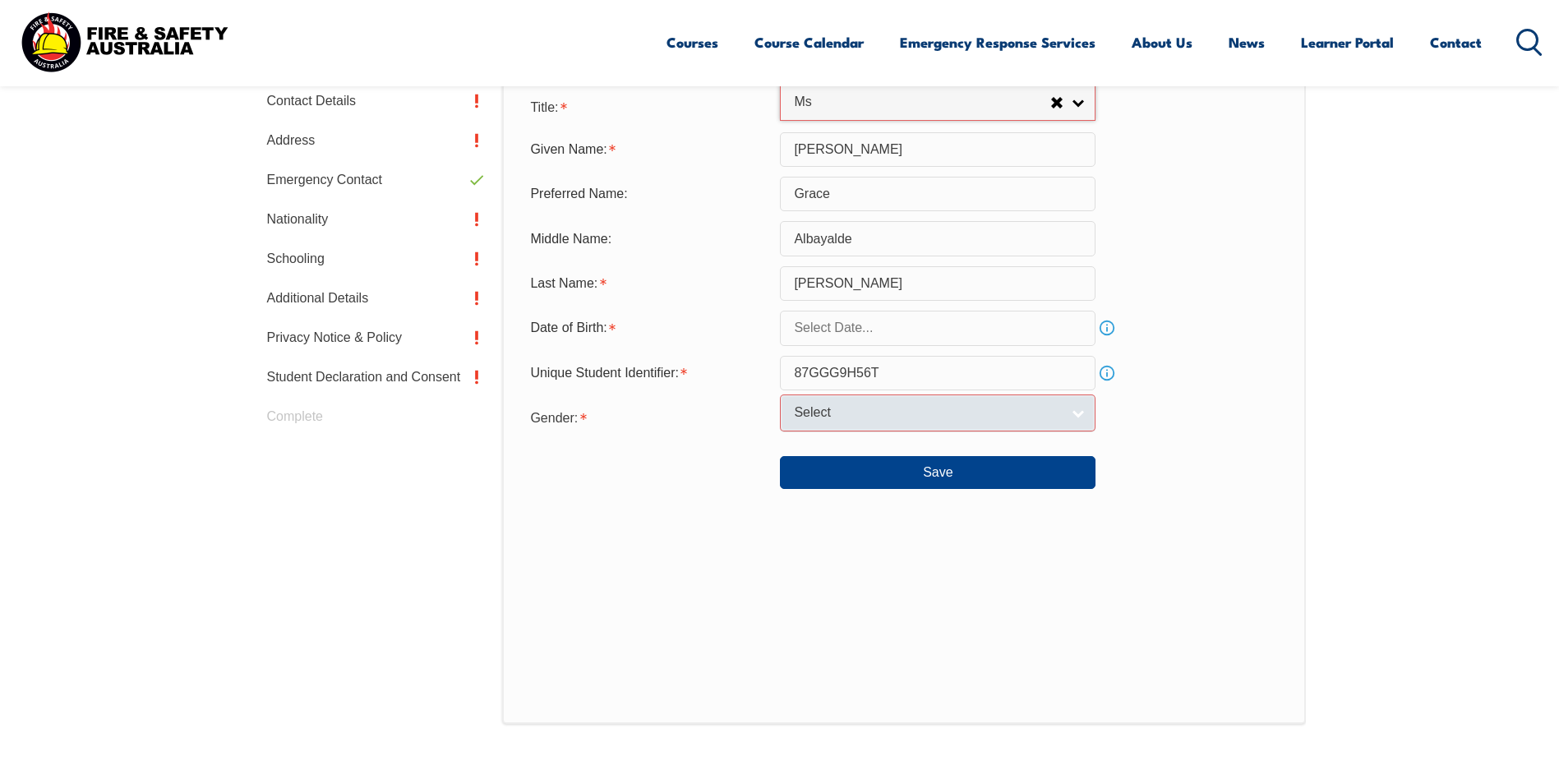 click on "Gender: [DEMOGRAPHIC_DATA] [DEMOGRAPHIC_DATA] Other
Select" at bounding box center (903, 417) 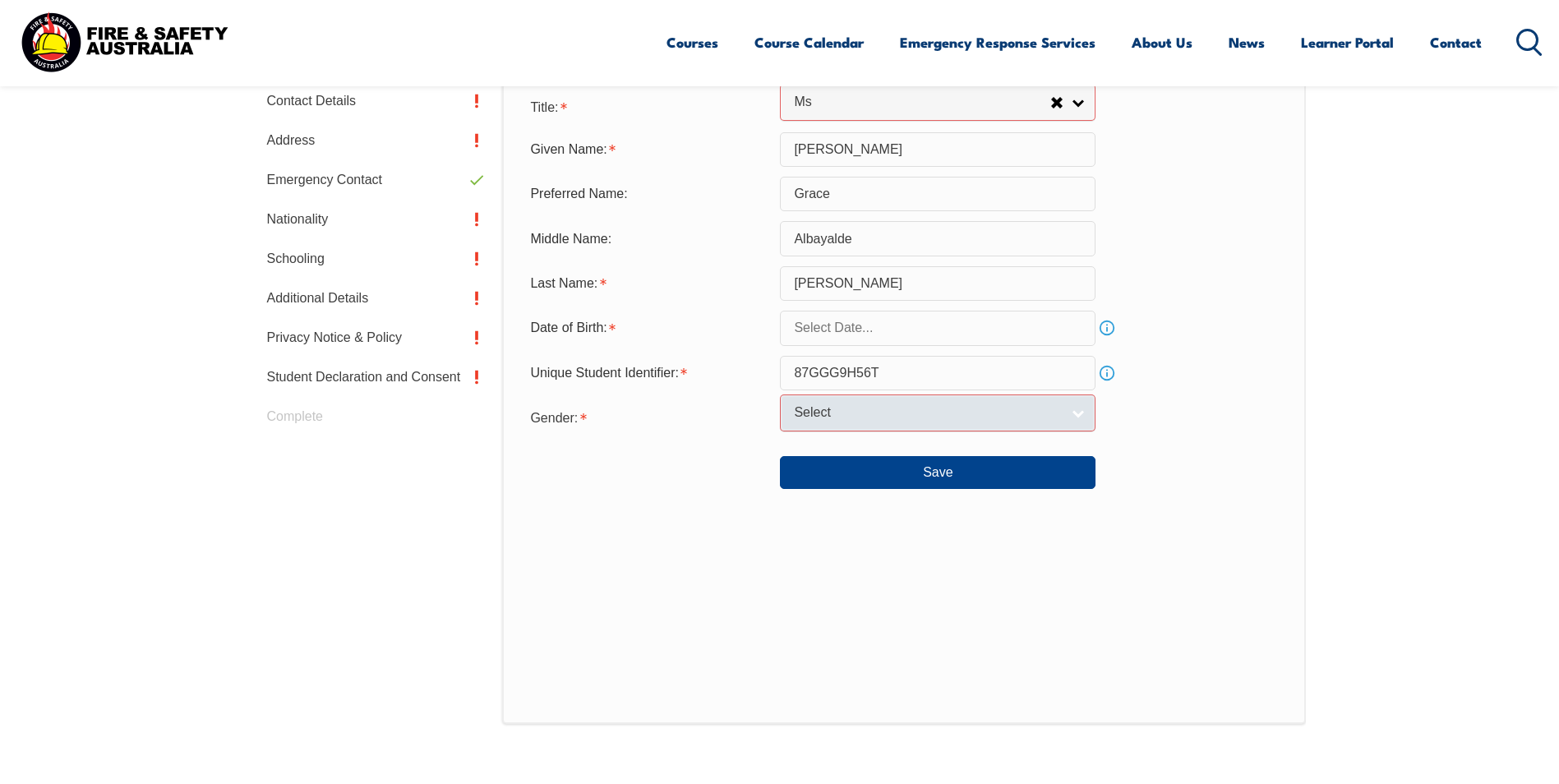 click on "Select" at bounding box center [938, 413] 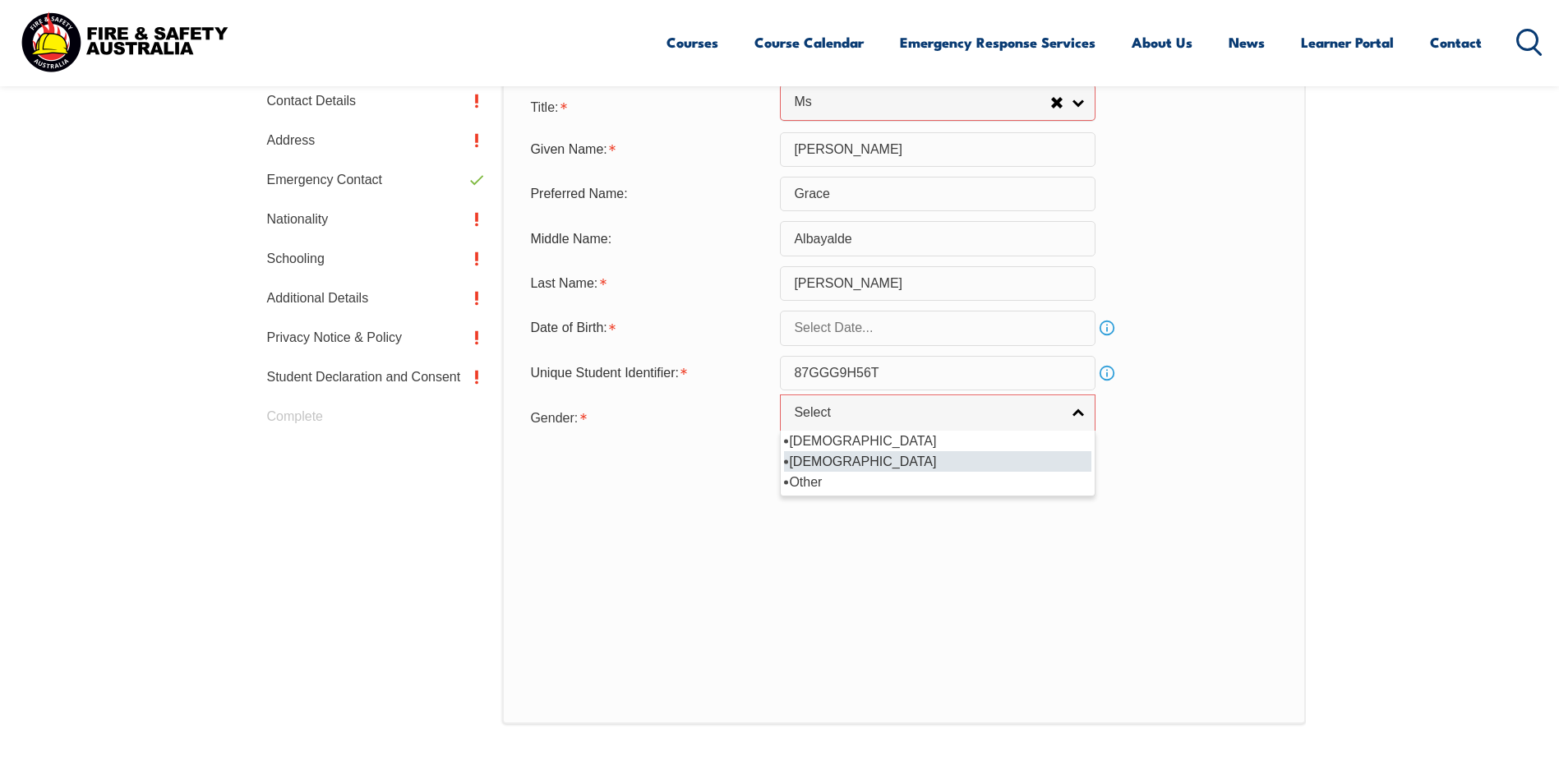 click on "[DEMOGRAPHIC_DATA]" at bounding box center (938, 461) 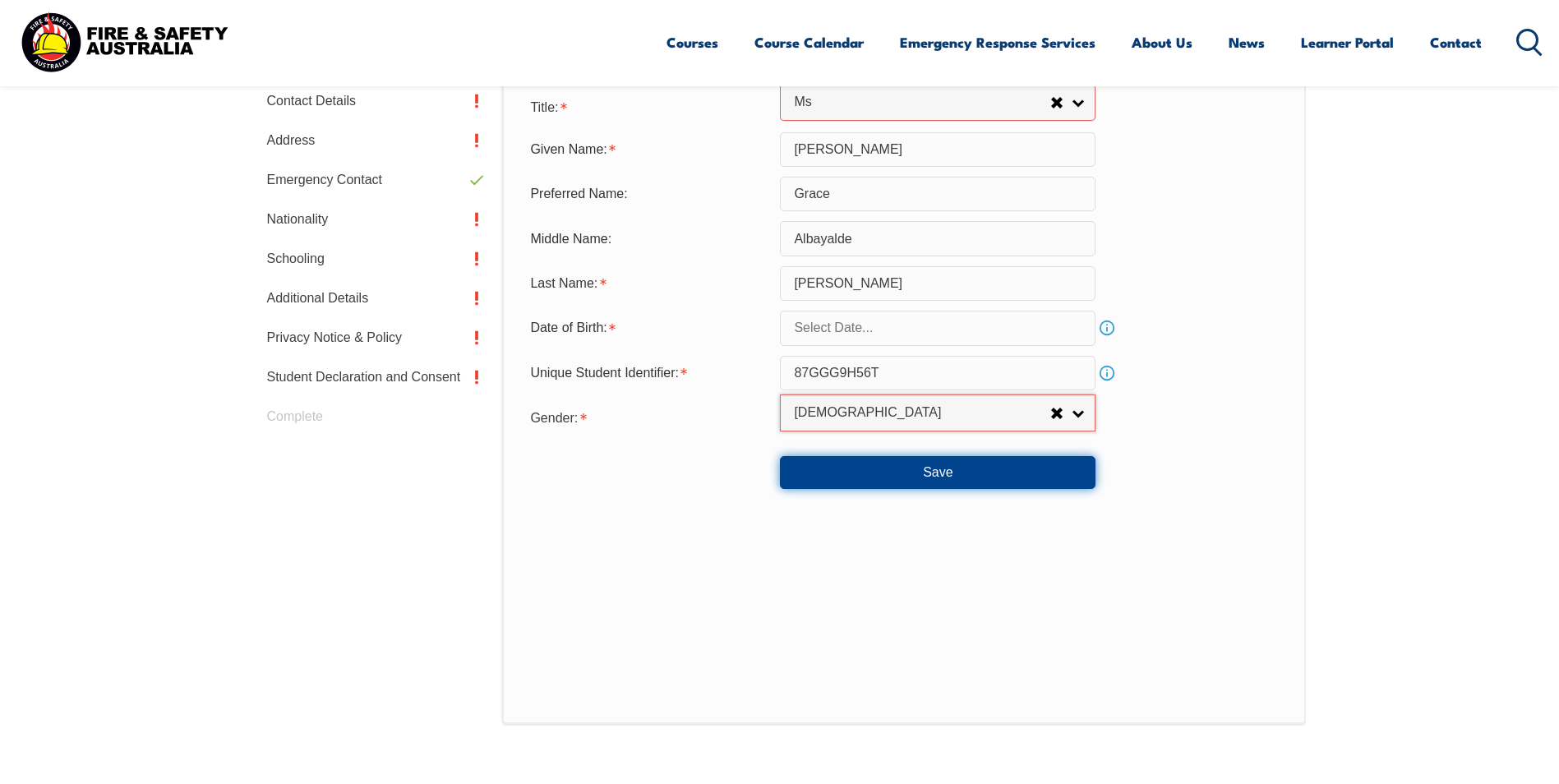 click on "Save" at bounding box center (938, 473) 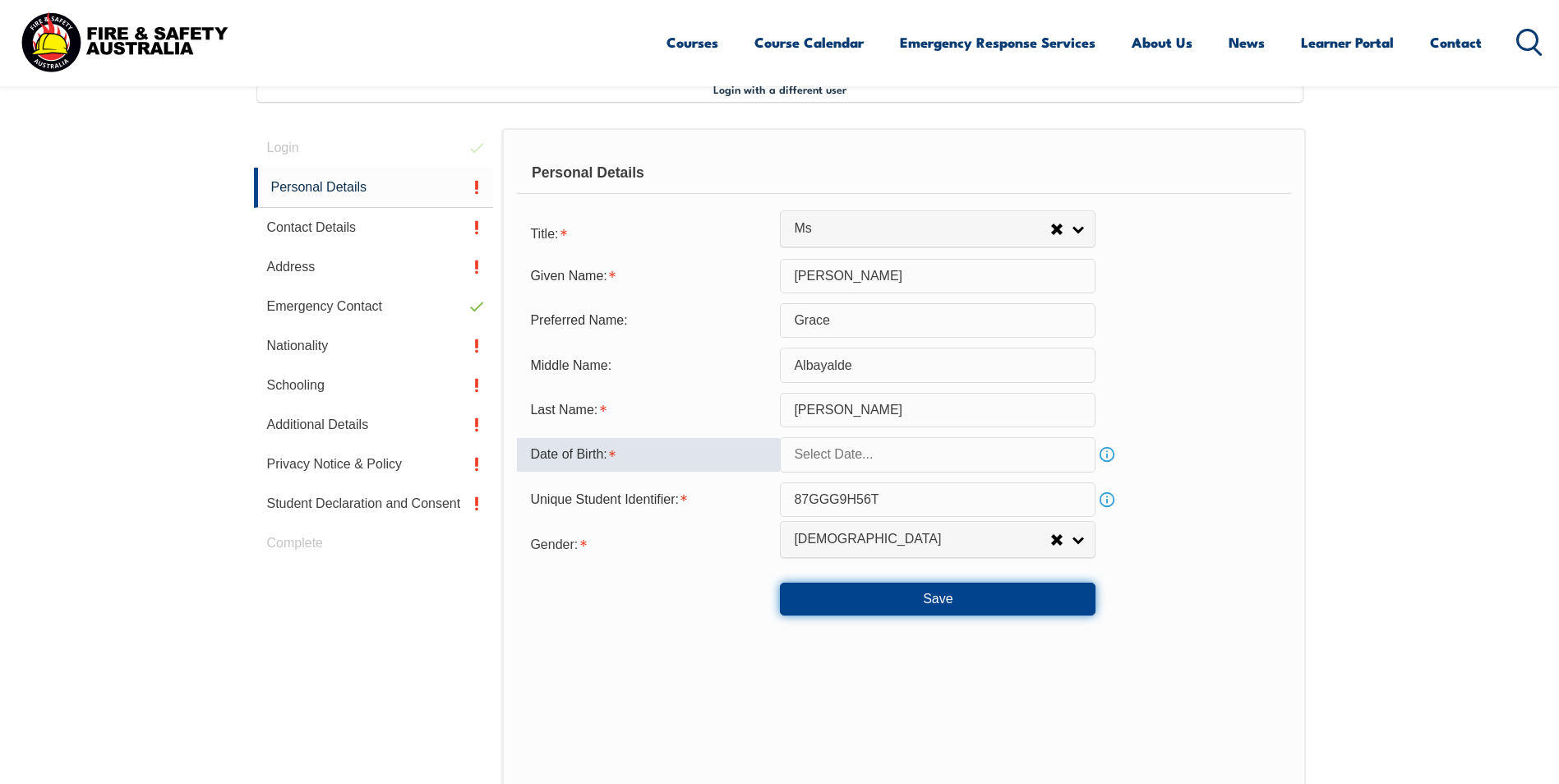 scroll, scrollTop: 575, scrollLeft: 0, axis: vertical 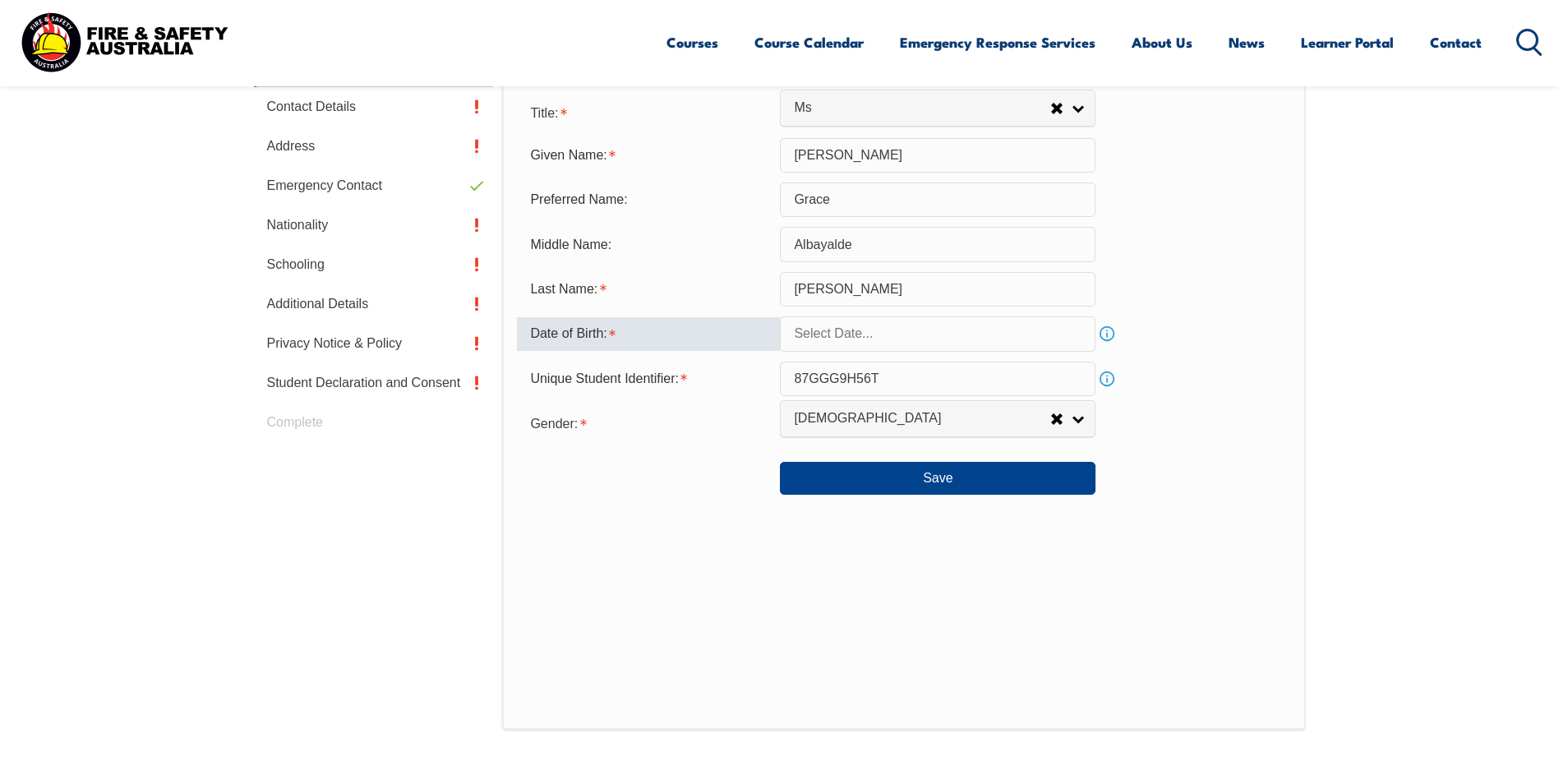 click at bounding box center (938, 334) 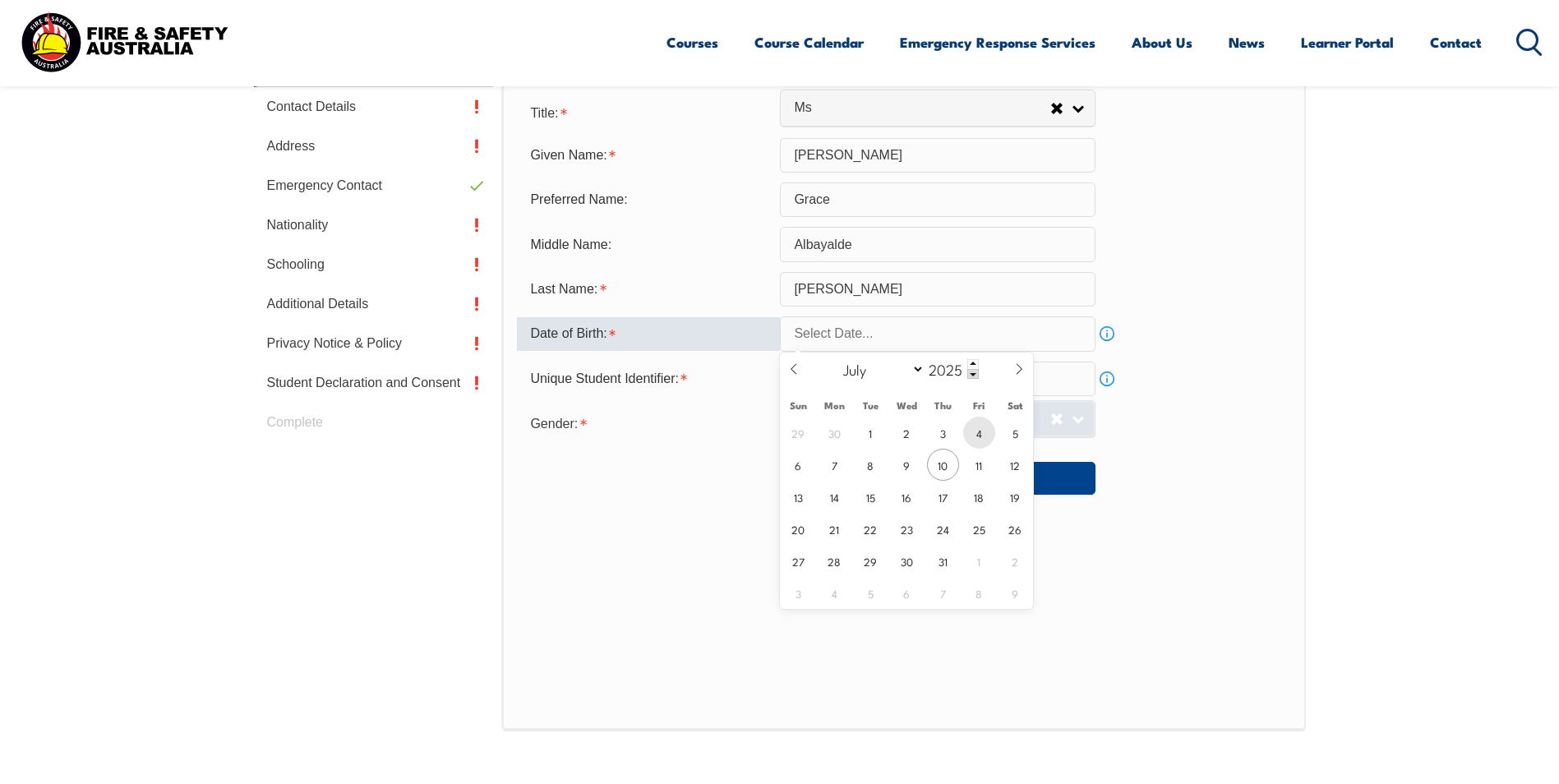 click on "4" at bounding box center [979, 432] 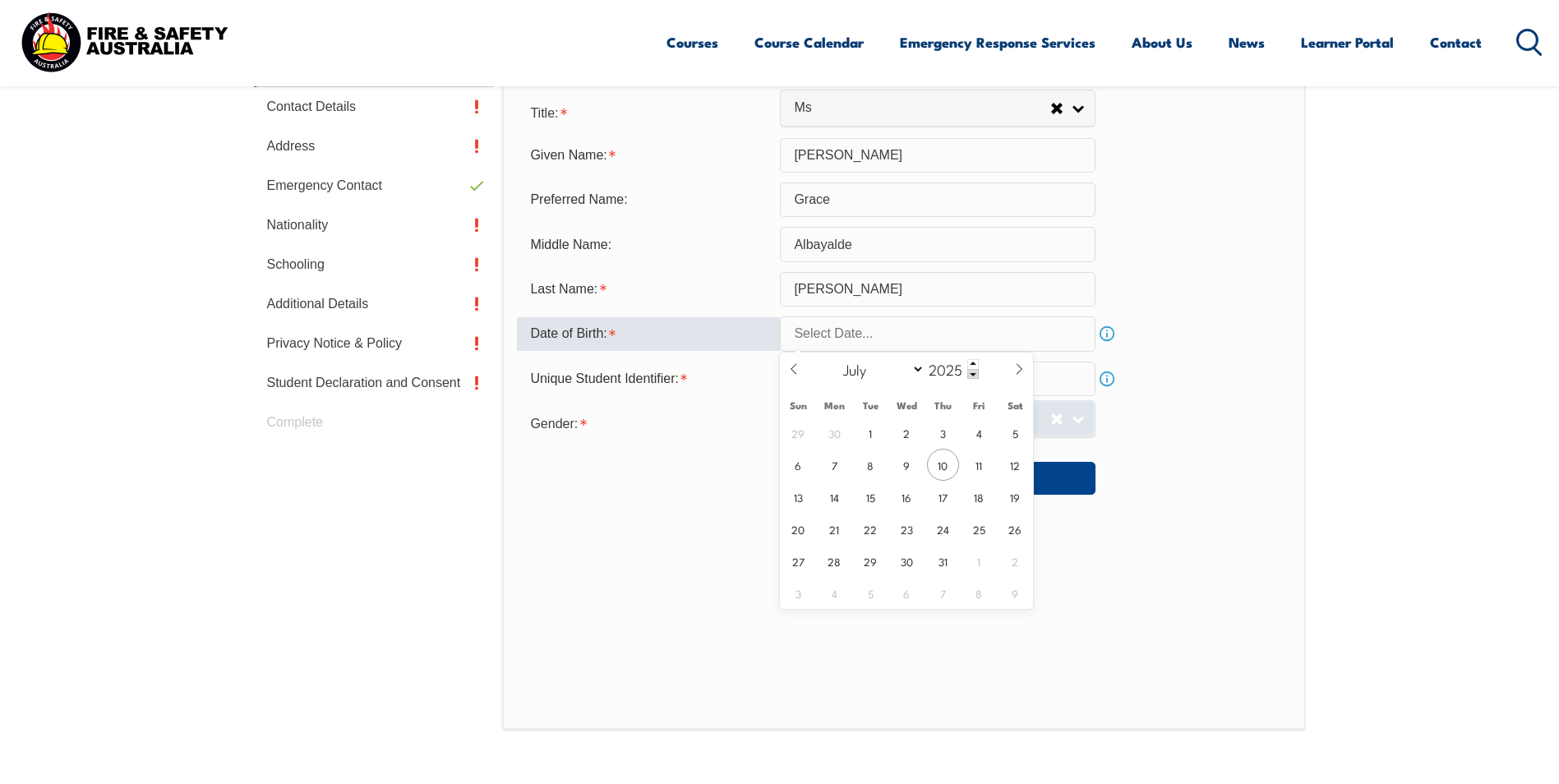 type on "[DATE]" 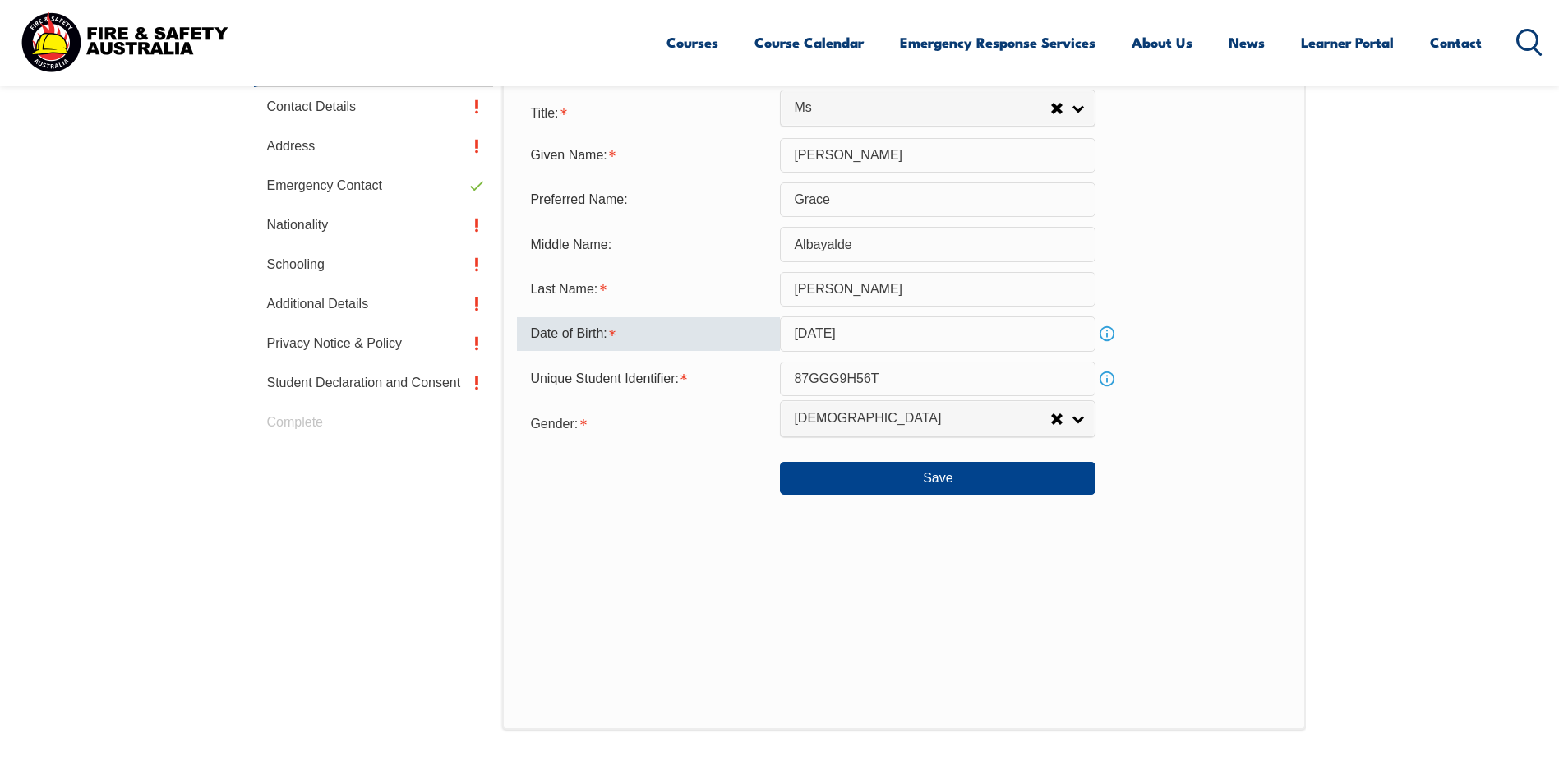 click on "[DATE]" at bounding box center [938, 334] 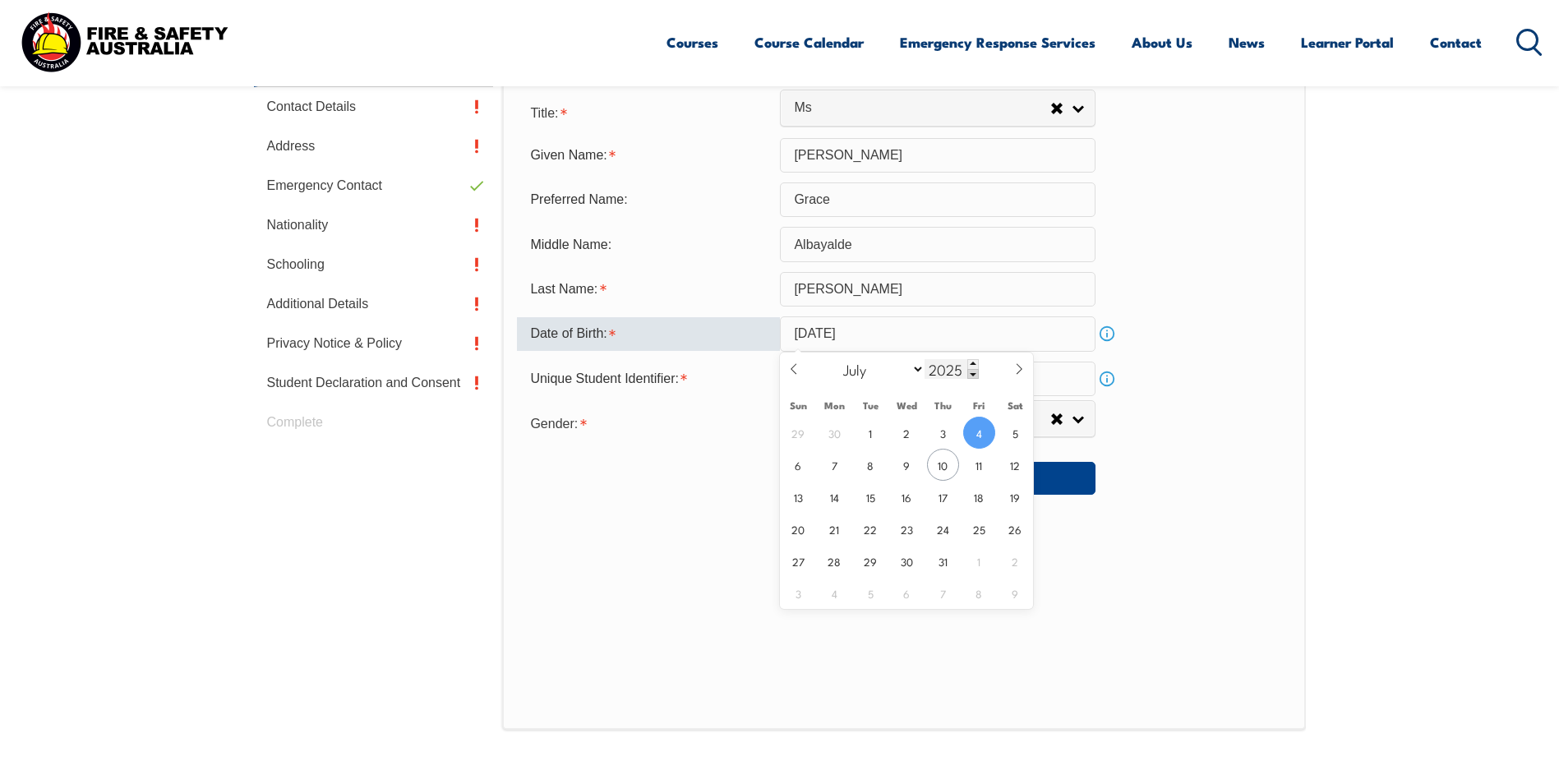 click at bounding box center (973, 374) 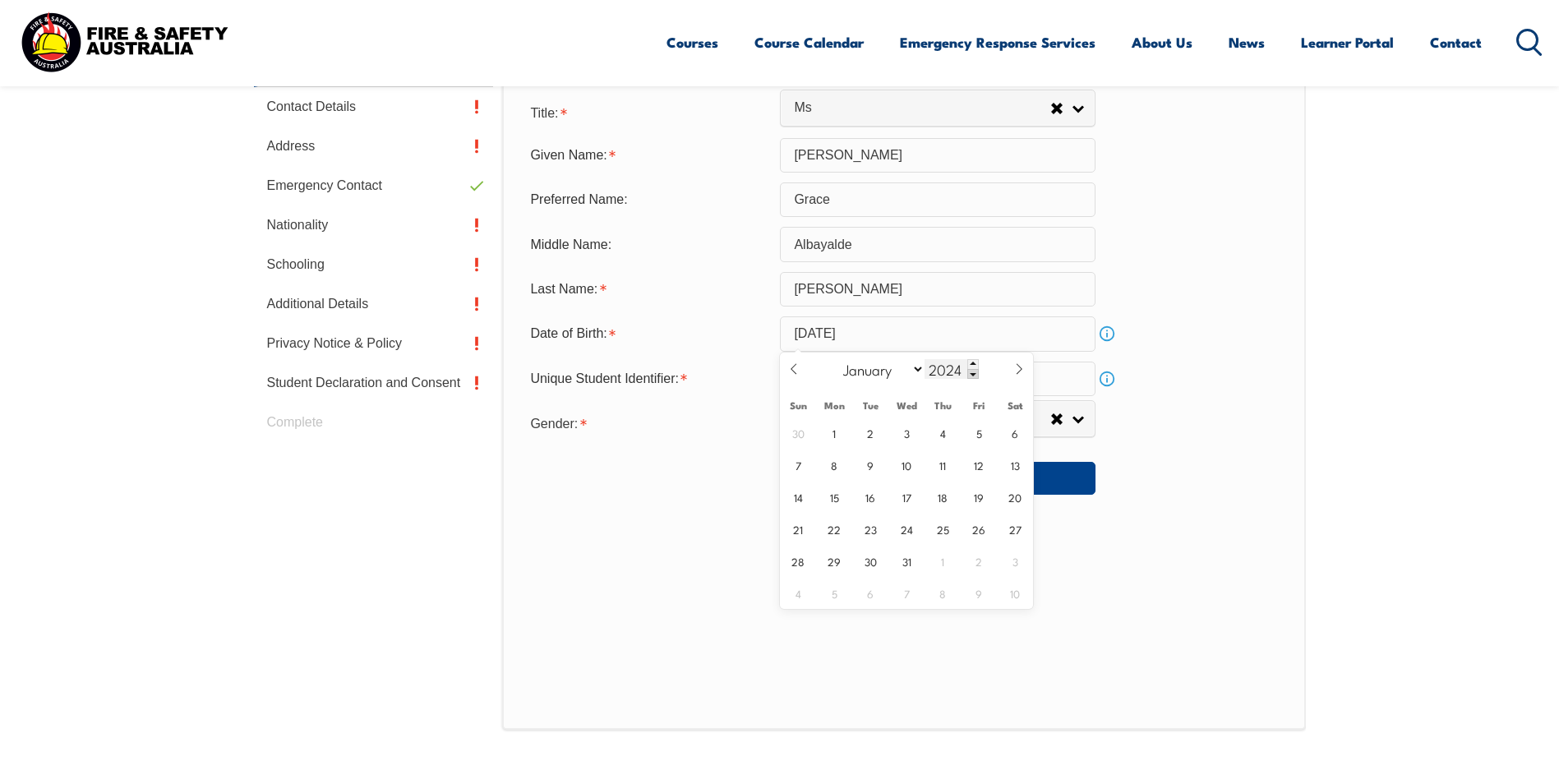 click at bounding box center [973, 374] 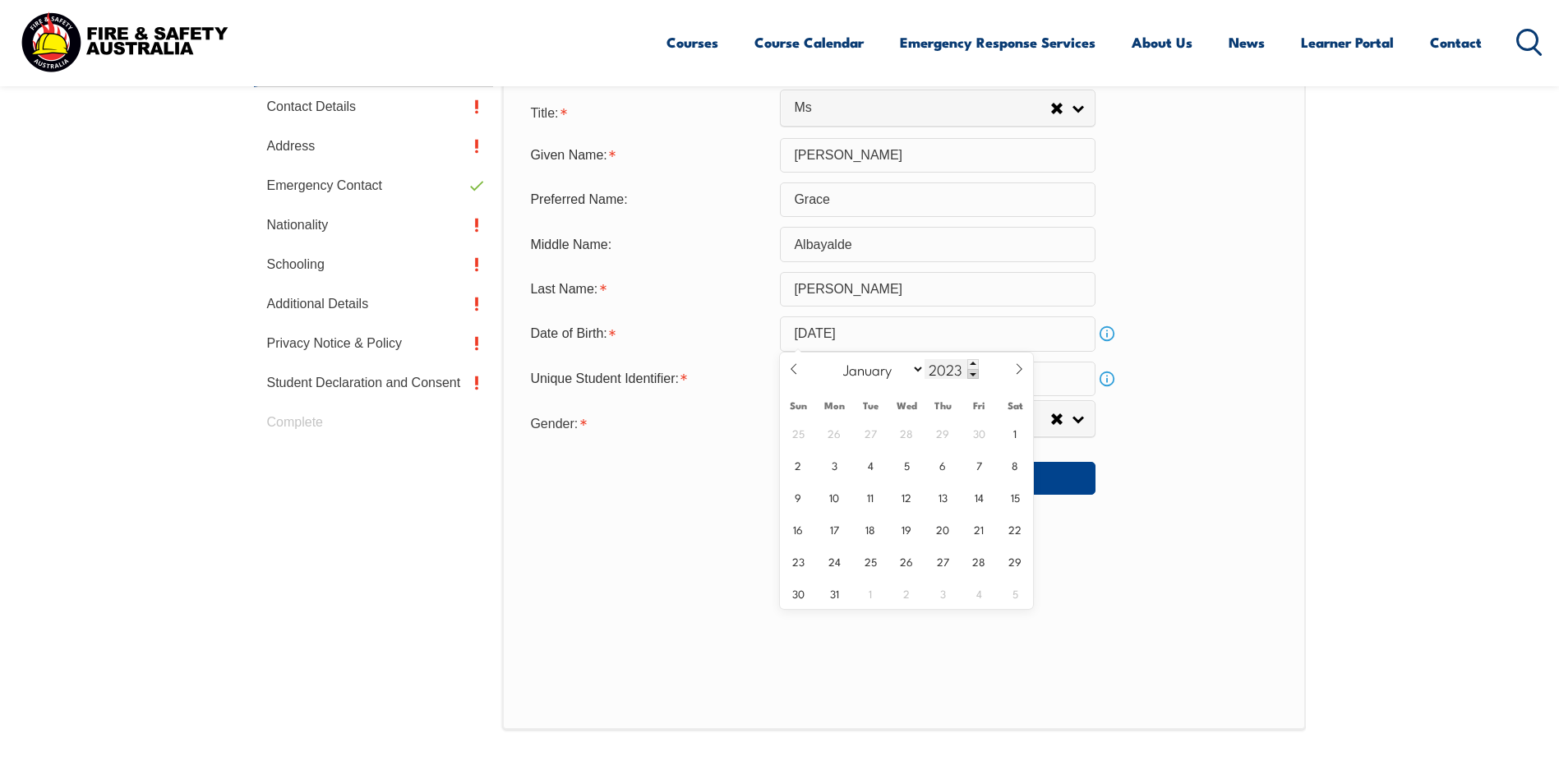 click at bounding box center [973, 374] 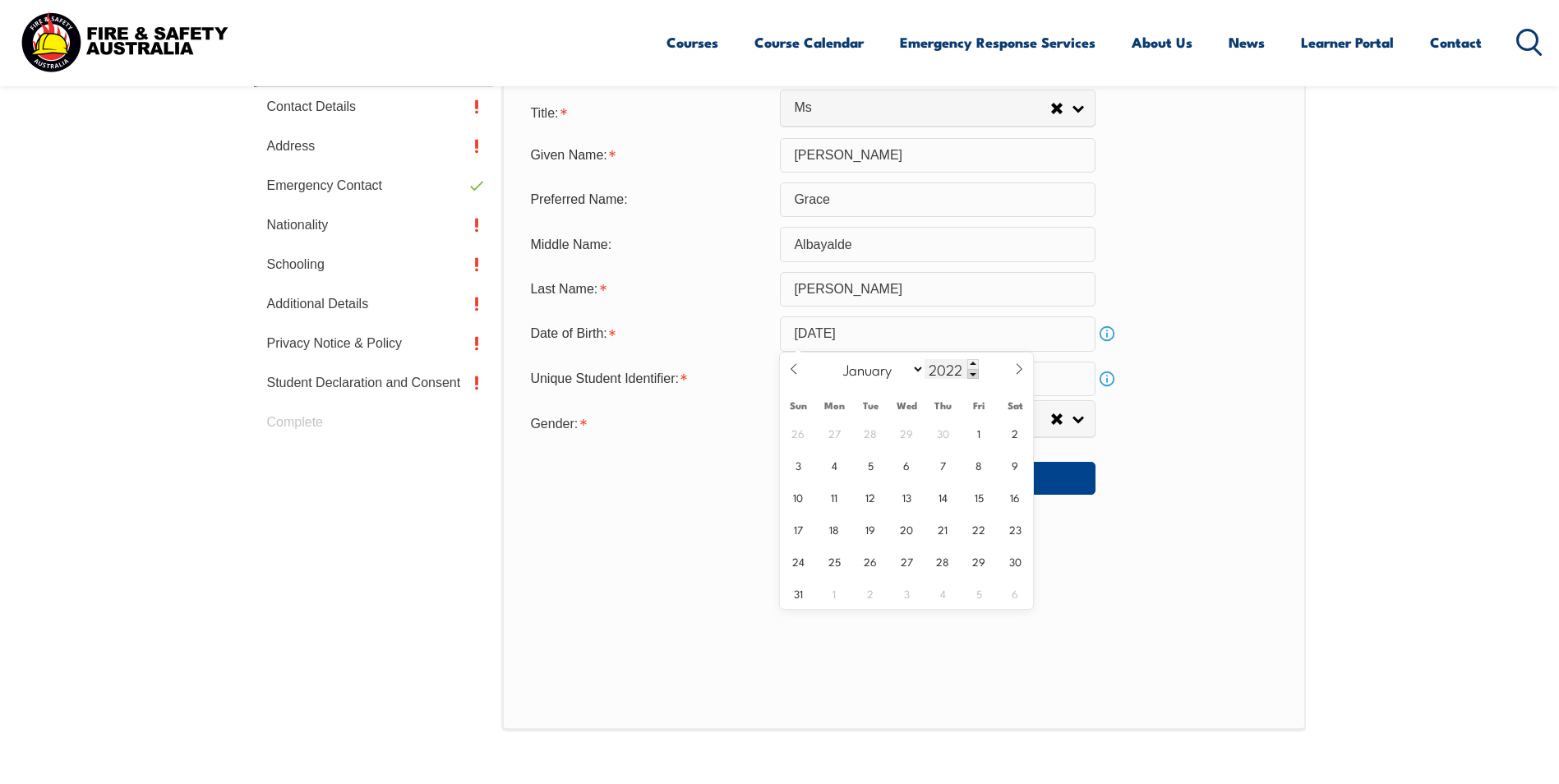 click at bounding box center (973, 374) 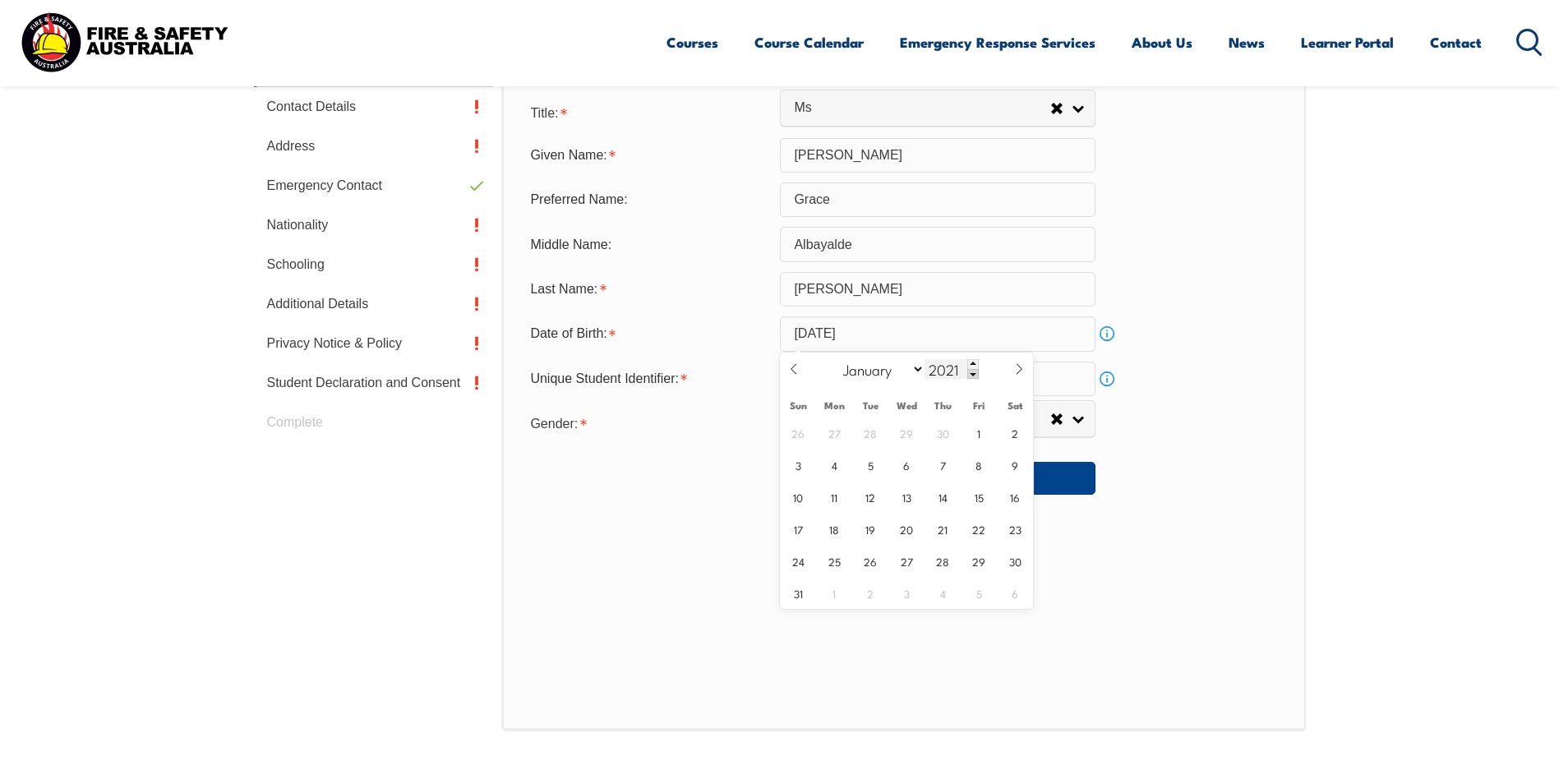 click at bounding box center [973, 374] 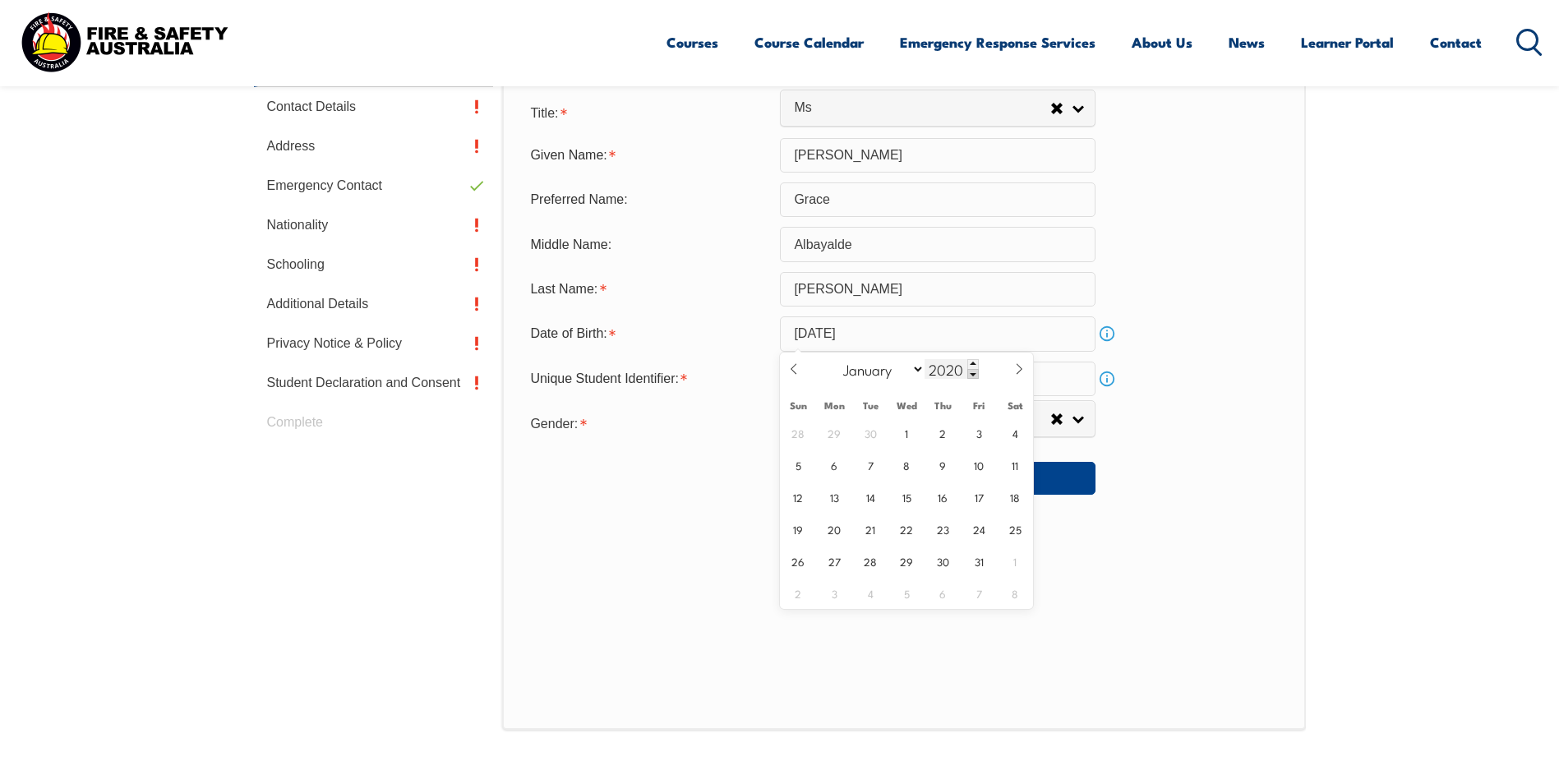 click at bounding box center [973, 374] 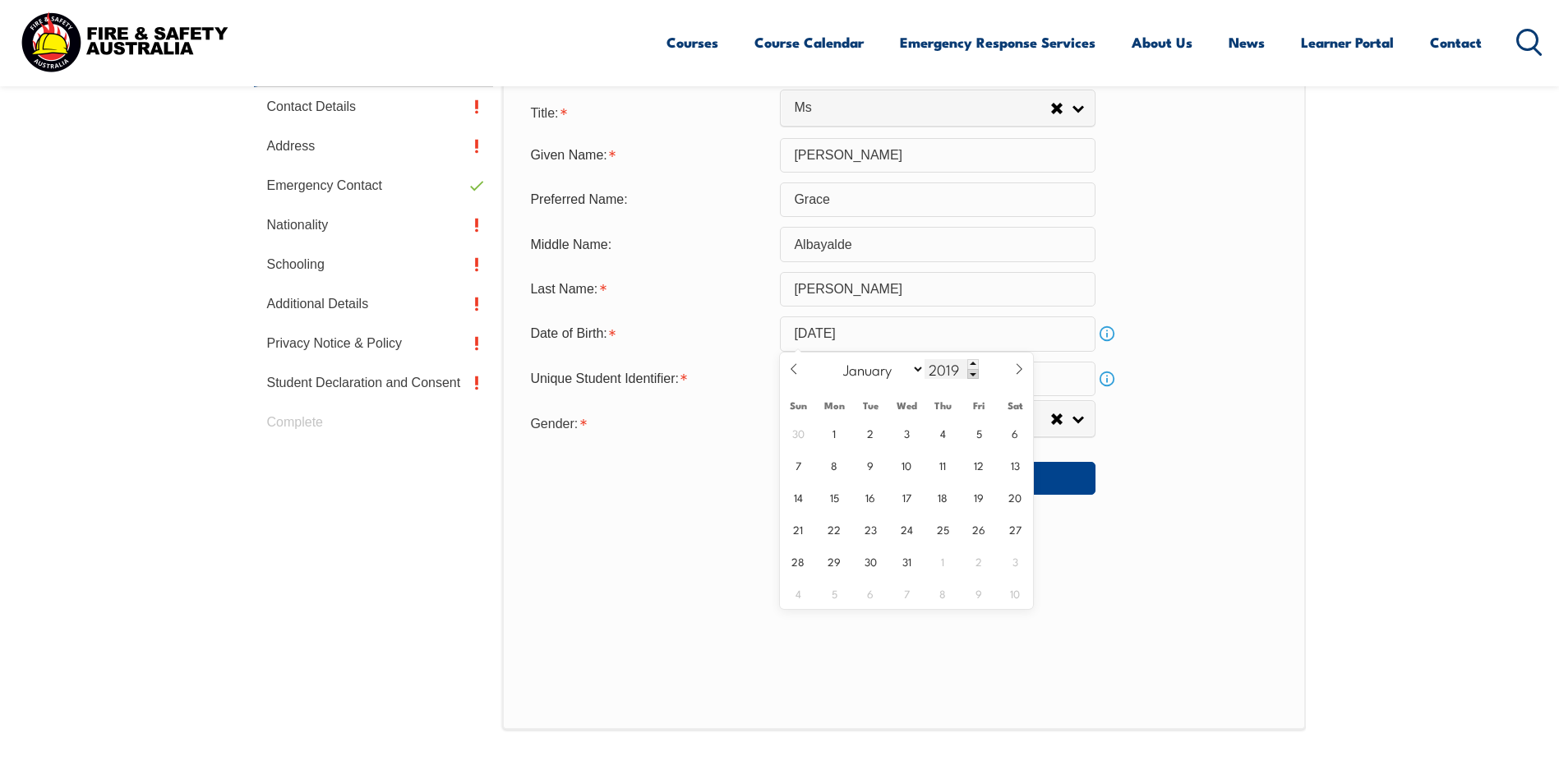 click at bounding box center (973, 374) 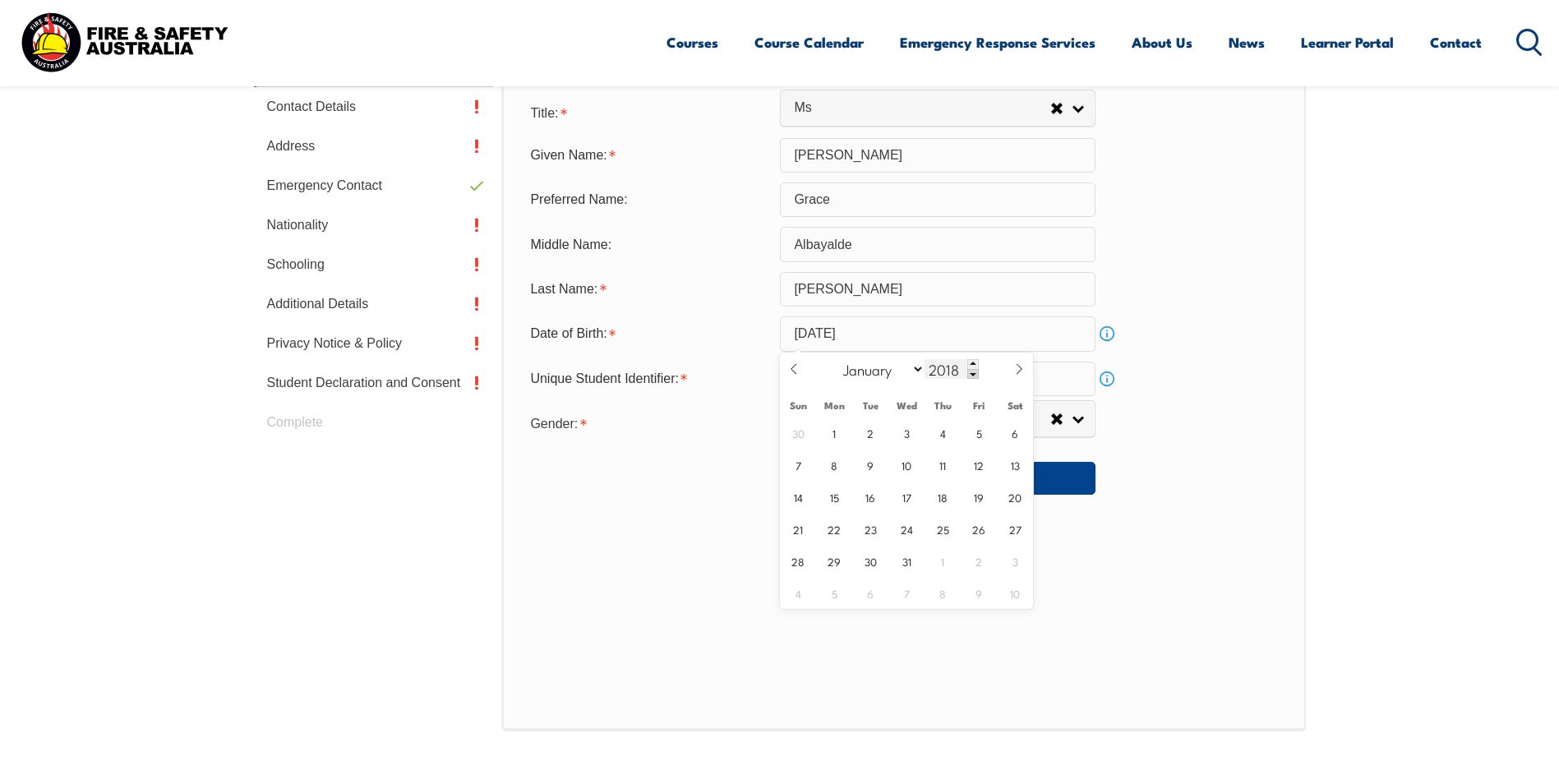 click at bounding box center [973, 374] 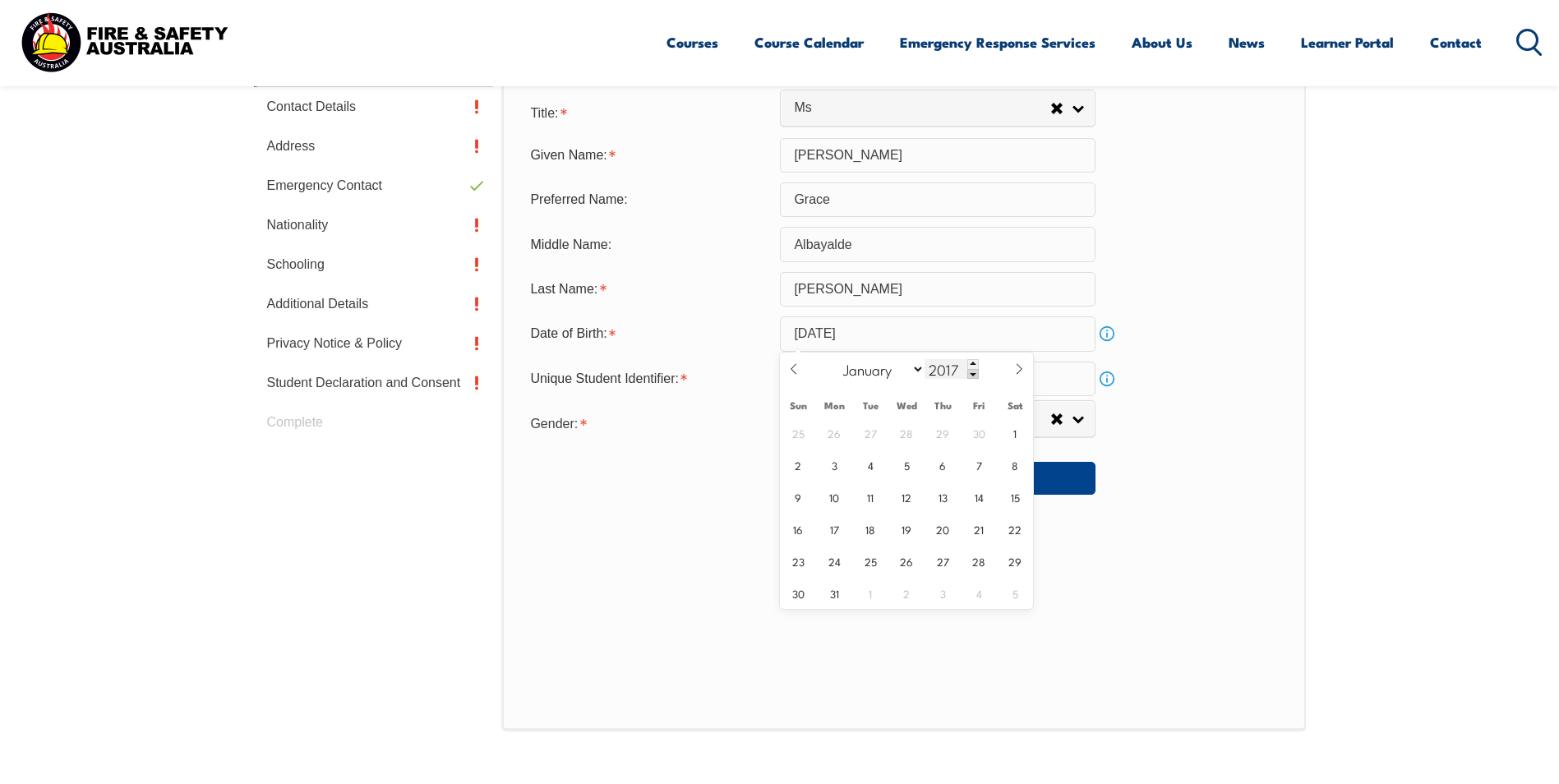 click at bounding box center [973, 374] 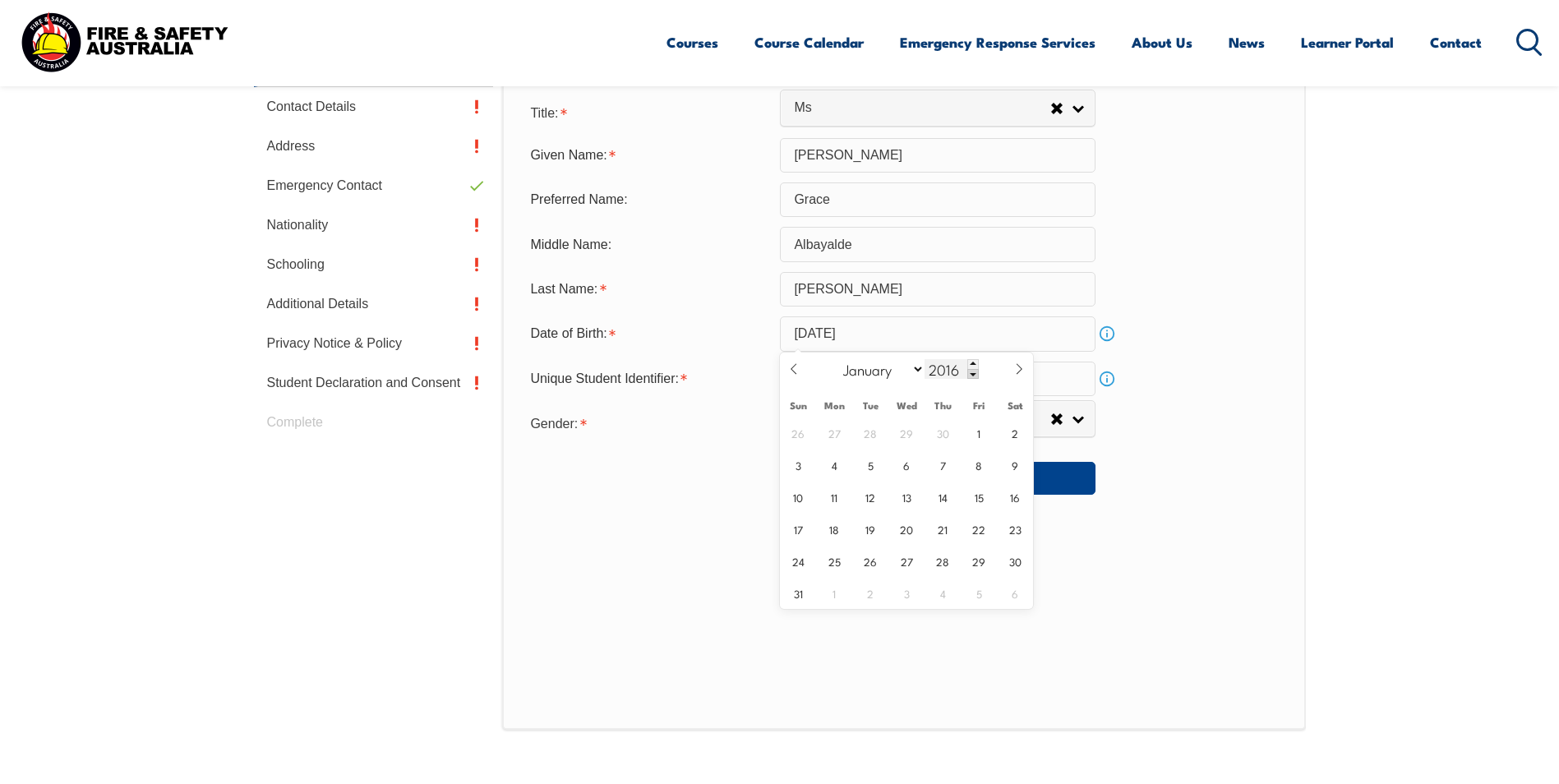click at bounding box center [973, 374] 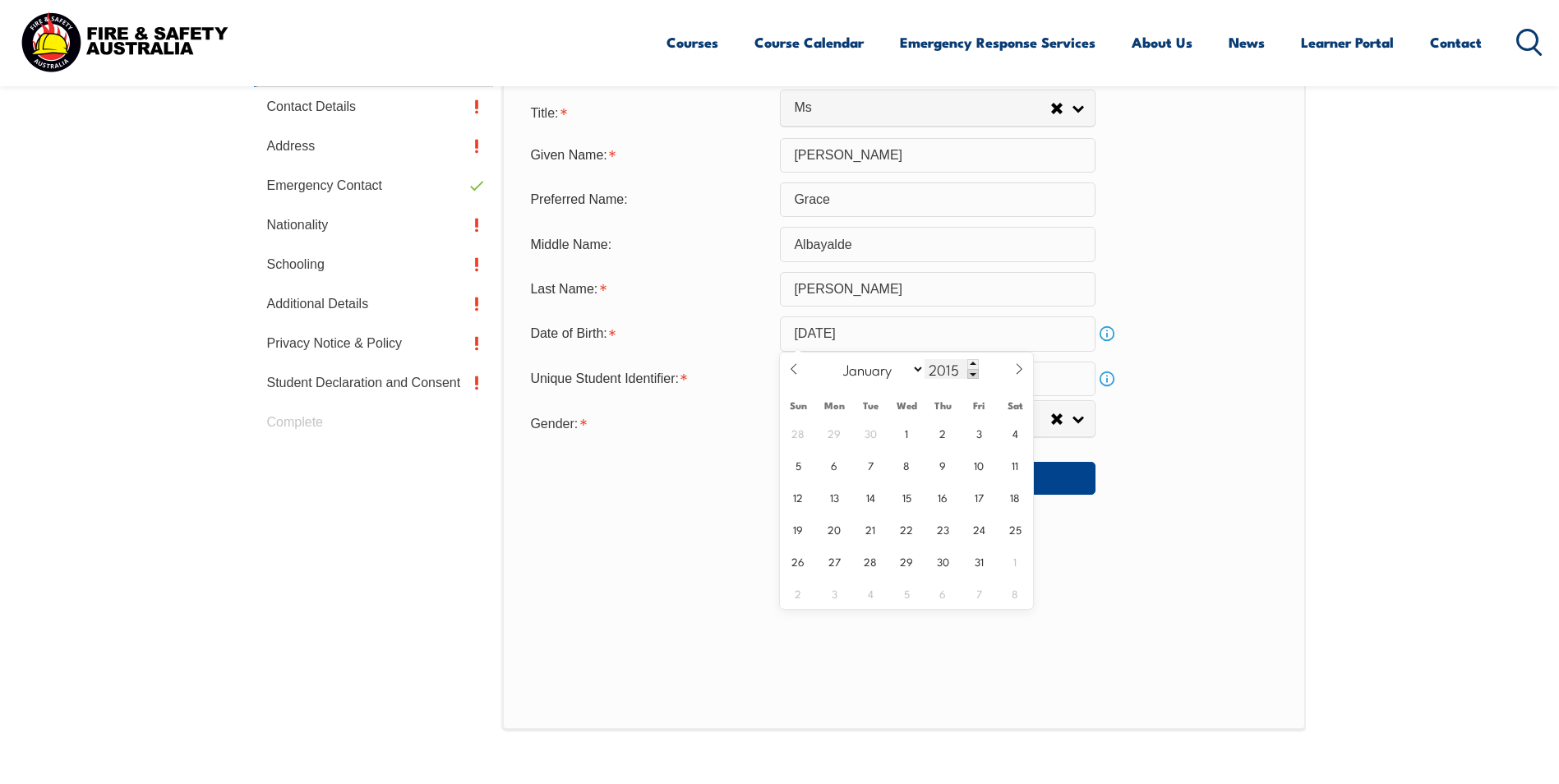 click at bounding box center [973, 374] 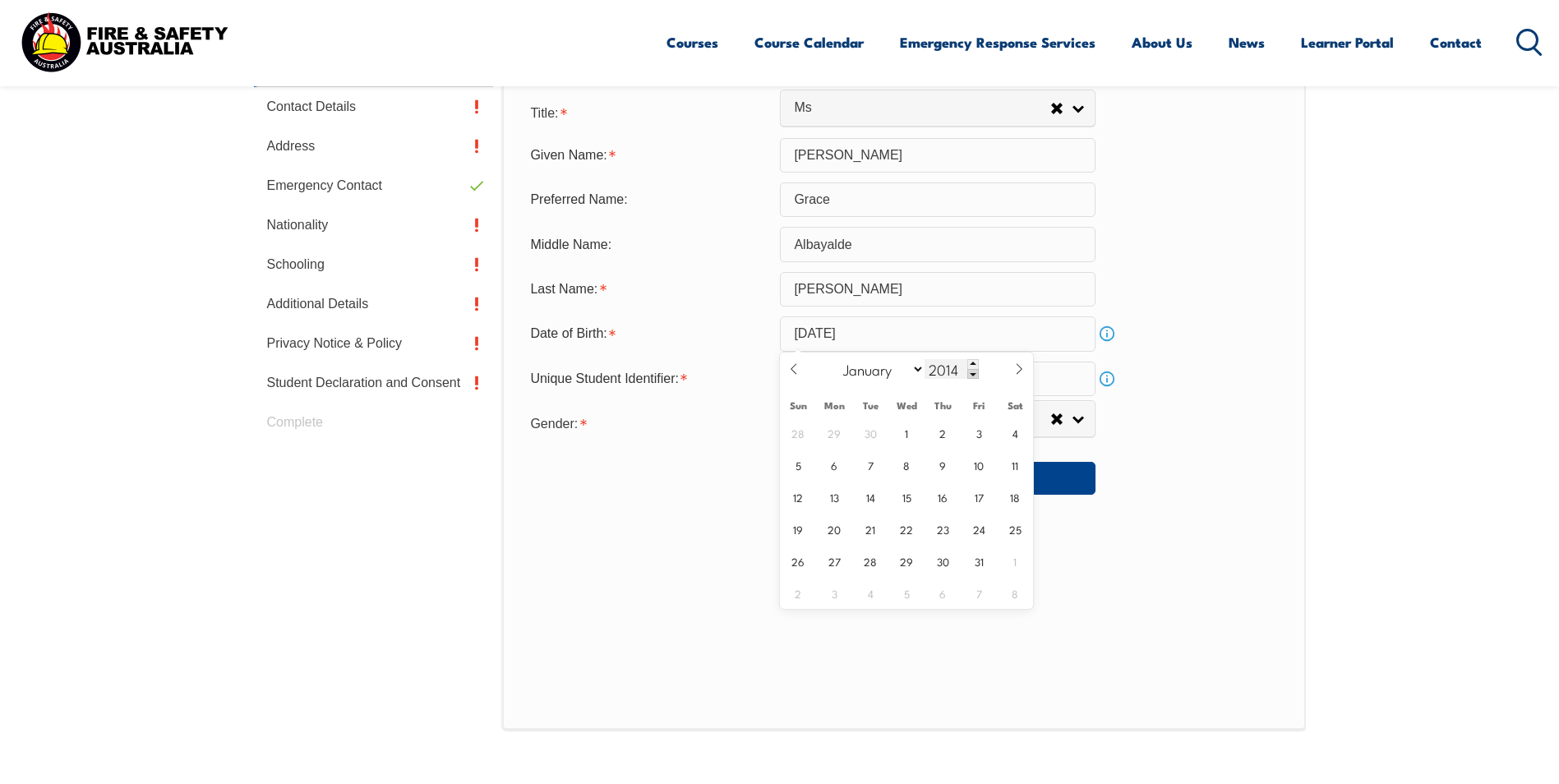 click at bounding box center [973, 374] 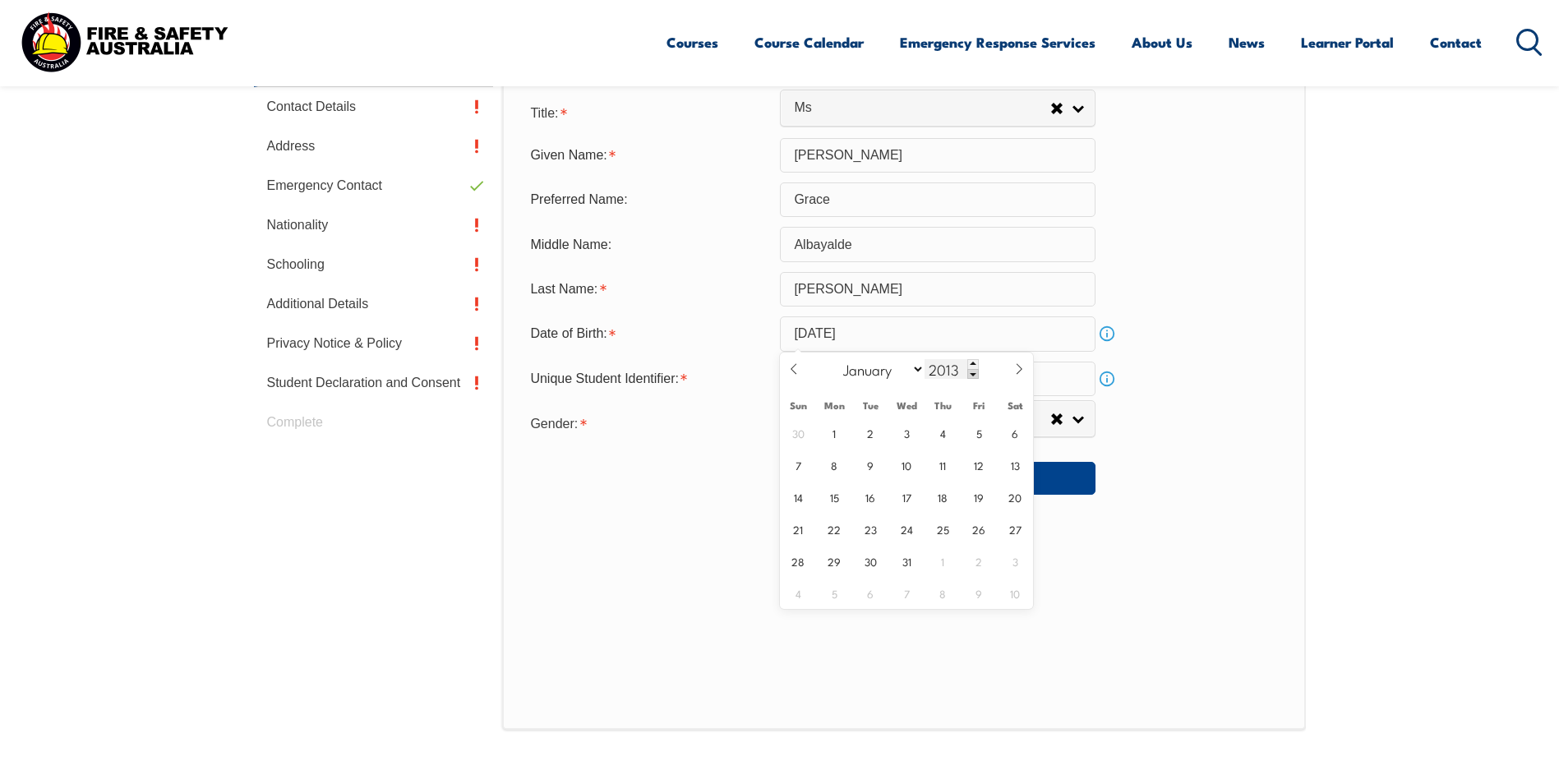 click at bounding box center (973, 374) 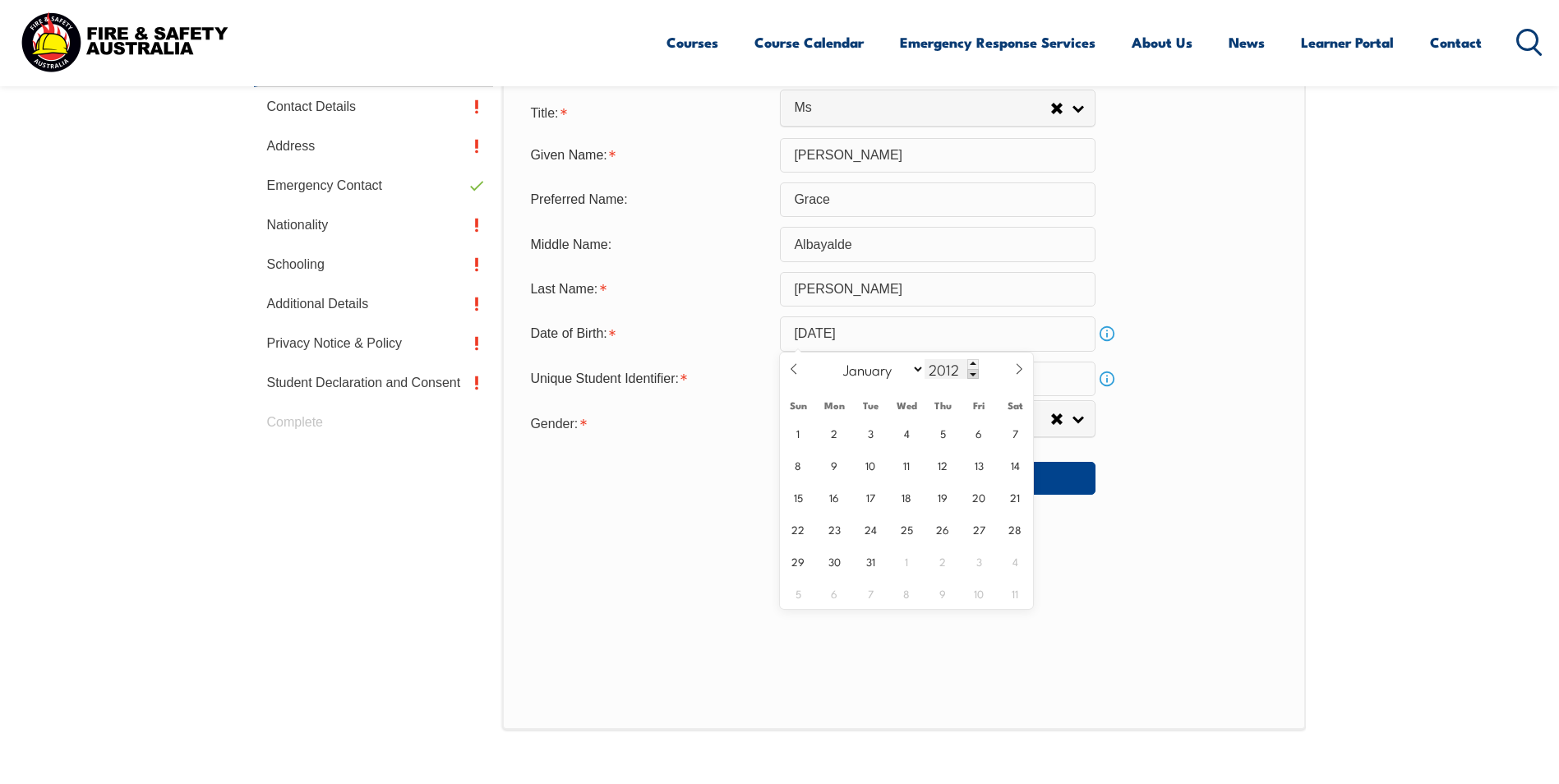click at bounding box center (973, 374) 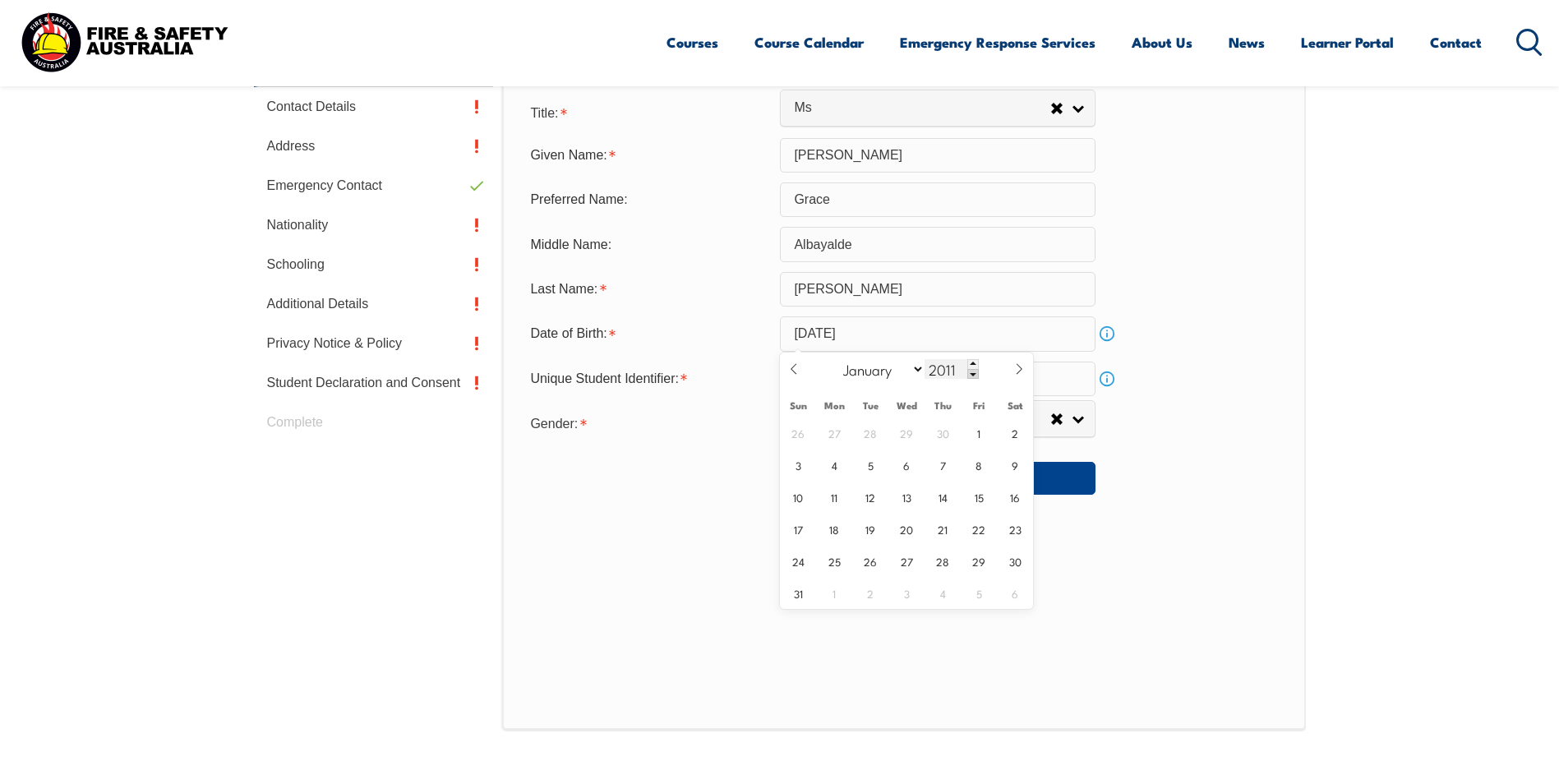 click at bounding box center [973, 374] 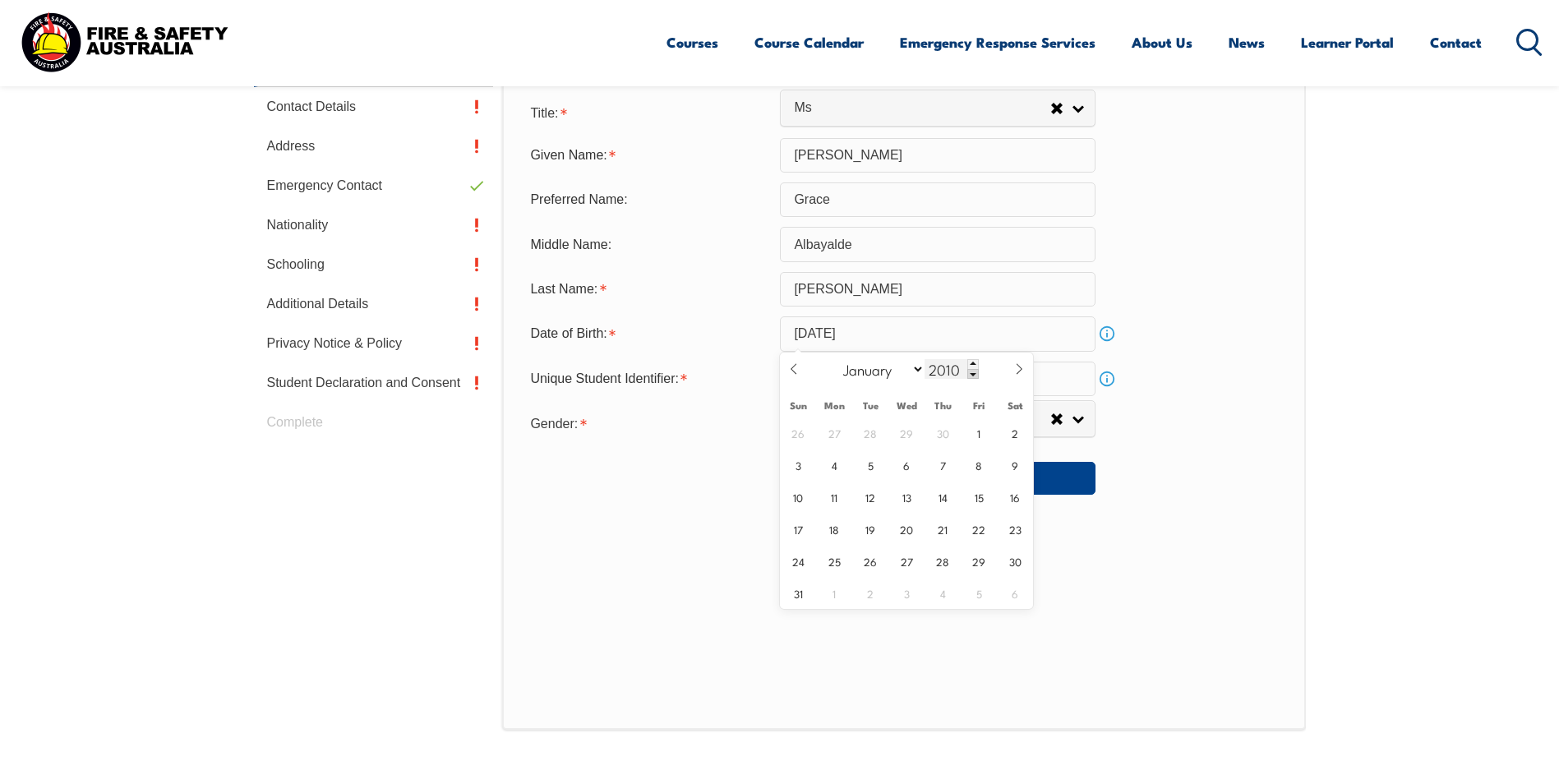 click at bounding box center [973, 374] 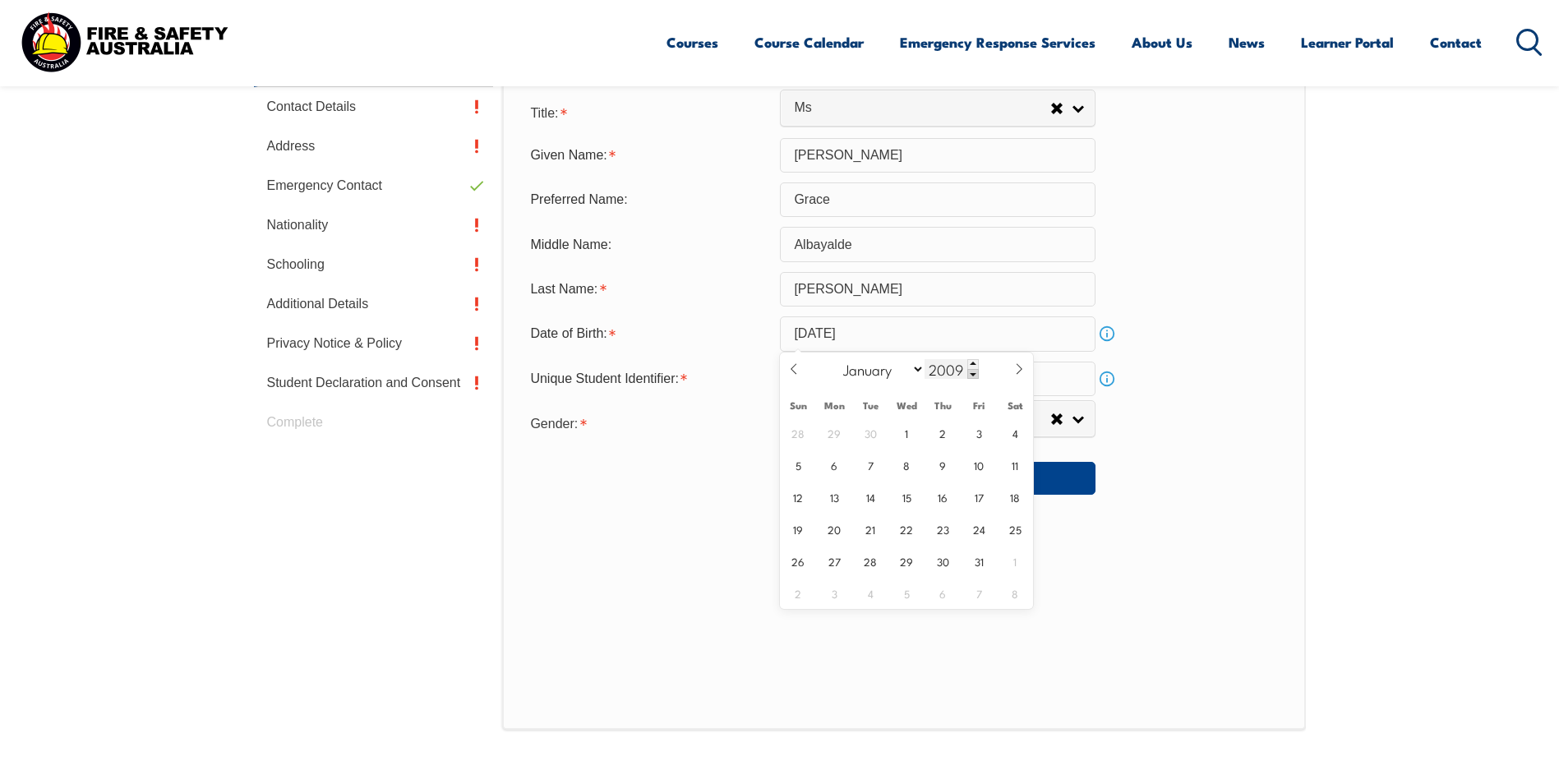 click at bounding box center (973, 374) 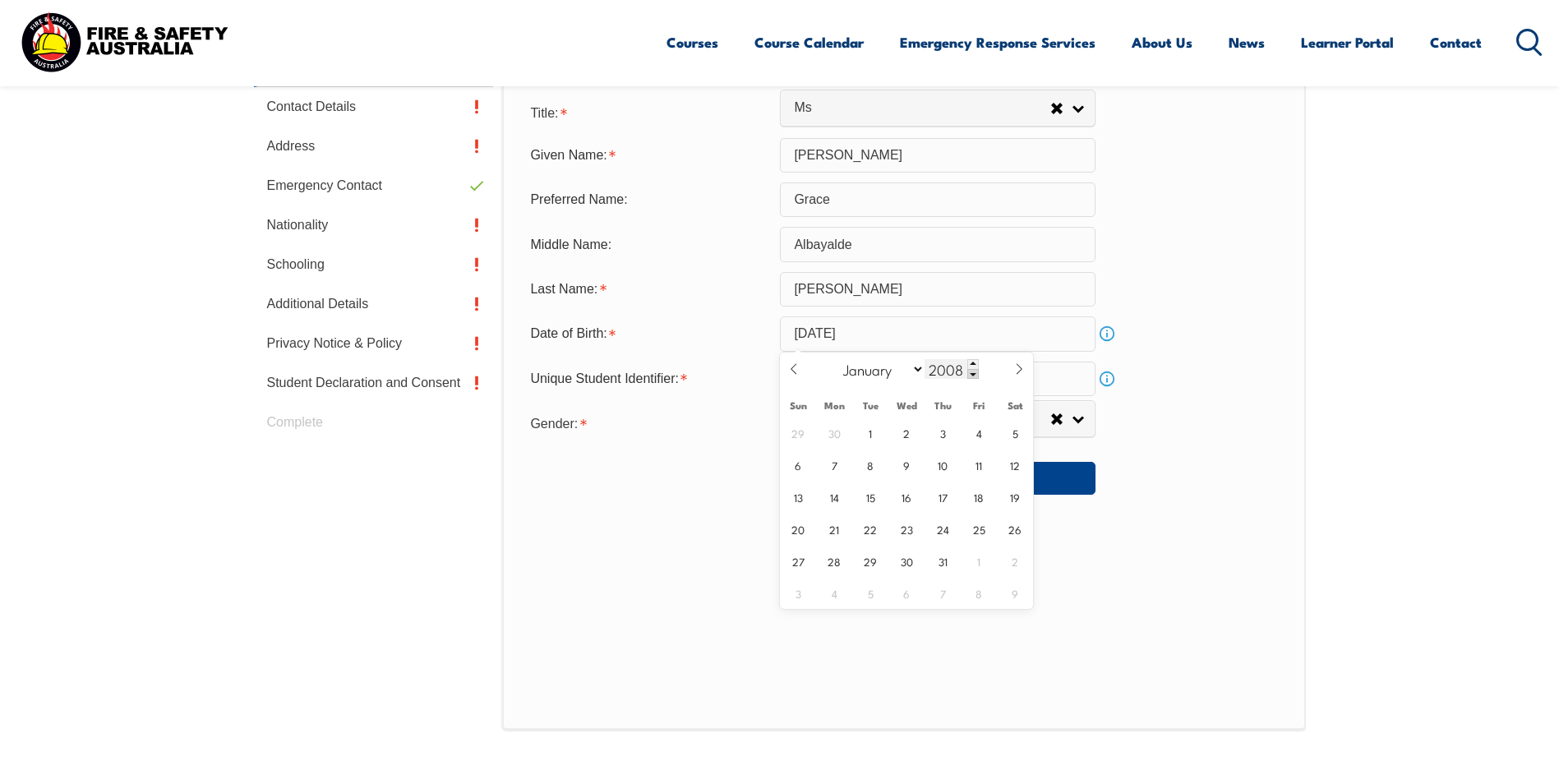 click at bounding box center [973, 374] 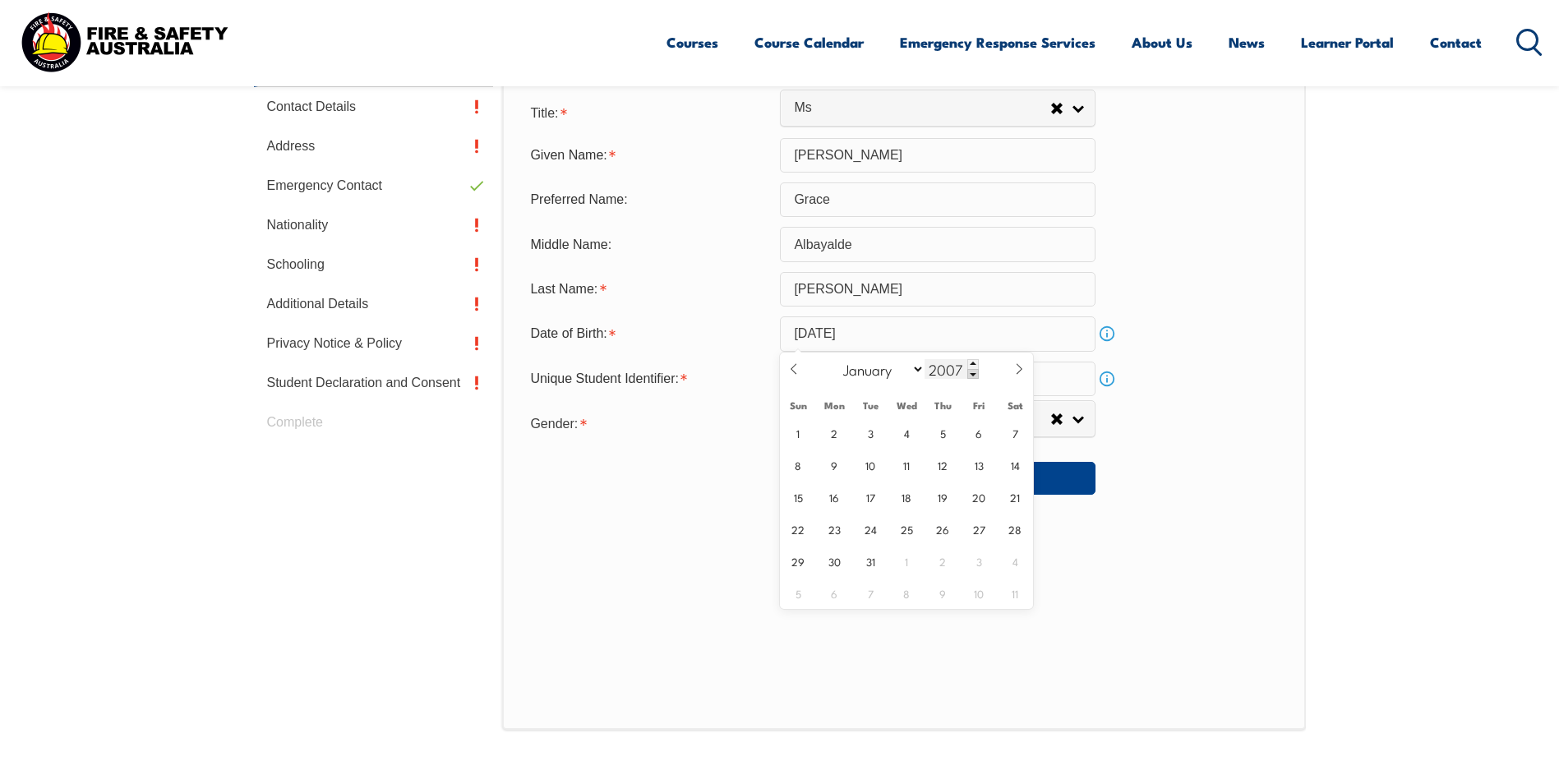click at bounding box center [973, 374] 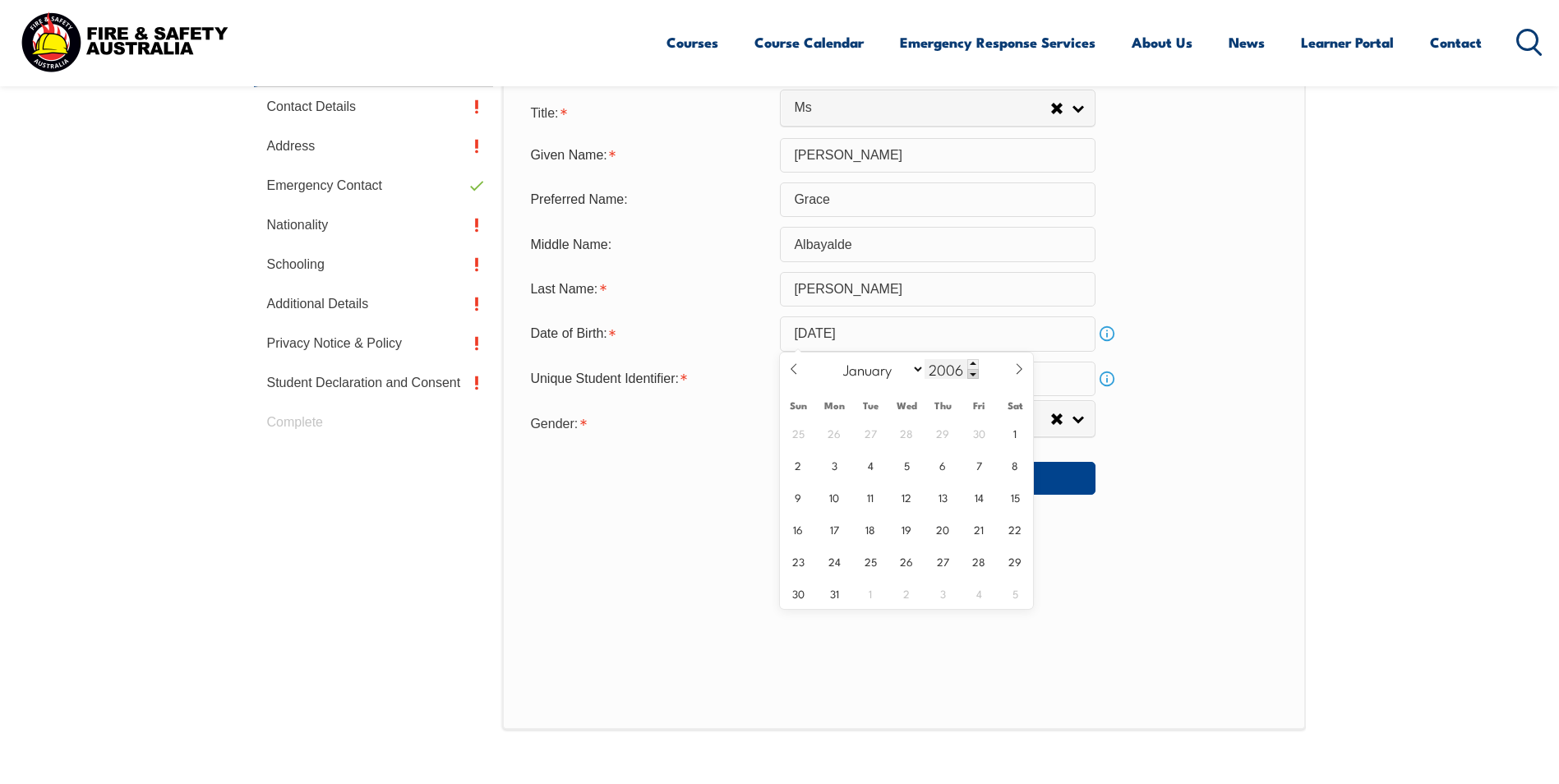 click at bounding box center [973, 374] 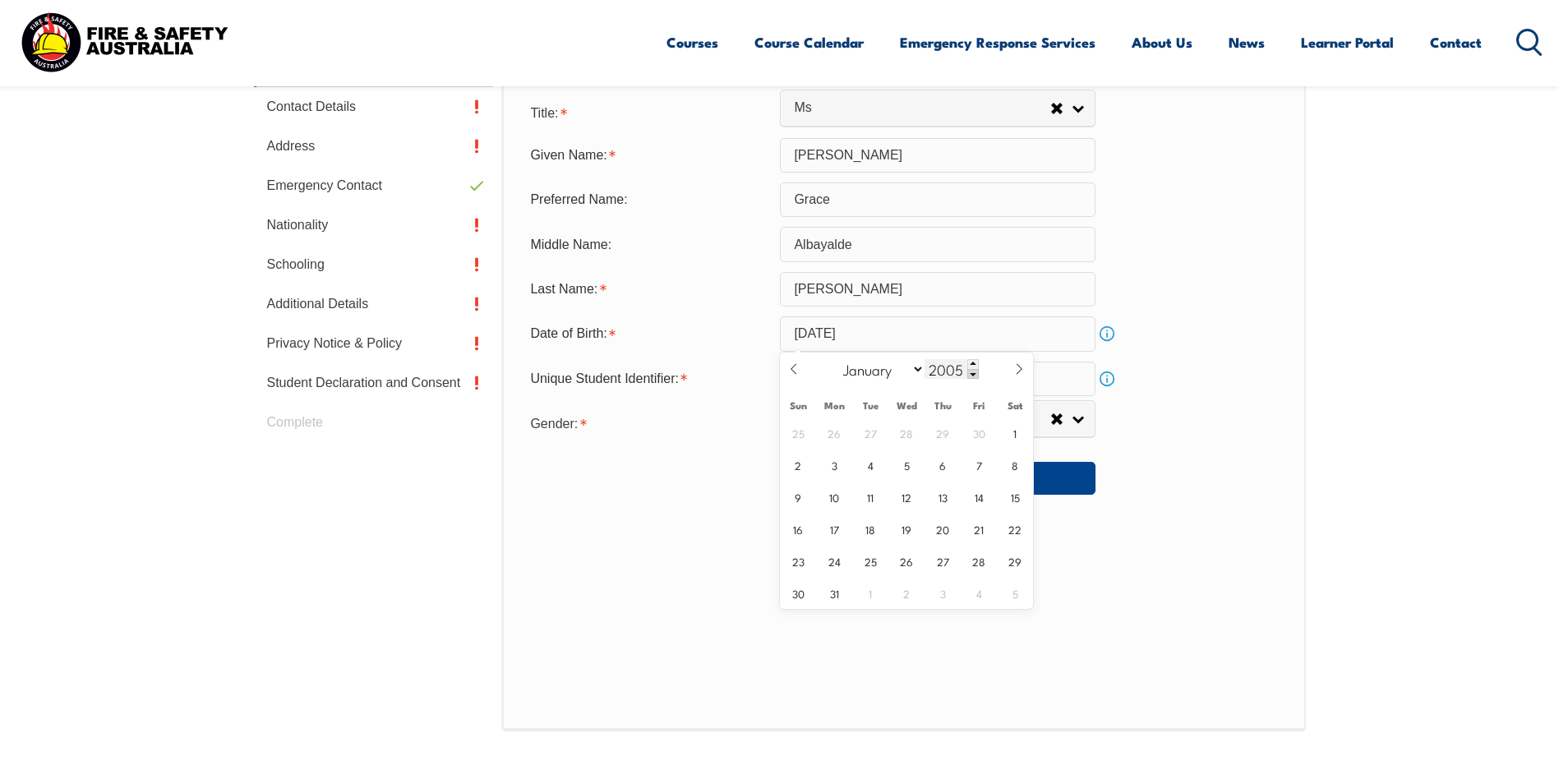 click at bounding box center (973, 374) 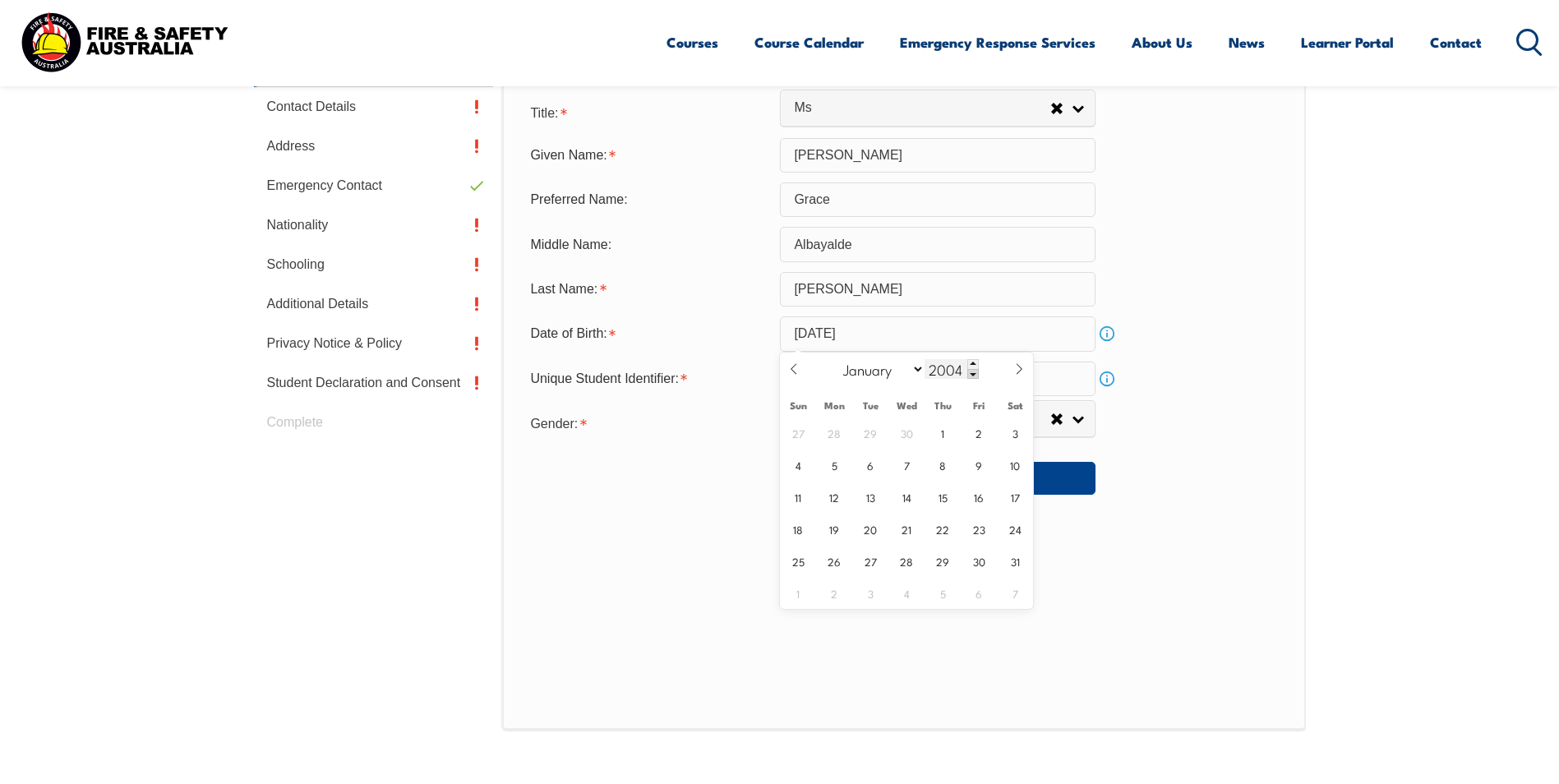 click at bounding box center (973, 374) 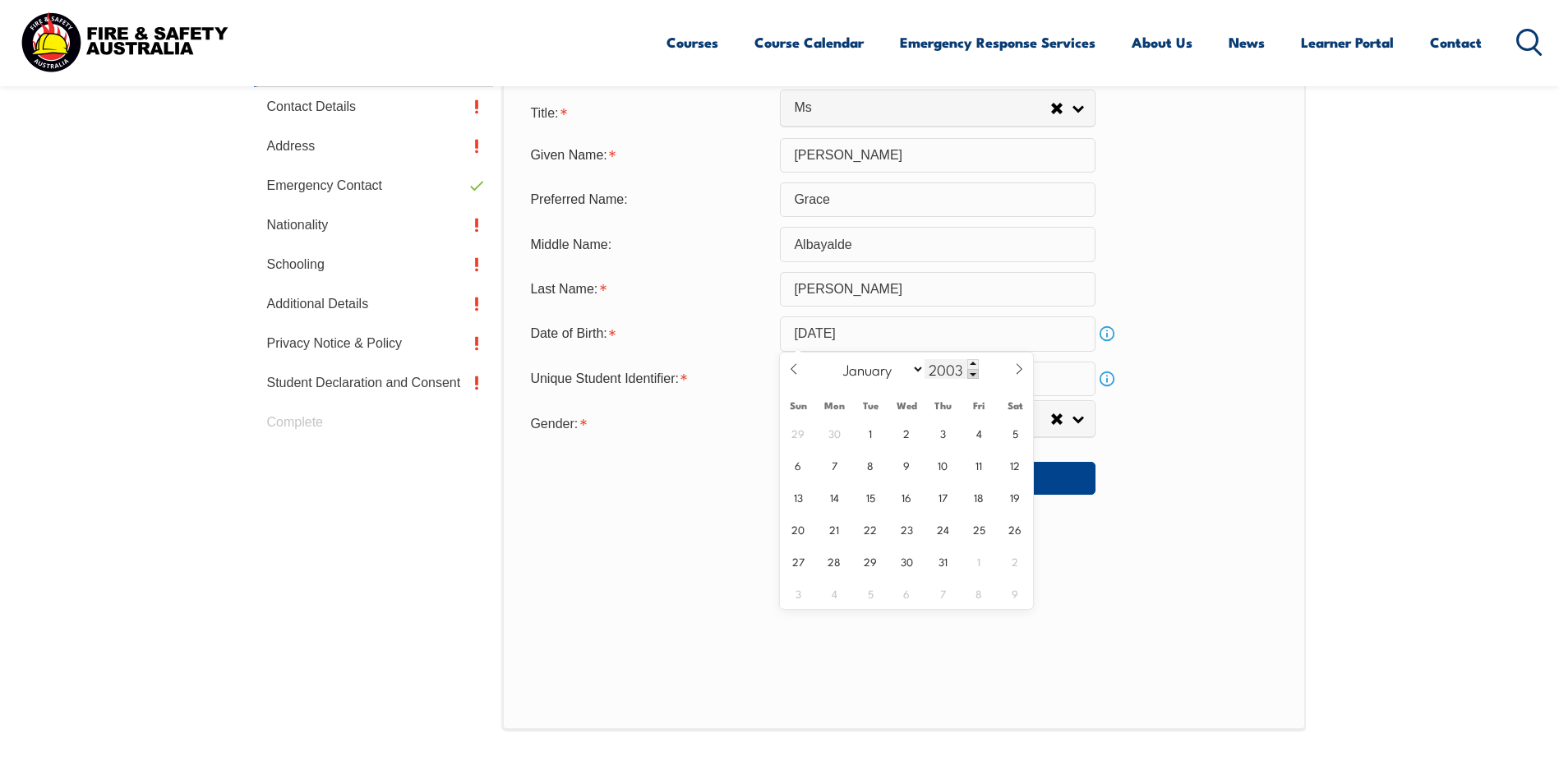 click at bounding box center [973, 374] 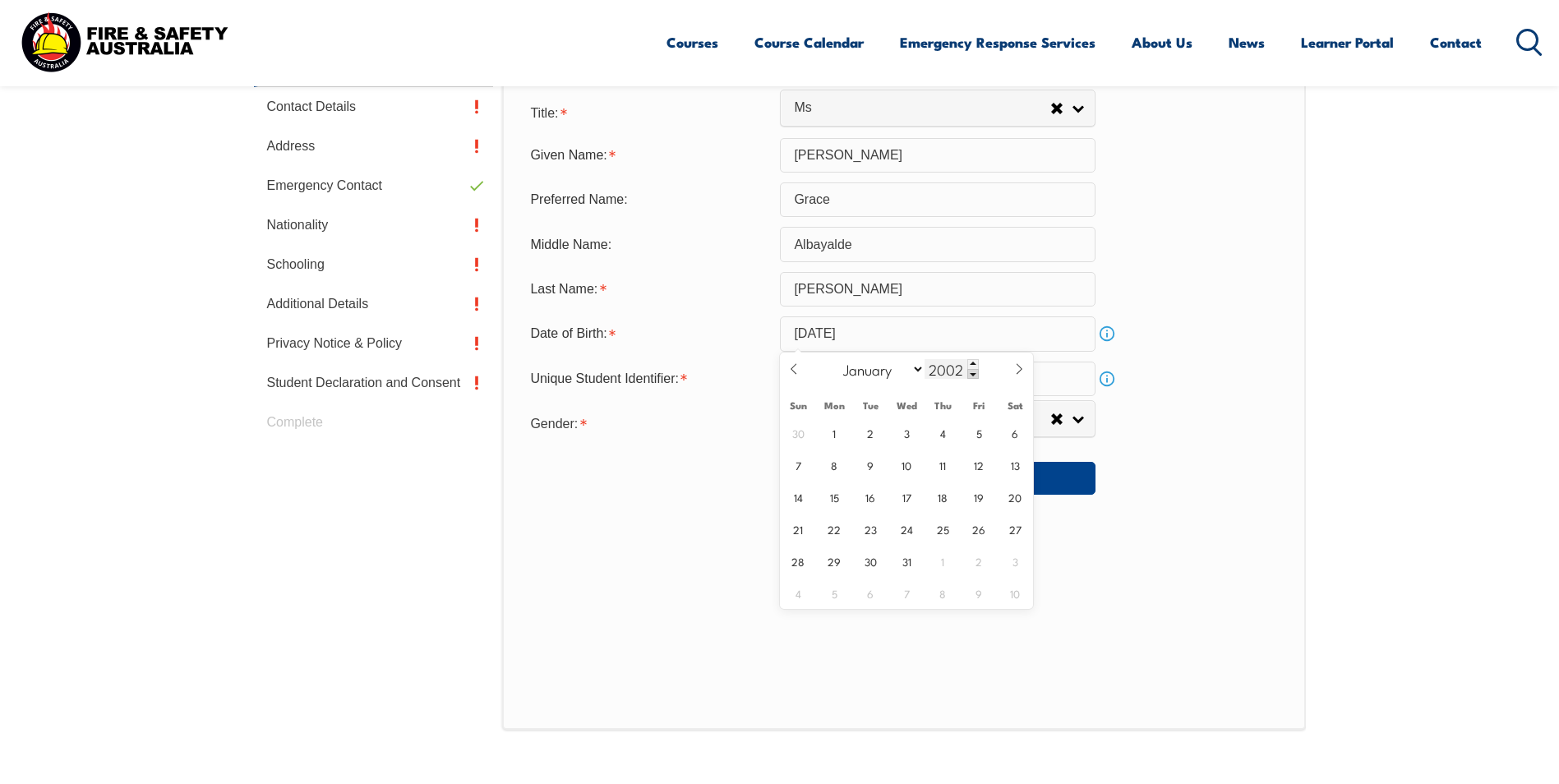 click at bounding box center [973, 374] 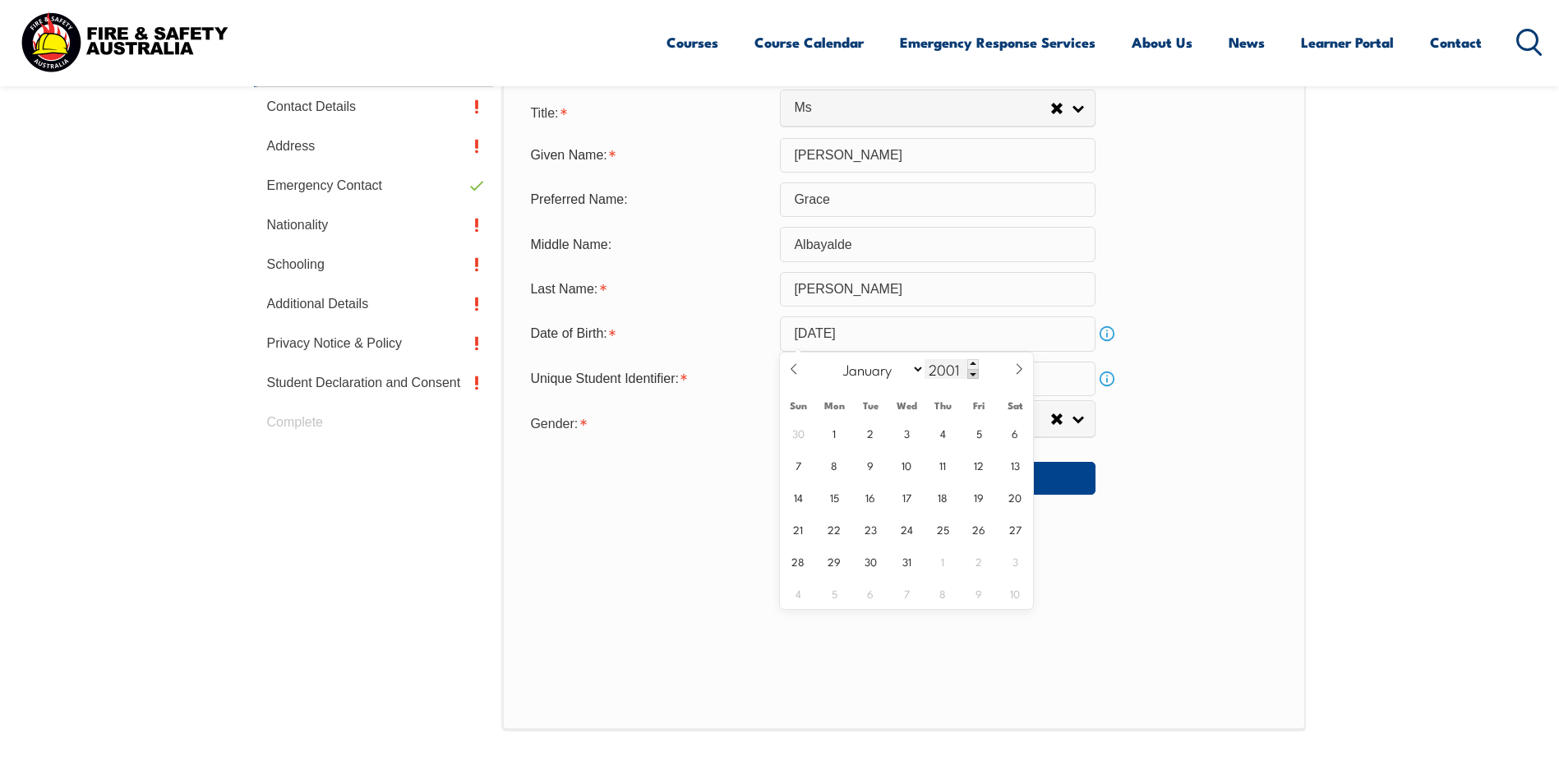 click at bounding box center (973, 374) 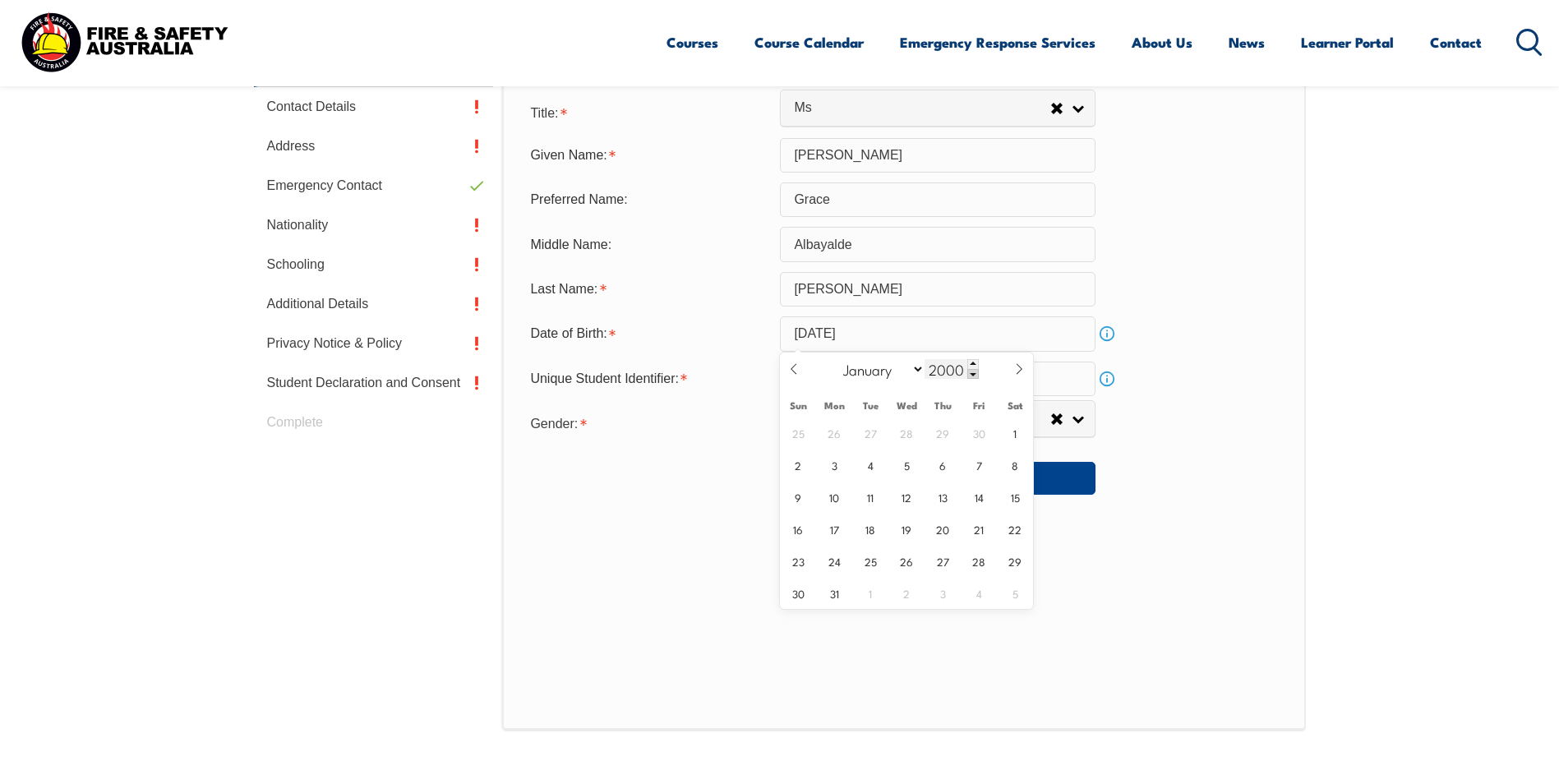 click at bounding box center [973, 374] 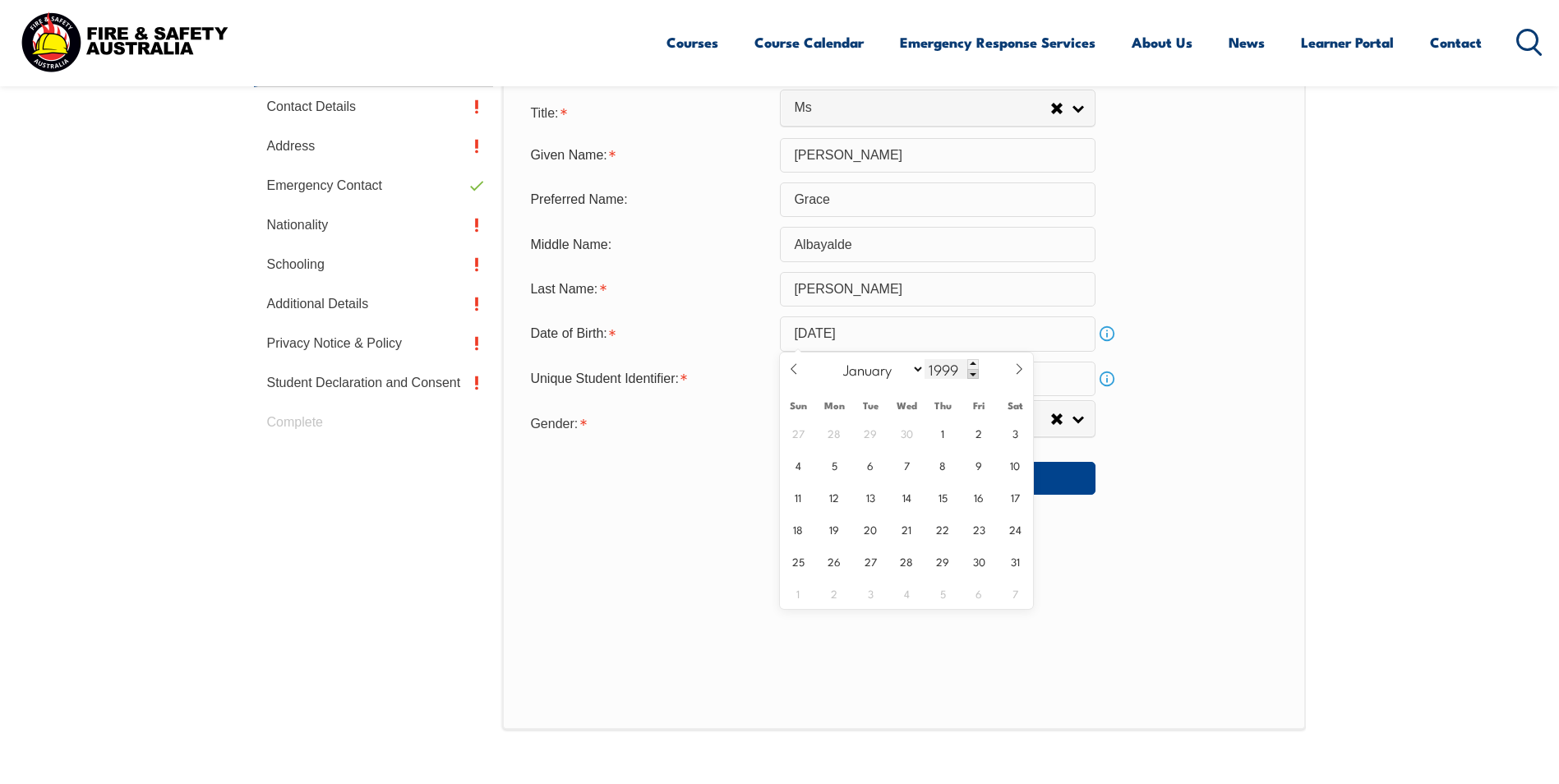 click at bounding box center (973, 374) 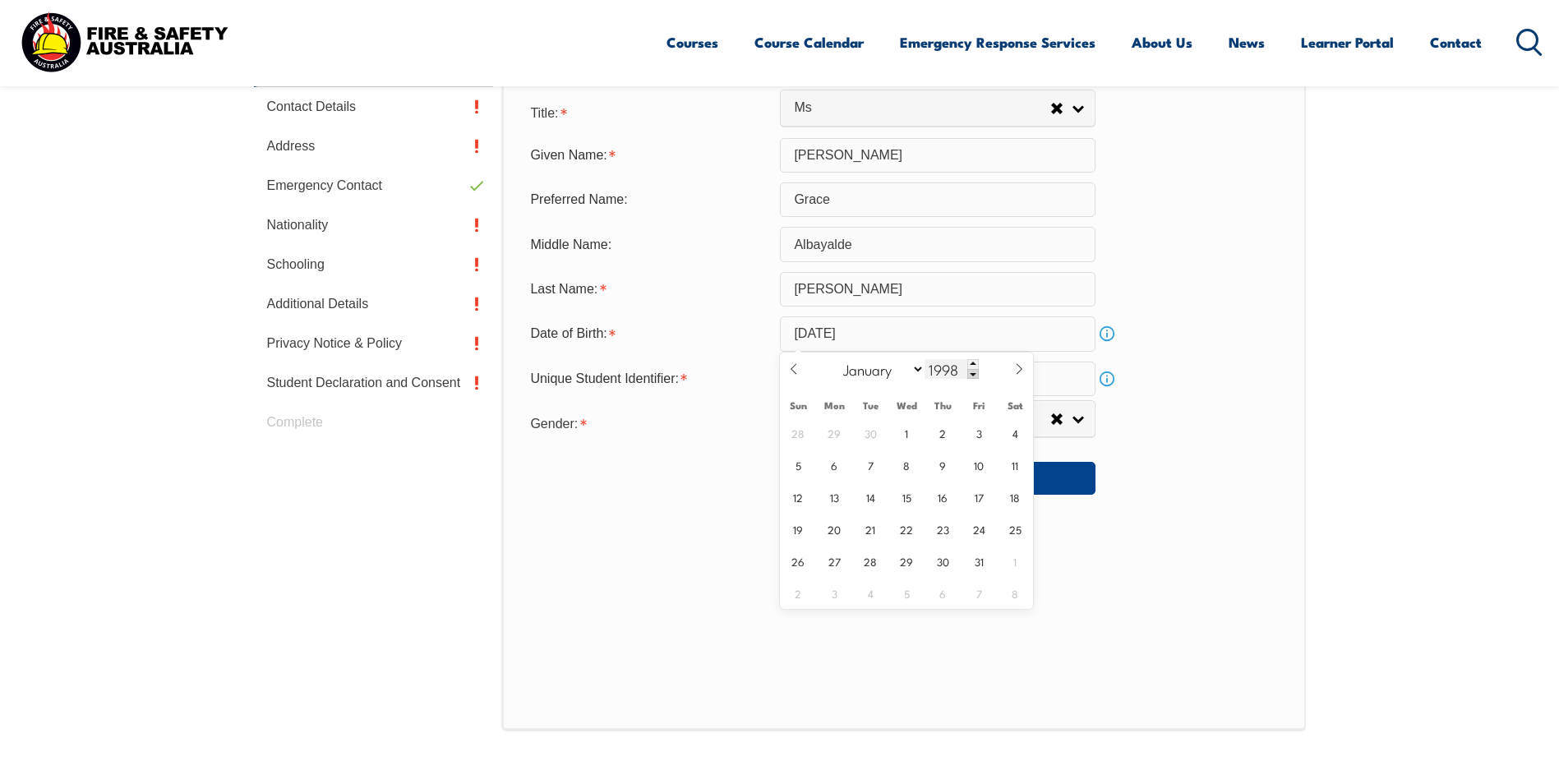 click at bounding box center (973, 374) 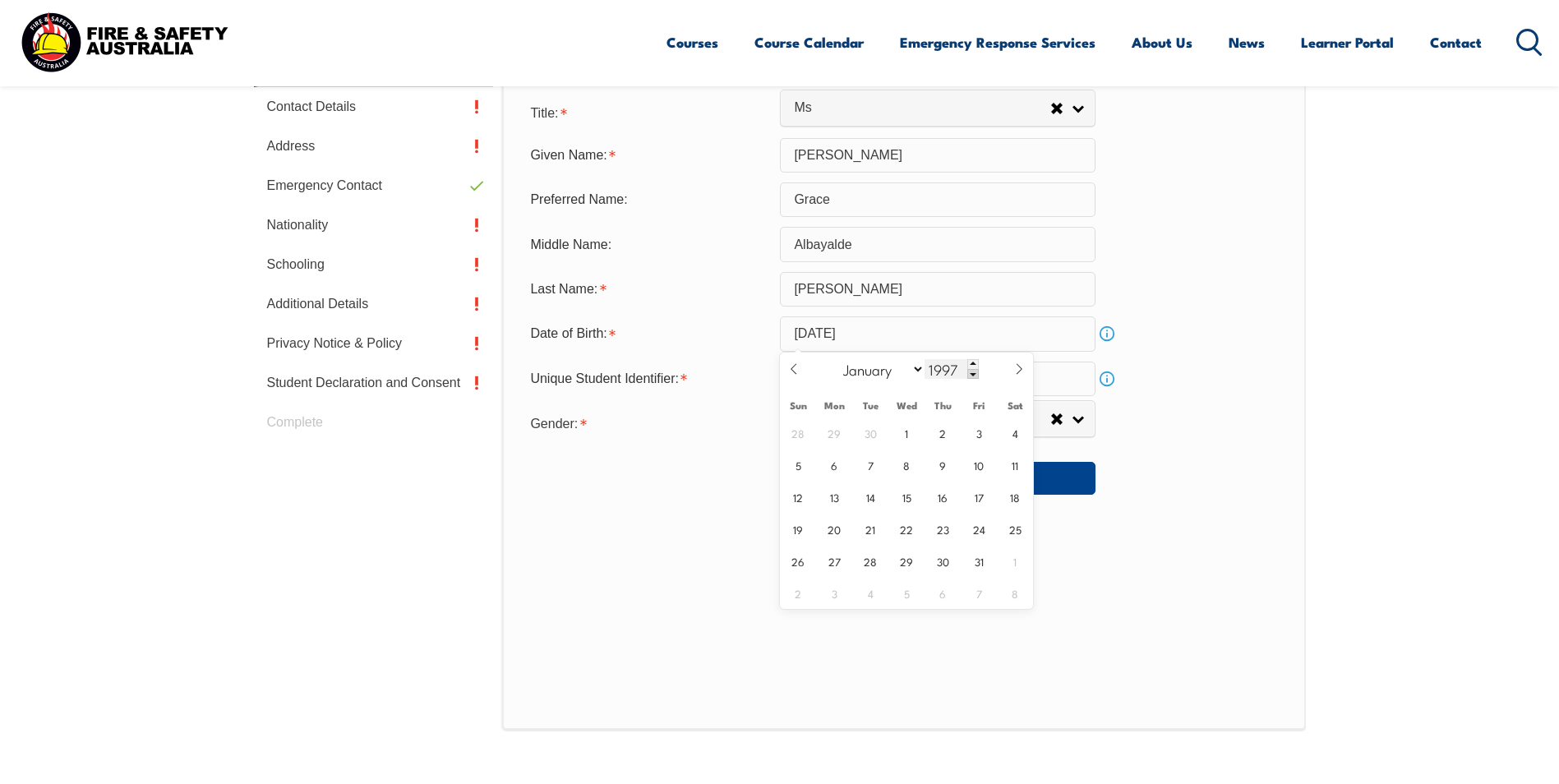 click at bounding box center [973, 374] 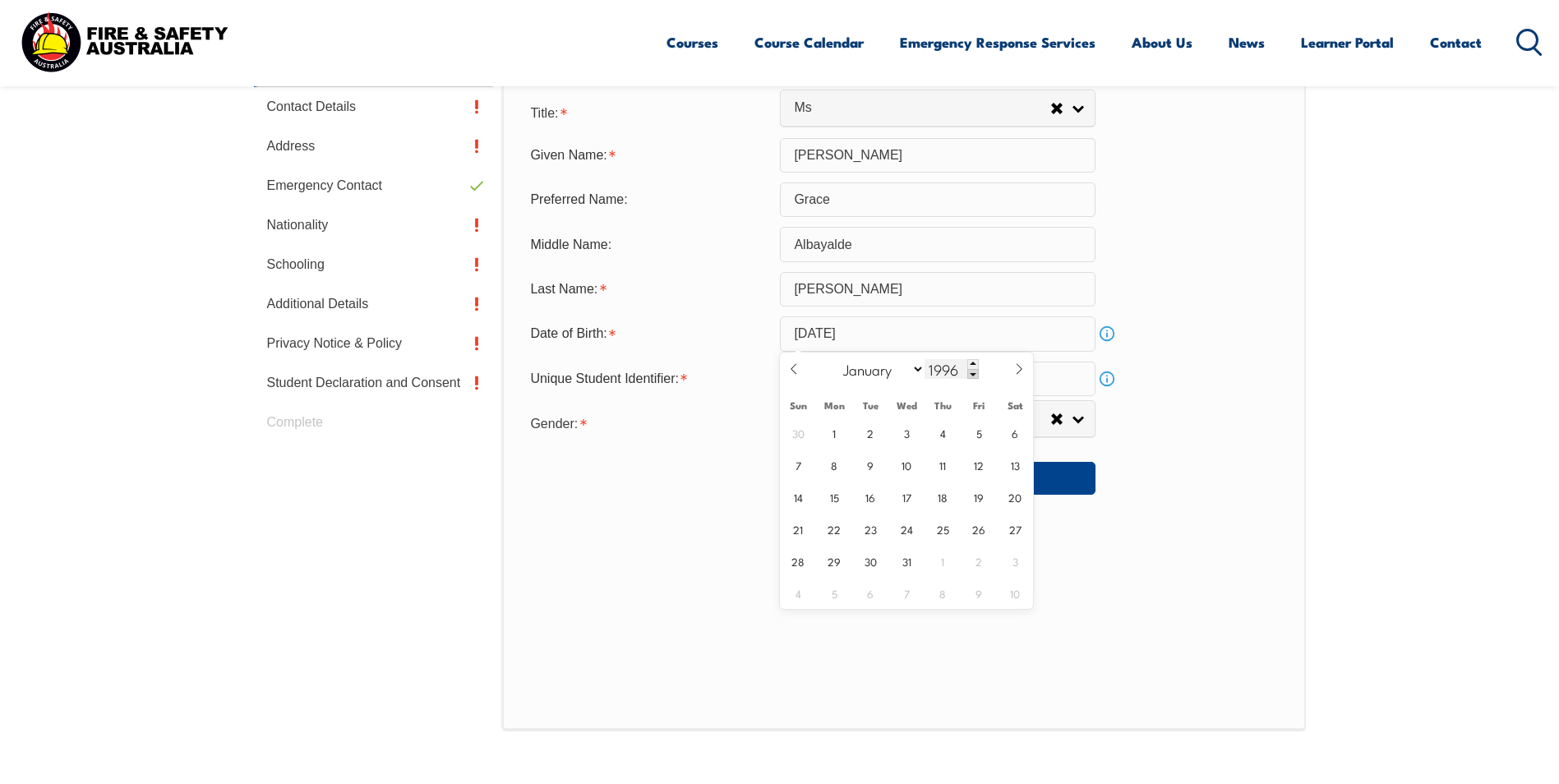 click at bounding box center [973, 374] 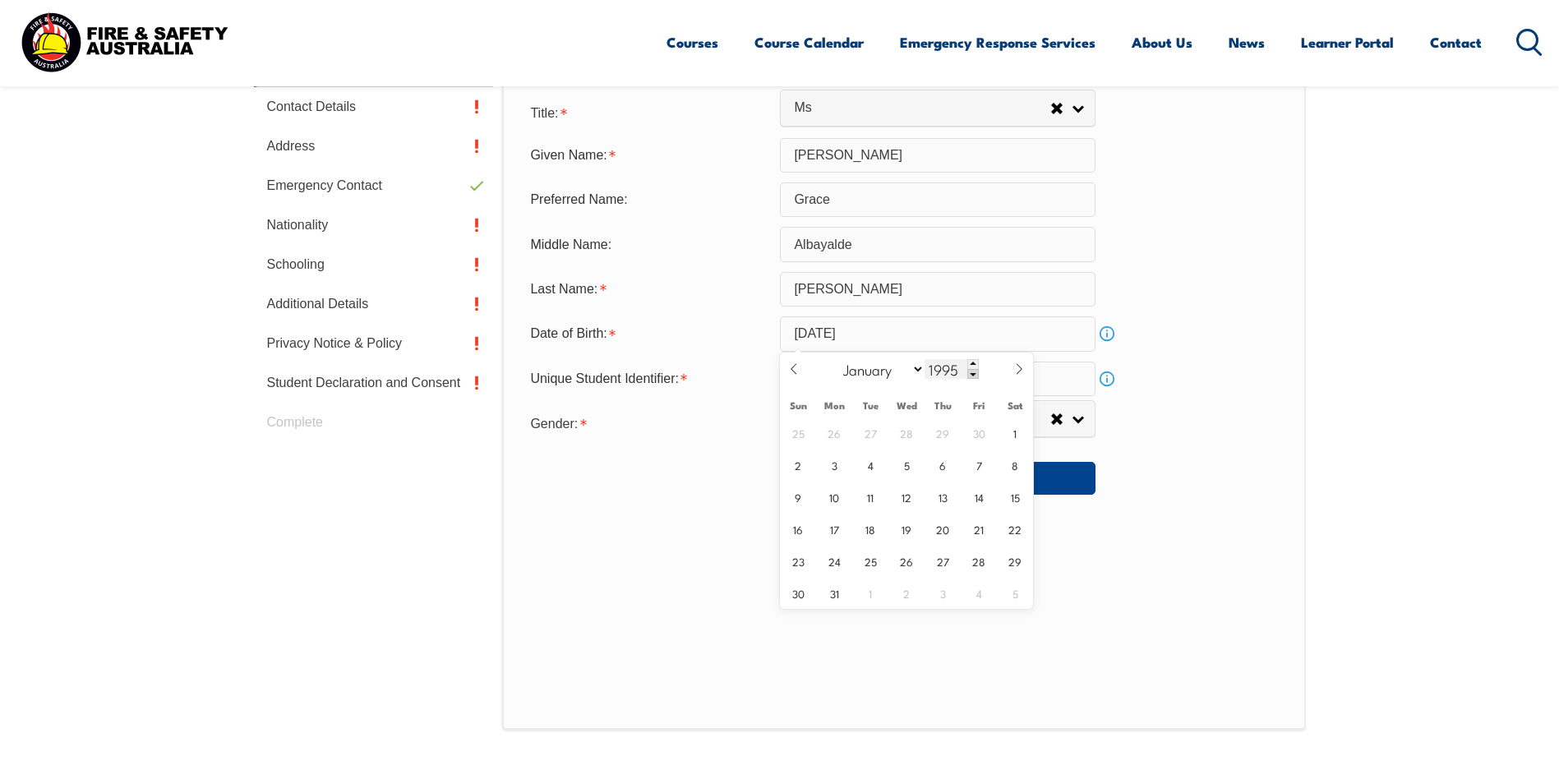 click at bounding box center (973, 374) 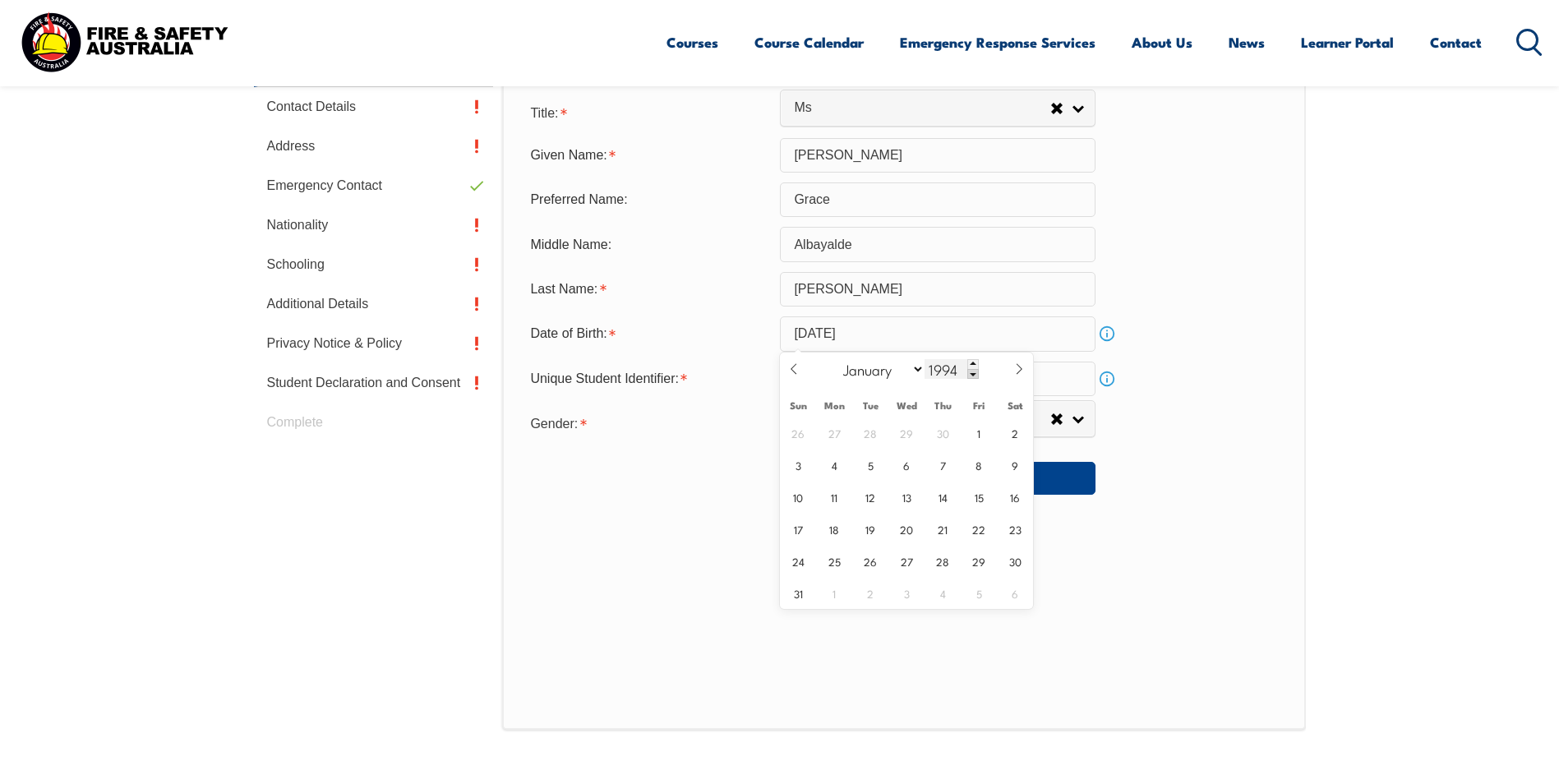 click at bounding box center [973, 374] 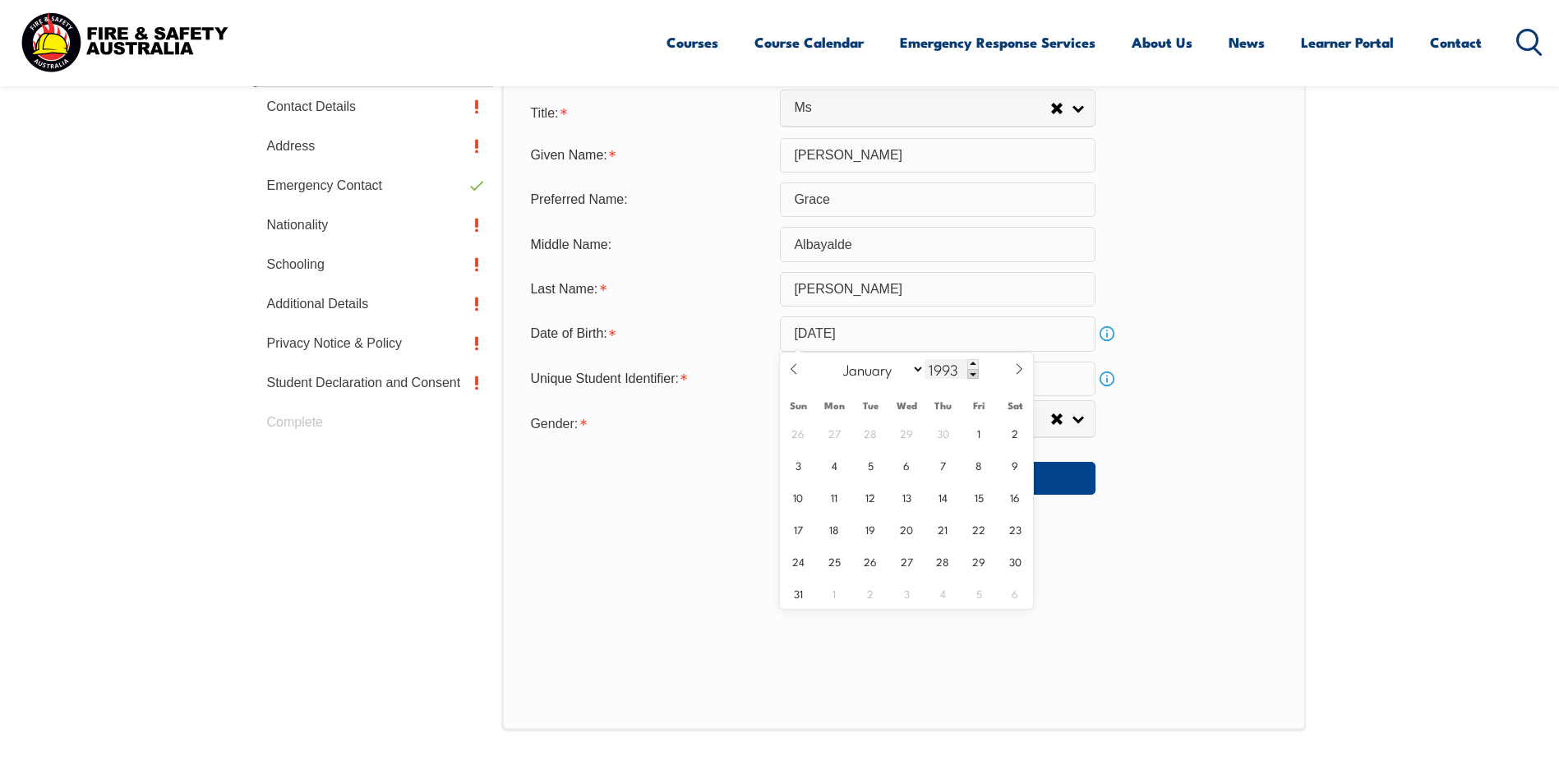 click at bounding box center [973, 374] 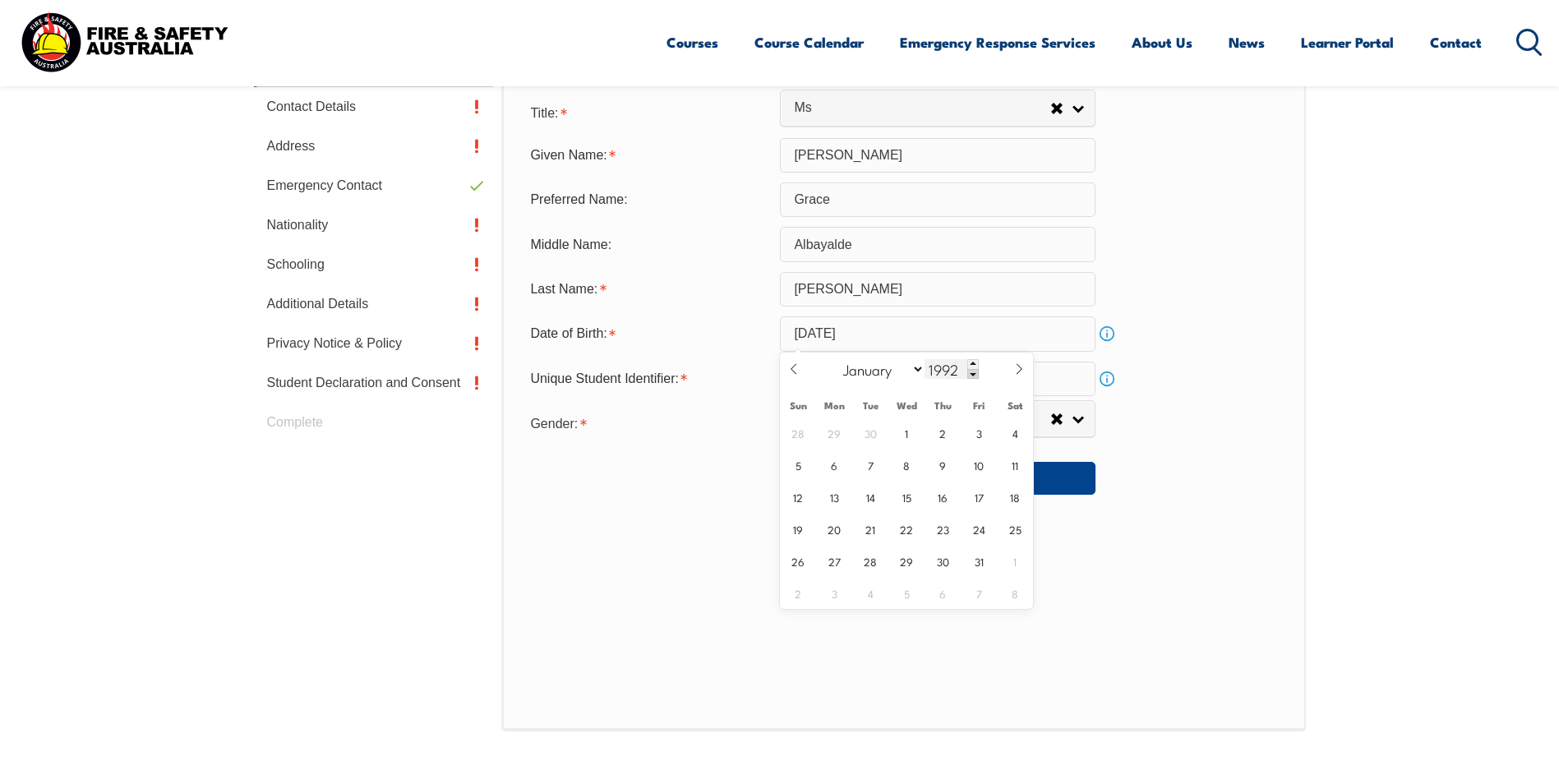 click at bounding box center (973, 374) 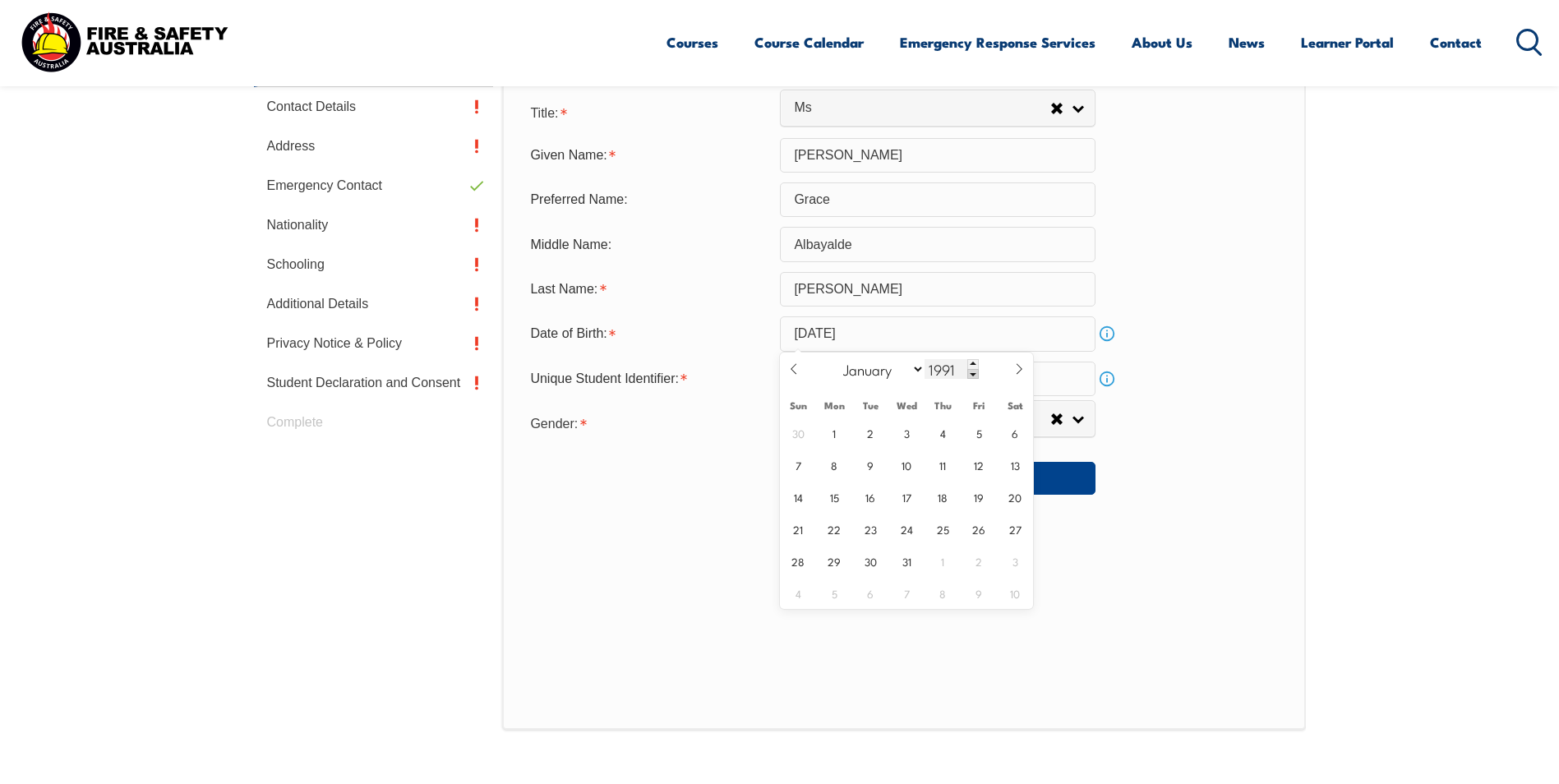 click at bounding box center (973, 374) 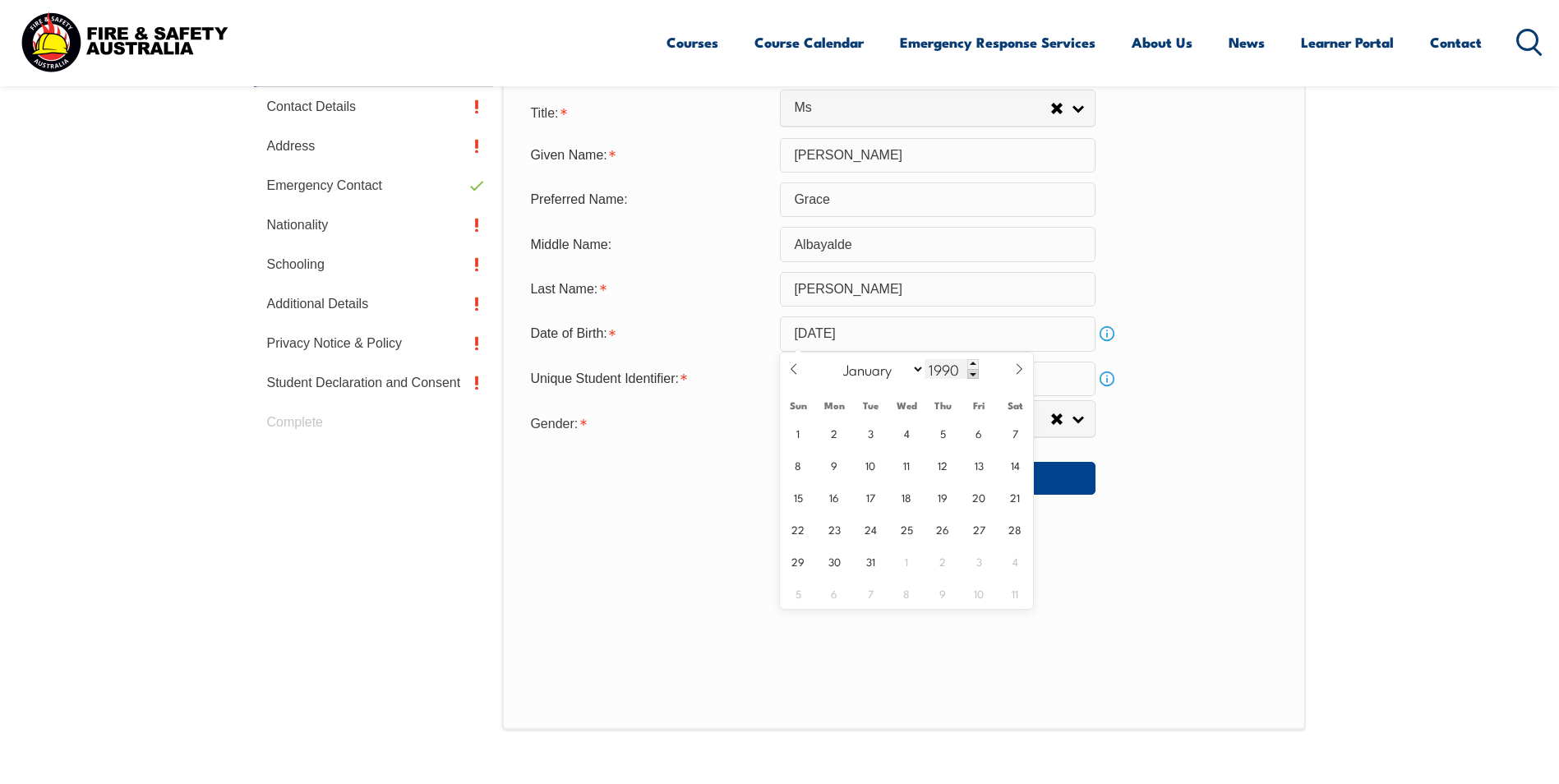 click at bounding box center [973, 374] 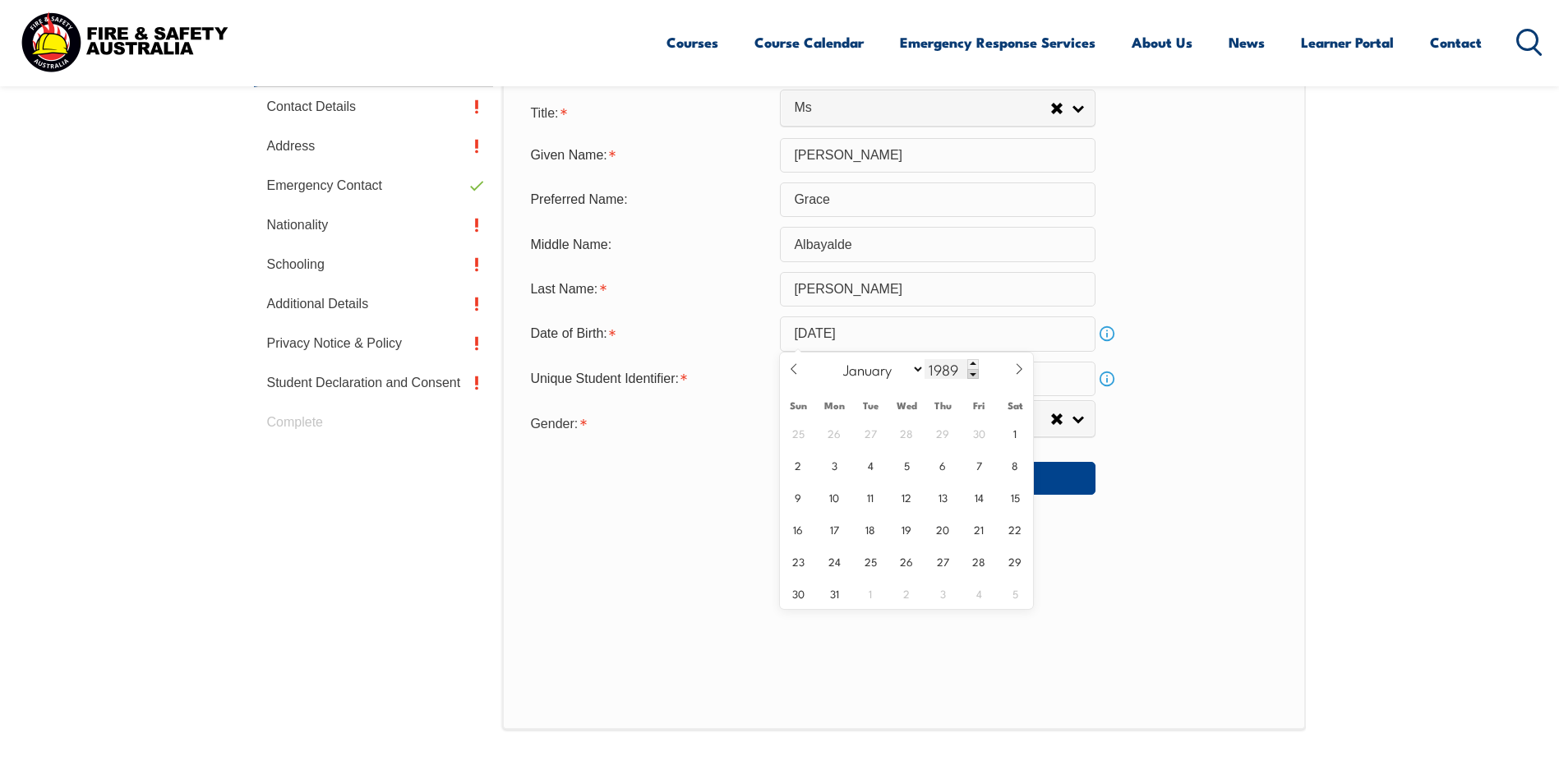 click at bounding box center [973, 374] 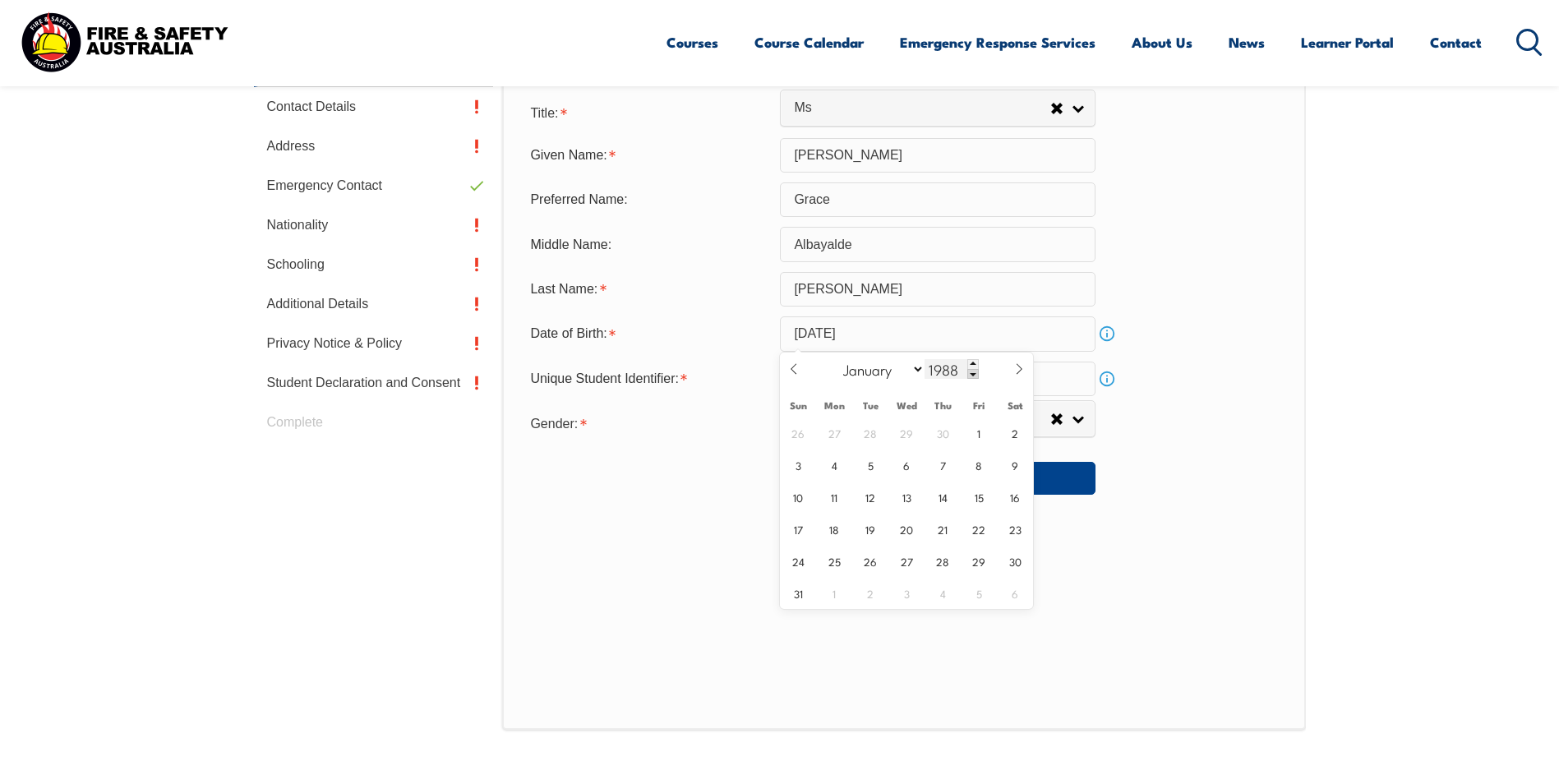 click at bounding box center [973, 374] 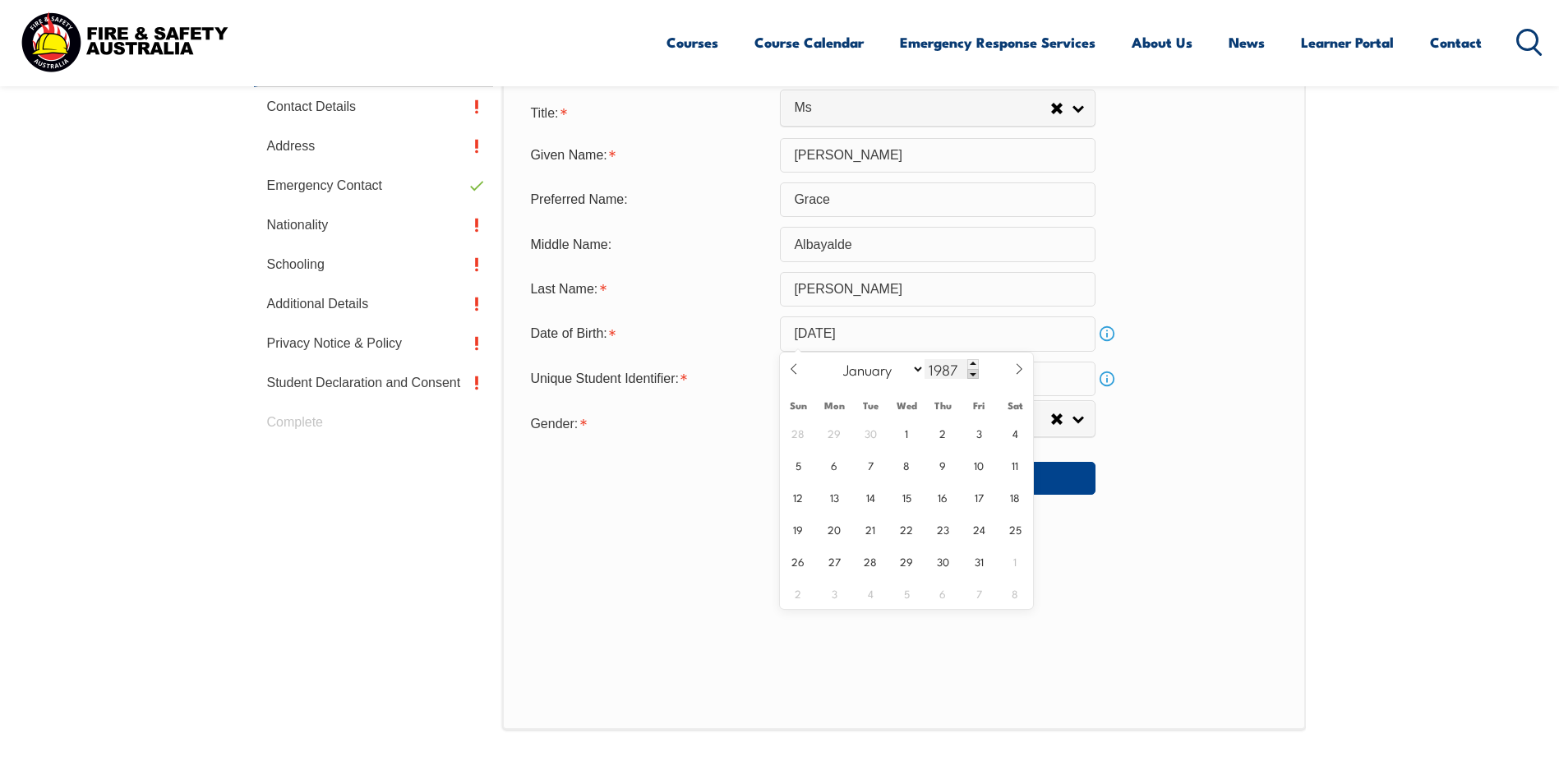 click at bounding box center [973, 374] 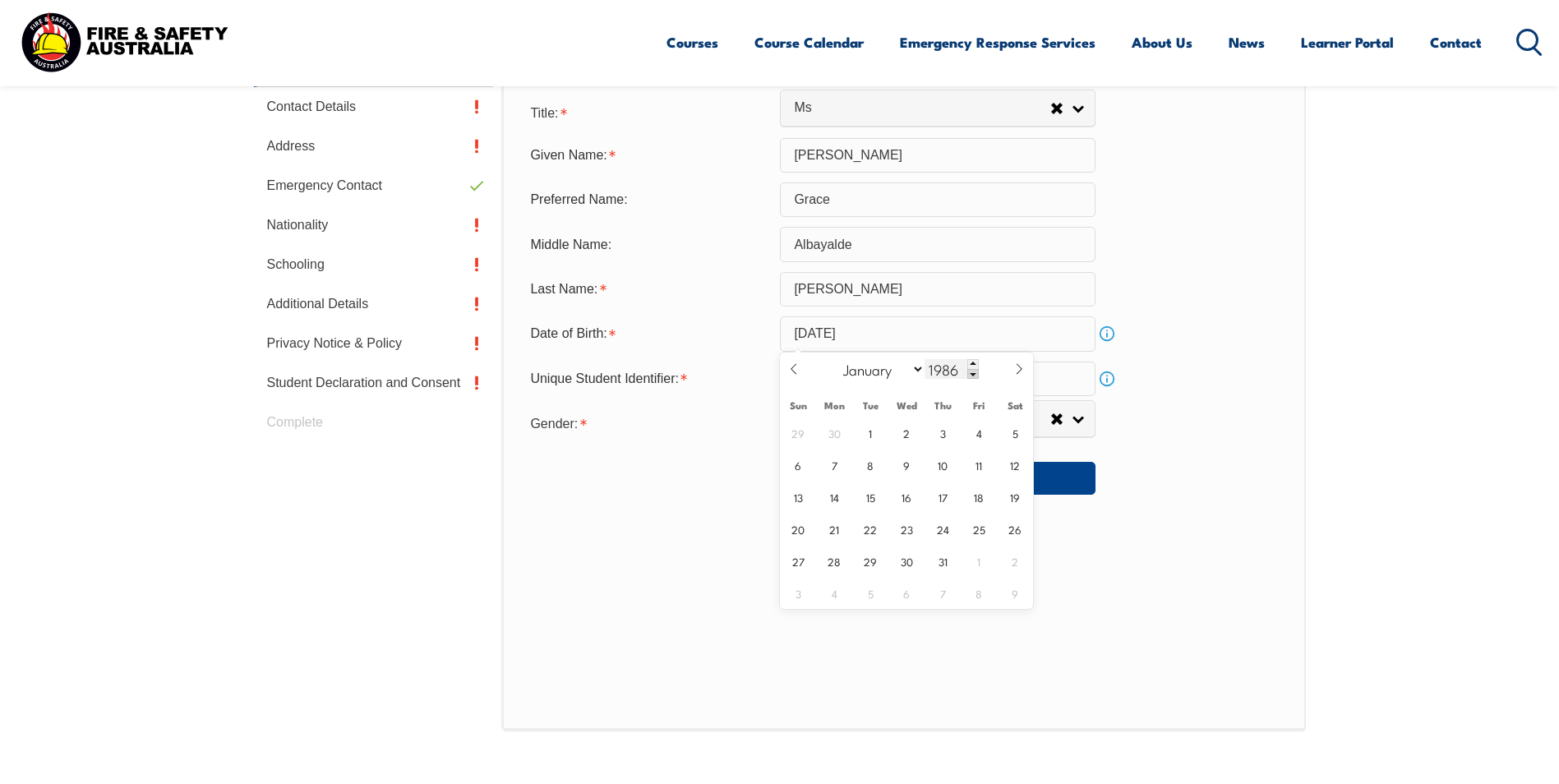 click at bounding box center [973, 374] 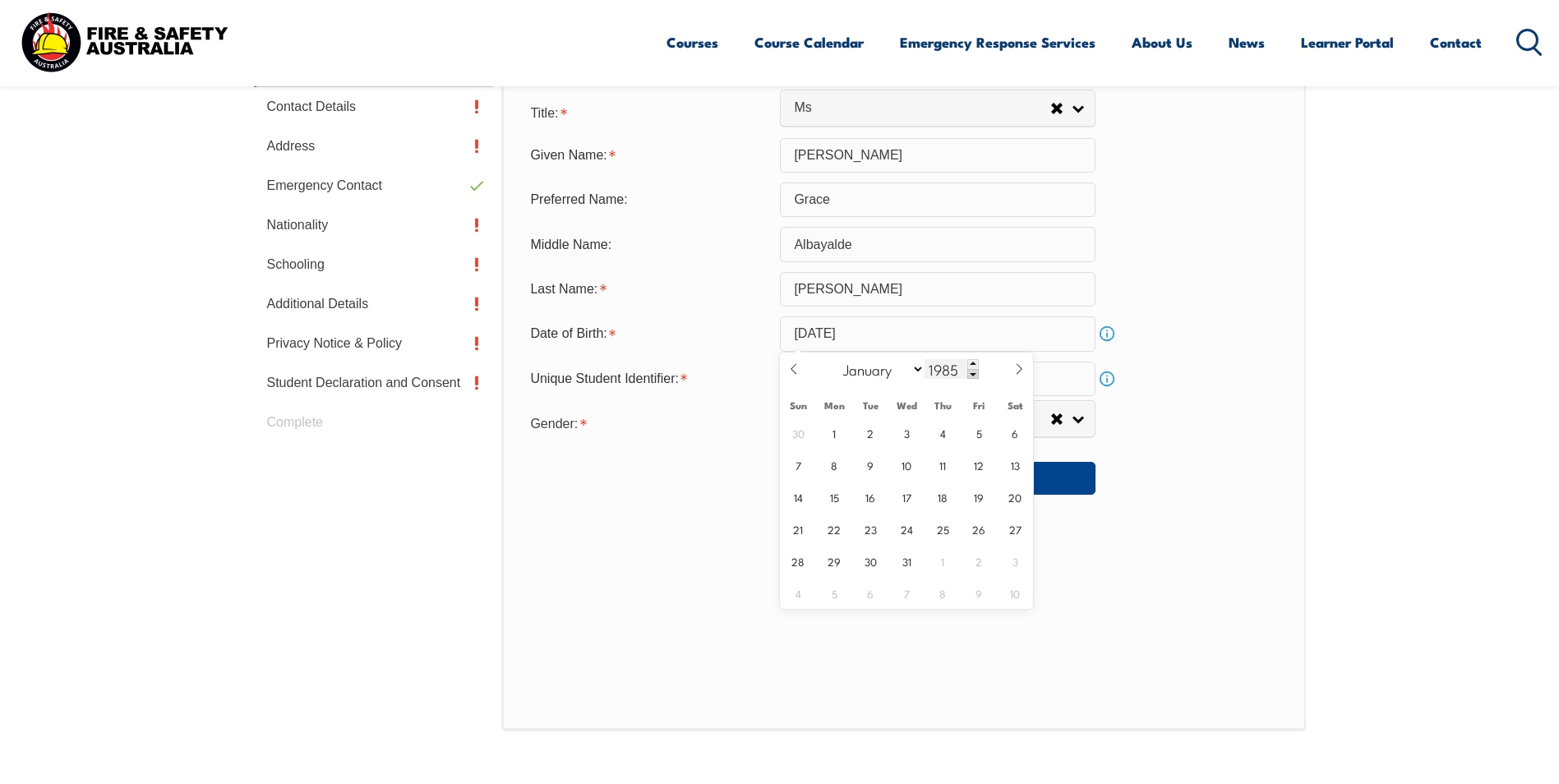 click at bounding box center (973, 374) 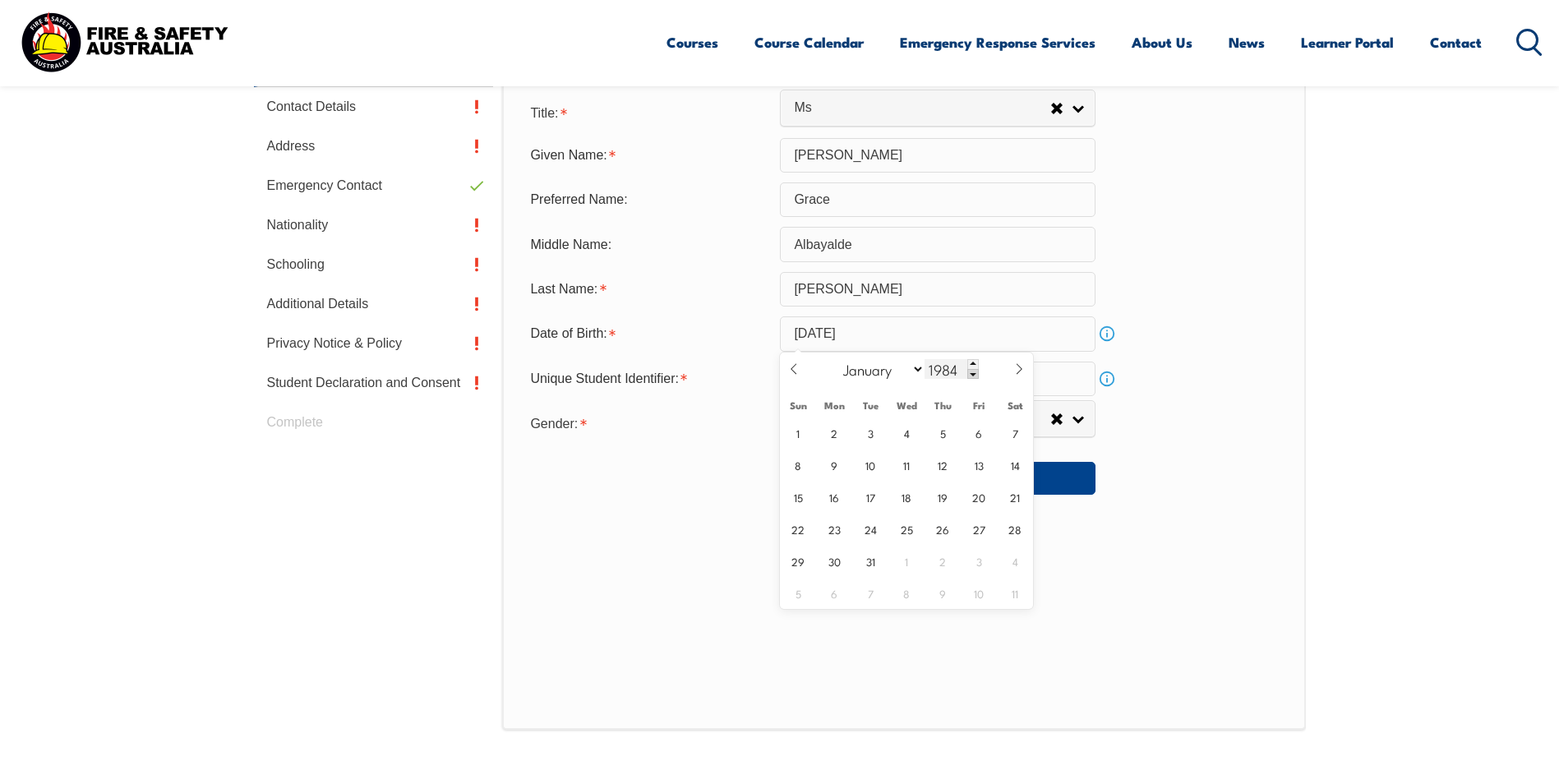 click at bounding box center [973, 374] 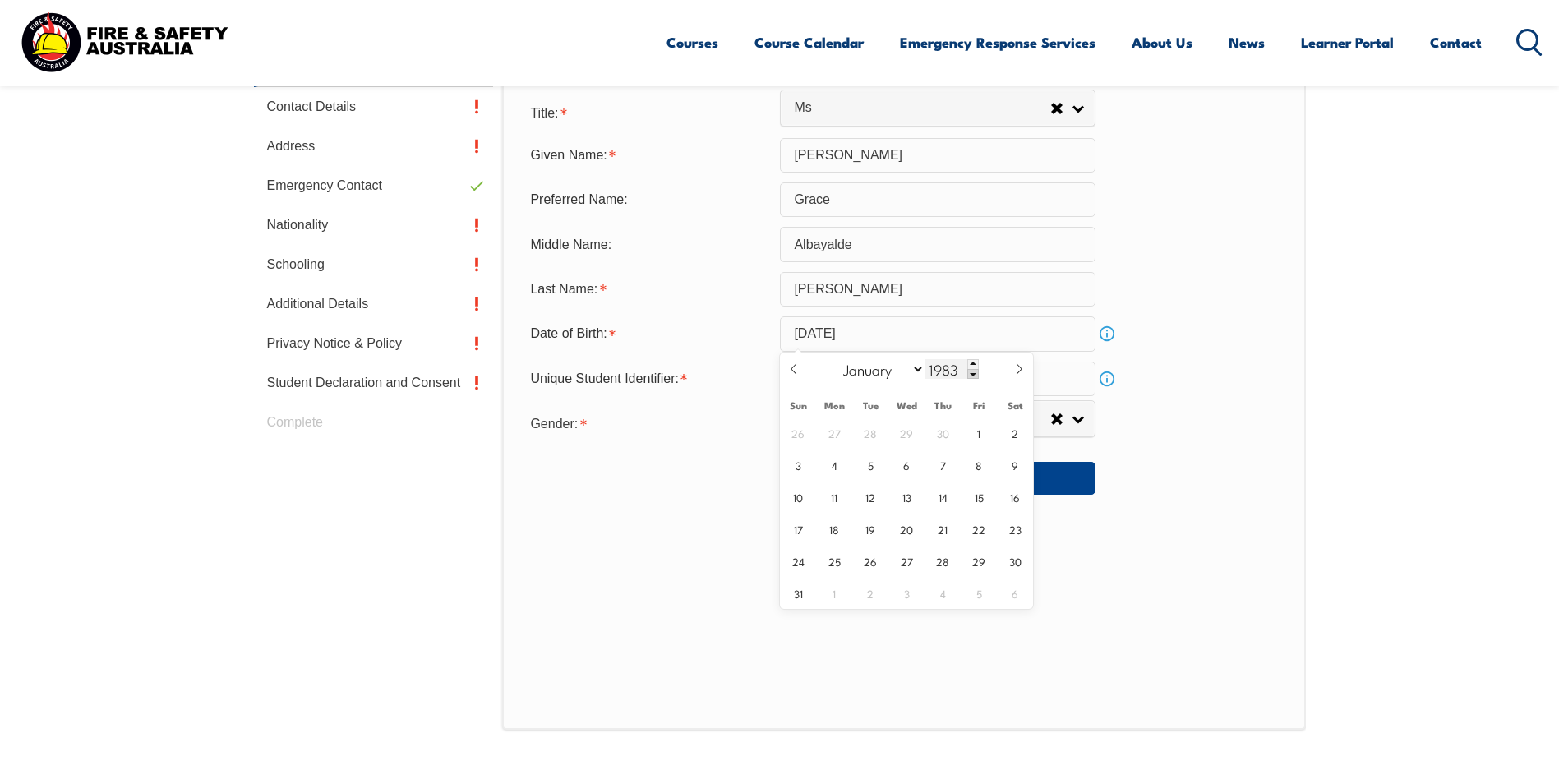 click at bounding box center (973, 374) 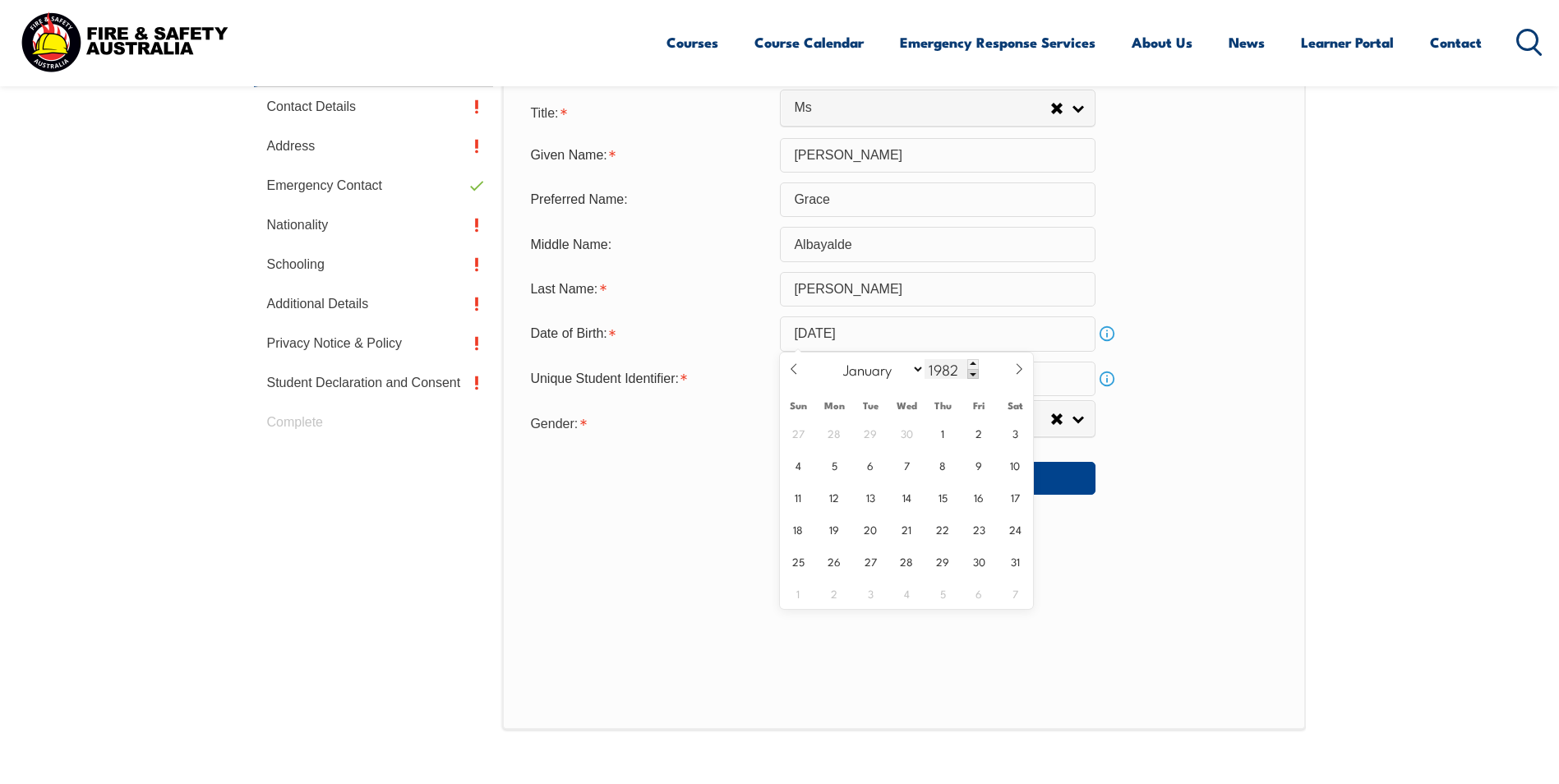 click at bounding box center [973, 374] 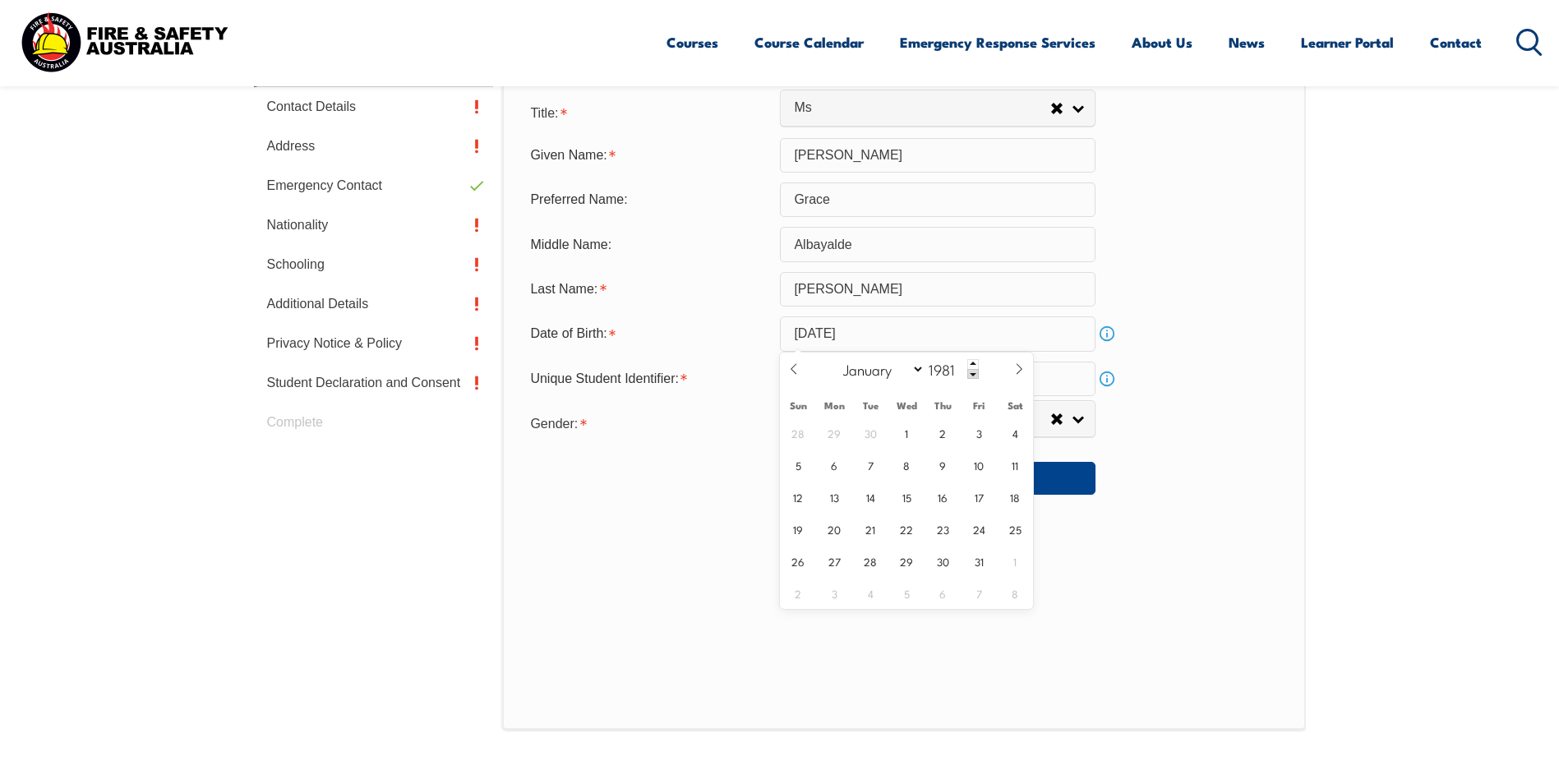 click on "Gender: [DEMOGRAPHIC_DATA] [DEMOGRAPHIC_DATA] Other
[DEMOGRAPHIC_DATA]" at bounding box center (903, 422) 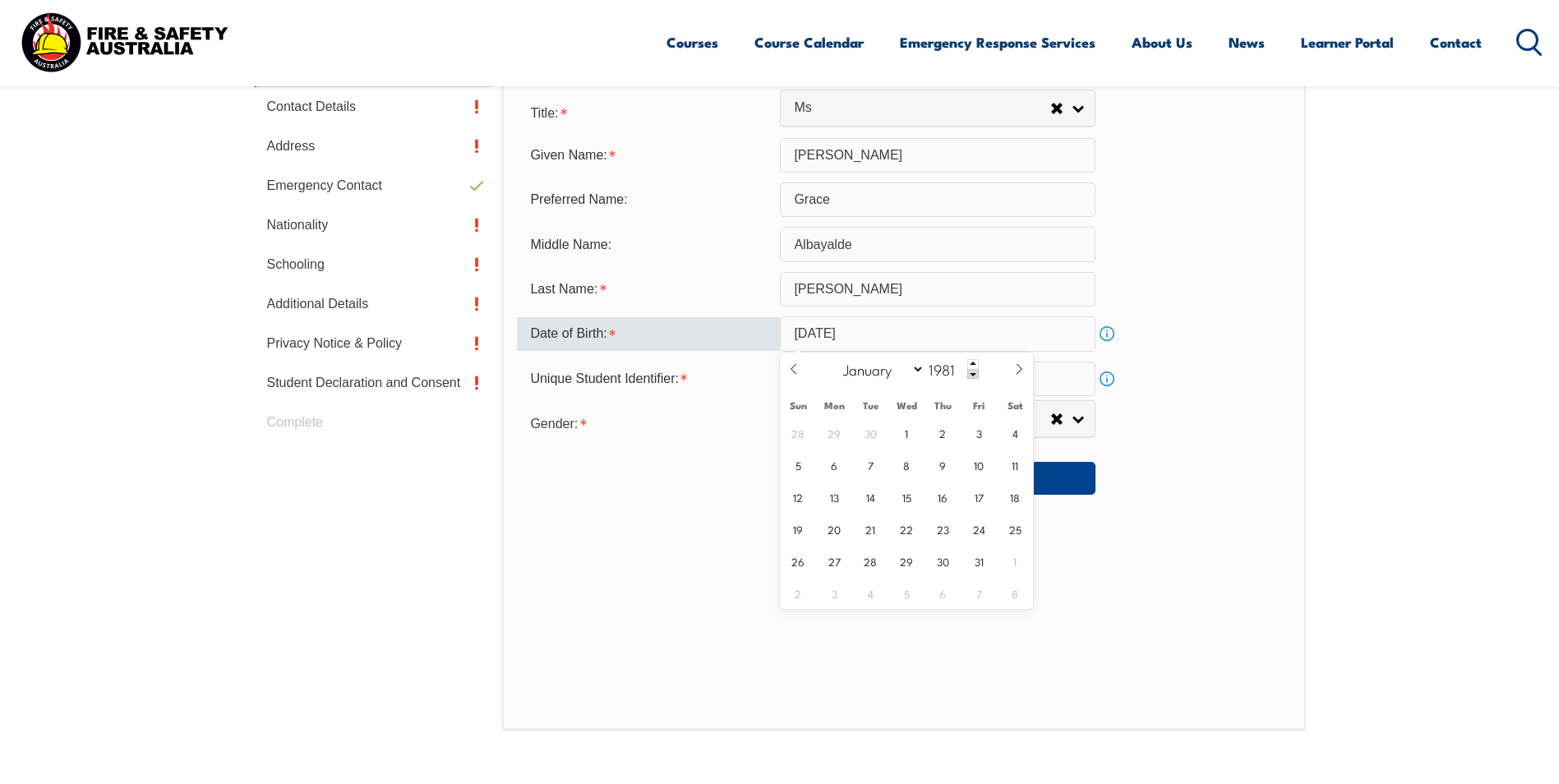click on "[DATE]" at bounding box center (938, 334) 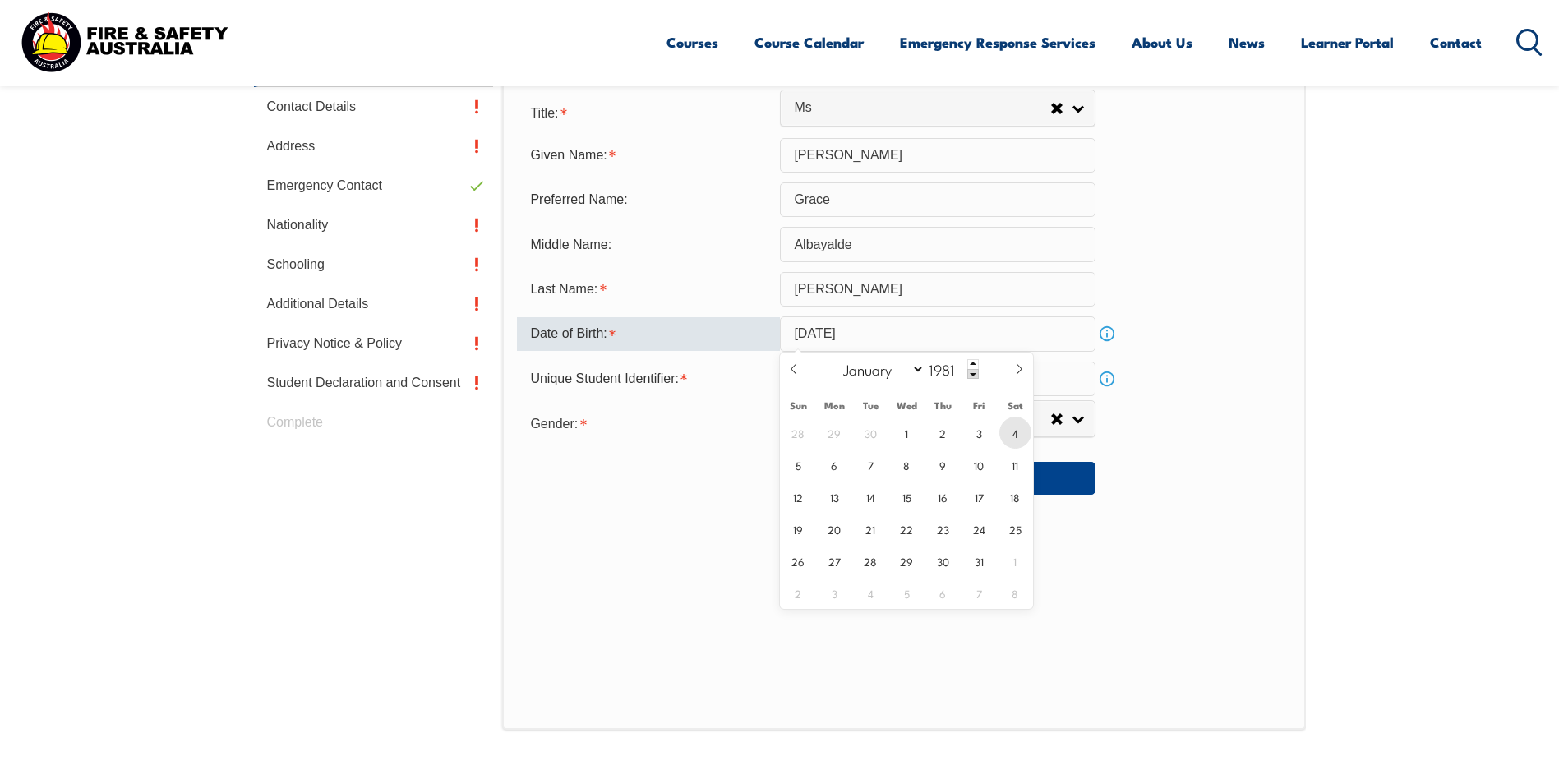 click on "4" at bounding box center [1015, 432] 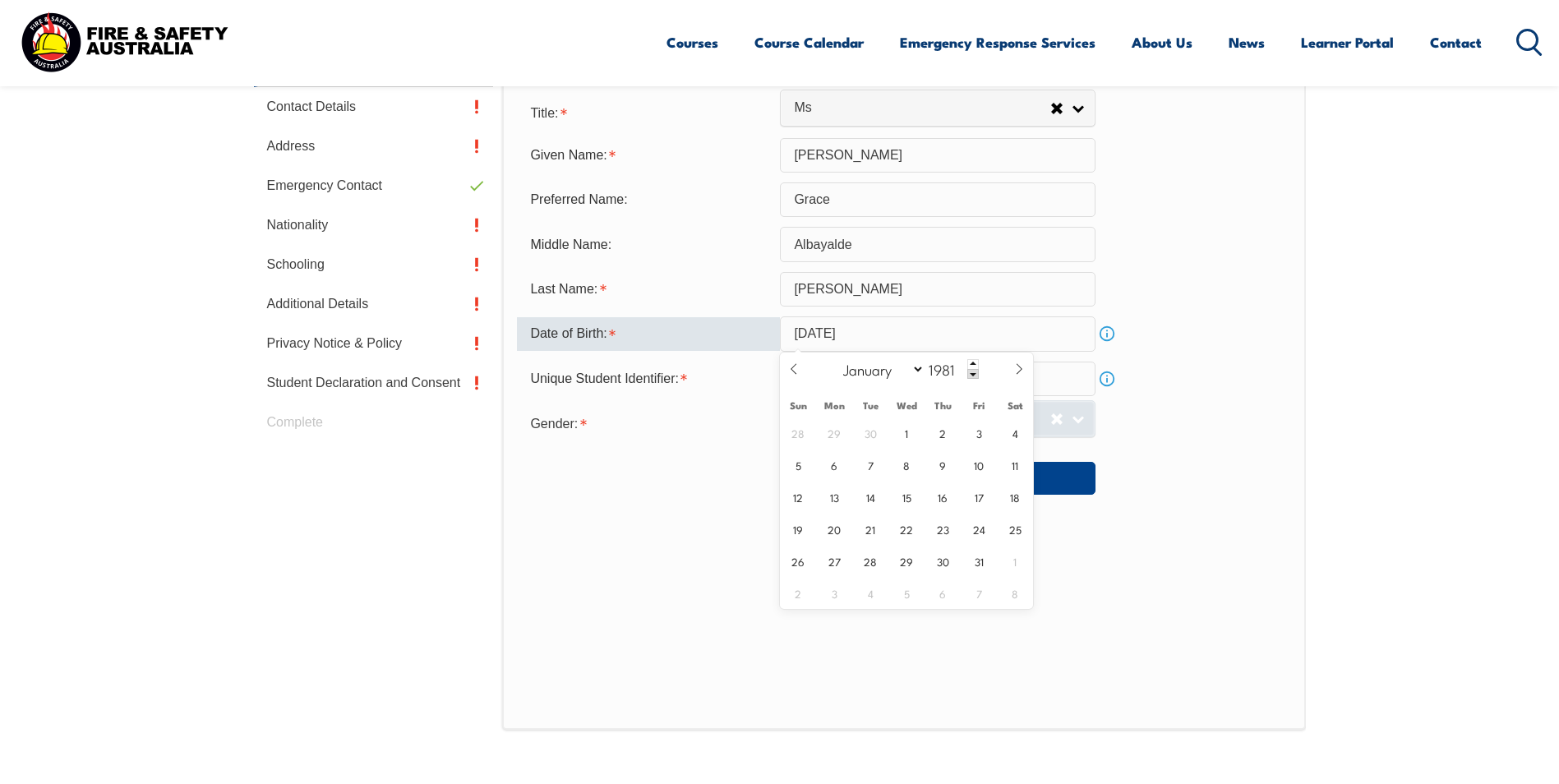 type on "[DATE]" 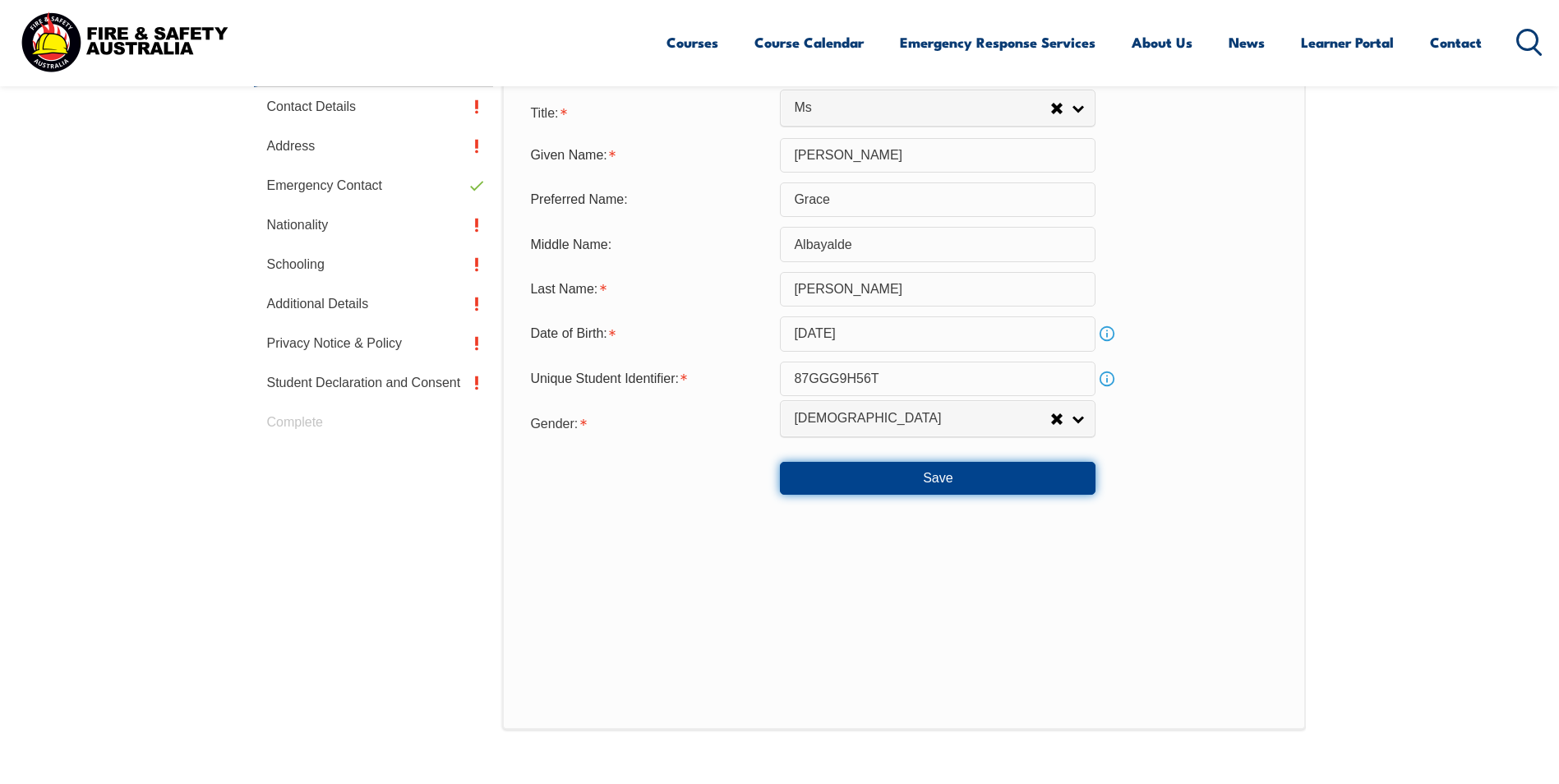 click on "Save" at bounding box center [938, 478] 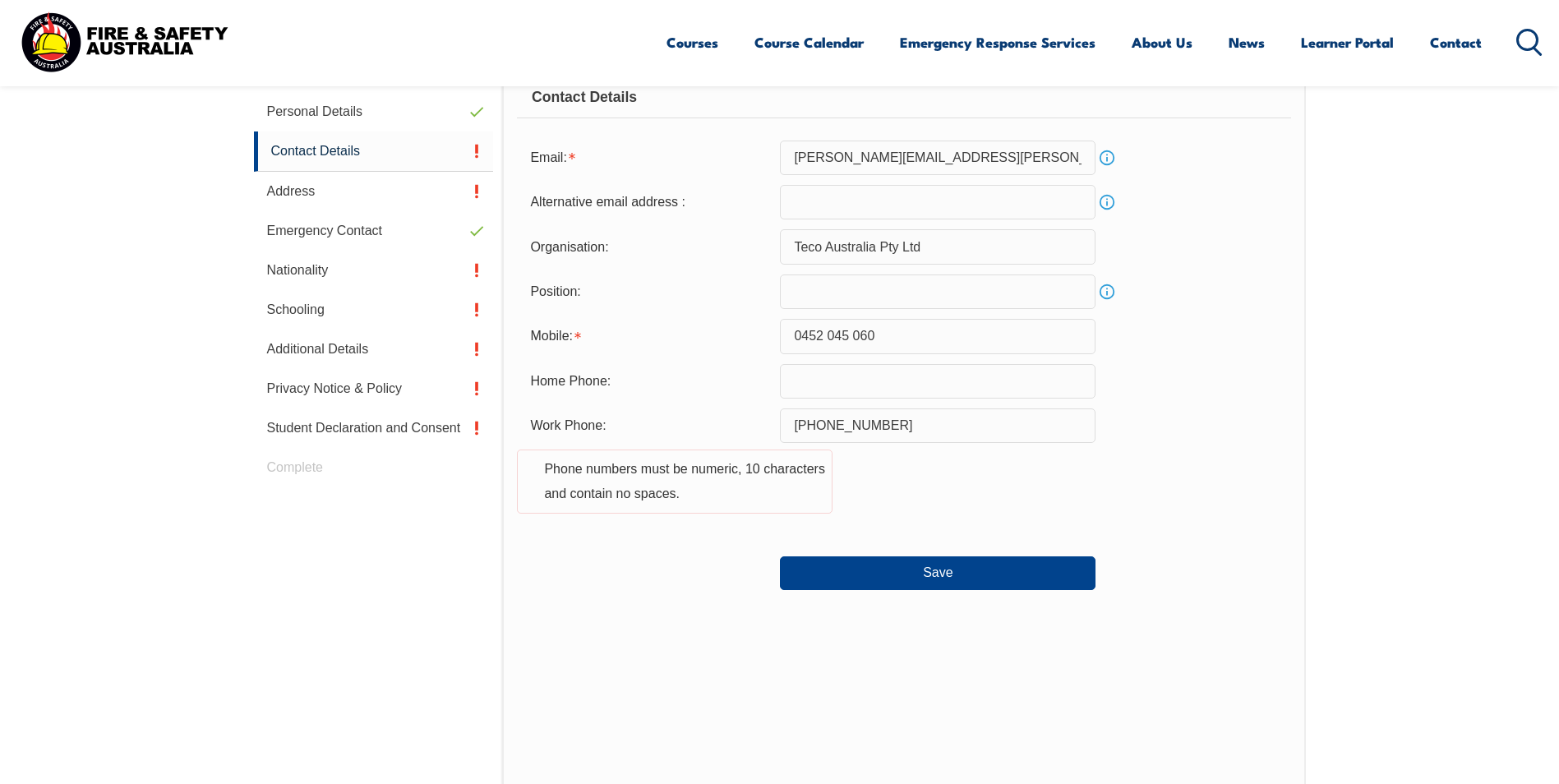 scroll, scrollTop: 448, scrollLeft: 0, axis: vertical 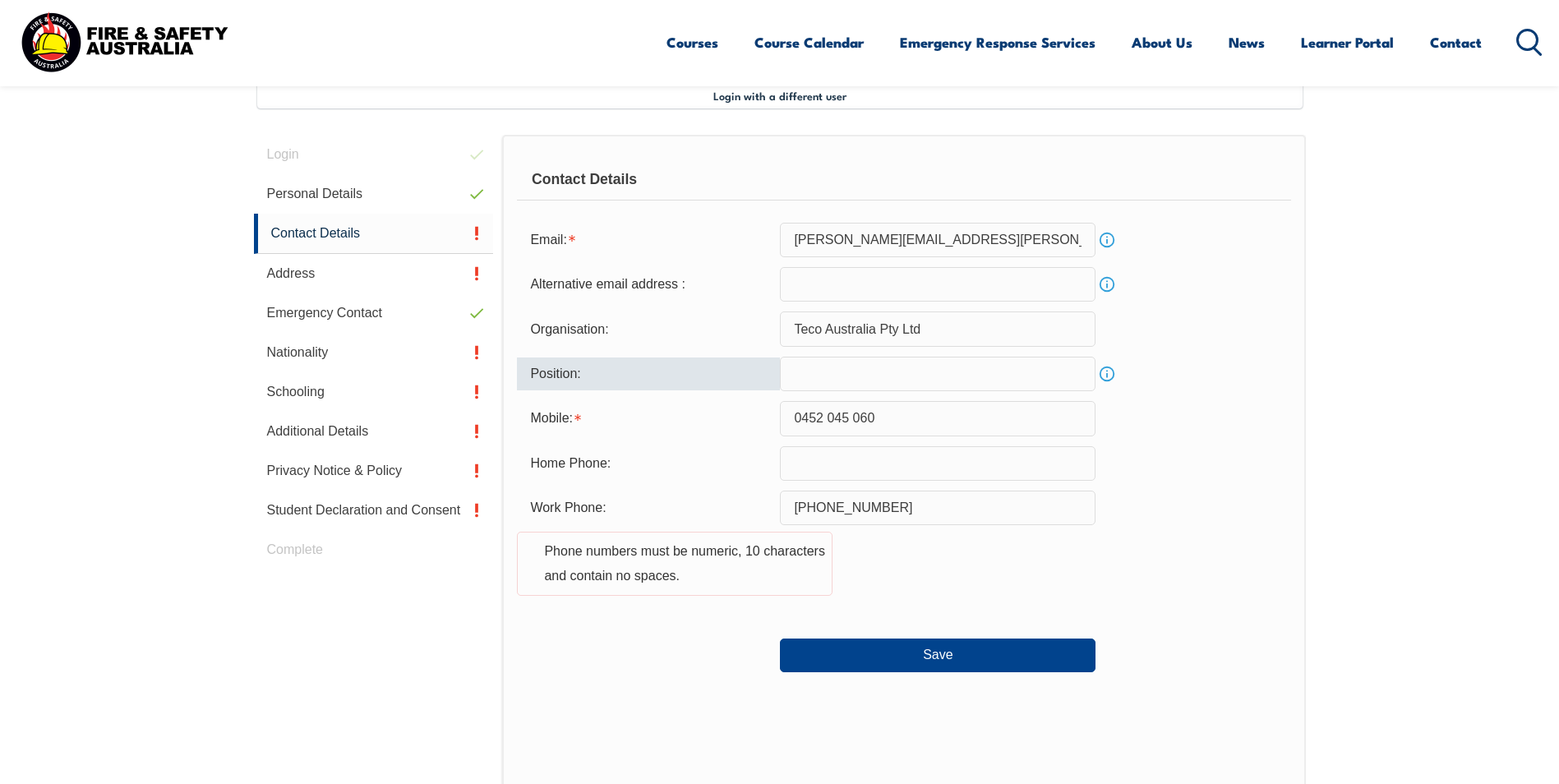 click at bounding box center (938, 374) 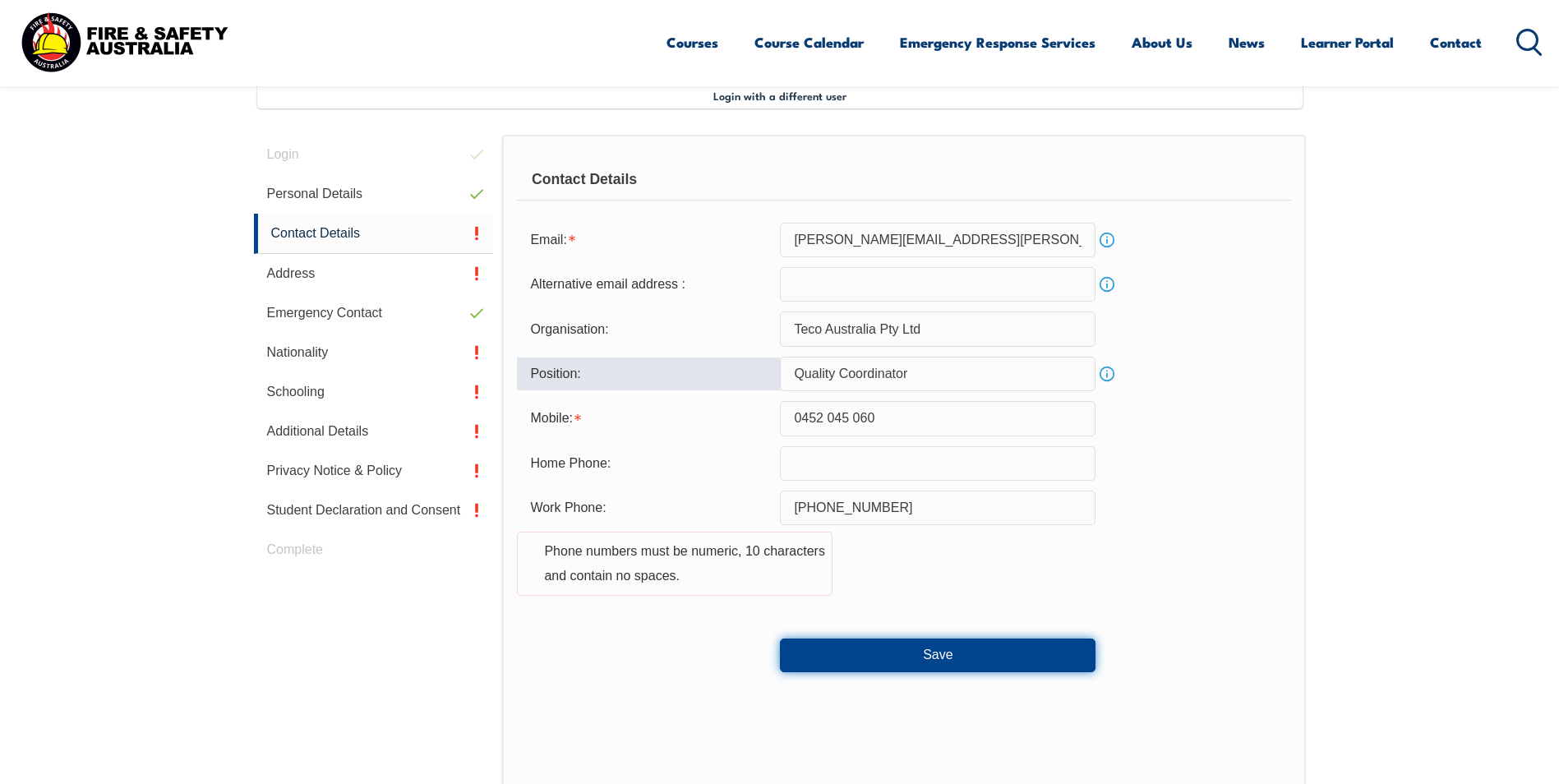 click on "Save" at bounding box center [938, 655] 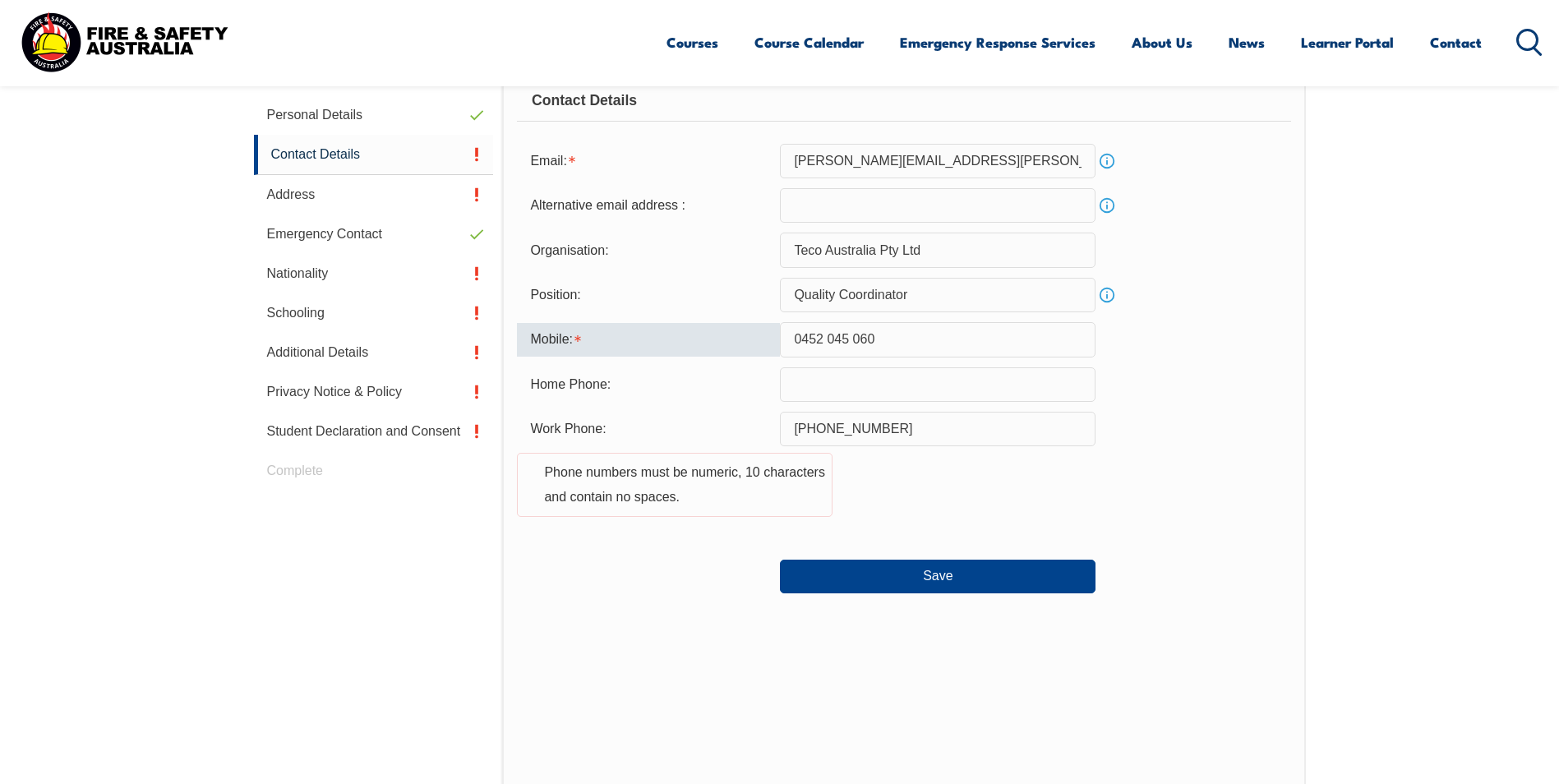 scroll, scrollTop: 520, scrollLeft: 0, axis: vertical 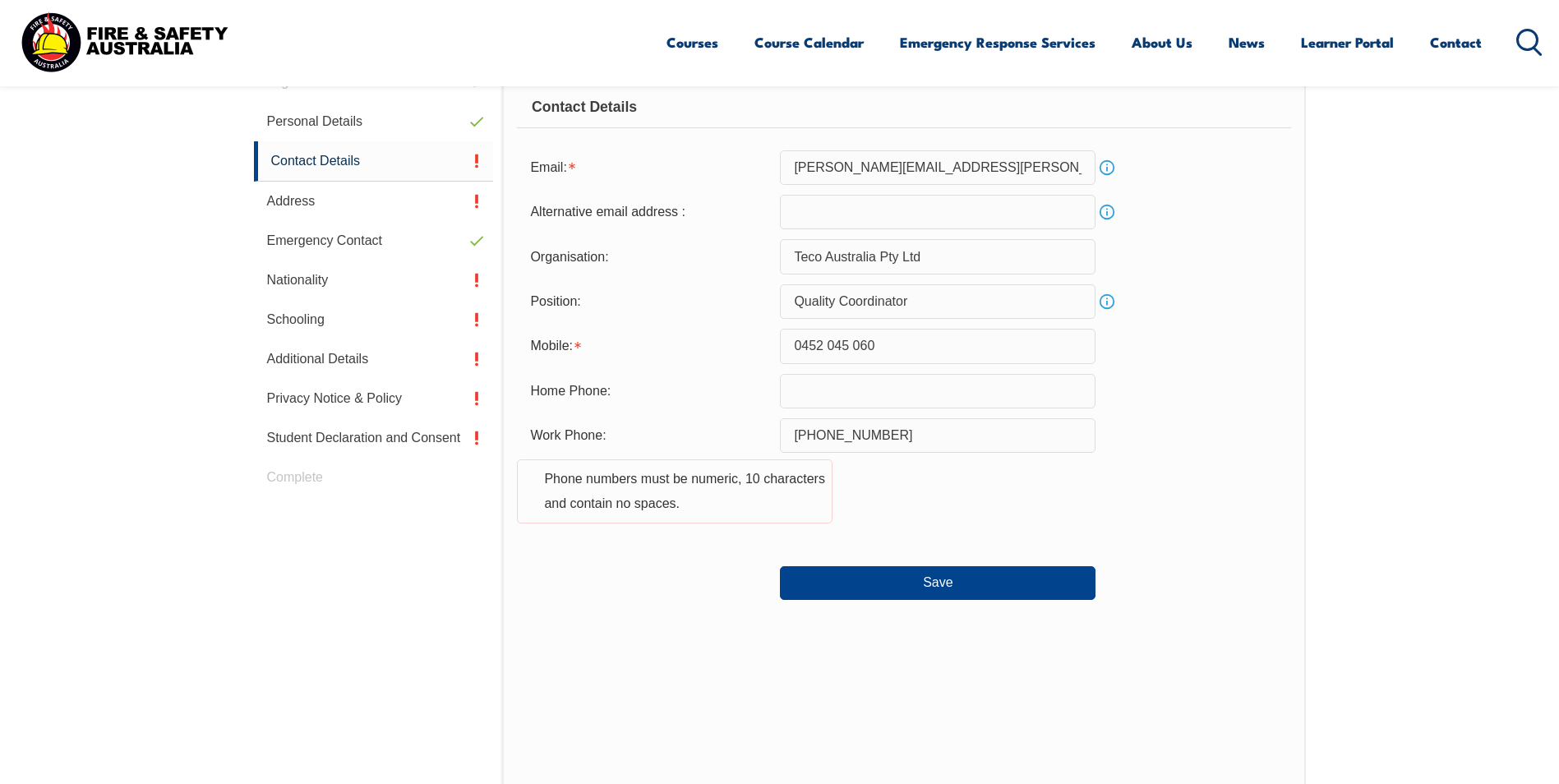 click on "Login with a different user Login Personal Details Contact Details Address Emergency Contact Nationality  Schooling Additional Details Privacy Notice & Policy Student Declaration and Consent Complete Personal Details Title: Mr Mrs Ms Miss Other
Ms
Given Name: [PERSON_NAME] Preferred Name: [PERSON_NAME] Middle Name: [PERSON_NAME] Last Name: [PERSON_NAME] Date of Birth: [DEMOGRAPHIC_DATA] Info Unique Student Identifier: 87GGG9H56T Info Gender: [DEMOGRAPHIC_DATA] [DEMOGRAPHIC_DATA] Other
[DEMOGRAPHIC_DATA]
Save Citizenship City of Birth: Country of Birth: [GEOGRAPHIC_DATA] ([DEMOGRAPHIC_DATA]) [GEOGRAPHIC_DATA] [DEMOGRAPHIC_DATA] [GEOGRAPHIC_DATA] [GEOGRAPHIC_DATA] [GEOGRAPHIC_DATA] [GEOGRAPHIC_DATA] [GEOGRAPHIC_DATA] [GEOGRAPHIC_DATA] [GEOGRAPHIC_DATA] [GEOGRAPHIC_DATA] [GEOGRAPHIC_DATA] [GEOGRAPHIC_DATA] [GEOGRAPHIC_DATA] [GEOGRAPHIC_DATA] [GEOGRAPHIC_DATA] [GEOGRAPHIC_DATA] [GEOGRAPHIC_DATA] [GEOGRAPHIC_DATA] [GEOGRAPHIC_DATA] [GEOGRAPHIC_DATA] [GEOGRAPHIC_DATA] [GEOGRAPHIC_DATA] [GEOGRAPHIC_DATA] [GEOGRAPHIC_DATA] [GEOGRAPHIC_DATA] [GEOGRAPHIC_DATA] [GEOGRAPHIC_DATA] [GEOGRAPHIC_DATA] [GEOGRAPHIC_DATA] [GEOGRAPHIC_DATA] [GEOGRAPHIC_DATA] [GEOGRAPHIC_DATA] [GEOGRAPHIC_DATA] [GEOGRAPHIC_DATA]" at bounding box center (779, 483) 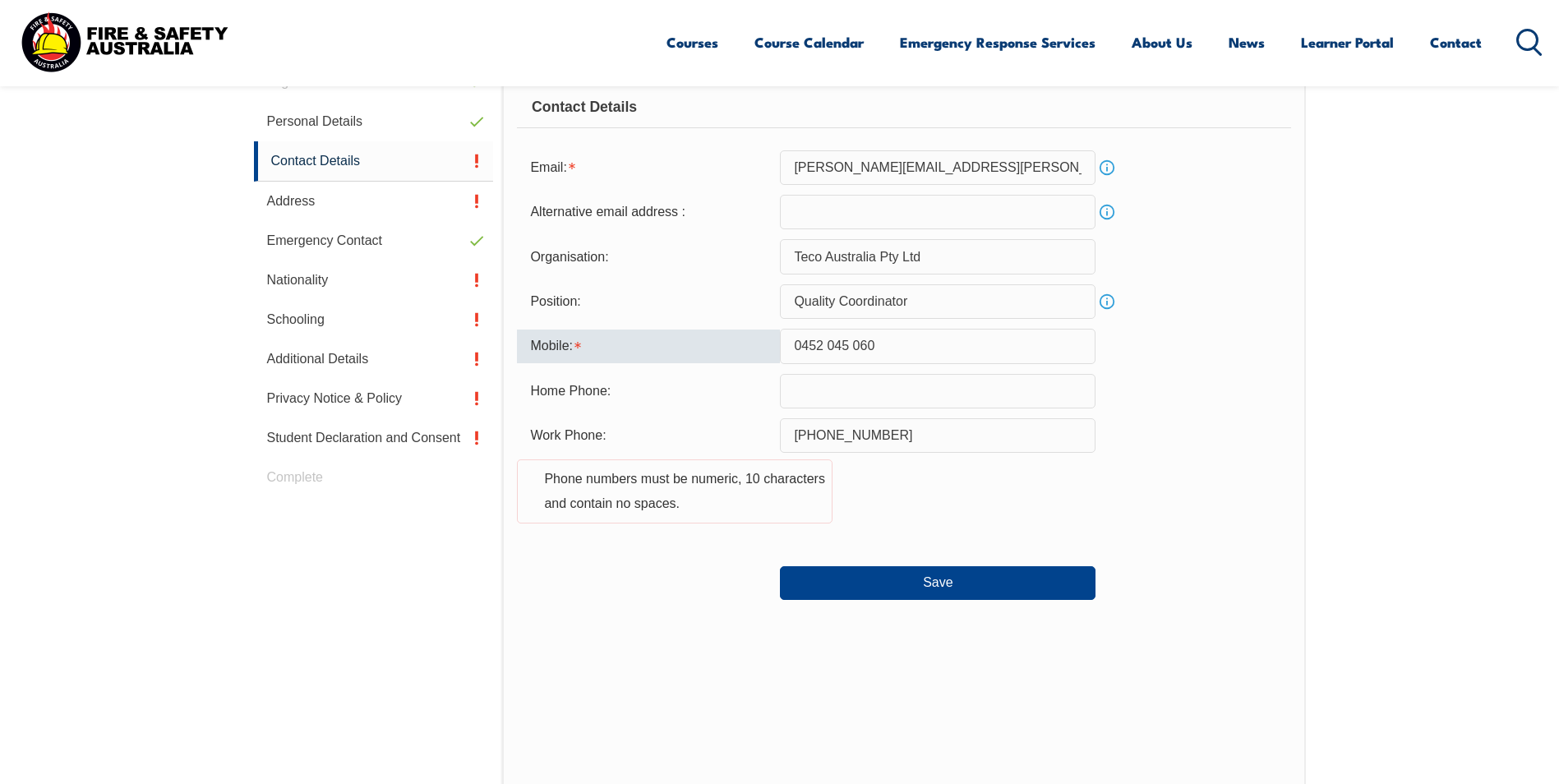 click on "0452 045 060" at bounding box center (938, 346) 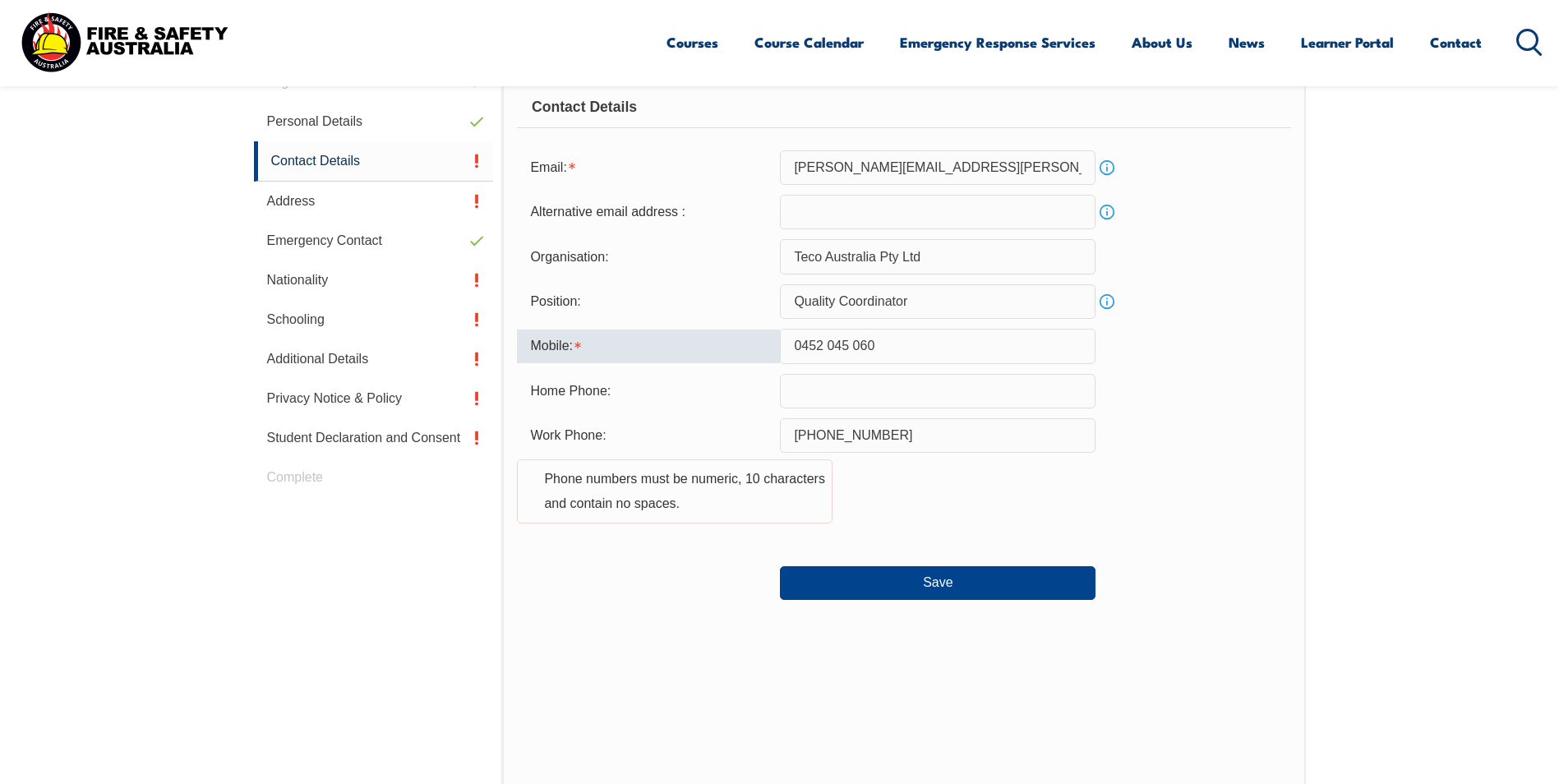 drag, startPoint x: 910, startPoint y: 347, endPoint x: 736, endPoint y: 343, distance: 174.04597 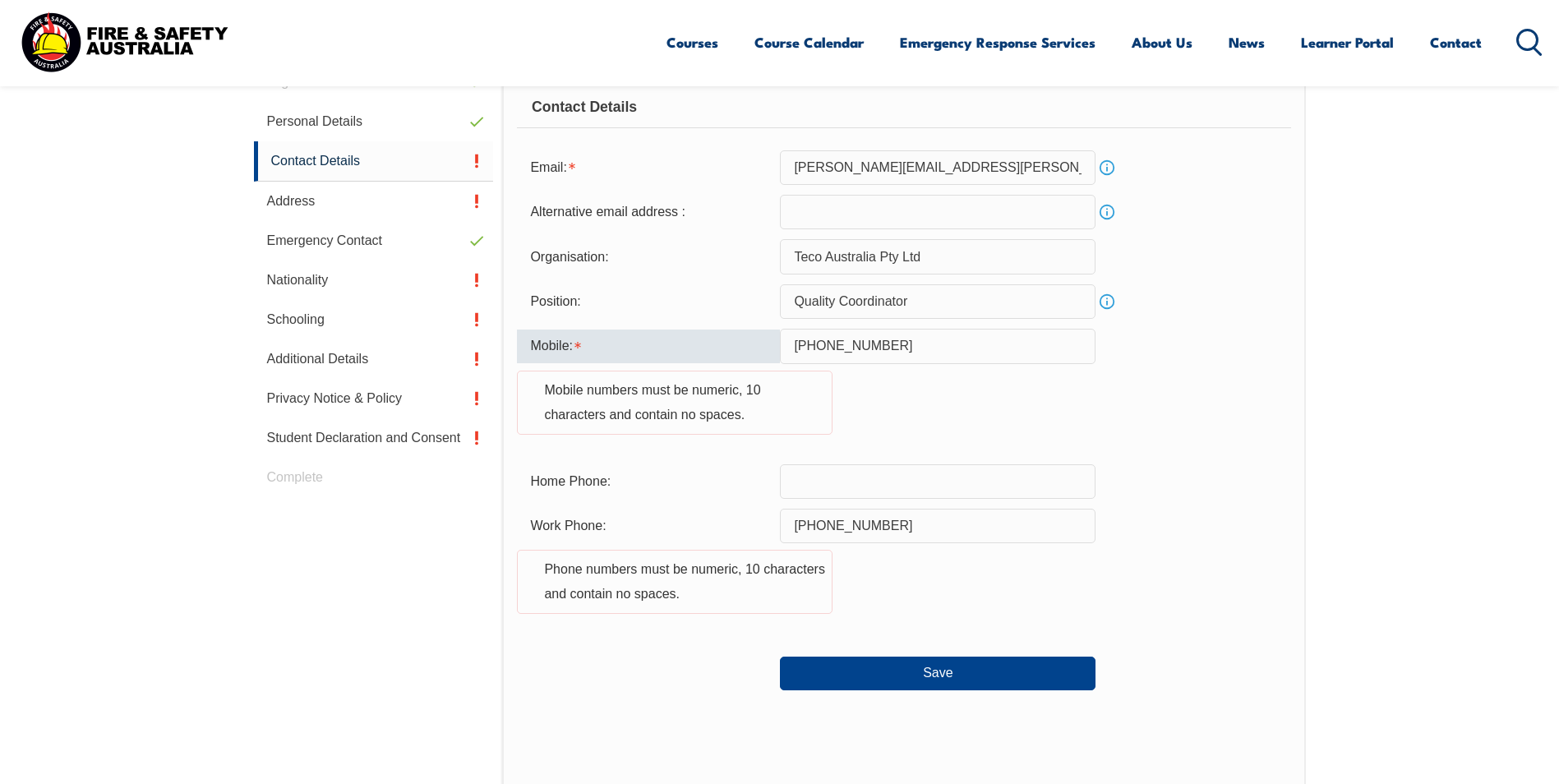drag, startPoint x: 905, startPoint y: 348, endPoint x: 507, endPoint y: 302, distance: 400.64947 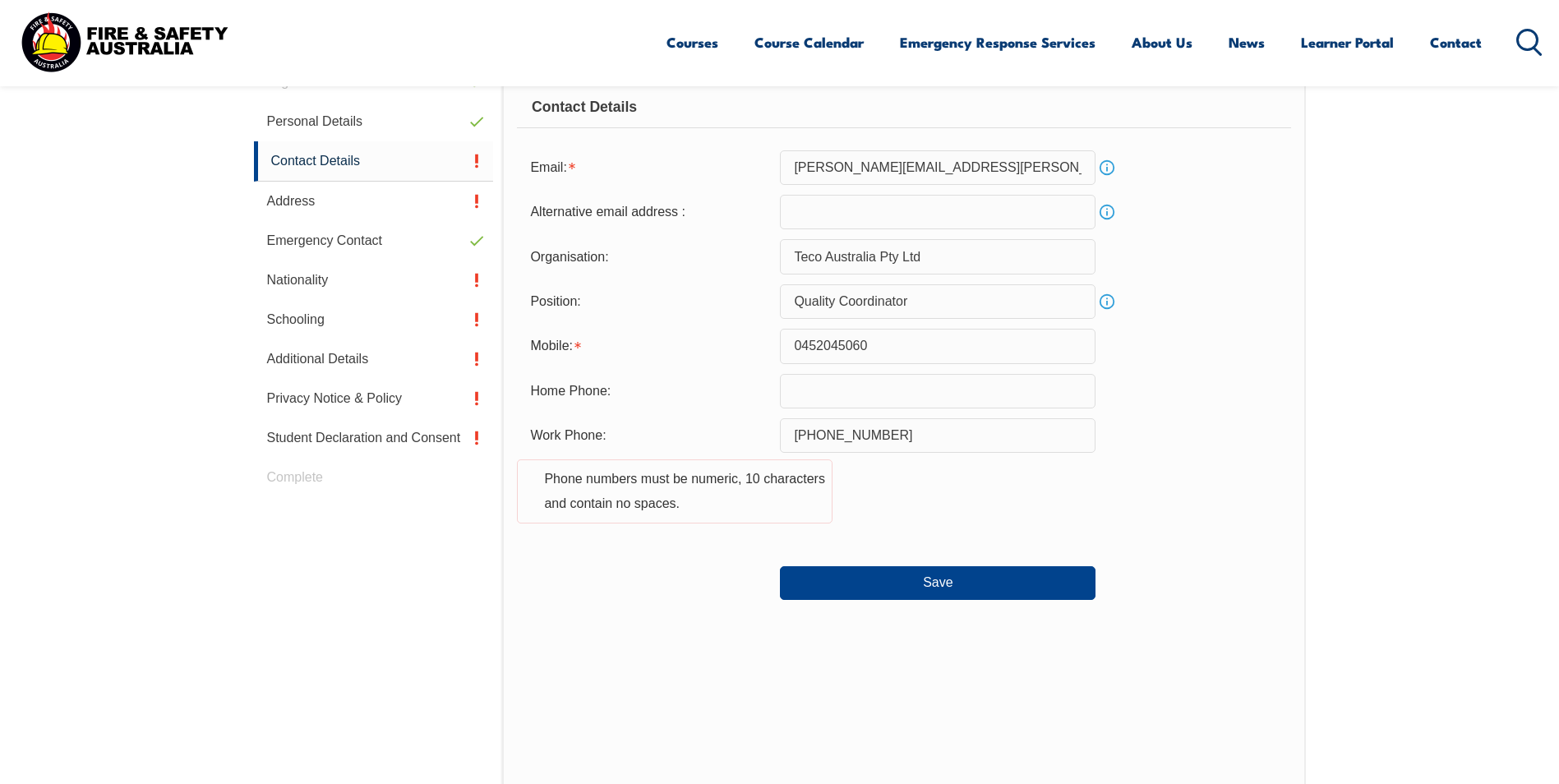 click on "Login with a different user Login Personal Details Contact Details Address Emergency Contact Nationality  Schooling Additional Details Privacy Notice & Policy Student Declaration and Consent Complete Personal Details Title: Mr Mrs Ms Miss Other
Ms
Given Name: [PERSON_NAME] Preferred Name: [PERSON_NAME] Middle Name: [PERSON_NAME] Last Name: [PERSON_NAME] Date of Birth: [DEMOGRAPHIC_DATA] Info Unique Student Identifier: 87GGG9H56T Info Gender: [DEMOGRAPHIC_DATA] [DEMOGRAPHIC_DATA] Other
[DEMOGRAPHIC_DATA]
Save Citizenship City of Birth: Country of Birth: [GEOGRAPHIC_DATA] ([DEMOGRAPHIC_DATA]) [GEOGRAPHIC_DATA] [DEMOGRAPHIC_DATA] [GEOGRAPHIC_DATA] [GEOGRAPHIC_DATA] [GEOGRAPHIC_DATA] [GEOGRAPHIC_DATA] [GEOGRAPHIC_DATA] [GEOGRAPHIC_DATA] [GEOGRAPHIC_DATA] [GEOGRAPHIC_DATA] [GEOGRAPHIC_DATA] [GEOGRAPHIC_DATA] [GEOGRAPHIC_DATA] [GEOGRAPHIC_DATA] [GEOGRAPHIC_DATA] [GEOGRAPHIC_DATA] [GEOGRAPHIC_DATA] [GEOGRAPHIC_DATA] [GEOGRAPHIC_DATA] [GEOGRAPHIC_DATA] [GEOGRAPHIC_DATA] [GEOGRAPHIC_DATA] [GEOGRAPHIC_DATA] [GEOGRAPHIC_DATA] [GEOGRAPHIC_DATA] [GEOGRAPHIC_DATA] [GEOGRAPHIC_DATA] [GEOGRAPHIC_DATA] [GEOGRAPHIC_DATA] [GEOGRAPHIC_DATA] [GEOGRAPHIC_DATA] [GEOGRAPHIC_DATA] [GEOGRAPHIC_DATA] [GEOGRAPHIC_DATA]" at bounding box center (779, 483) 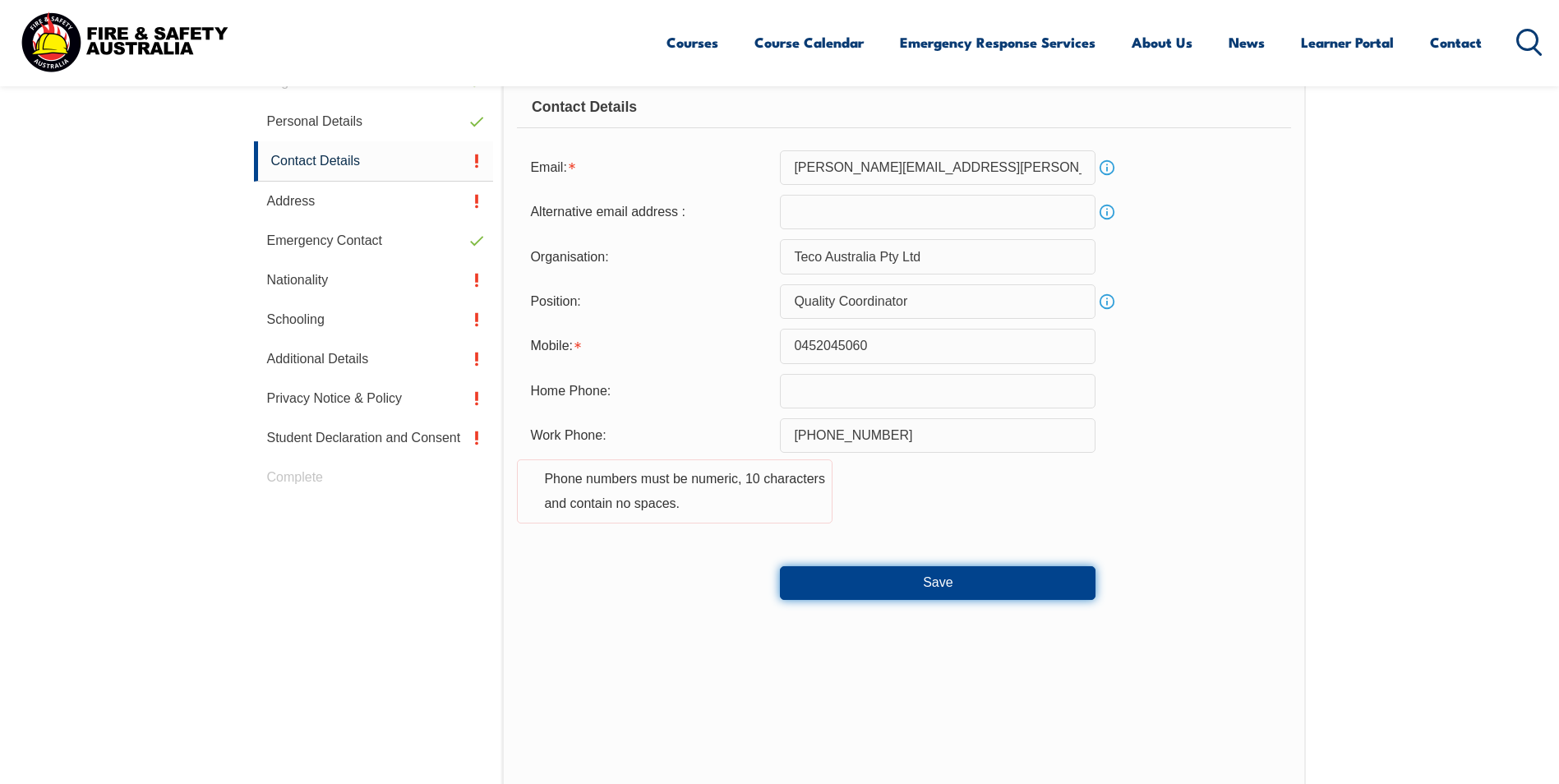 click on "Save" at bounding box center [938, 583] 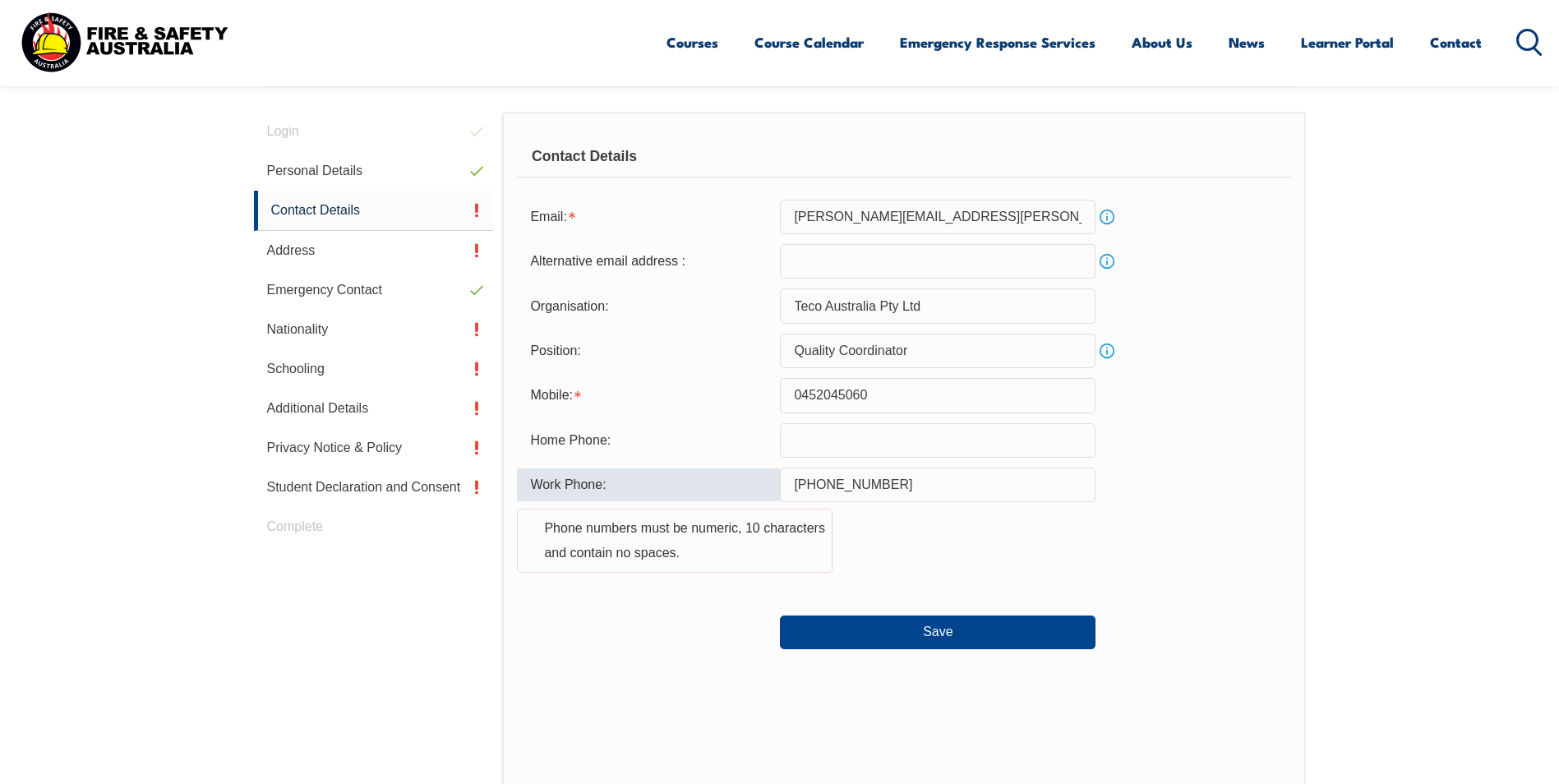 scroll, scrollTop: 445, scrollLeft: 0, axis: vertical 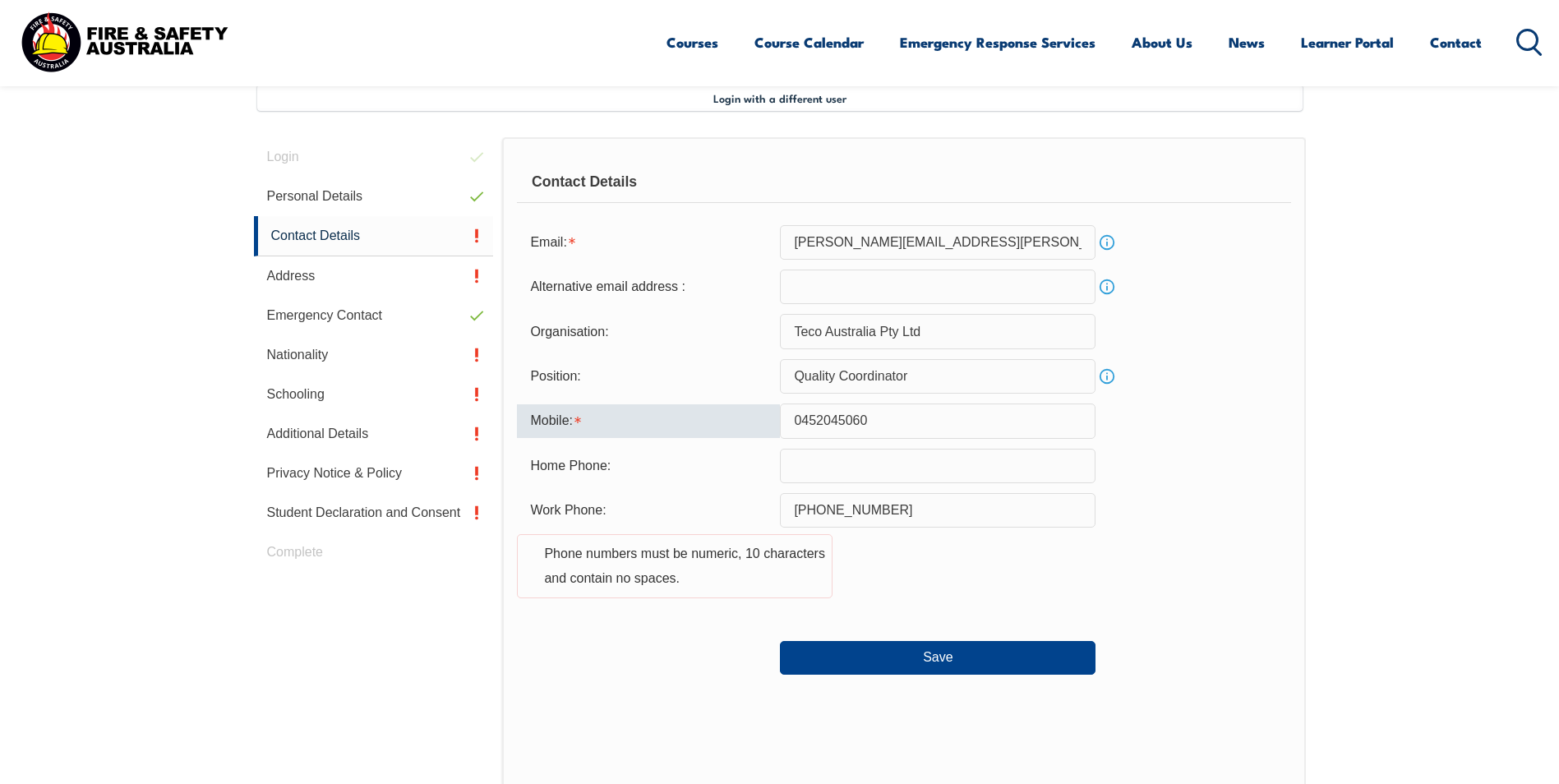 drag, startPoint x: 801, startPoint y: 419, endPoint x: 781, endPoint y: 417, distance: 20.099751 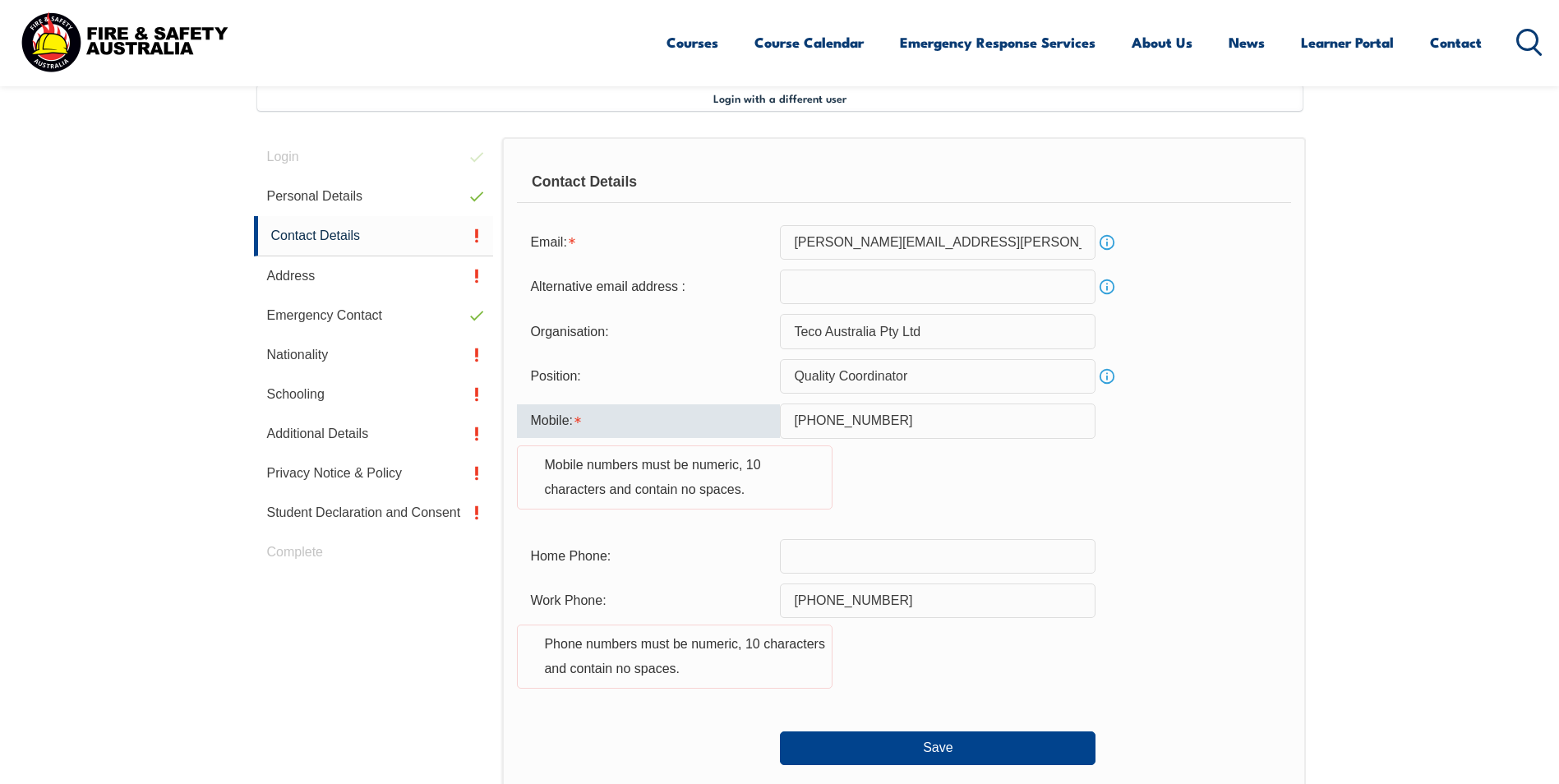 drag, startPoint x: 902, startPoint y: 422, endPoint x: 781, endPoint y: 413, distance: 121.33425 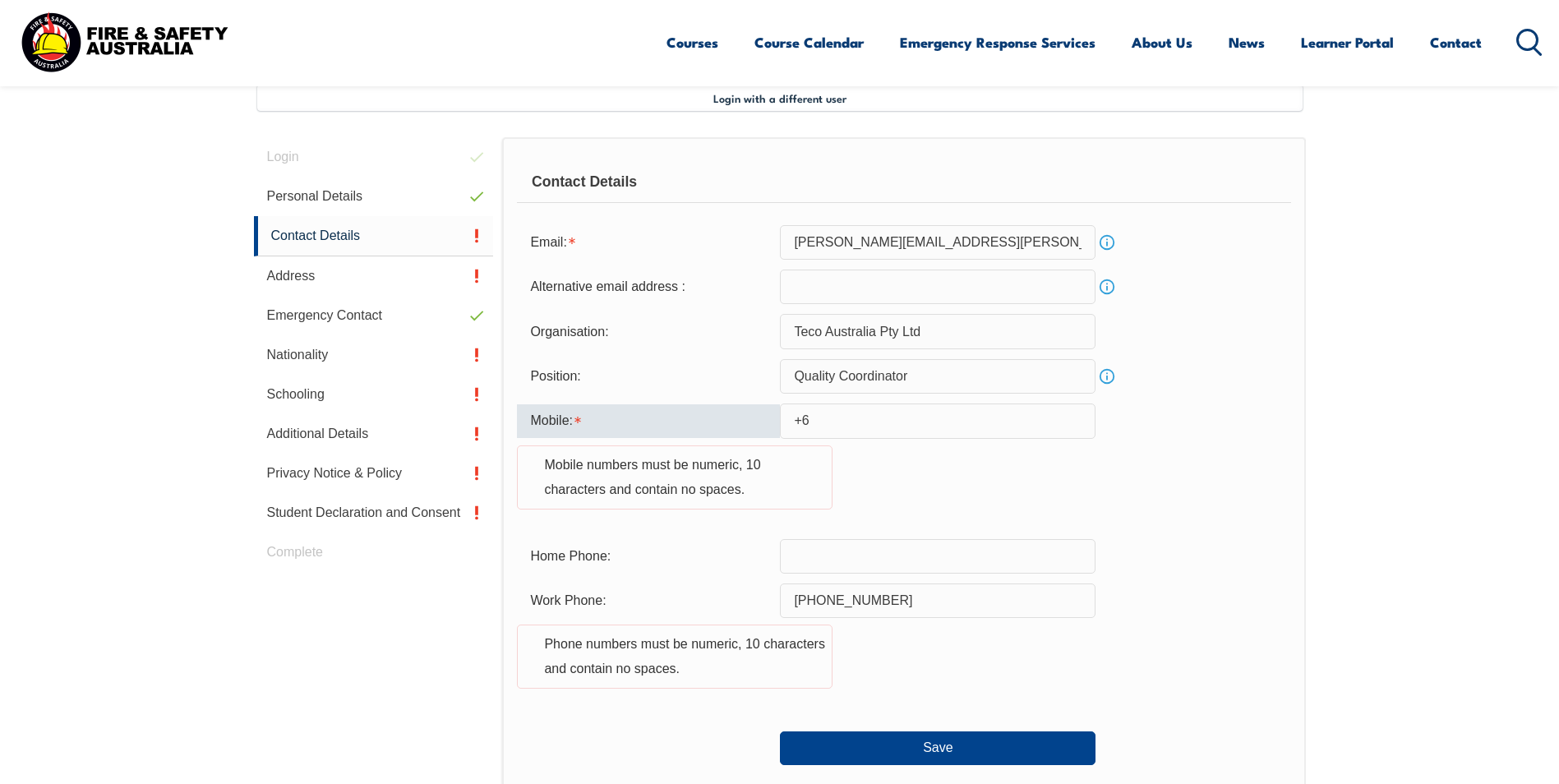 type on "+" 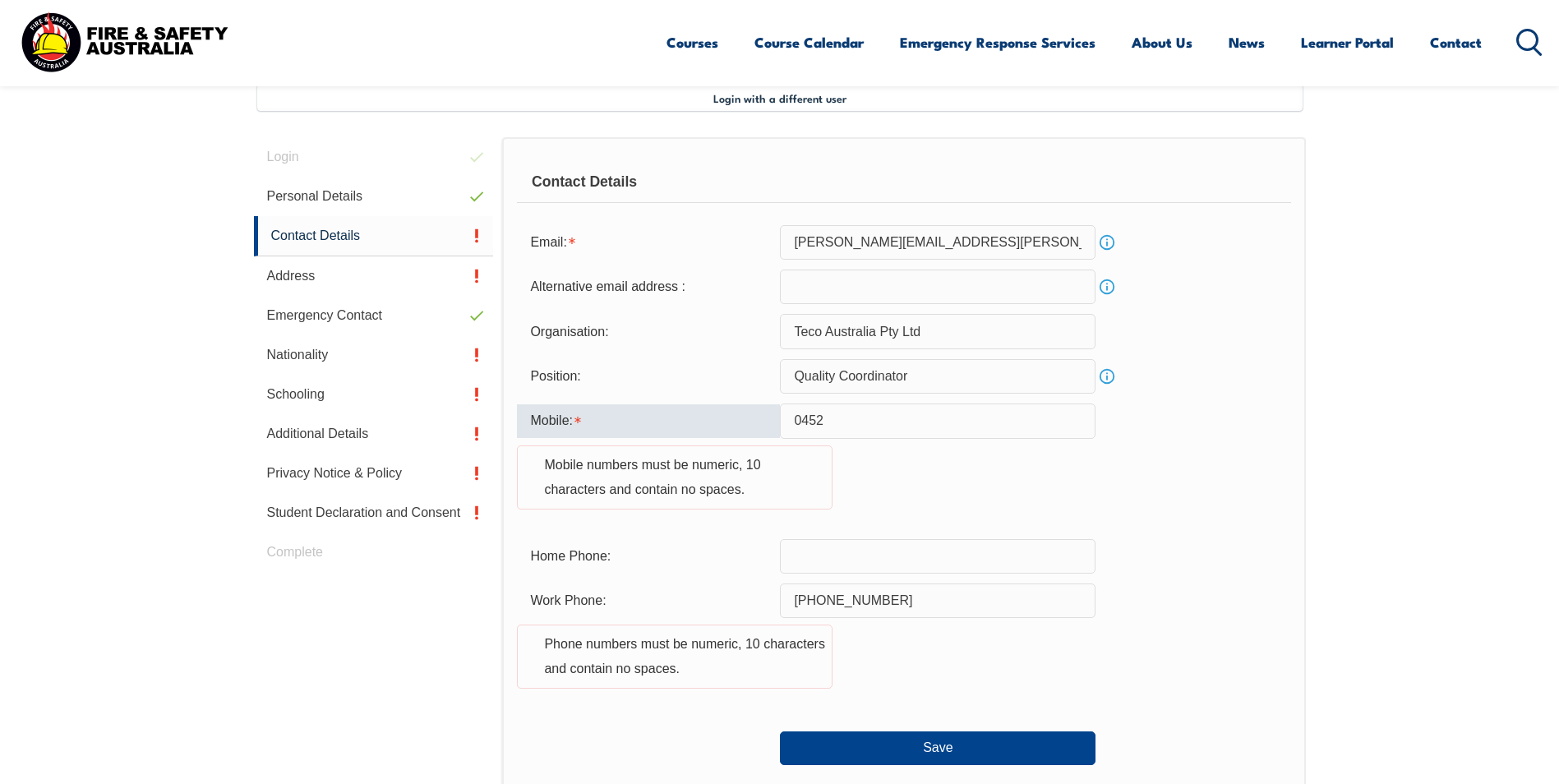 type on "0452045060" 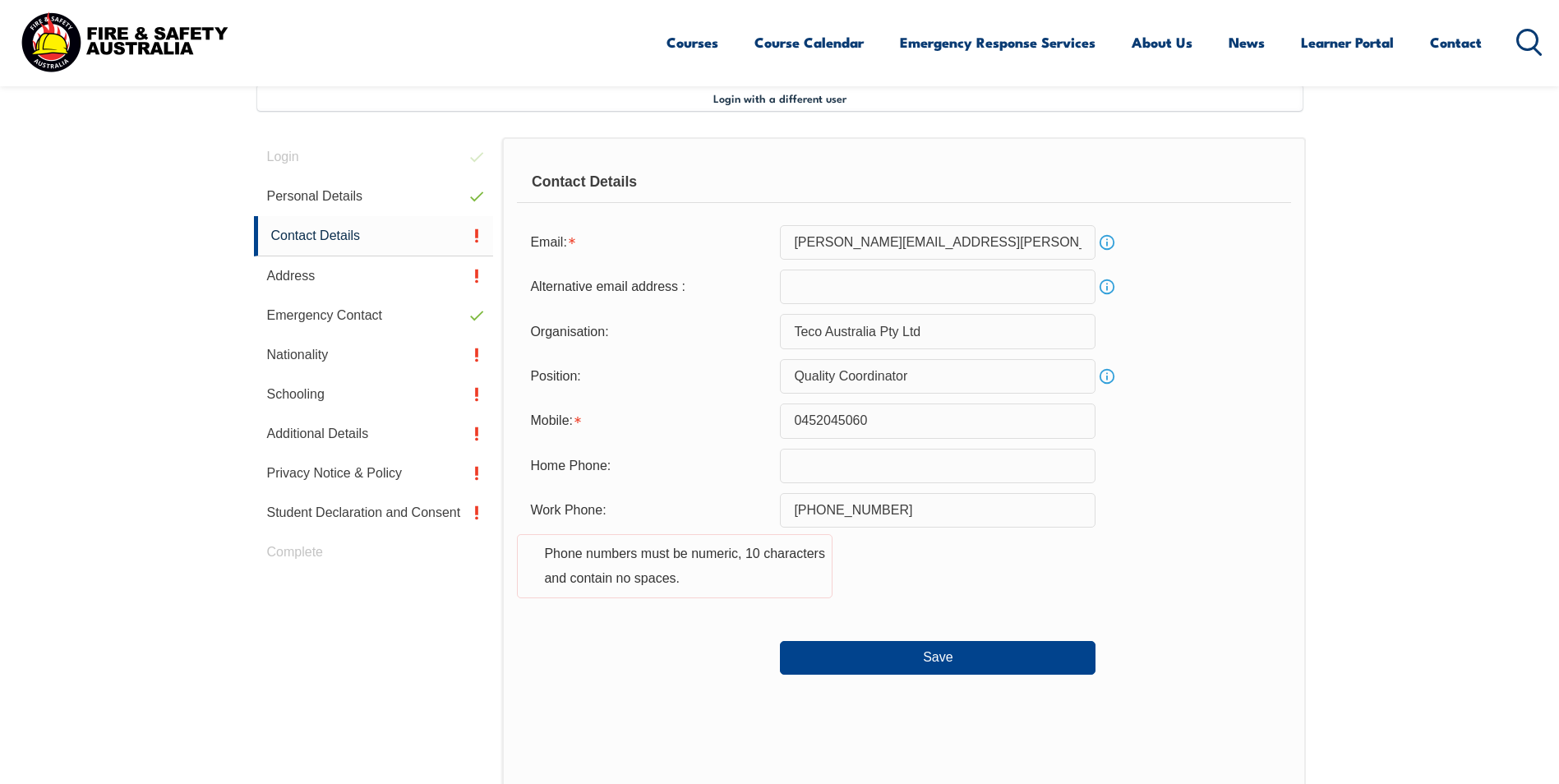 click on "Login with a different user Login Personal Details Contact Details Address Emergency Contact Nationality  Schooling Additional Details Privacy Notice & Policy Student Declaration and Consent Complete Personal Details Title: Mr Mrs Ms Miss Other
Ms
Given Name: [PERSON_NAME] Preferred Name: [PERSON_NAME] Middle Name: [PERSON_NAME] Last Name: [PERSON_NAME] Date of Birth: [DEMOGRAPHIC_DATA] Info Unique Student Identifier: 87GGG9H56T Info Gender: [DEMOGRAPHIC_DATA] [DEMOGRAPHIC_DATA] Other
[DEMOGRAPHIC_DATA]
Save Citizenship City of Birth: Country of Birth: [GEOGRAPHIC_DATA] ([DEMOGRAPHIC_DATA]) [GEOGRAPHIC_DATA] [DEMOGRAPHIC_DATA] [GEOGRAPHIC_DATA] [GEOGRAPHIC_DATA] [GEOGRAPHIC_DATA] [GEOGRAPHIC_DATA] [GEOGRAPHIC_DATA] [GEOGRAPHIC_DATA] [GEOGRAPHIC_DATA] [GEOGRAPHIC_DATA] [GEOGRAPHIC_DATA] [GEOGRAPHIC_DATA] [GEOGRAPHIC_DATA] [GEOGRAPHIC_DATA] [GEOGRAPHIC_DATA] [GEOGRAPHIC_DATA] [GEOGRAPHIC_DATA] [GEOGRAPHIC_DATA] [GEOGRAPHIC_DATA] [GEOGRAPHIC_DATA] [GEOGRAPHIC_DATA] [GEOGRAPHIC_DATA] [GEOGRAPHIC_DATA] [GEOGRAPHIC_DATA] [GEOGRAPHIC_DATA] [GEOGRAPHIC_DATA] [GEOGRAPHIC_DATA] [GEOGRAPHIC_DATA] [GEOGRAPHIC_DATA] [GEOGRAPHIC_DATA] [GEOGRAPHIC_DATA] [GEOGRAPHIC_DATA] [GEOGRAPHIC_DATA] [GEOGRAPHIC_DATA]" at bounding box center [779, 558] 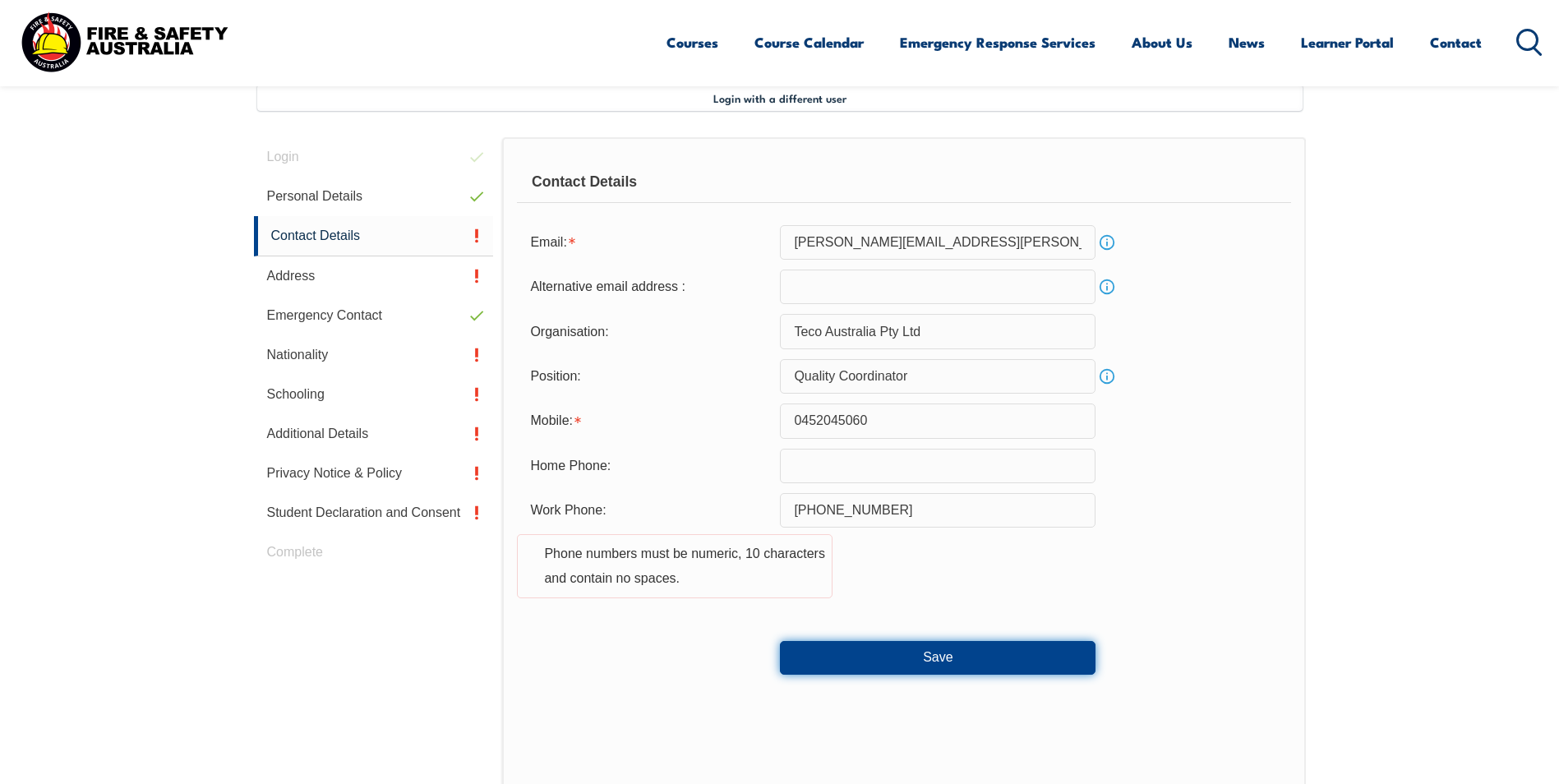 click on "Save" at bounding box center (938, 657) 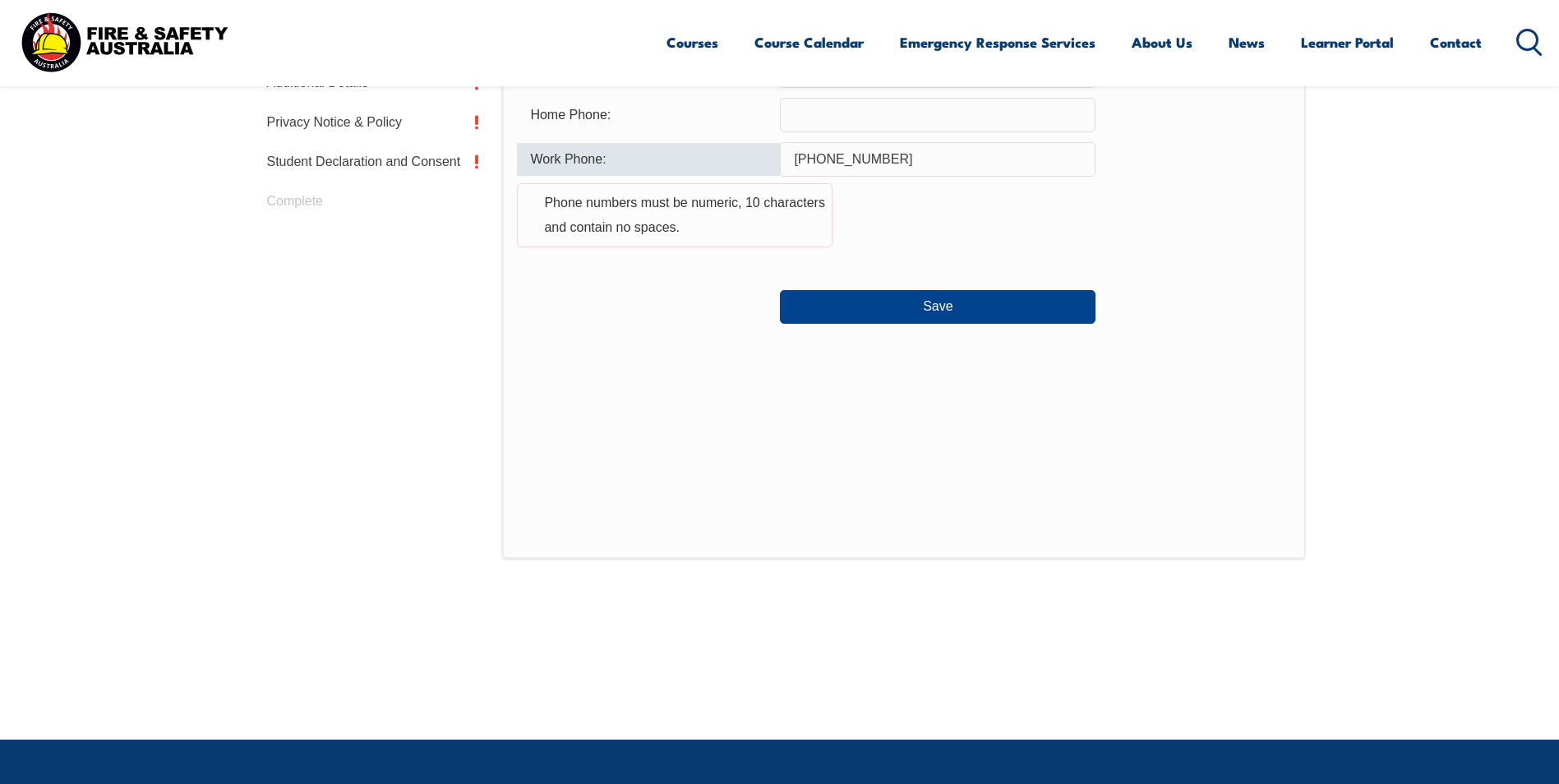 scroll, scrollTop: 692, scrollLeft: 0, axis: vertical 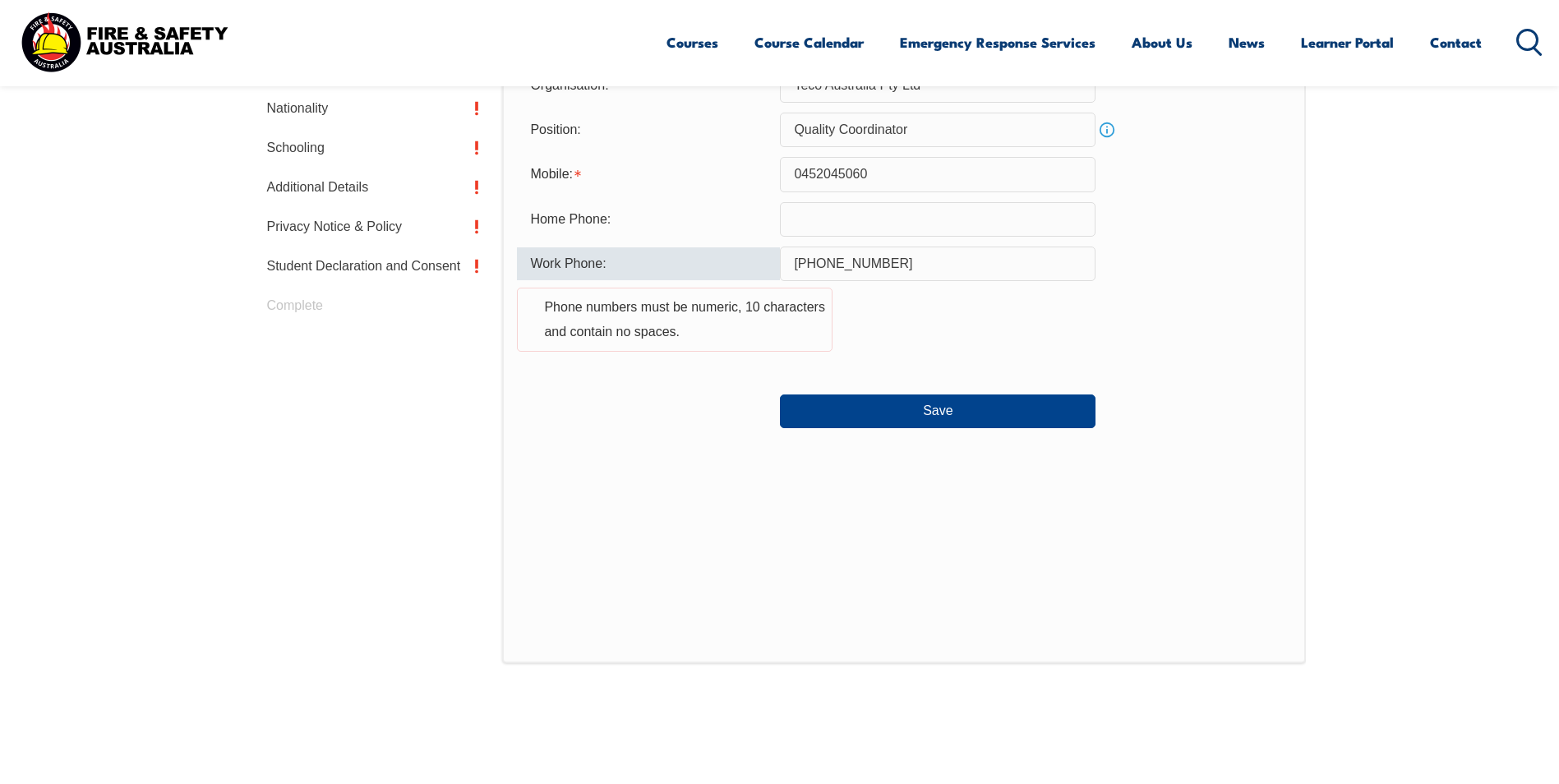 click on "[PHONE_NUMBER]" at bounding box center (938, 264) 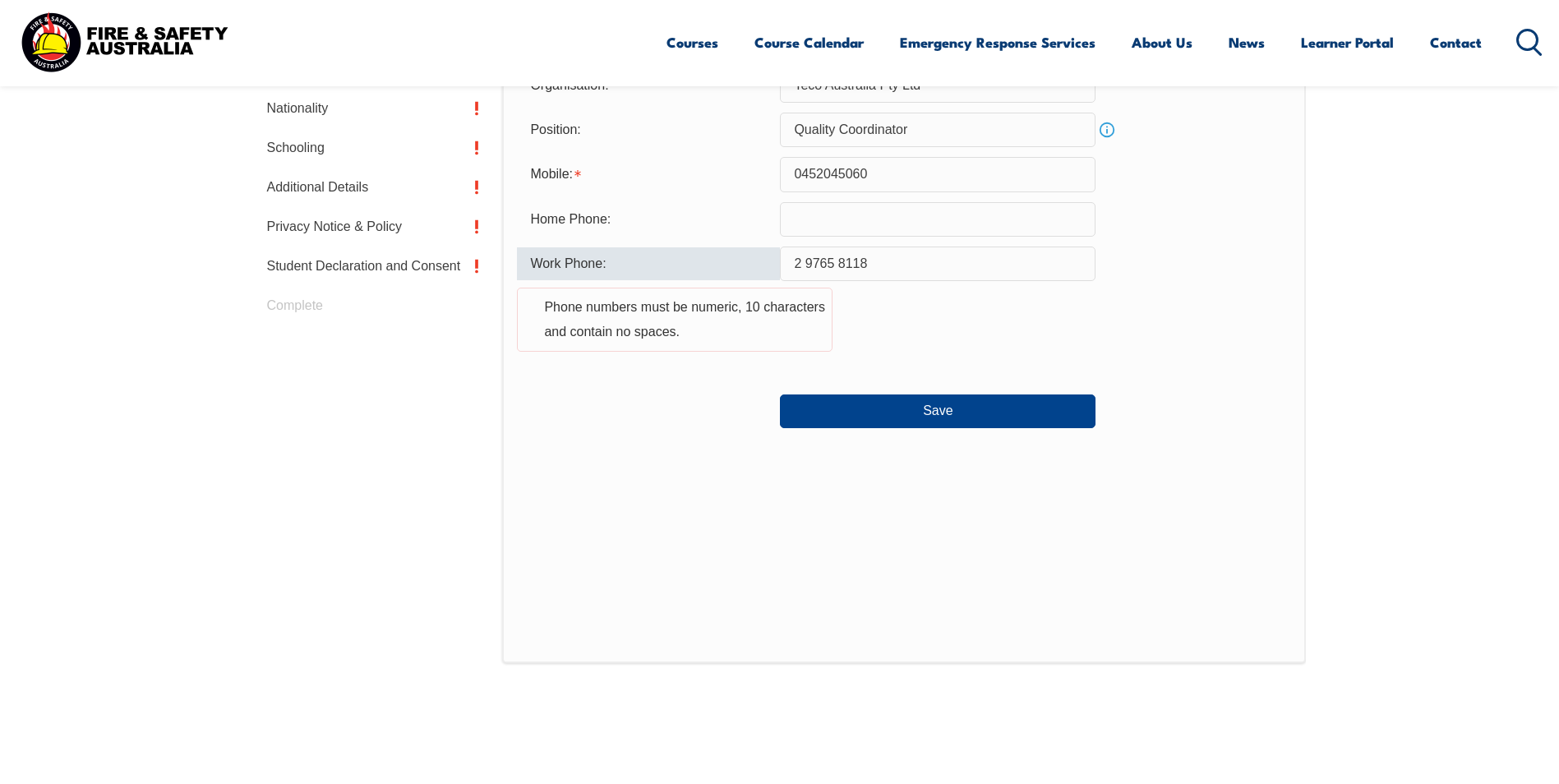 click on "2 9765 8118" at bounding box center (938, 264) 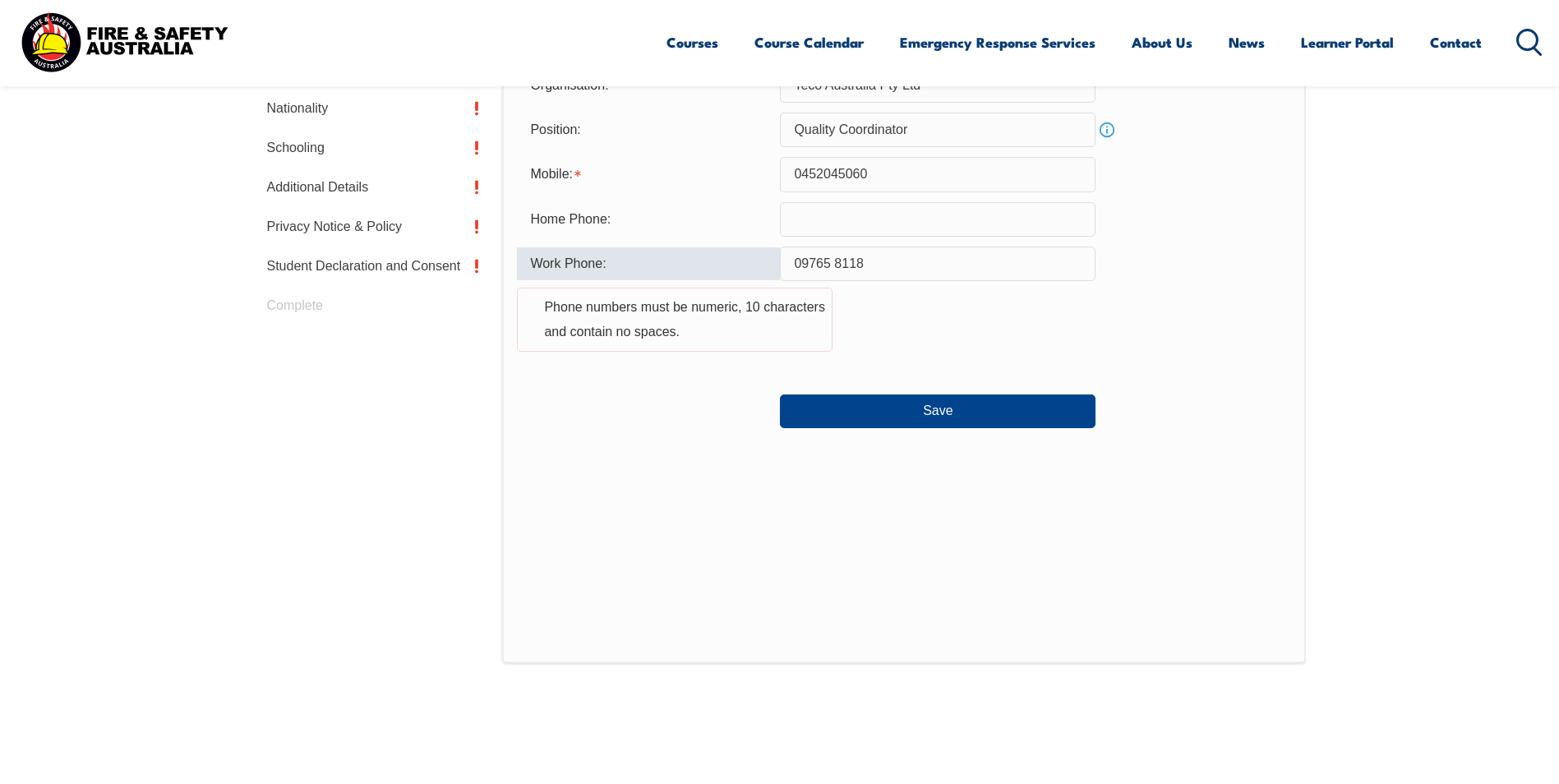click on "09765 8118" at bounding box center [938, 264] 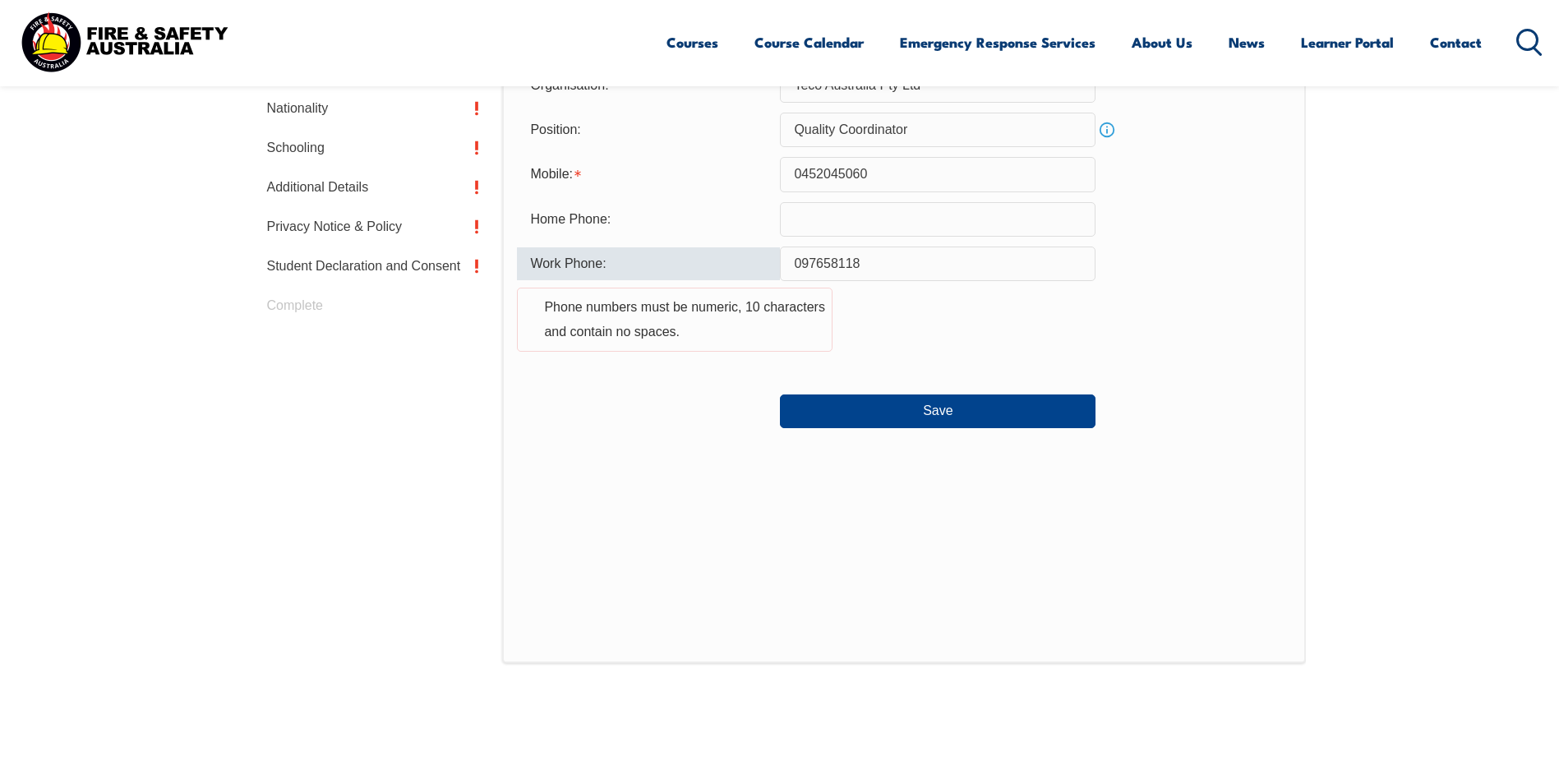 click on "097658118" at bounding box center [938, 264] 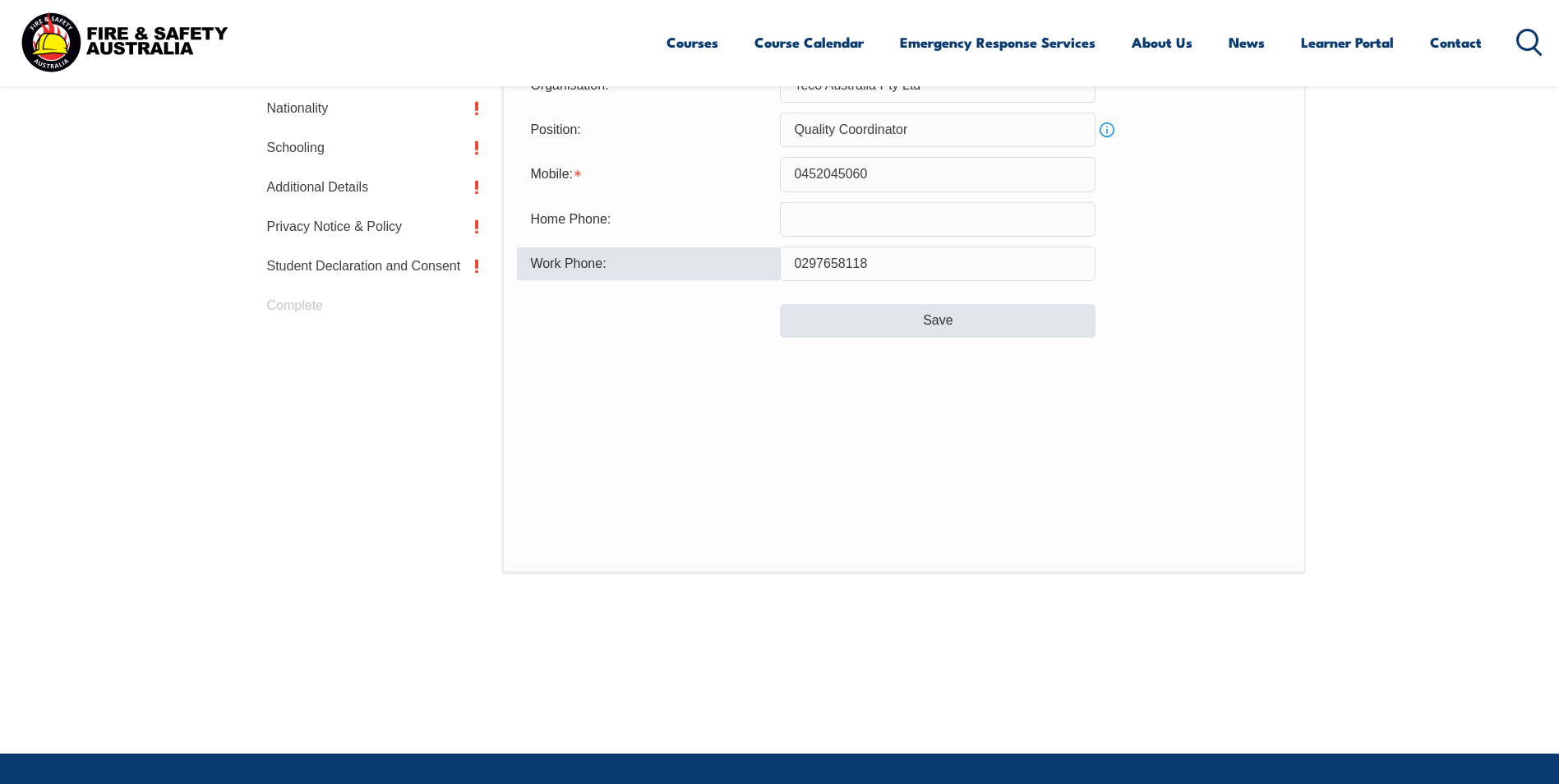 type on "0297658118" 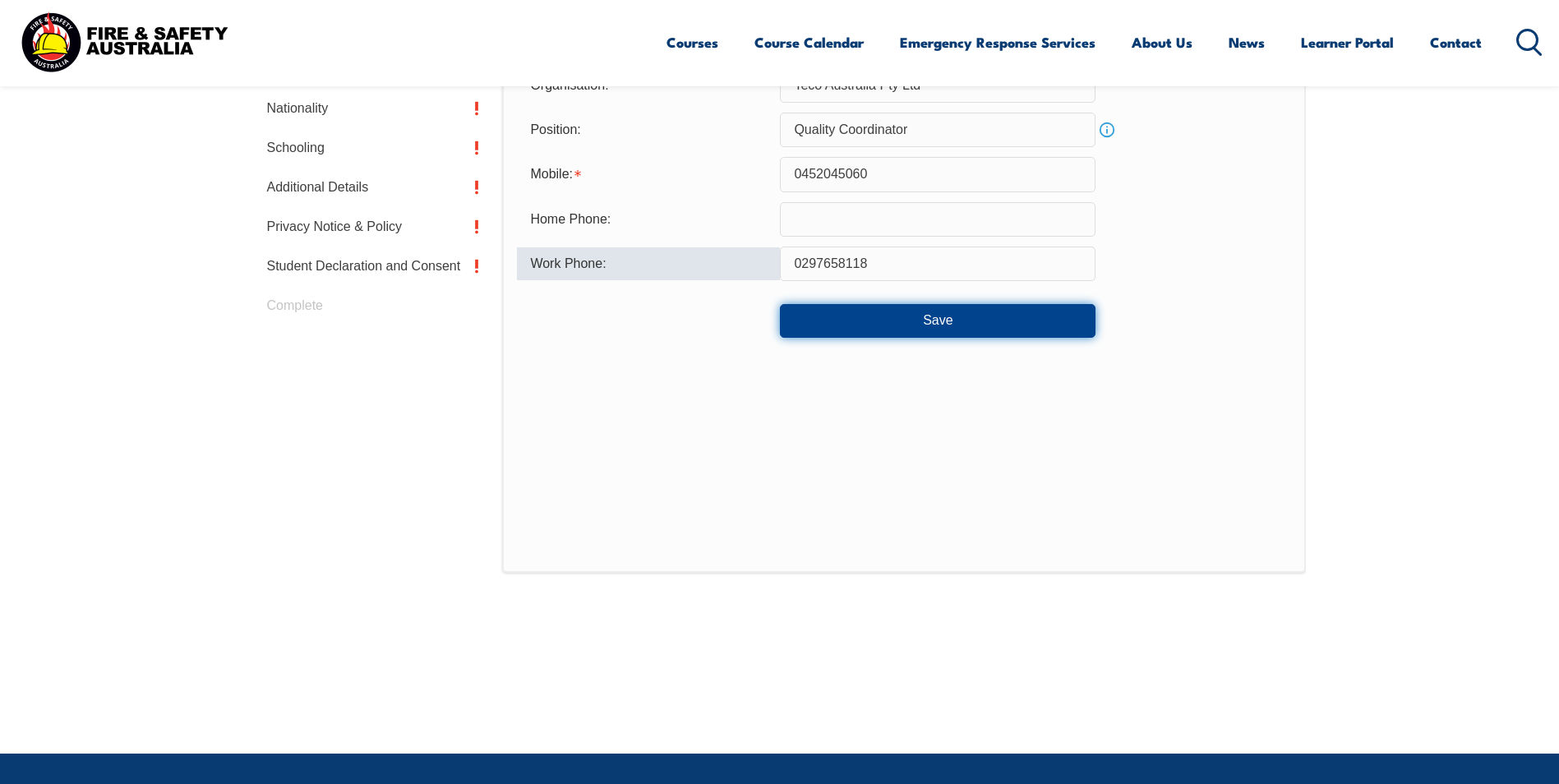 click on "Save" at bounding box center (938, 321) 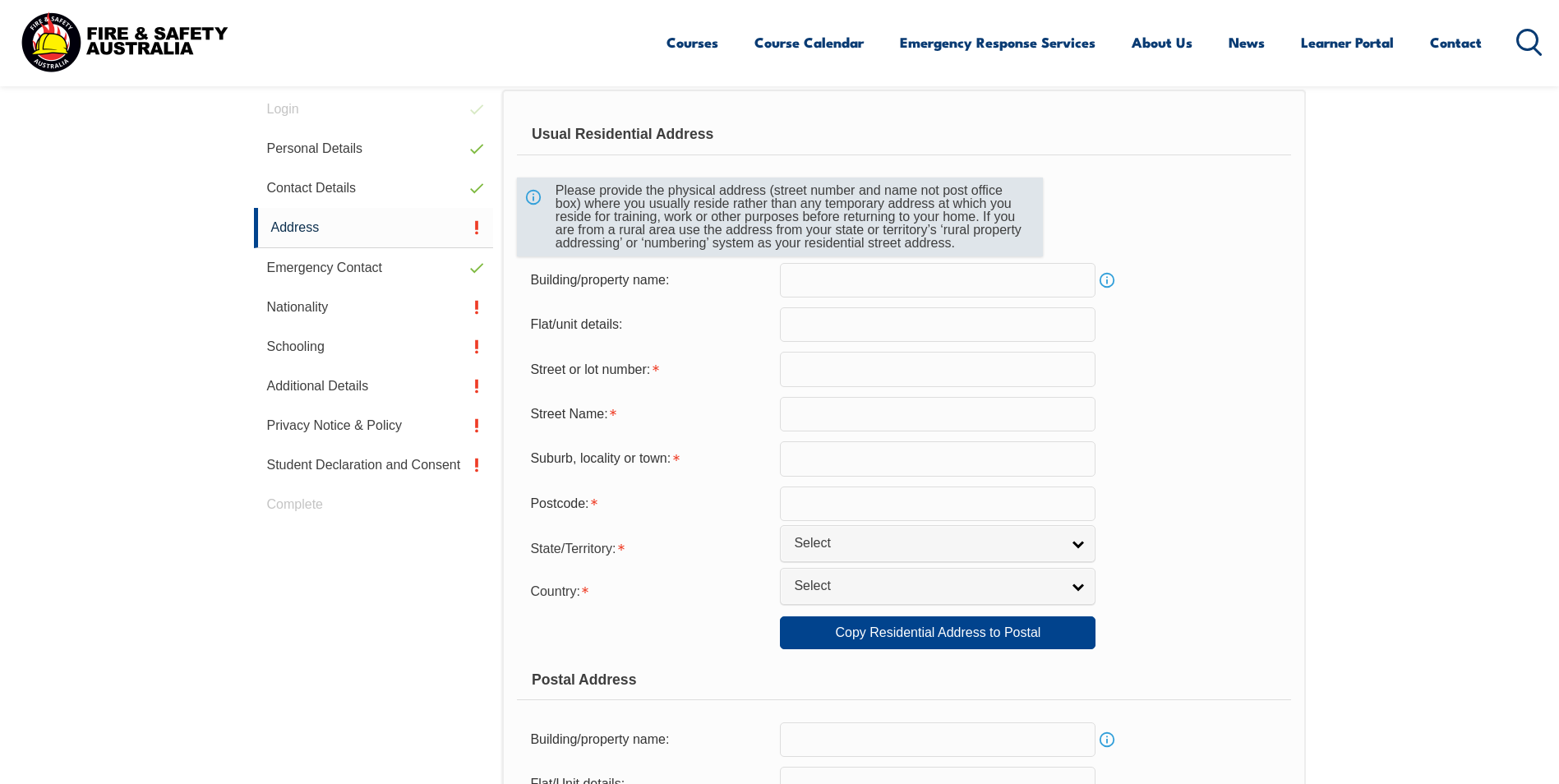scroll, scrollTop: 494, scrollLeft: 0, axis: vertical 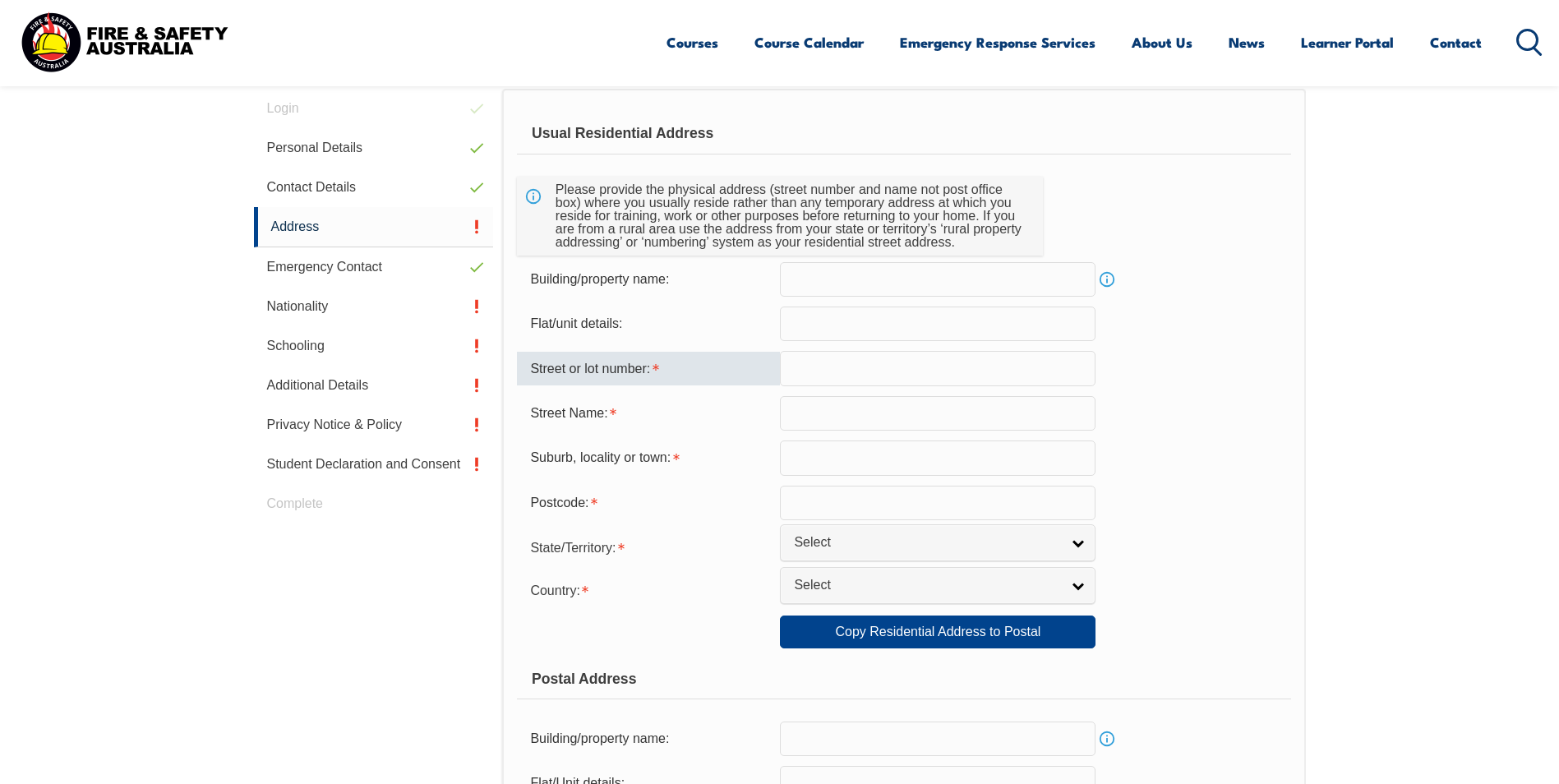 click at bounding box center (938, 368) 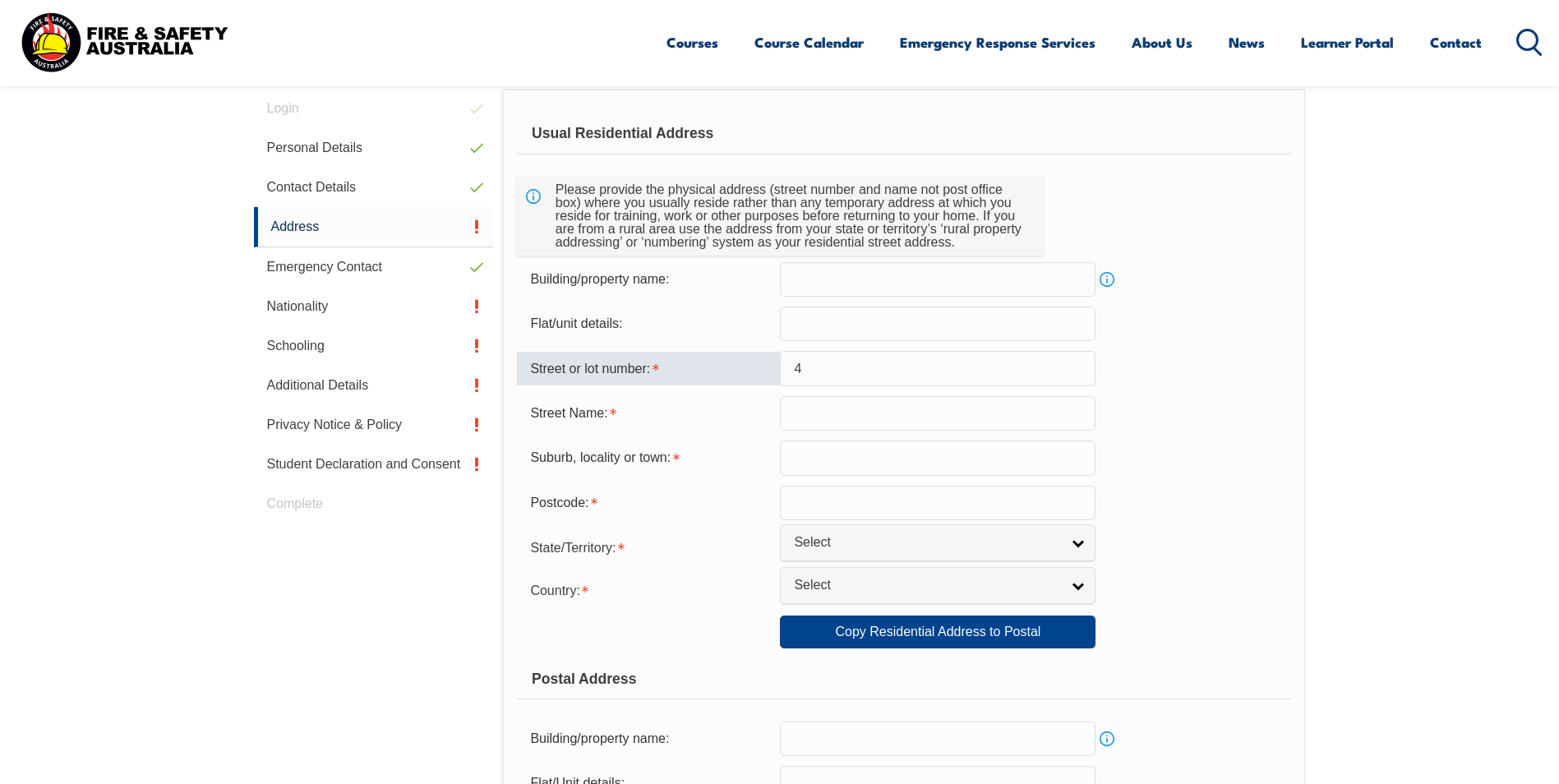 type on "4 Carlingford S" 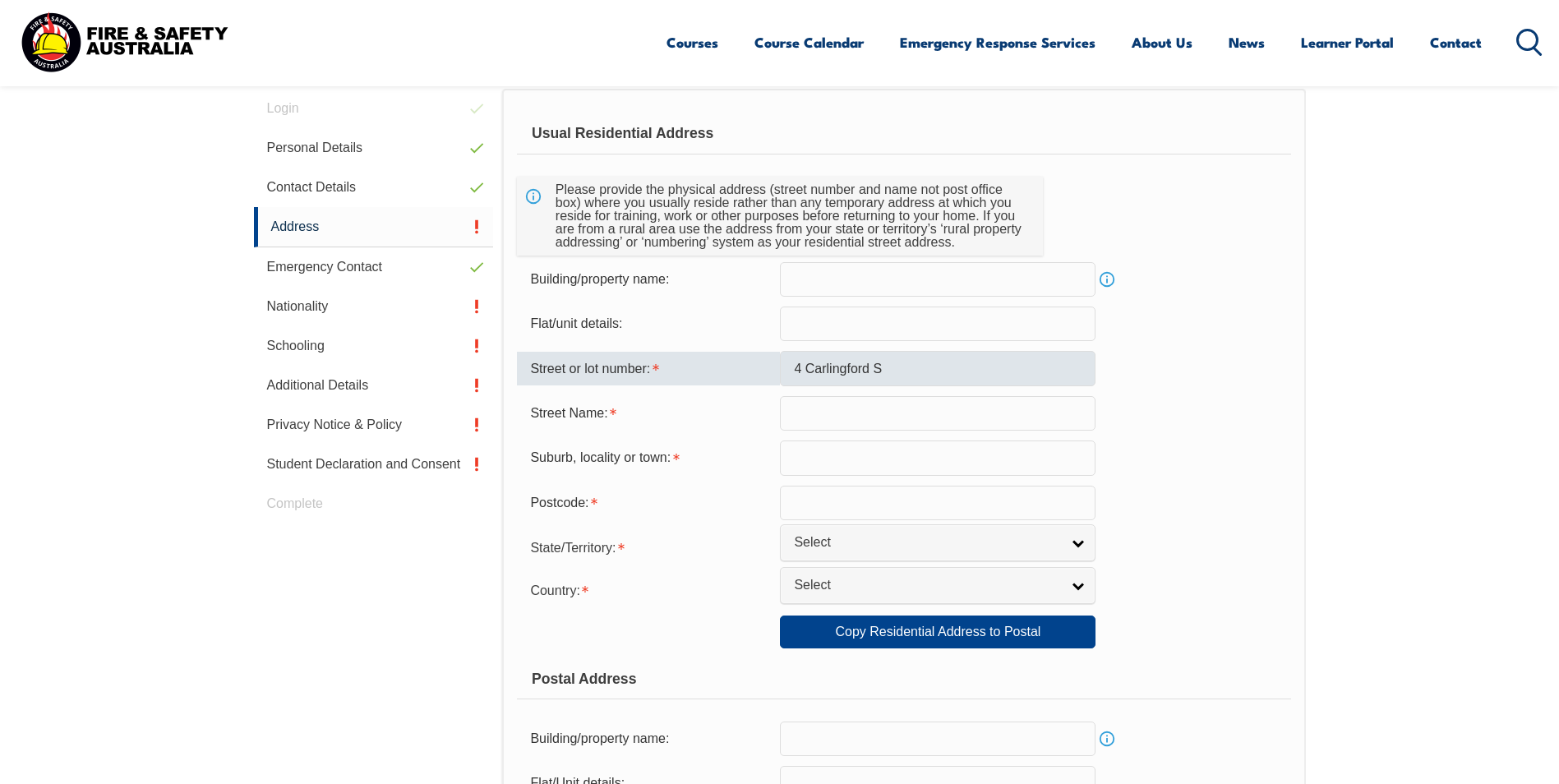 type on "[GEOGRAPHIC_DATA]" 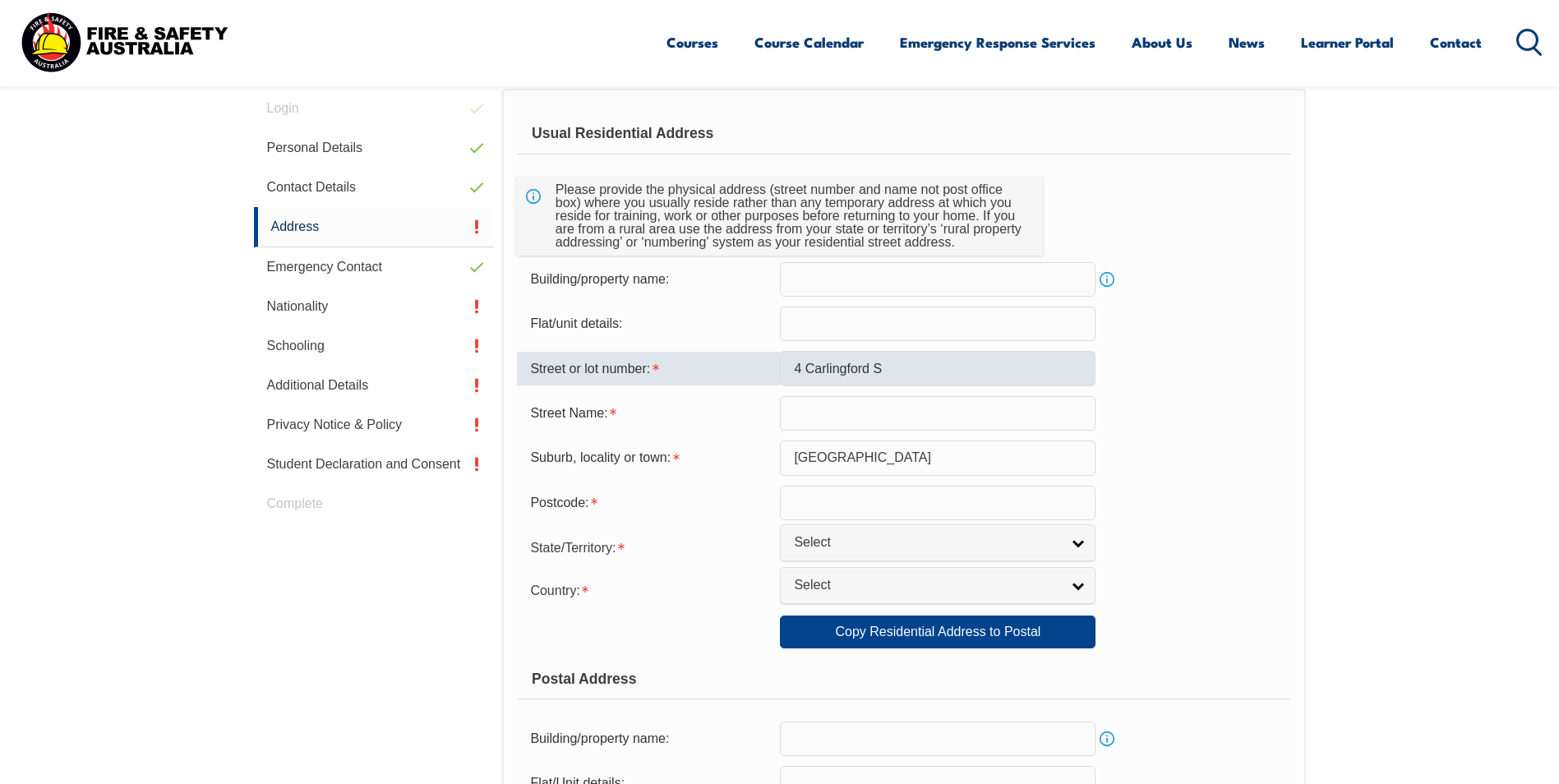type on "2143" 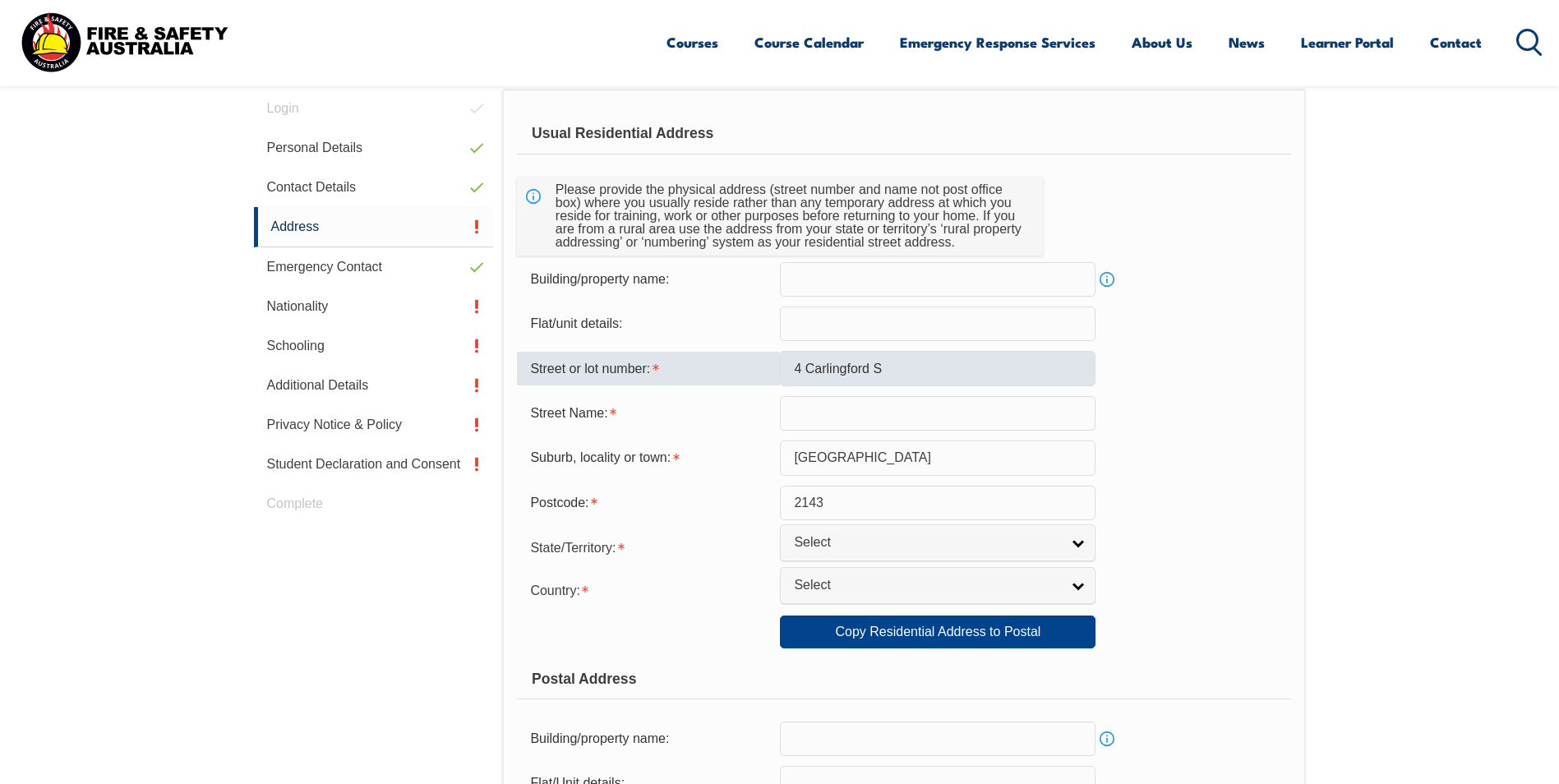 select on "[GEOGRAPHIC_DATA]" 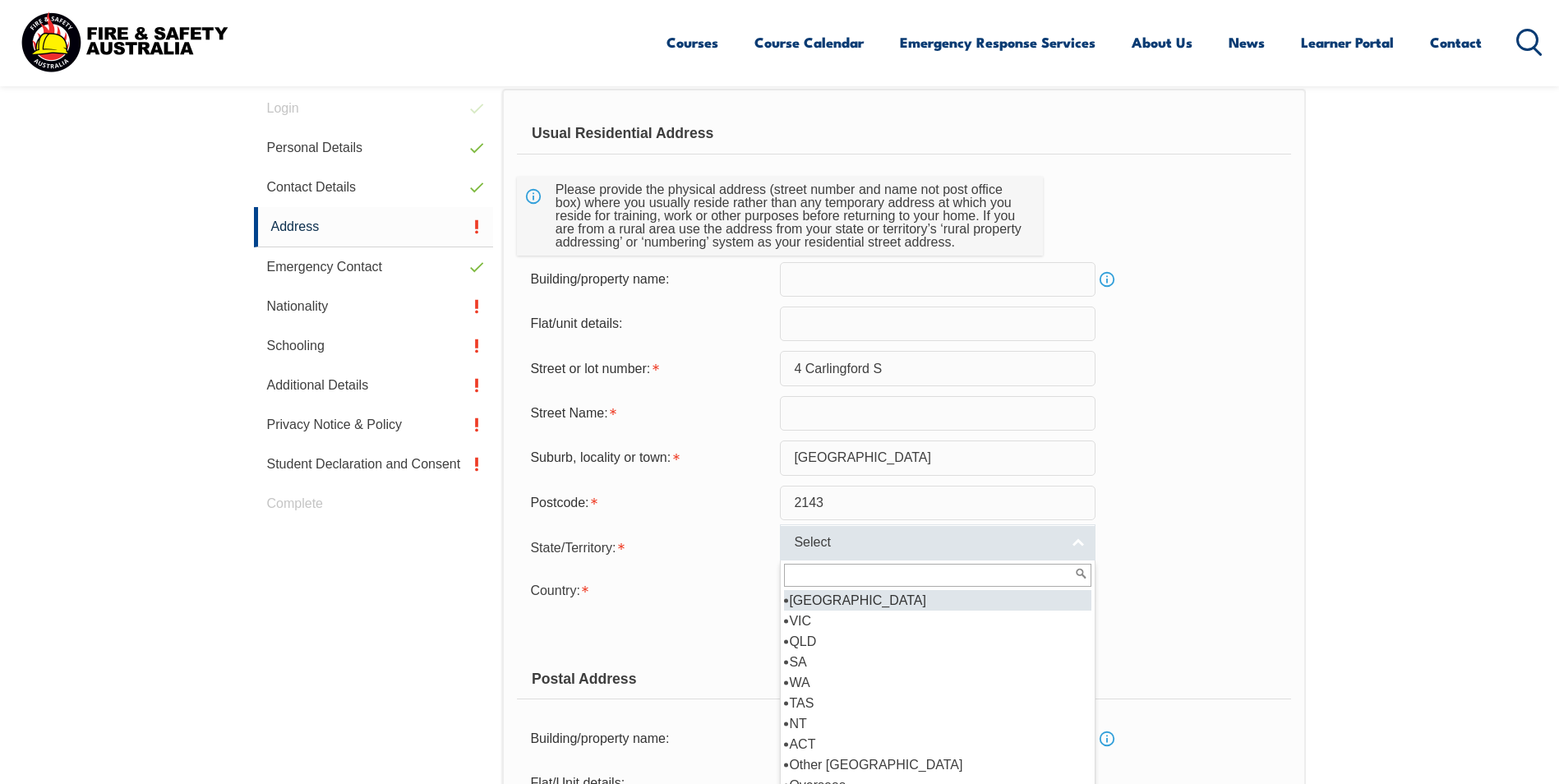 click on "Select" at bounding box center (938, 542) 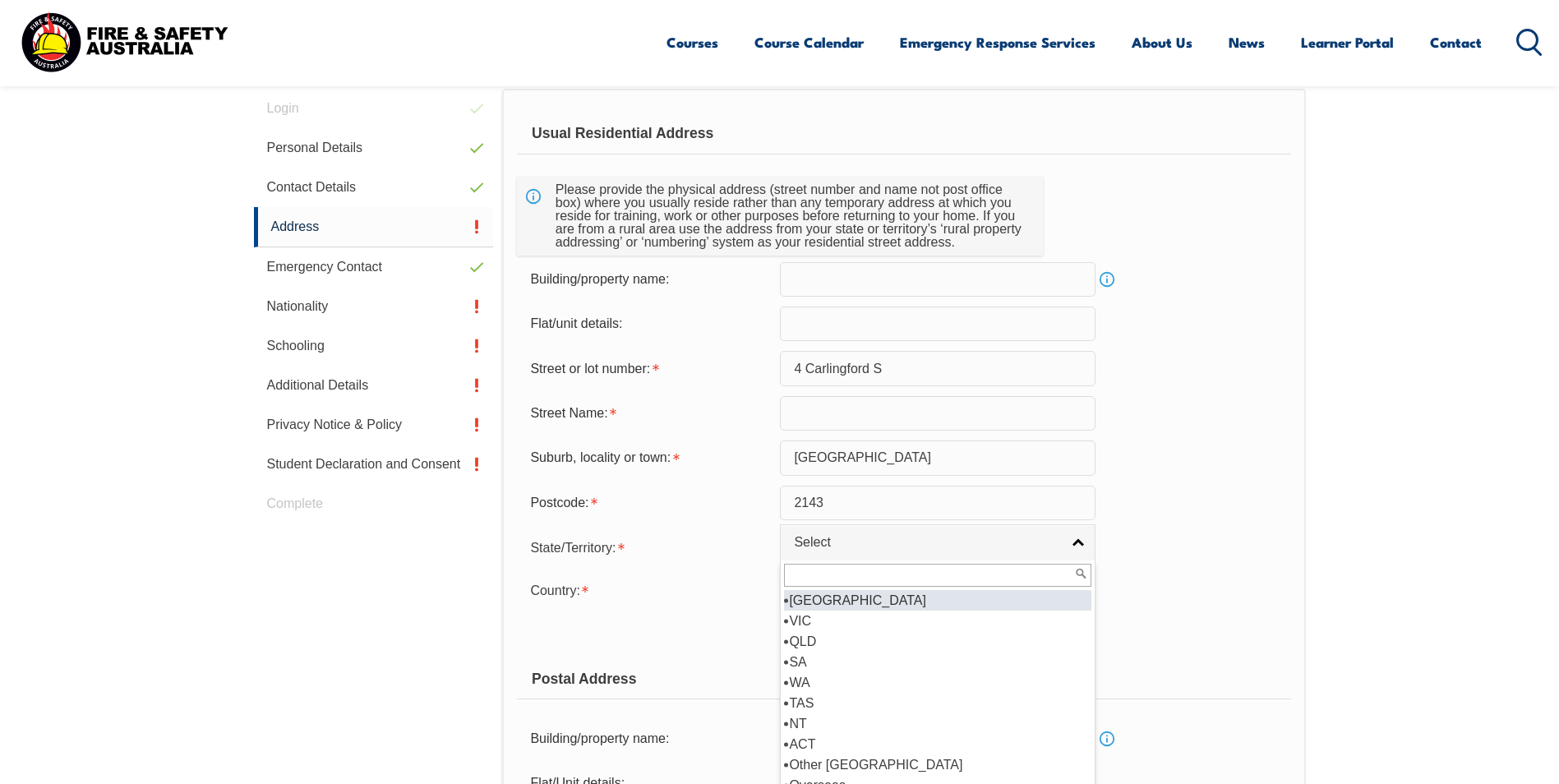 click on "[GEOGRAPHIC_DATA]" at bounding box center [938, 600] 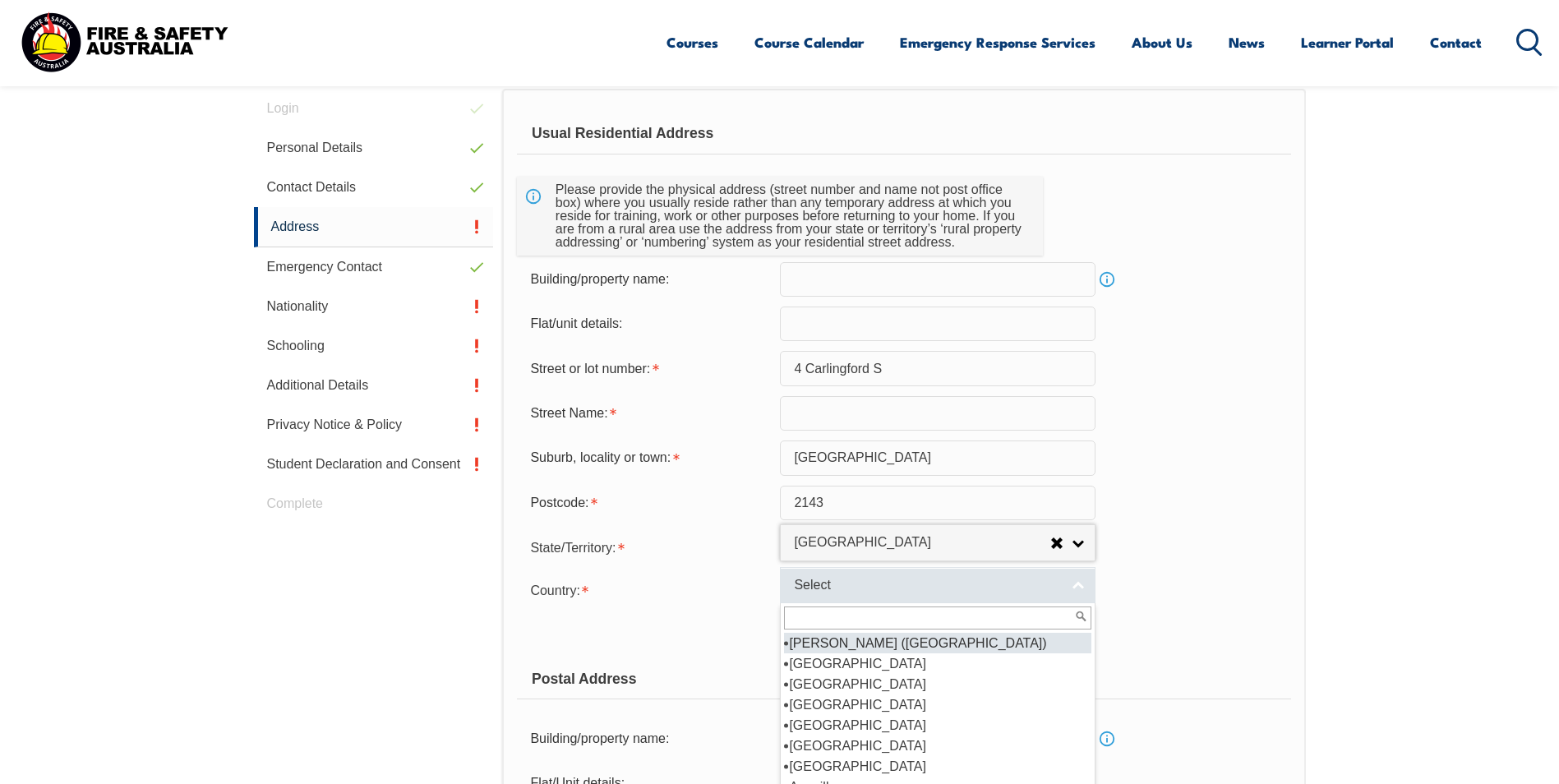 click on "Select" at bounding box center (927, 585) 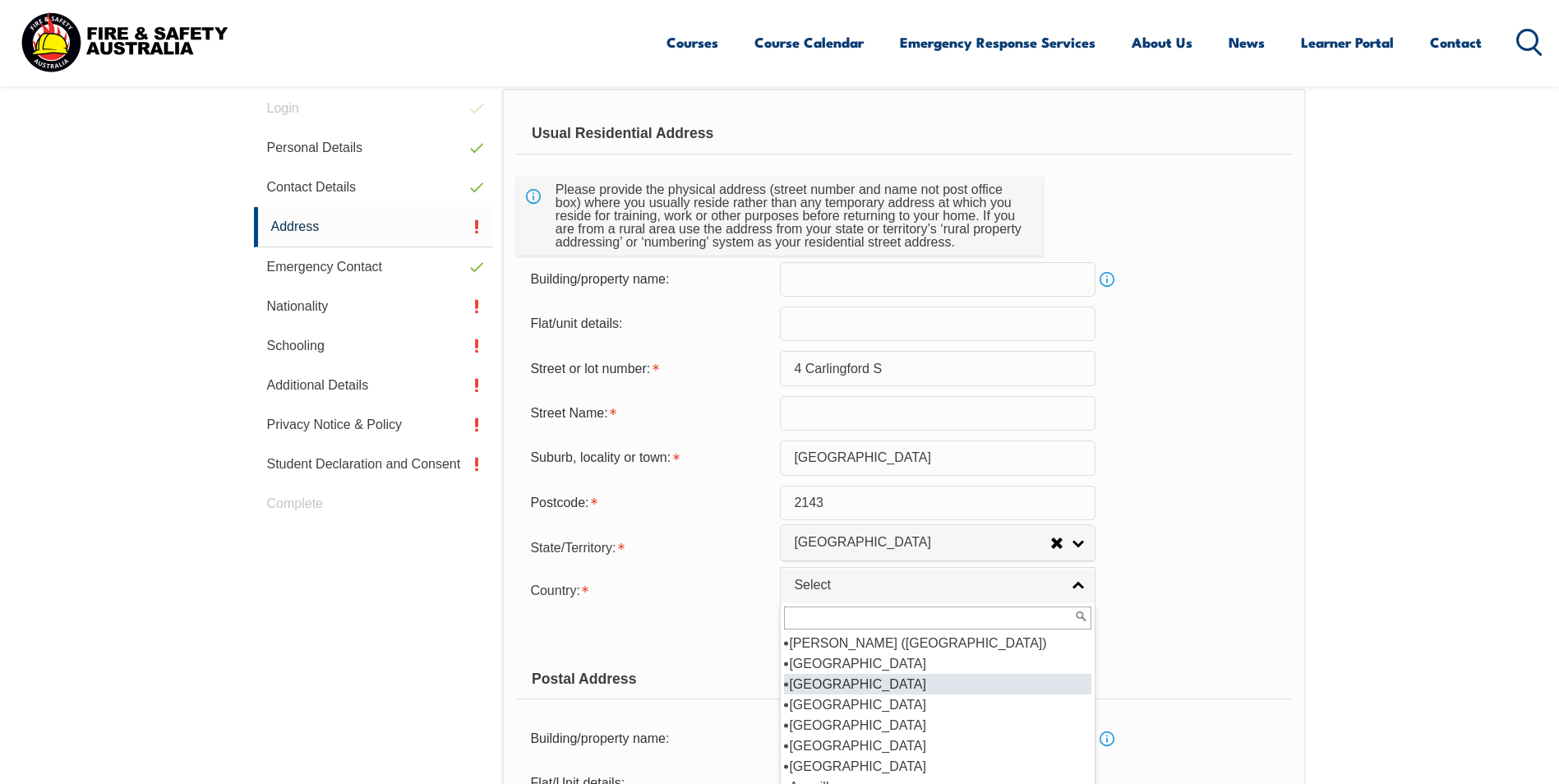 scroll, scrollTop: 164, scrollLeft: 0, axis: vertical 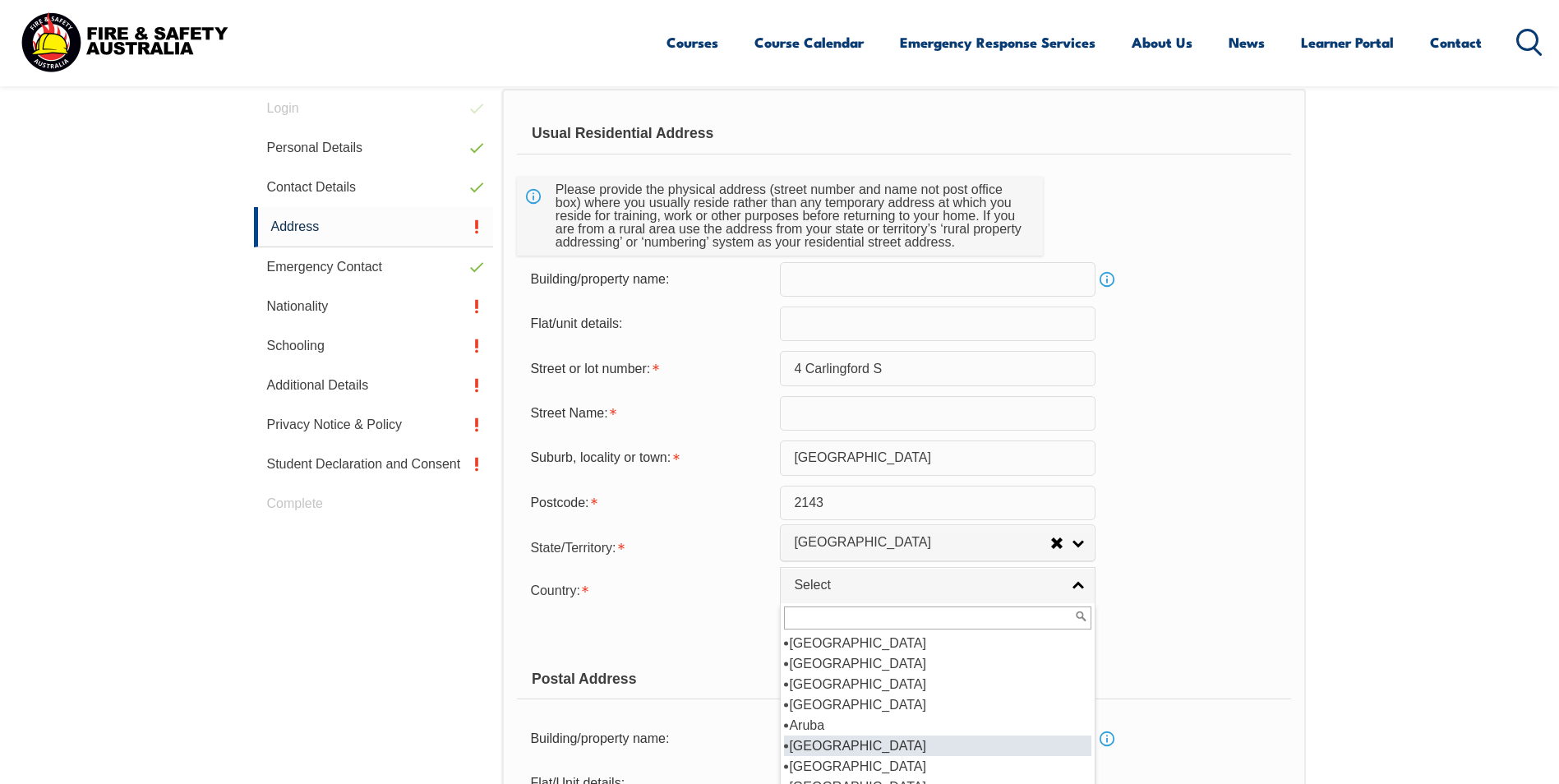 click on "[GEOGRAPHIC_DATA]" at bounding box center (938, 745) 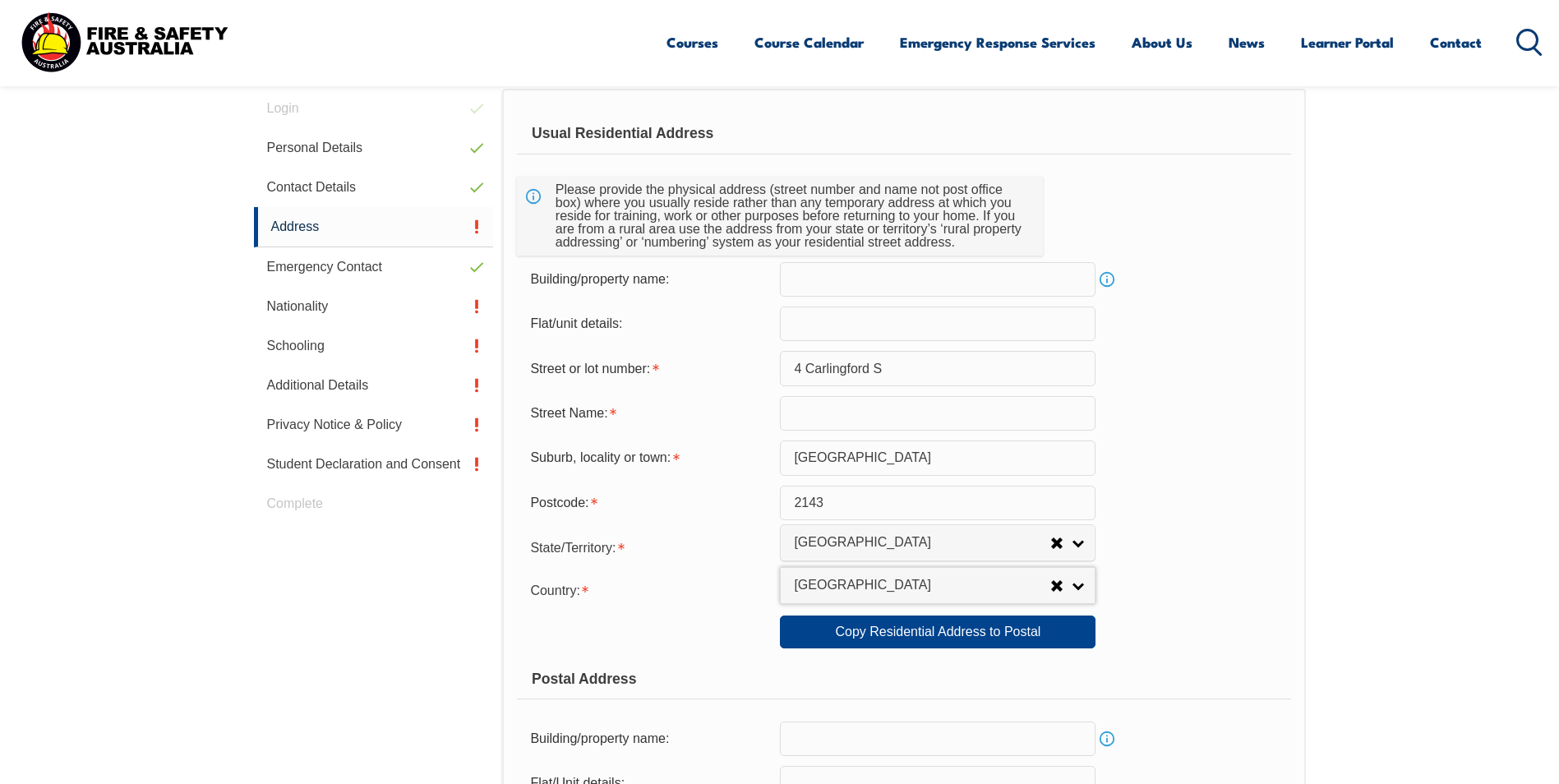 click on "Country: [GEOGRAPHIC_DATA] ([GEOGRAPHIC_DATA]) [GEOGRAPHIC_DATA] [GEOGRAPHIC_DATA] [GEOGRAPHIC_DATA] [GEOGRAPHIC_DATA] [GEOGRAPHIC_DATA] [GEOGRAPHIC_DATA] [GEOGRAPHIC_DATA] [GEOGRAPHIC_DATA] [GEOGRAPHIC_DATA] [GEOGRAPHIC_DATA] [GEOGRAPHIC_DATA] [GEOGRAPHIC_DATA] [GEOGRAPHIC_DATA] [GEOGRAPHIC_DATA] [GEOGRAPHIC_DATA] [GEOGRAPHIC_DATA] [GEOGRAPHIC_DATA] [GEOGRAPHIC_DATA] [GEOGRAPHIC_DATA] [GEOGRAPHIC_DATA] [GEOGRAPHIC_DATA] [GEOGRAPHIC_DATA] [GEOGRAPHIC_DATA] [GEOGRAPHIC_DATA] [GEOGRAPHIC_DATA] [GEOGRAPHIC_DATA] [GEOGRAPHIC_DATA] [GEOGRAPHIC_DATA] [GEOGRAPHIC_DATA], [GEOGRAPHIC_DATA] [GEOGRAPHIC_DATA] [GEOGRAPHIC_DATA] [GEOGRAPHIC_DATA] [GEOGRAPHIC_DATA] [GEOGRAPHIC_DATA] [GEOGRAPHIC_DATA] [GEOGRAPHIC_DATA] [GEOGRAPHIC_DATA] [GEOGRAPHIC_DATA] [GEOGRAPHIC_DATA] [GEOGRAPHIC_DATA] [GEOGRAPHIC_DATA] [GEOGRAPHIC_DATA] [GEOGRAPHIC_DATA] [GEOGRAPHIC_DATA] [GEOGRAPHIC_DATA] [GEOGRAPHIC_DATA] [GEOGRAPHIC_DATA] [GEOGRAPHIC_DATA] (excludes [GEOGRAPHIC_DATA] and [GEOGRAPHIC_DATA]) [GEOGRAPHIC_DATA] [GEOGRAPHIC_DATA] [GEOGRAPHIC_DATA], [GEOGRAPHIC_DATA], [GEOGRAPHIC_DATA] [GEOGRAPHIC_DATA] Cote d'Ivoire [GEOGRAPHIC_DATA] [GEOGRAPHIC_DATA] [GEOGRAPHIC_DATA] [GEOGRAPHIC_DATA] [GEOGRAPHIC_DATA] [GEOGRAPHIC_DATA] [GEOGRAPHIC_DATA] [GEOGRAPHIC_DATA] [GEOGRAPHIC_DATA] [GEOGRAPHIC_DATA] [GEOGRAPHIC_DATA] [GEOGRAPHIC_DATA][PERSON_NAME][GEOGRAPHIC_DATA] [GEOGRAPHIC_DATA] [GEOGRAPHIC_DATA] [GEOGRAPHIC_DATA] [GEOGRAPHIC_DATA] [GEOGRAPHIC_DATA] [GEOGRAPHIC_DATA] [GEOGRAPHIC_DATA] [GEOGRAPHIC_DATA] [GEOGRAPHIC_DATA] [GEOGRAPHIC_DATA] [GEOGRAPHIC_DATA] [GEOGRAPHIC_DATA] [GEOGRAPHIC_DATA] [GEOGRAPHIC_DATA] [US_STATE] [GEOGRAPHIC_DATA] [GEOGRAPHIC_DATA] [GEOGRAPHIC_DATA] [GEOGRAPHIC_DATA]" at bounding box center (903, 589) 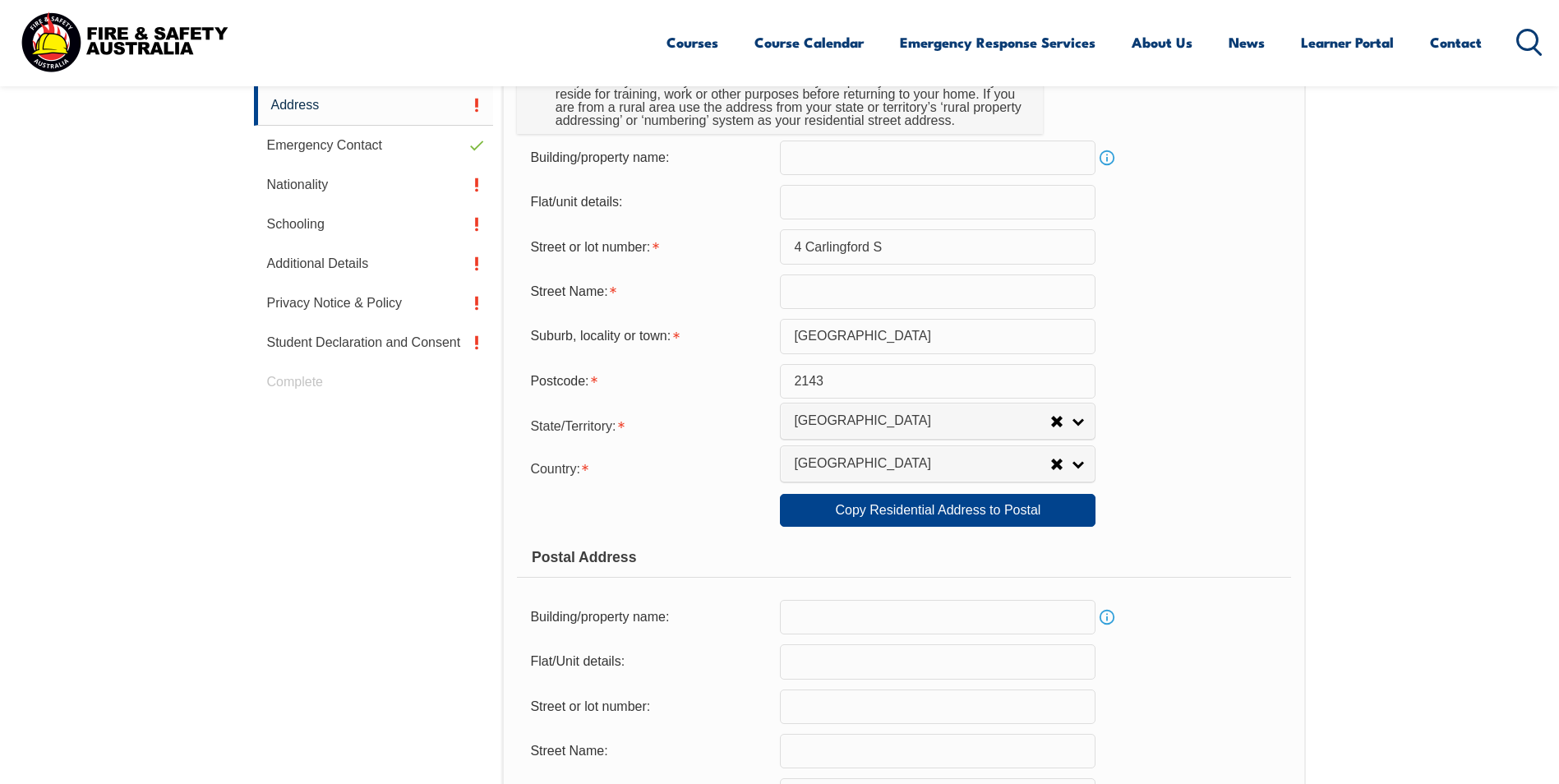 scroll, scrollTop: 576, scrollLeft: 0, axis: vertical 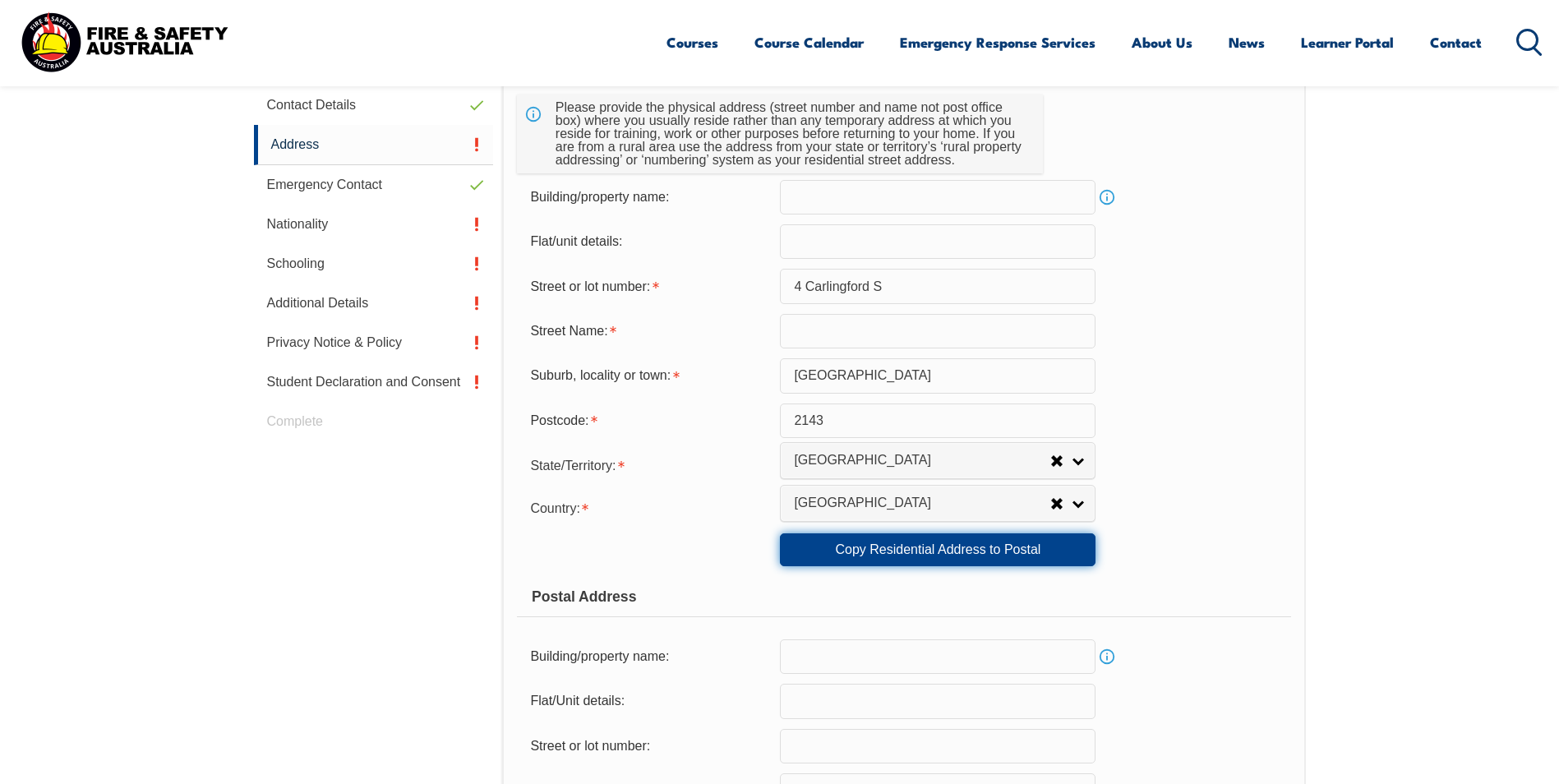 click on "Copy Residential Address to Postal" at bounding box center (938, 550) 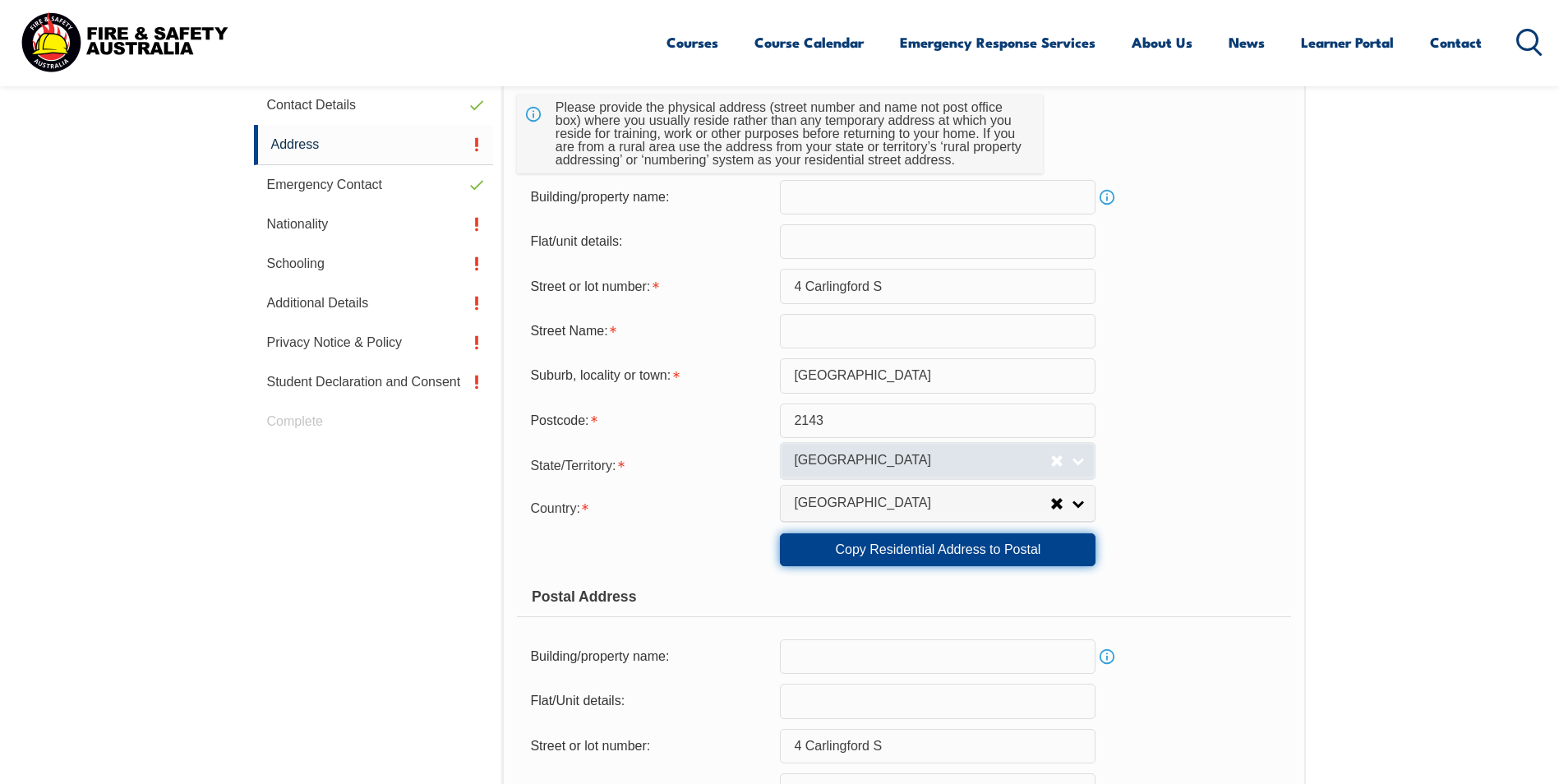 scroll, scrollTop: 987, scrollLeft: 0, axis: vertical 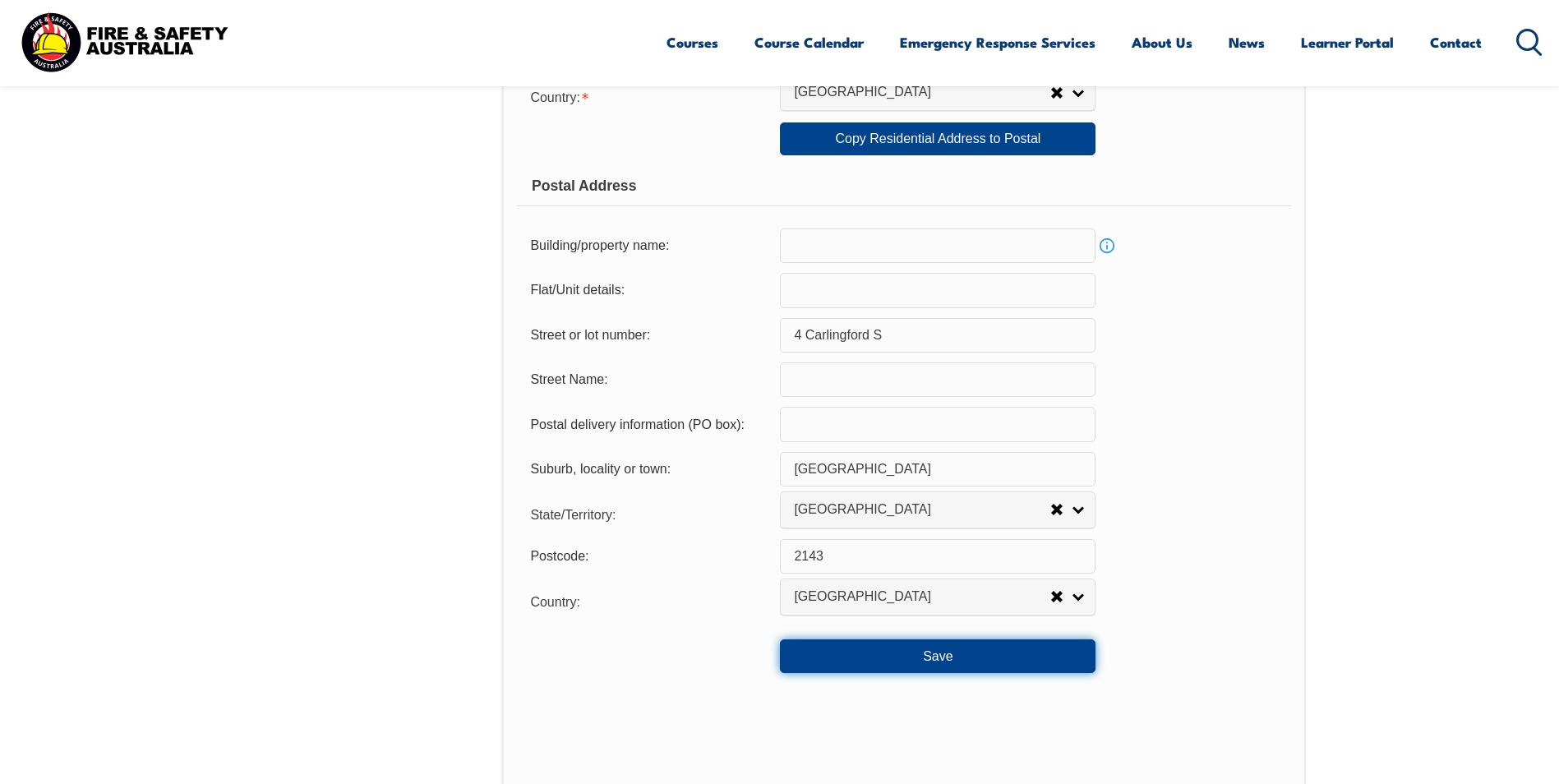 click on "Save" at bounding box center (938, 656) 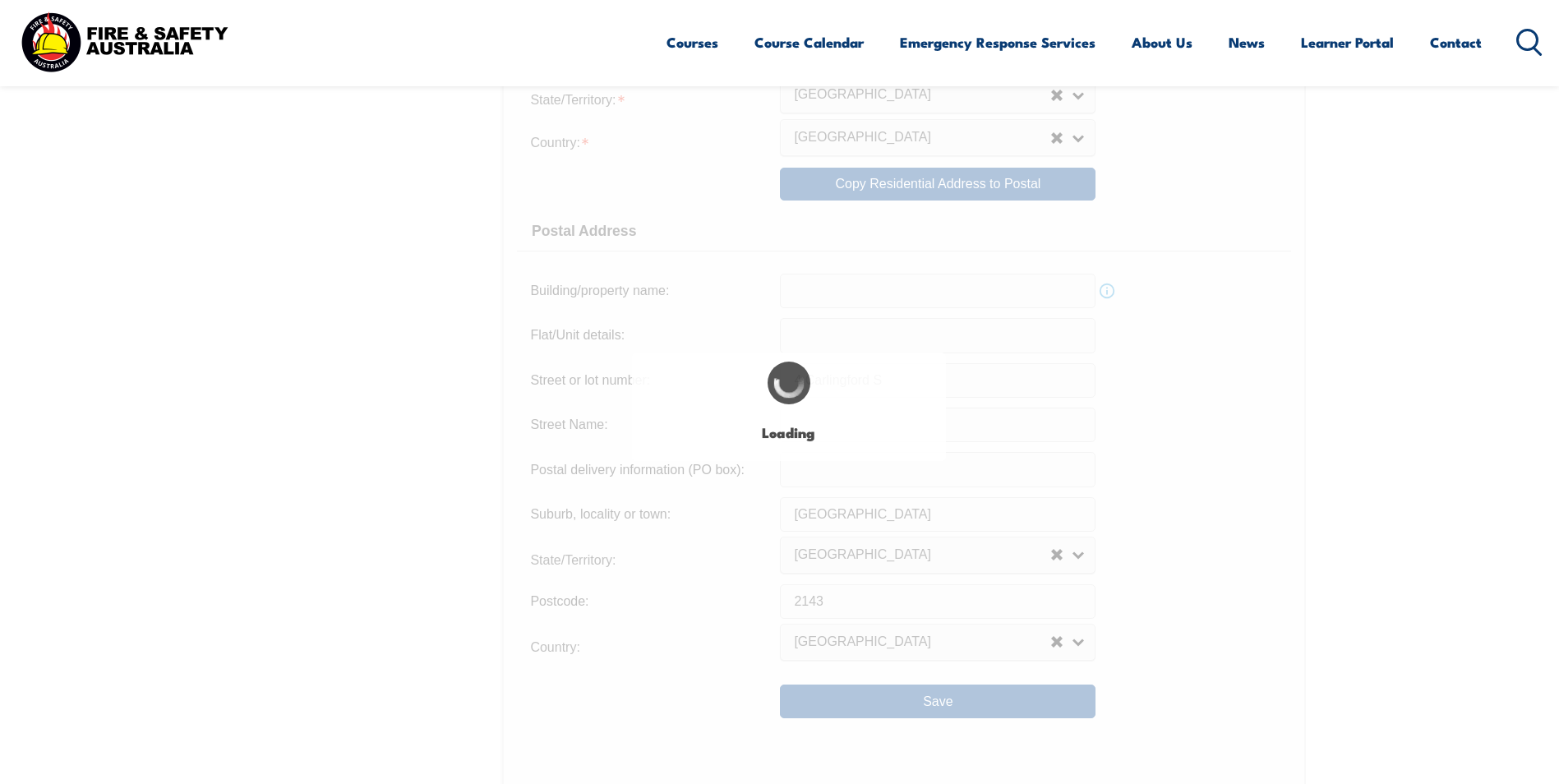 scroll, scrollTop: 929, scrollLeft: 0, axis: vertical 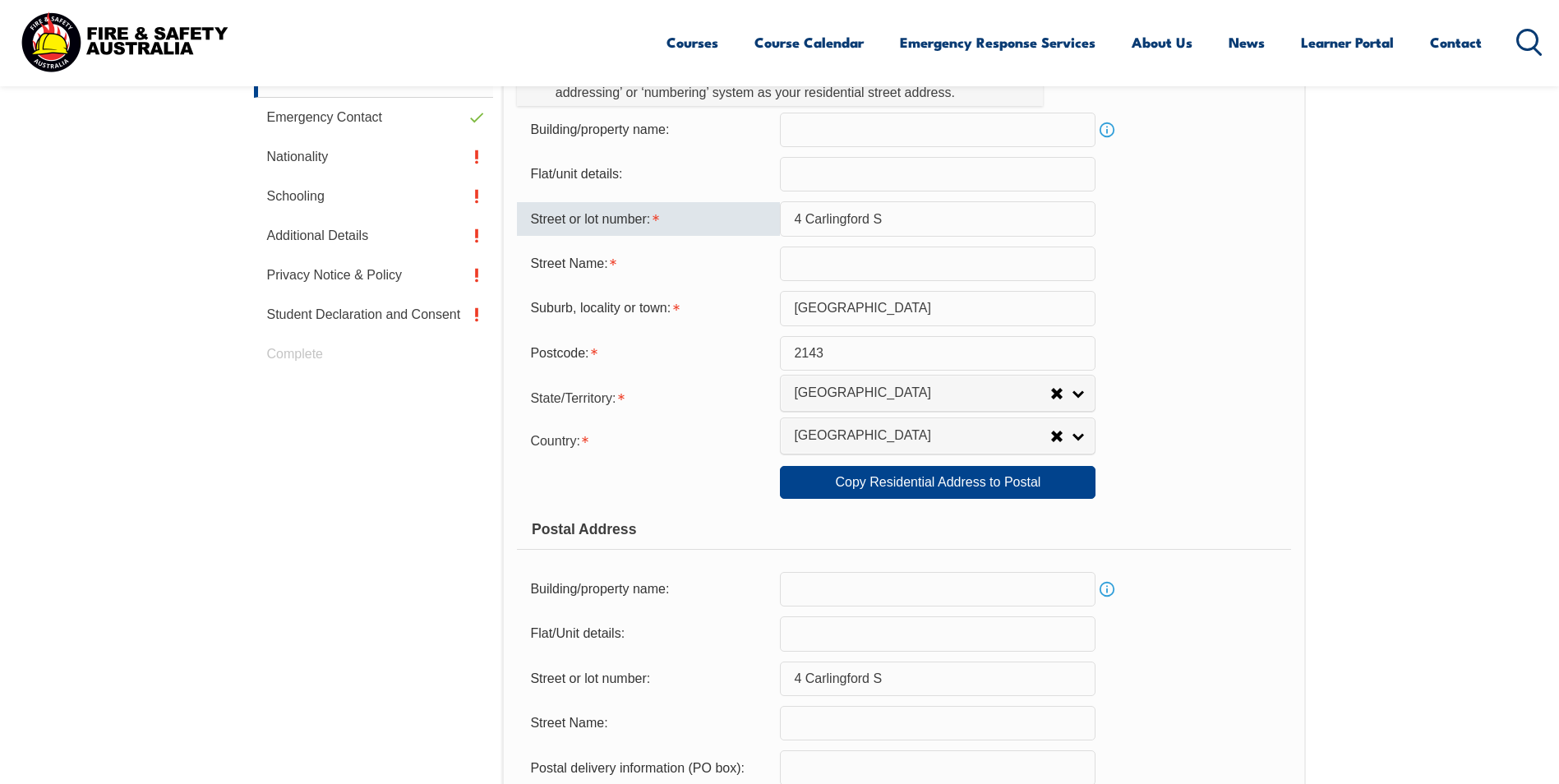 drag, startPoint x: 888, startPoint y: 216, endPoint x: 805, endPoint y: 221, distance: 83.15047 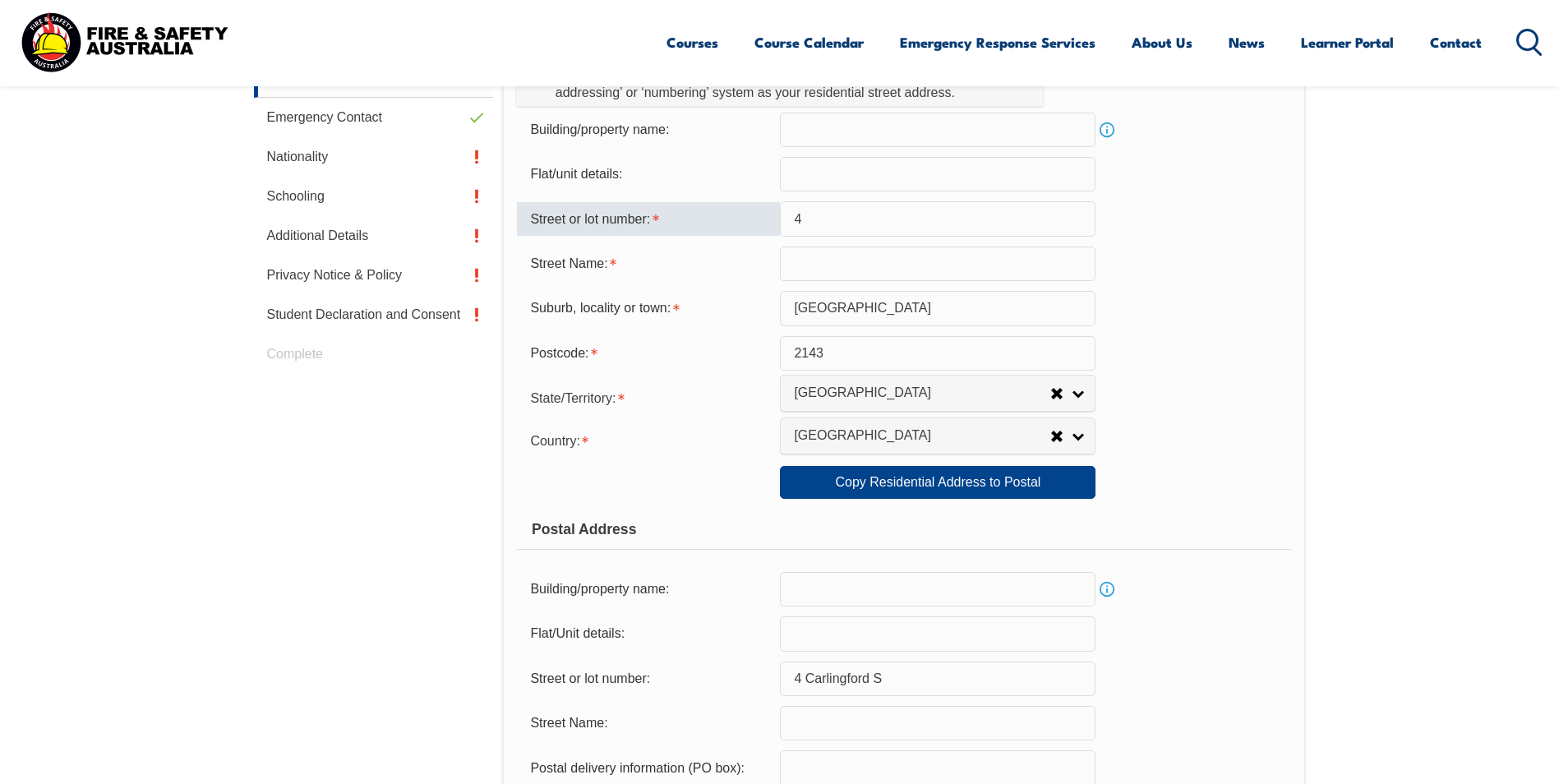 type on "4" 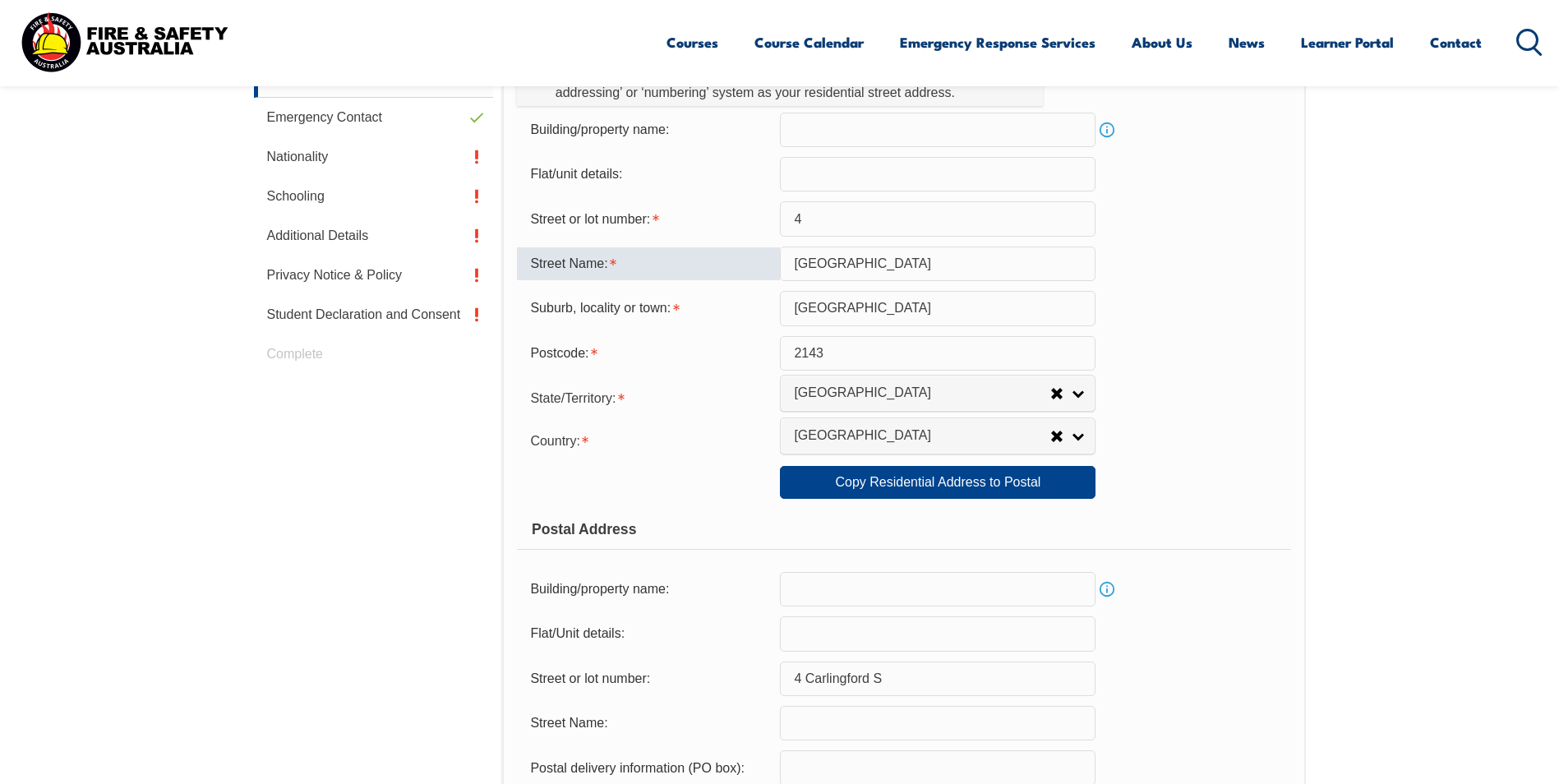 drag, startPoint x: 912, startPoint y: 266, endPoint x: 638, endPoint y: 256, distance: 274.1824 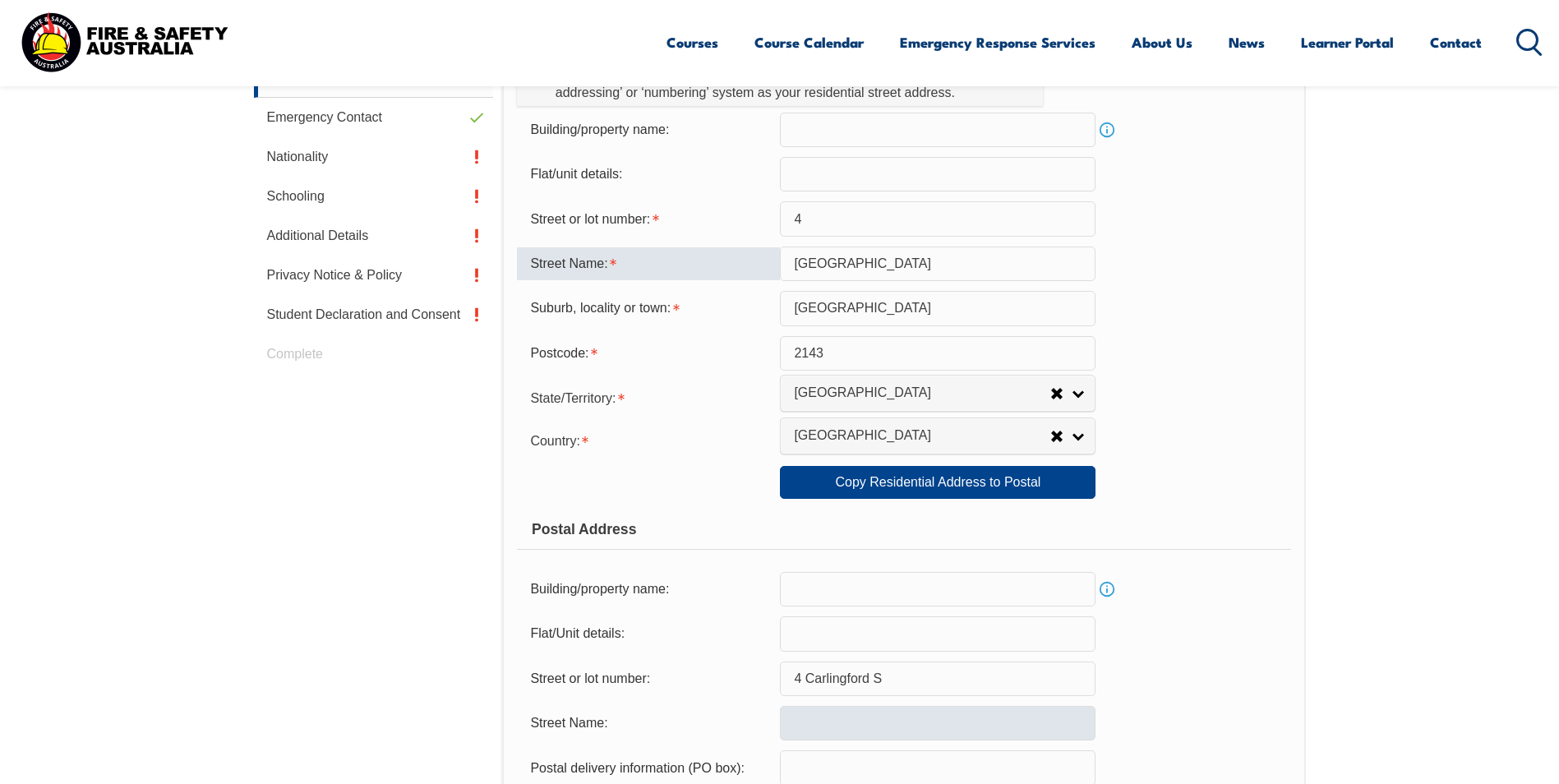 type on "[GEOGRAPHIC_DATA]" 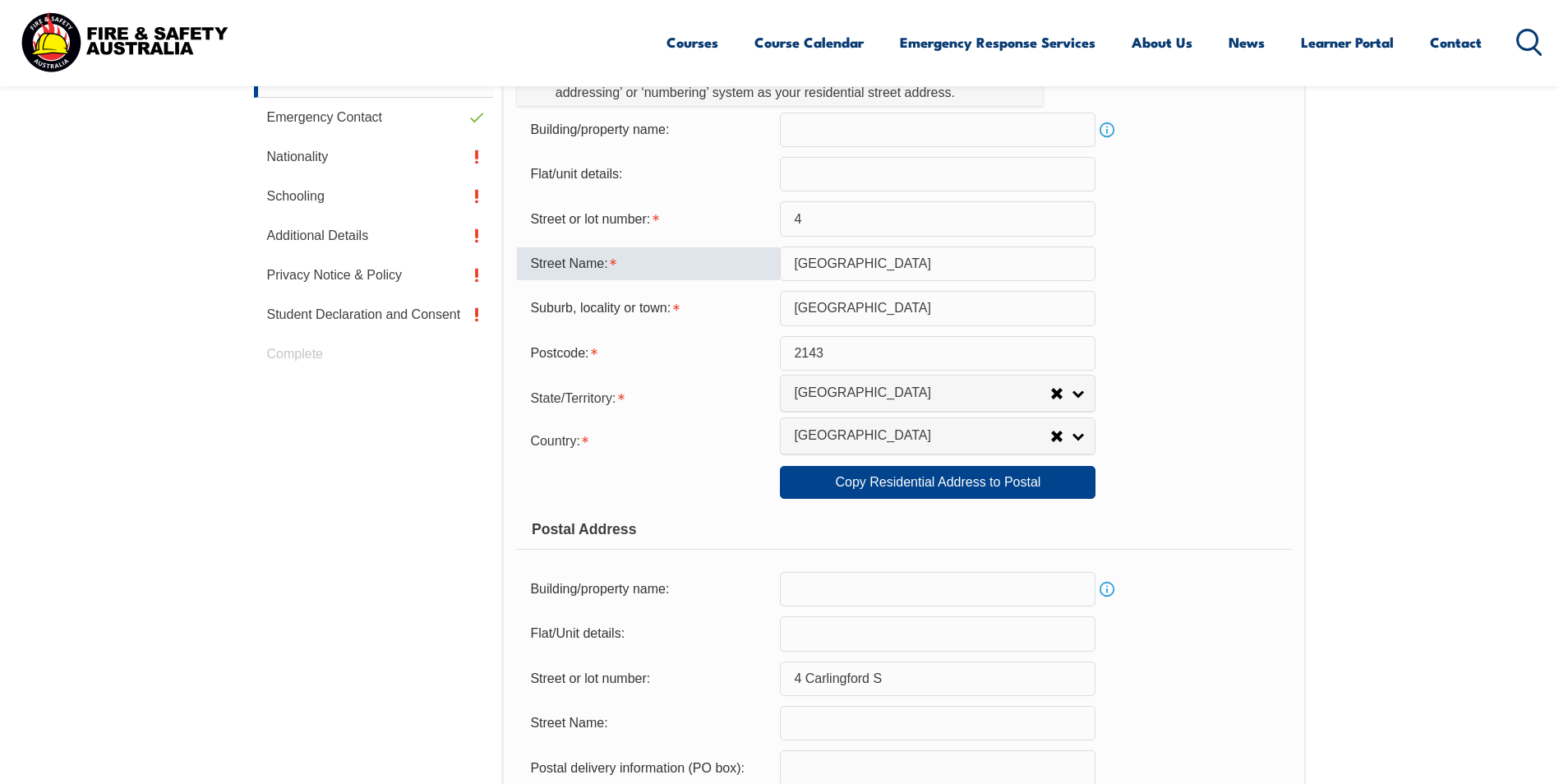 click at bounding box center (938, 723) 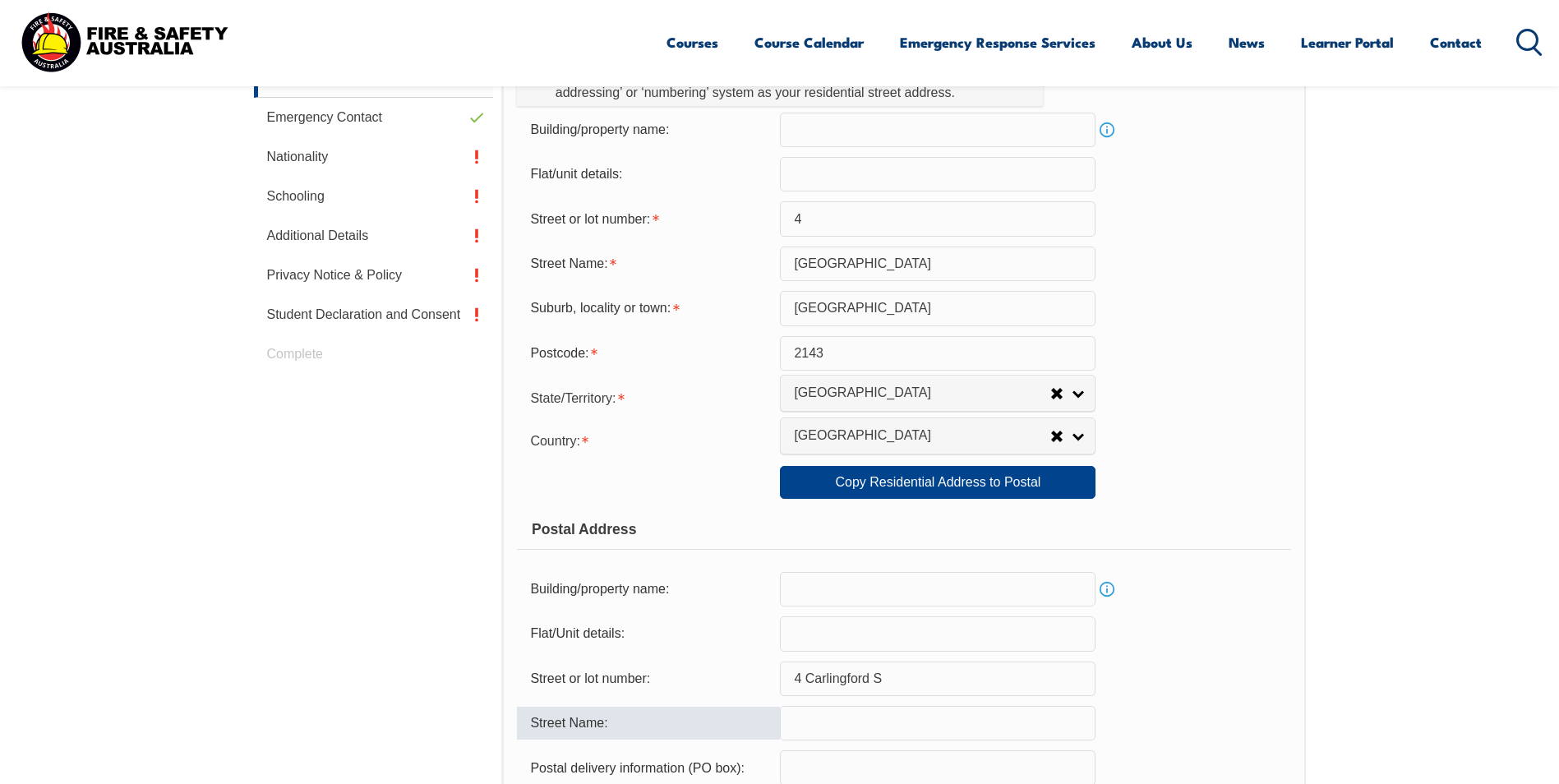 paste on "[GEOGRAPHIC_DATA]" 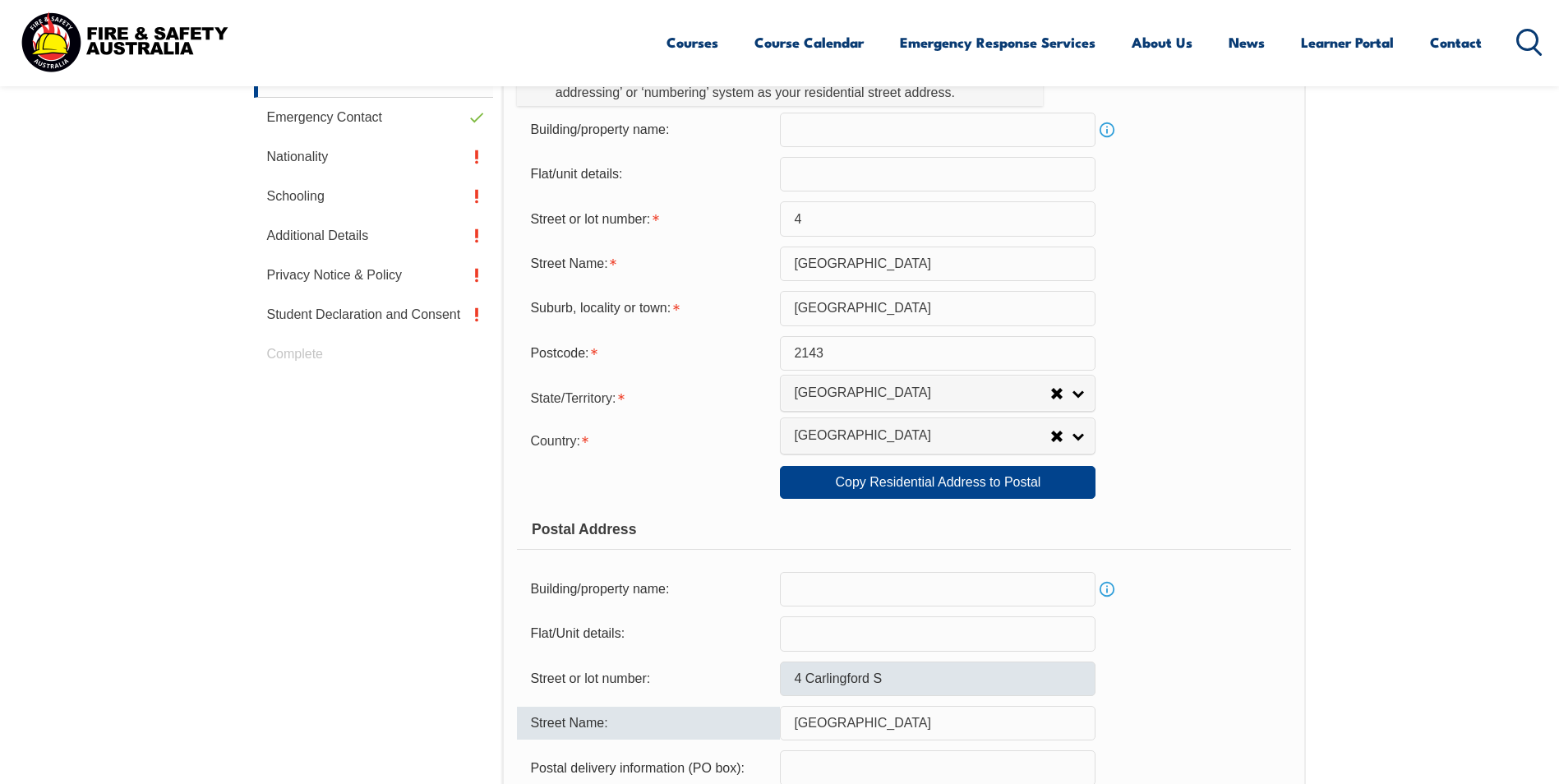 type on "[GEOGRAPHIC_DATA]" 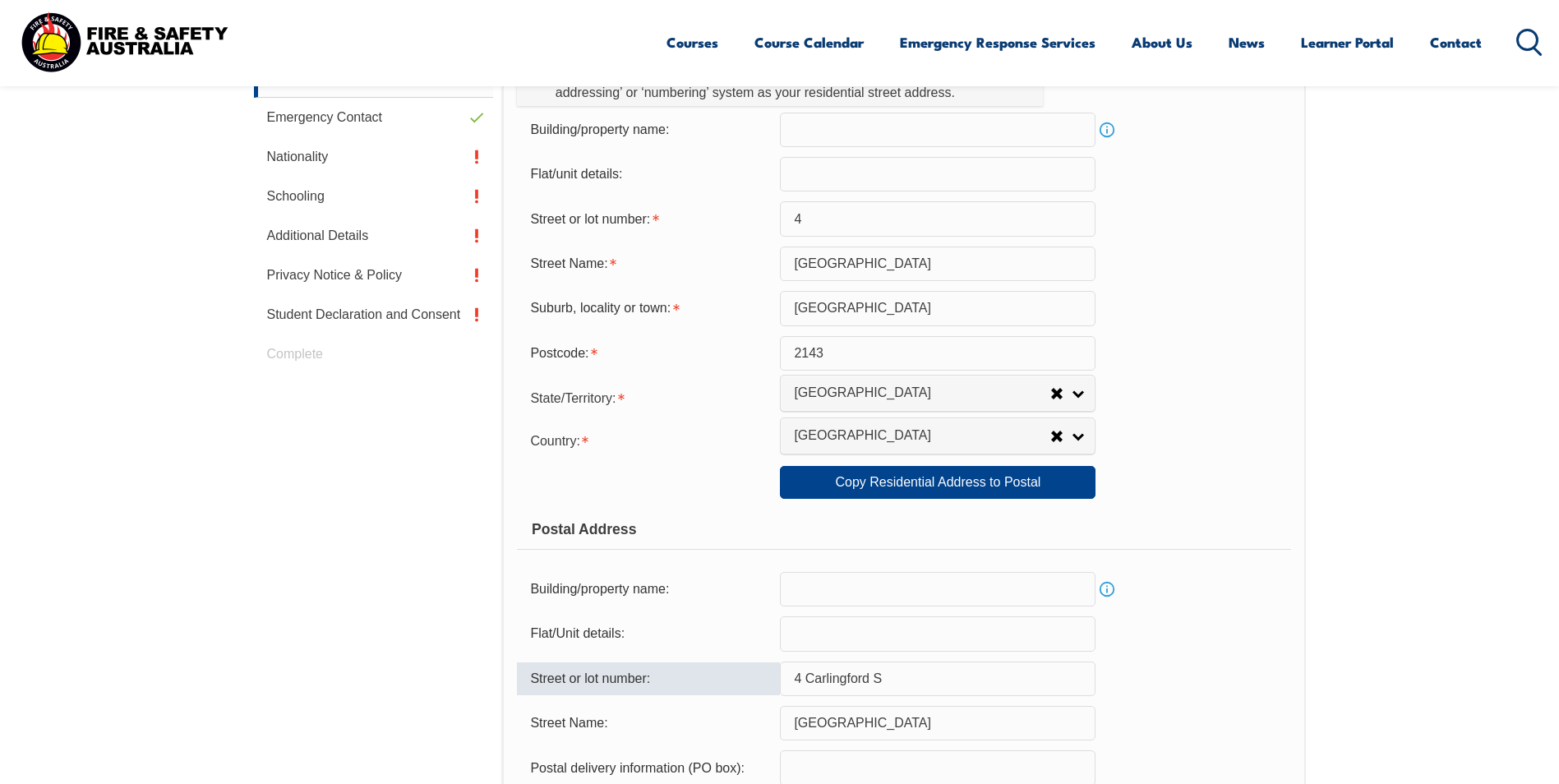 drag, startPoint x: 902, startPoint y: 680, endPoint x: 805, endPoint y: 675, distance: 97.1288 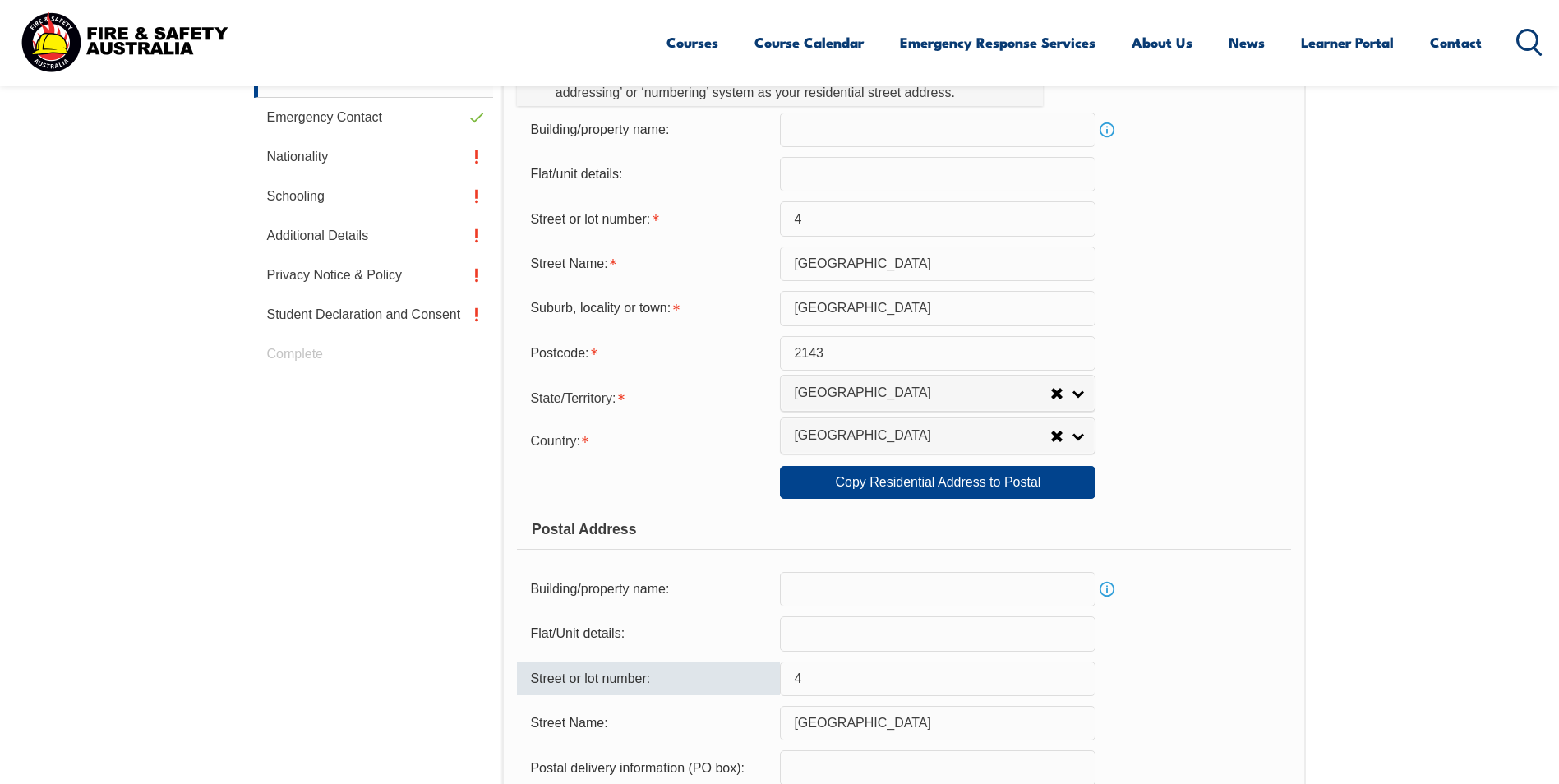 type on "4" 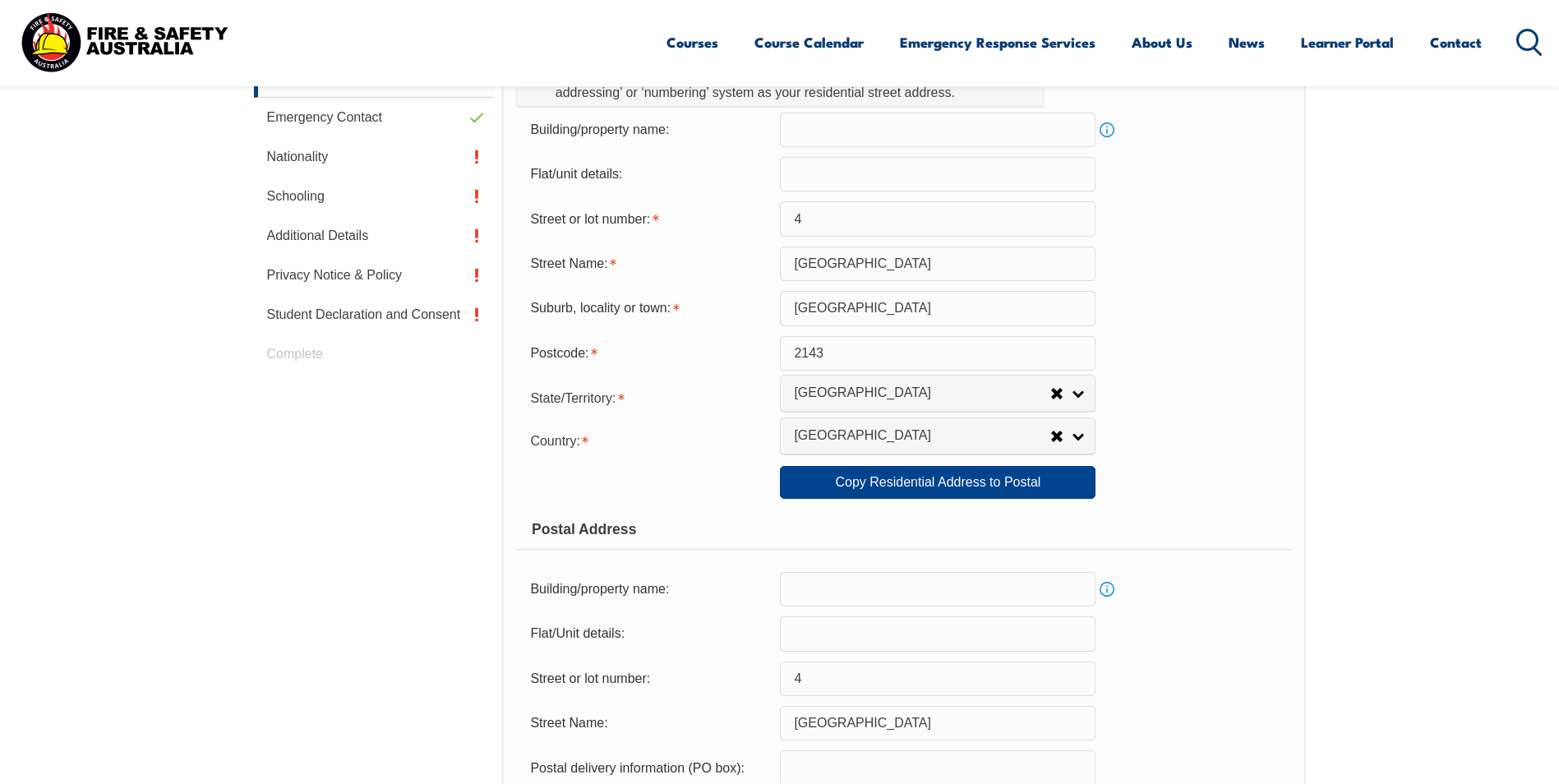 scroll, scrollTop: 1137, scrollLeft: 0, axis: vertical 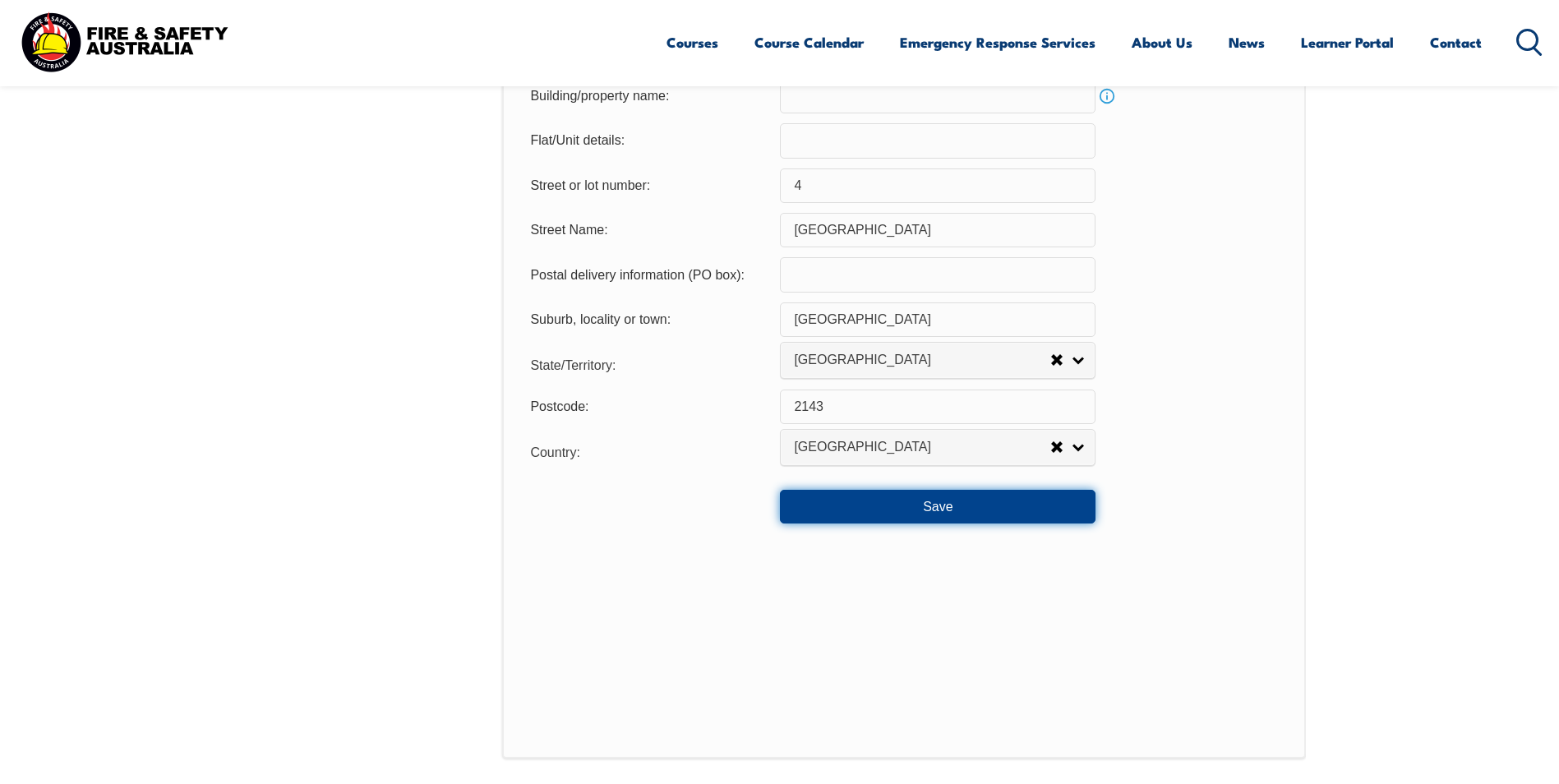 click on "Save" at bounding box center [938, 506] 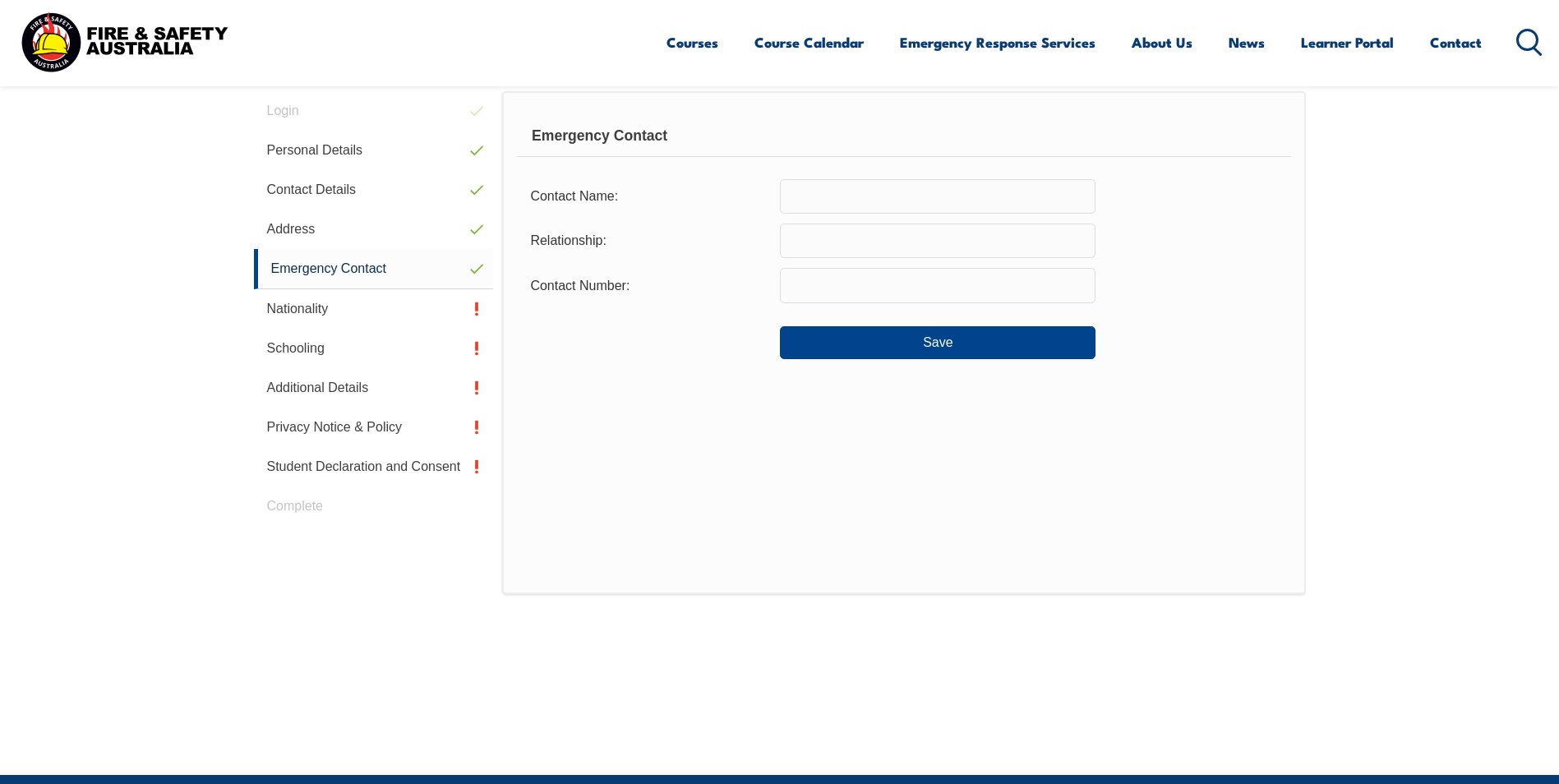 scroll, scrollTop: 448, scrollLeft: 0, axis: vertical 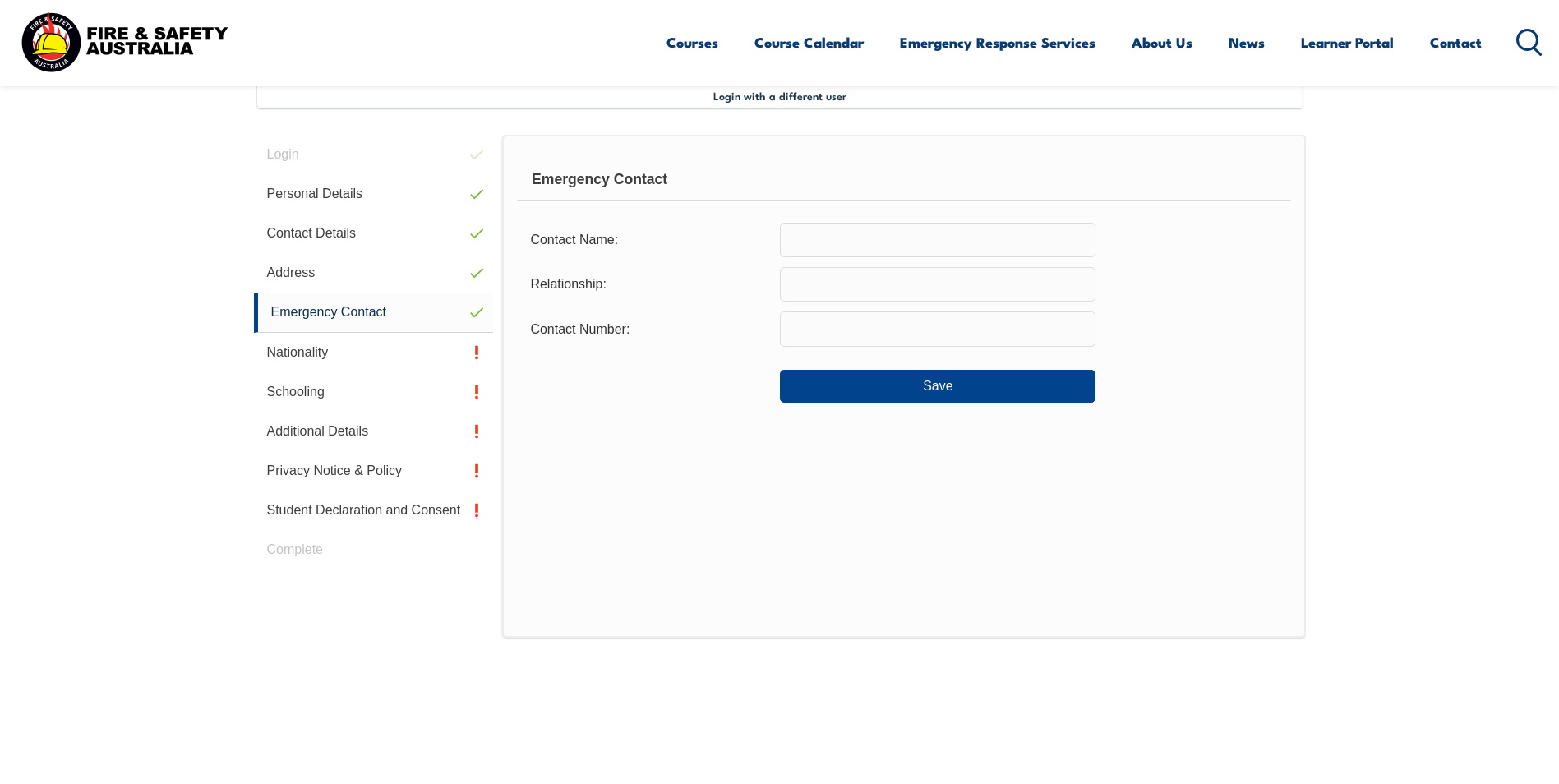click at bounding box center (938, 240) 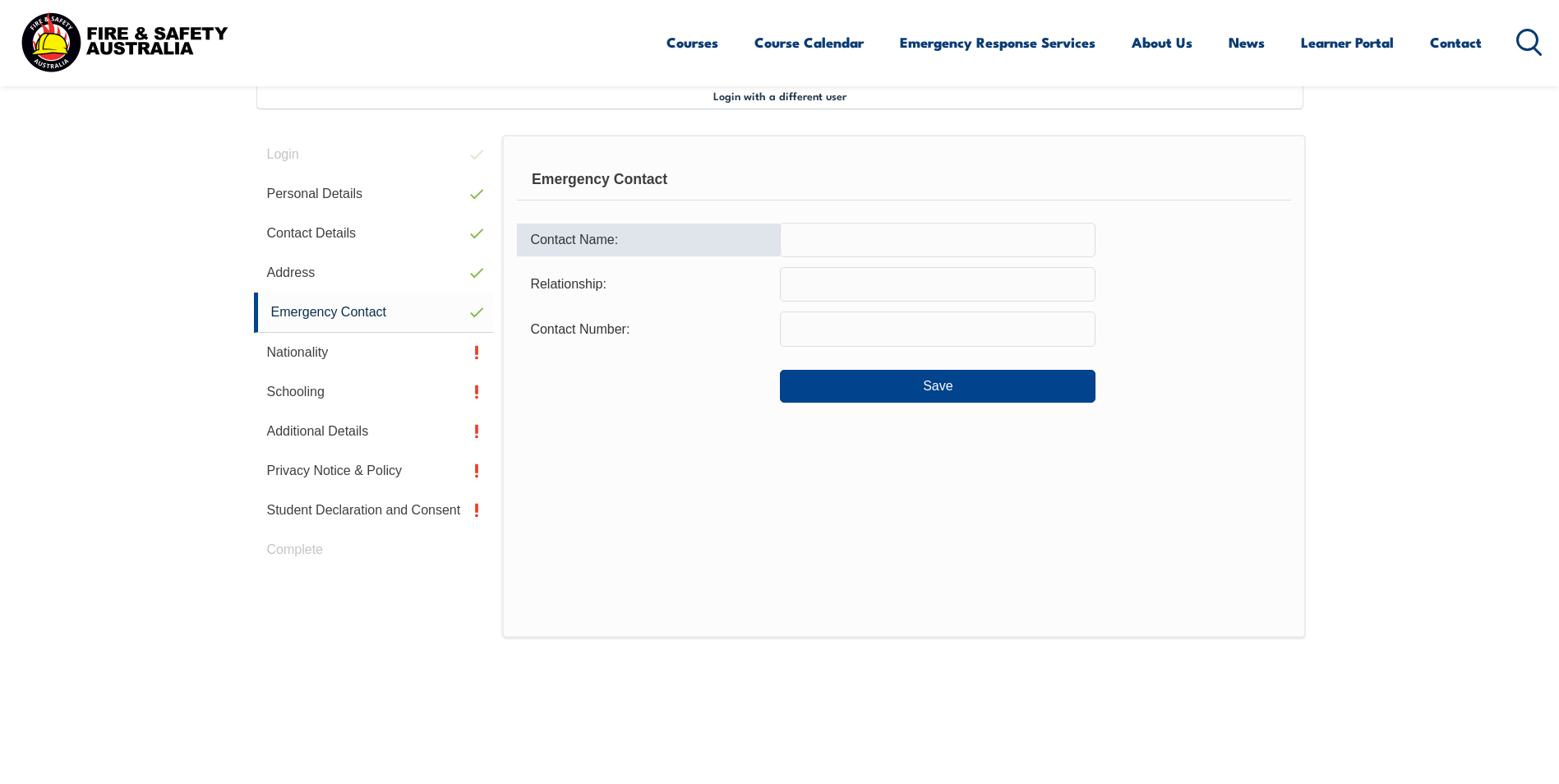 type on "[PERSON_NAME] [PERSON_NAME]" 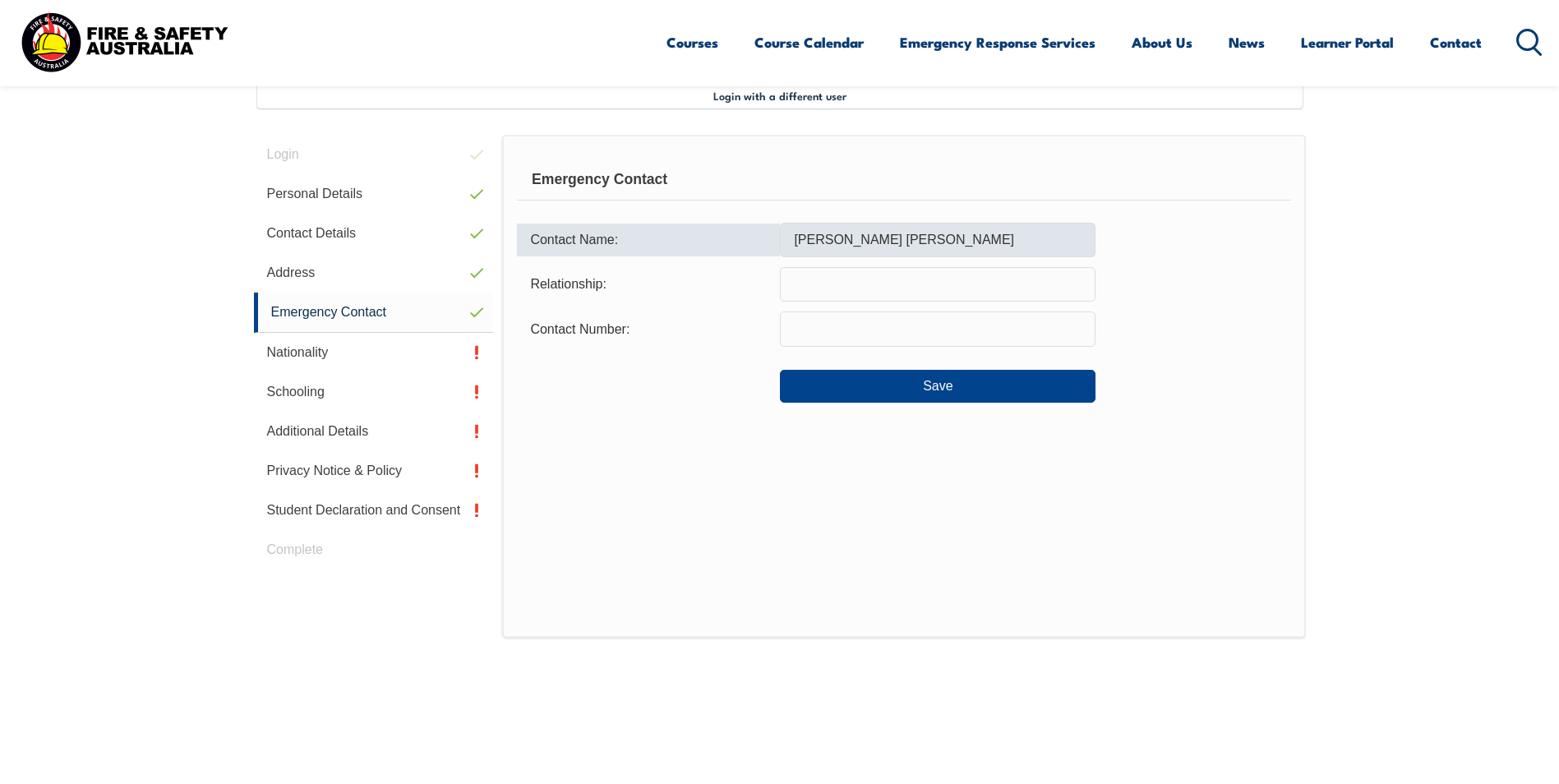type on "Brother" 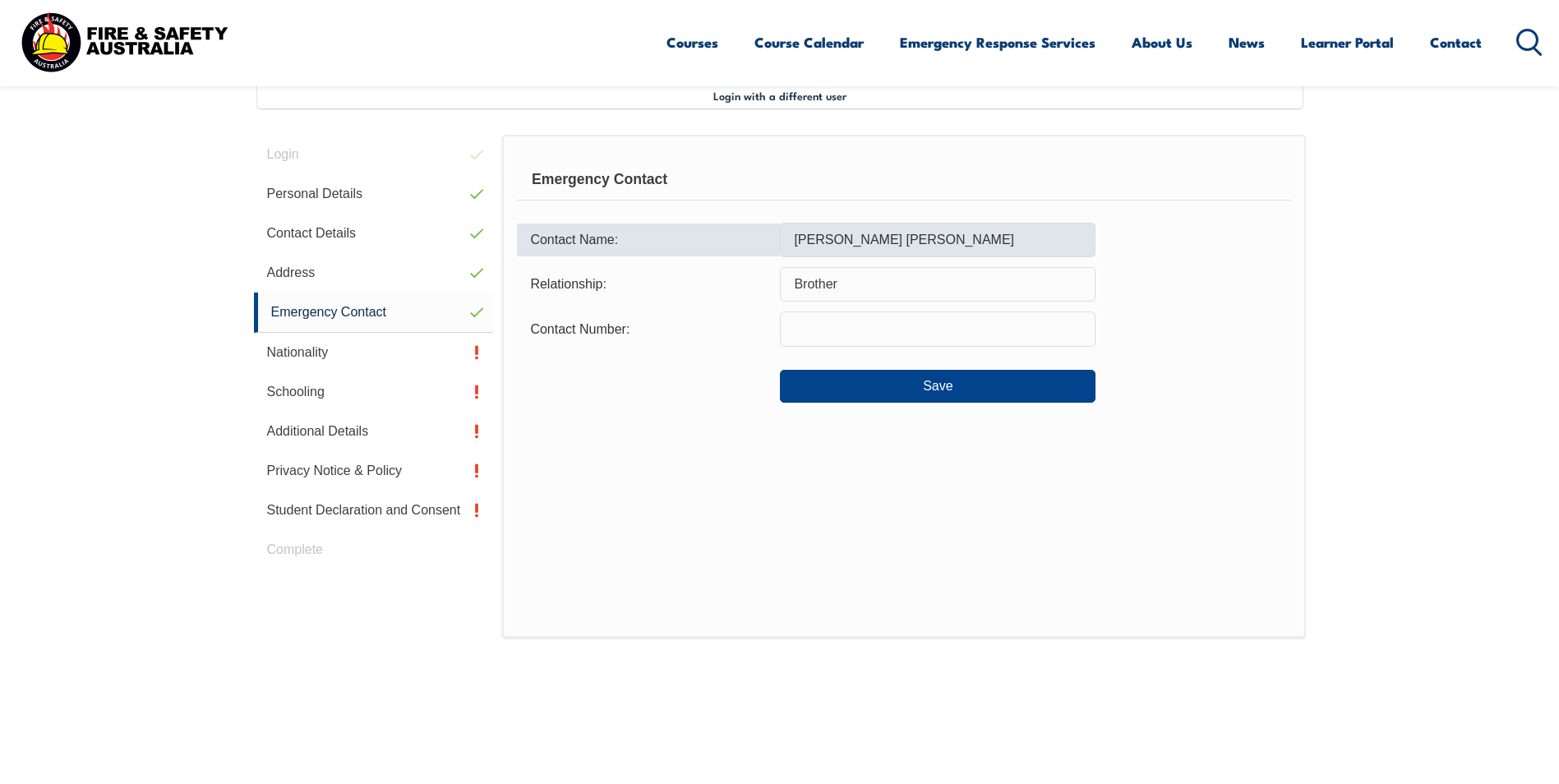 type on "0404068770" 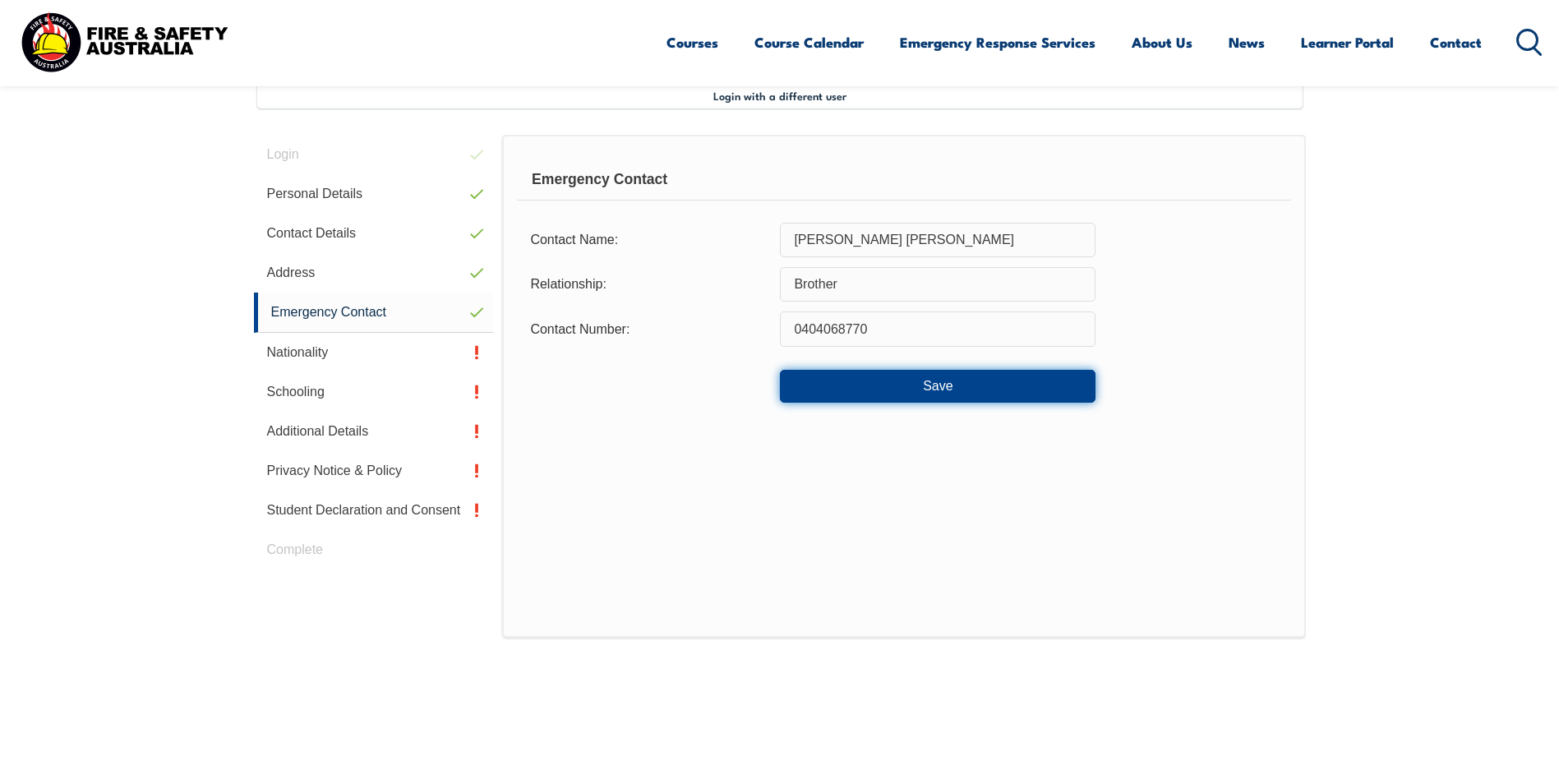 click on "Save" at bounding box center [938, 386] 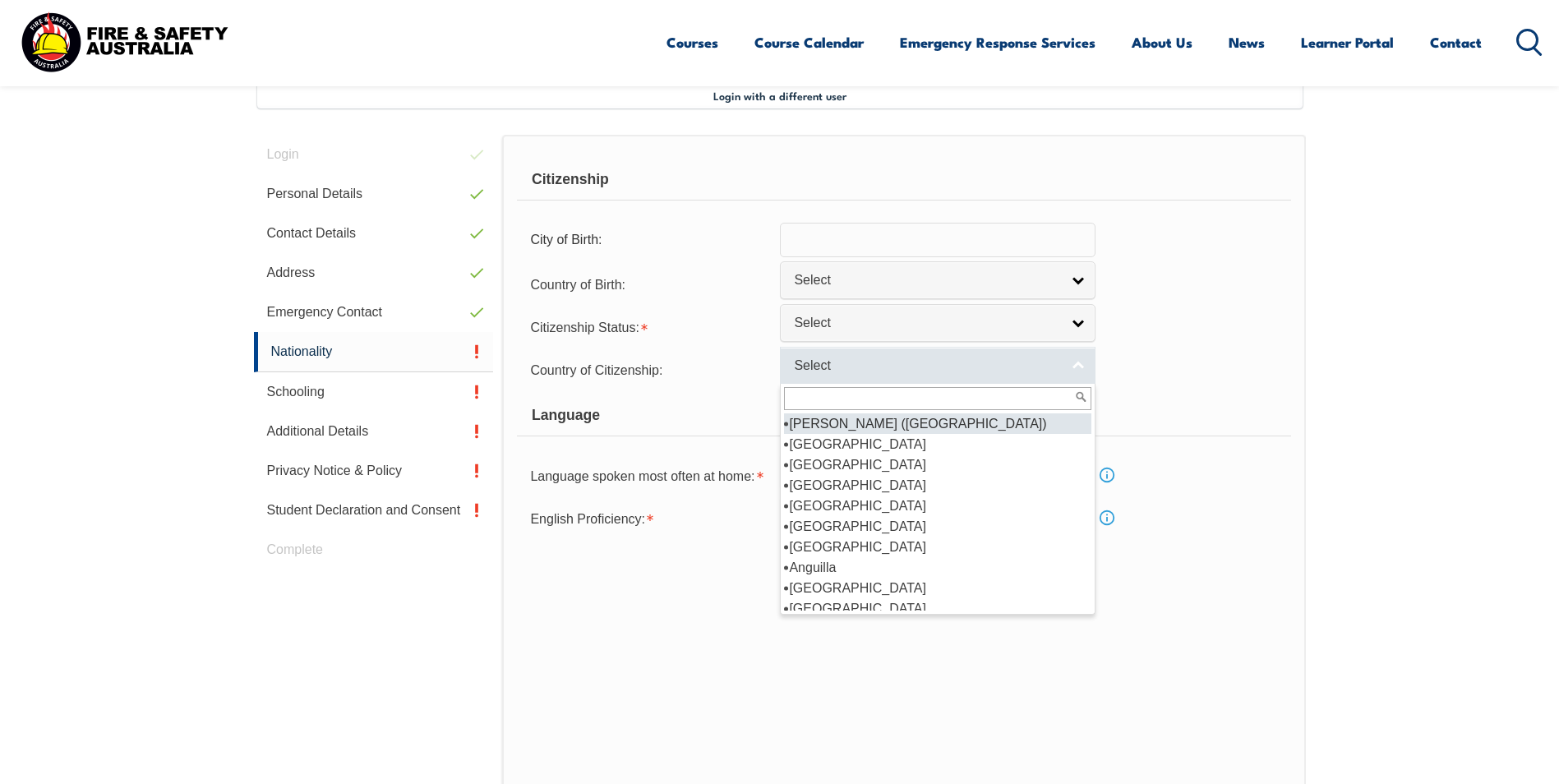 click on "Select" at bounding box center [927, 366] 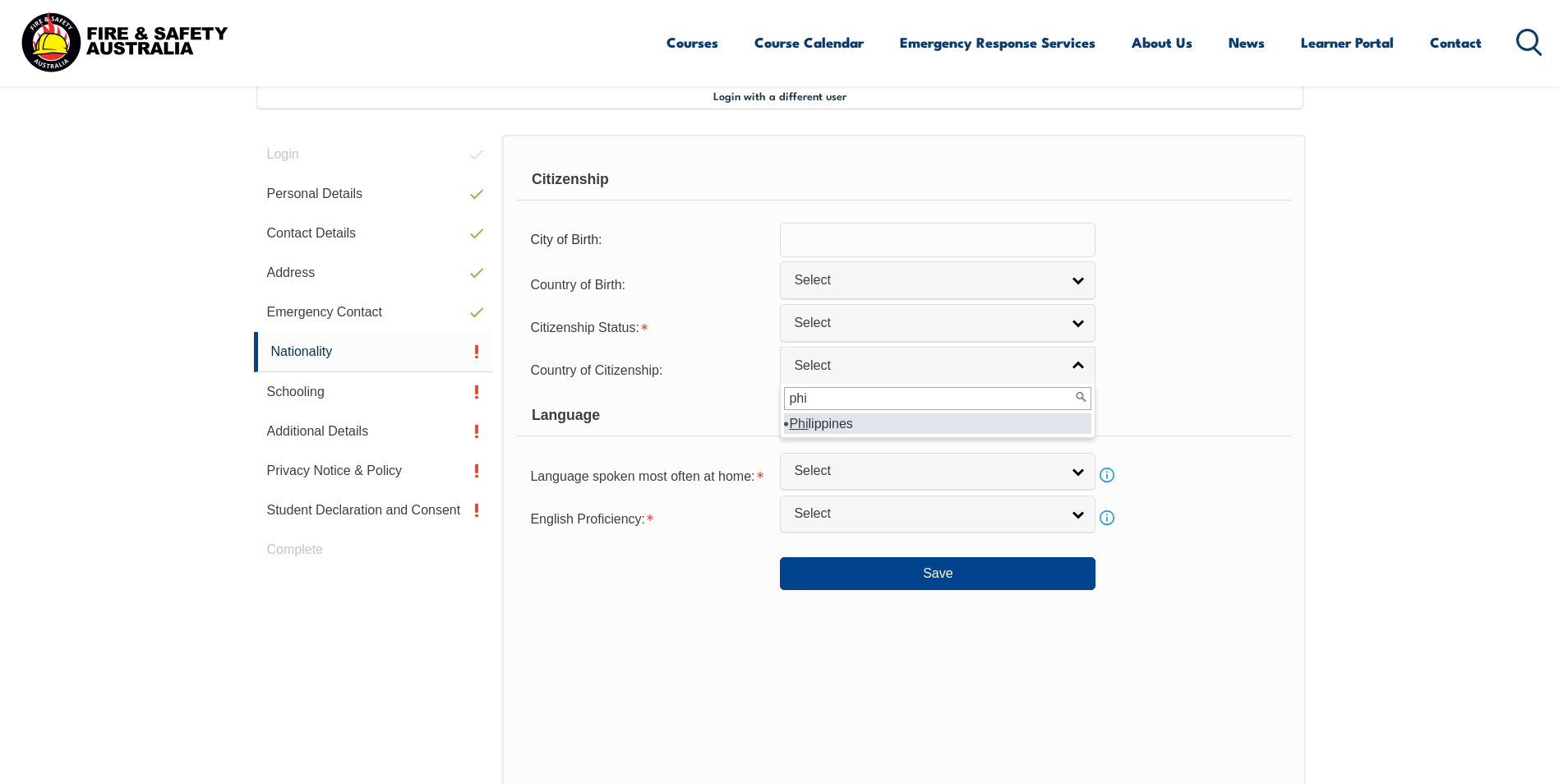 type on "phi" 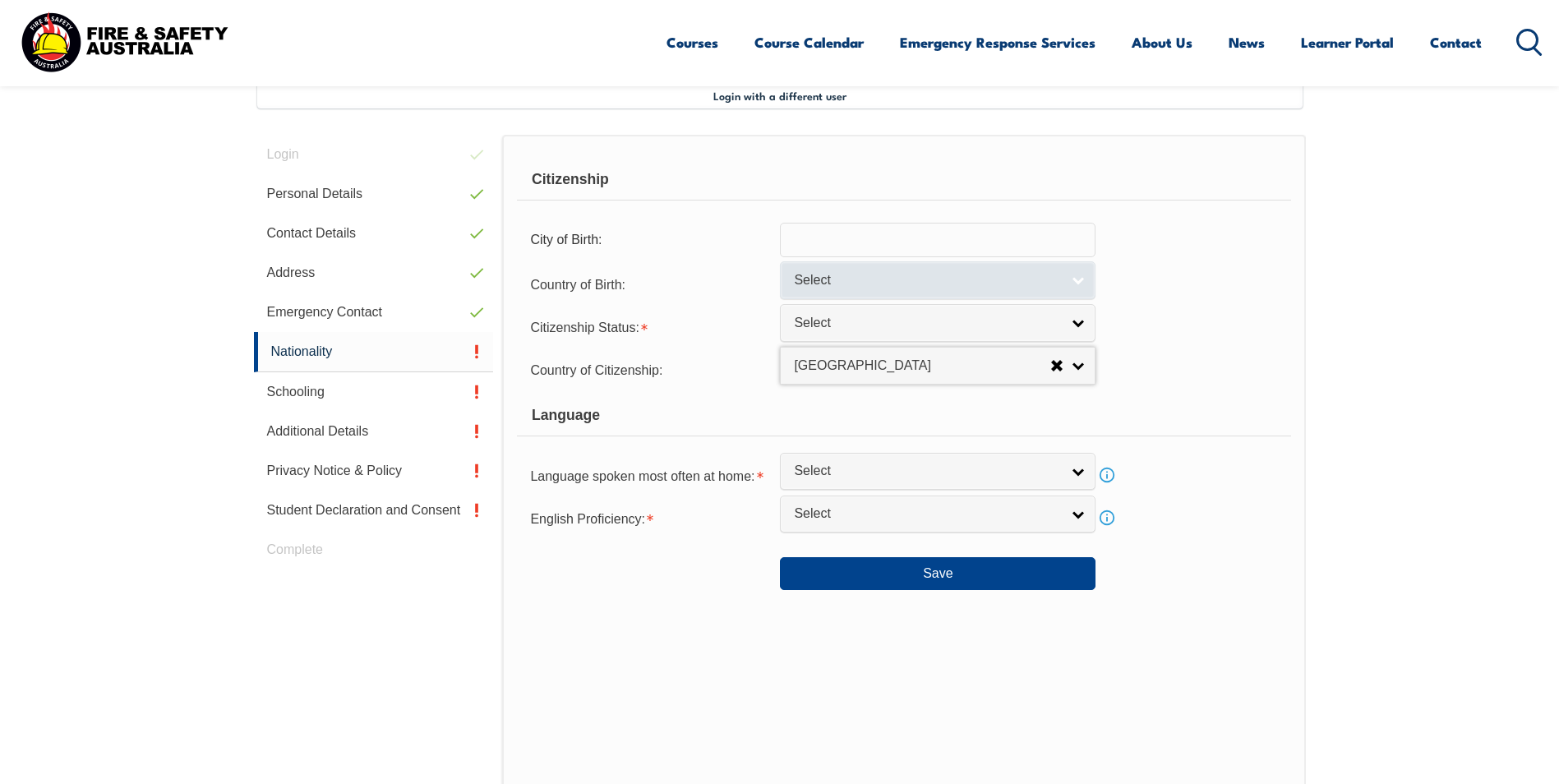click on "Select" at bounding box center (938, 279) 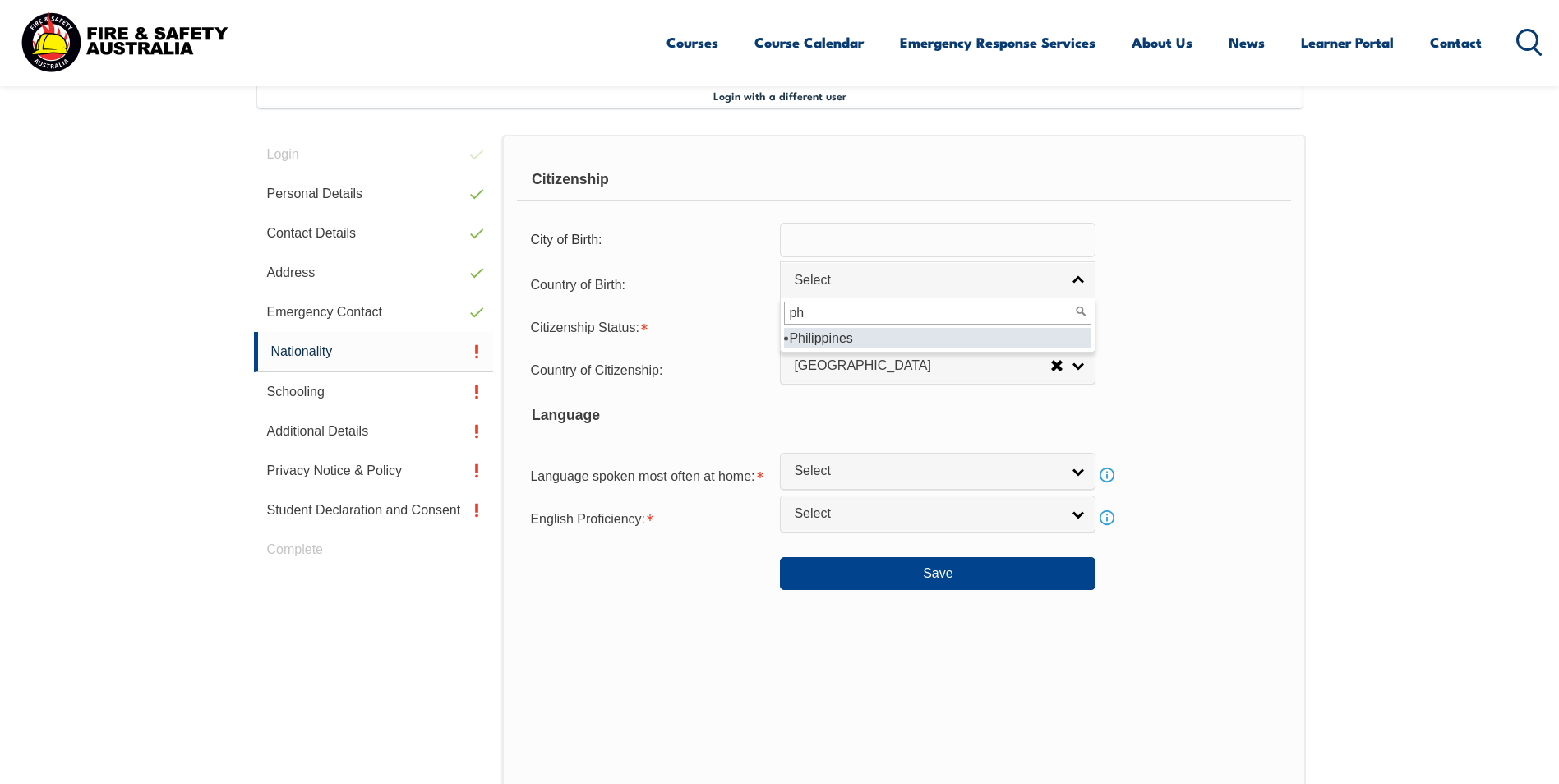 type on "phi" 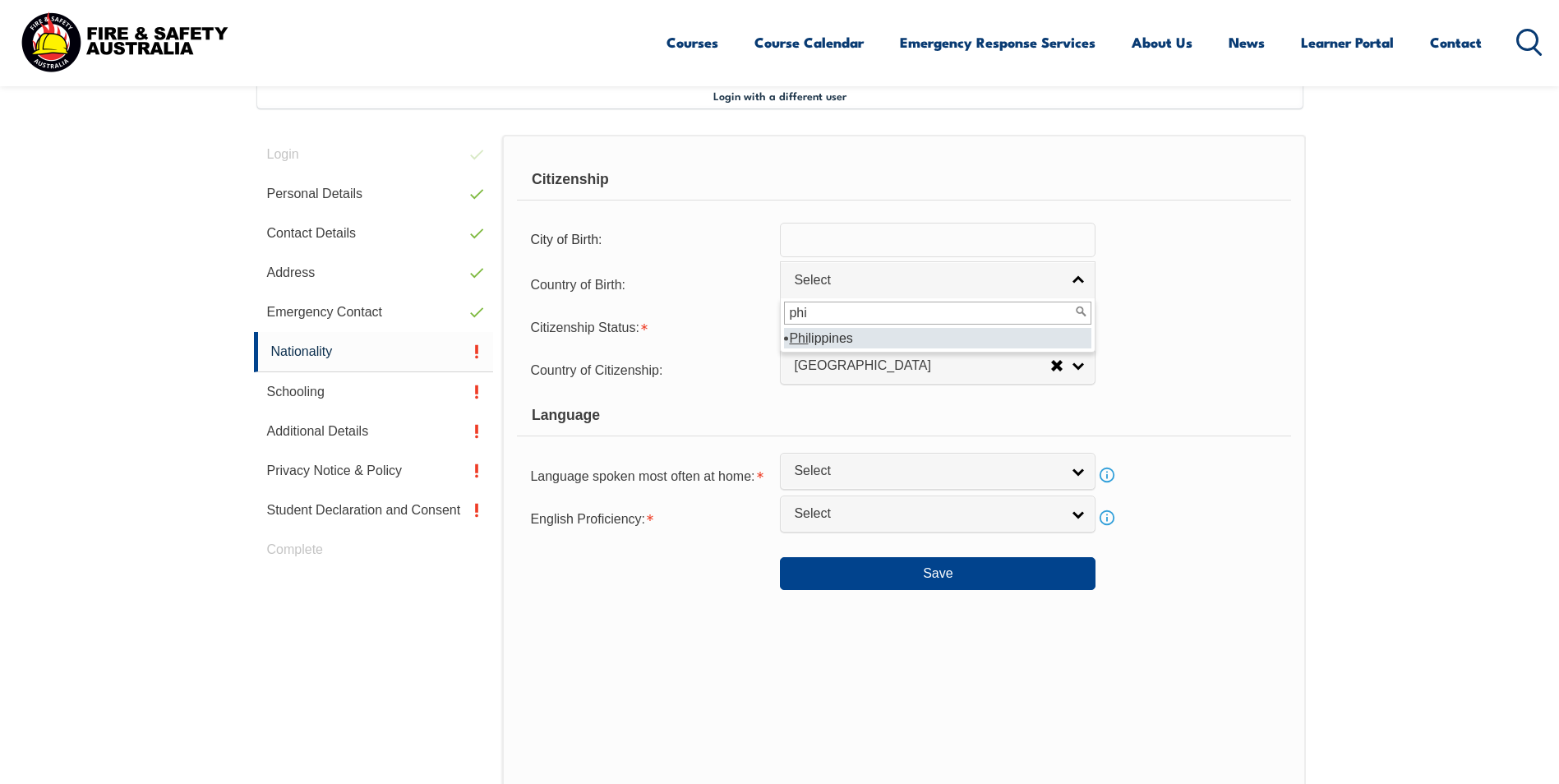 select on "5204" 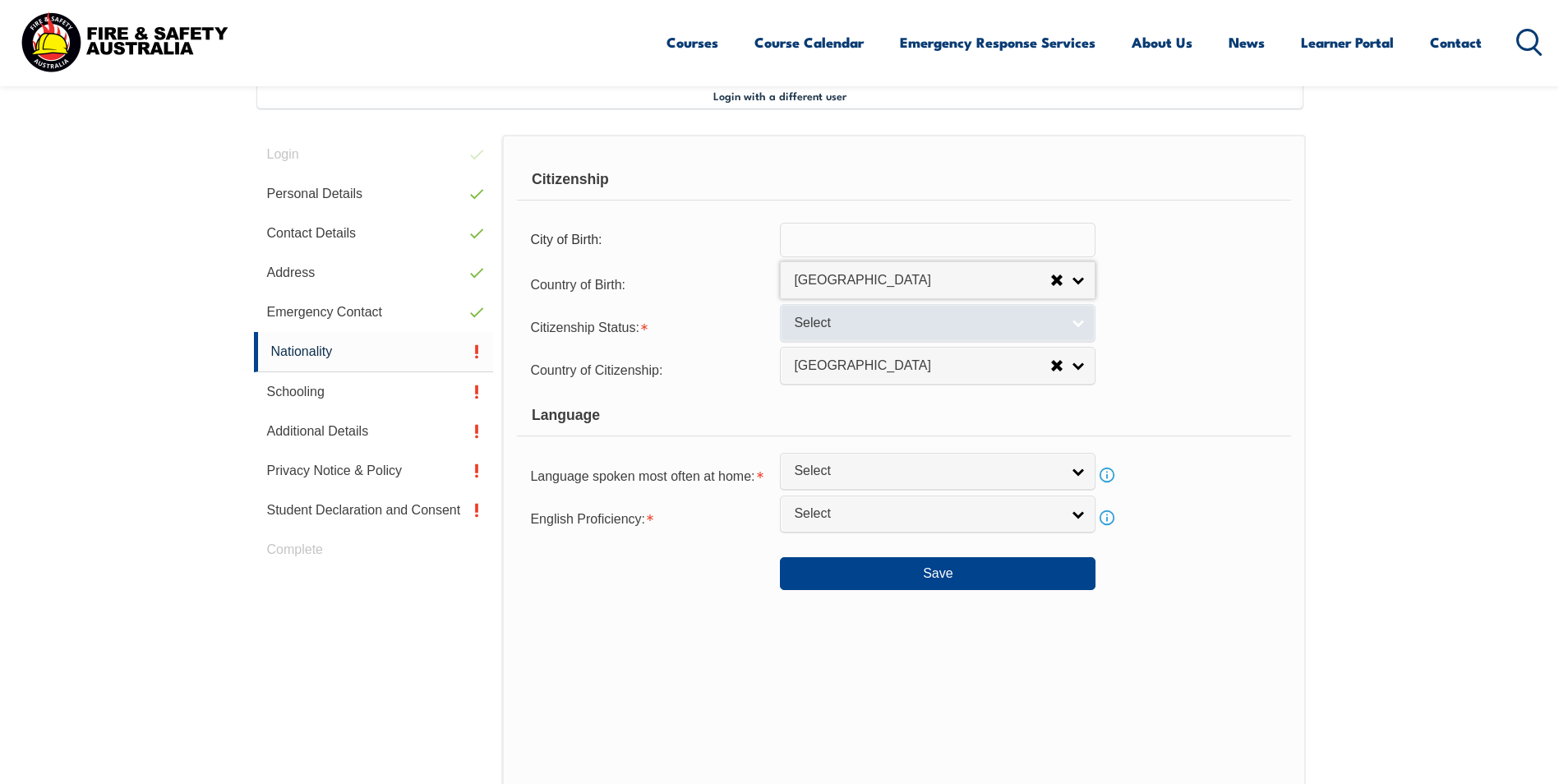 click on "Select" at bounding box center [927, 323] 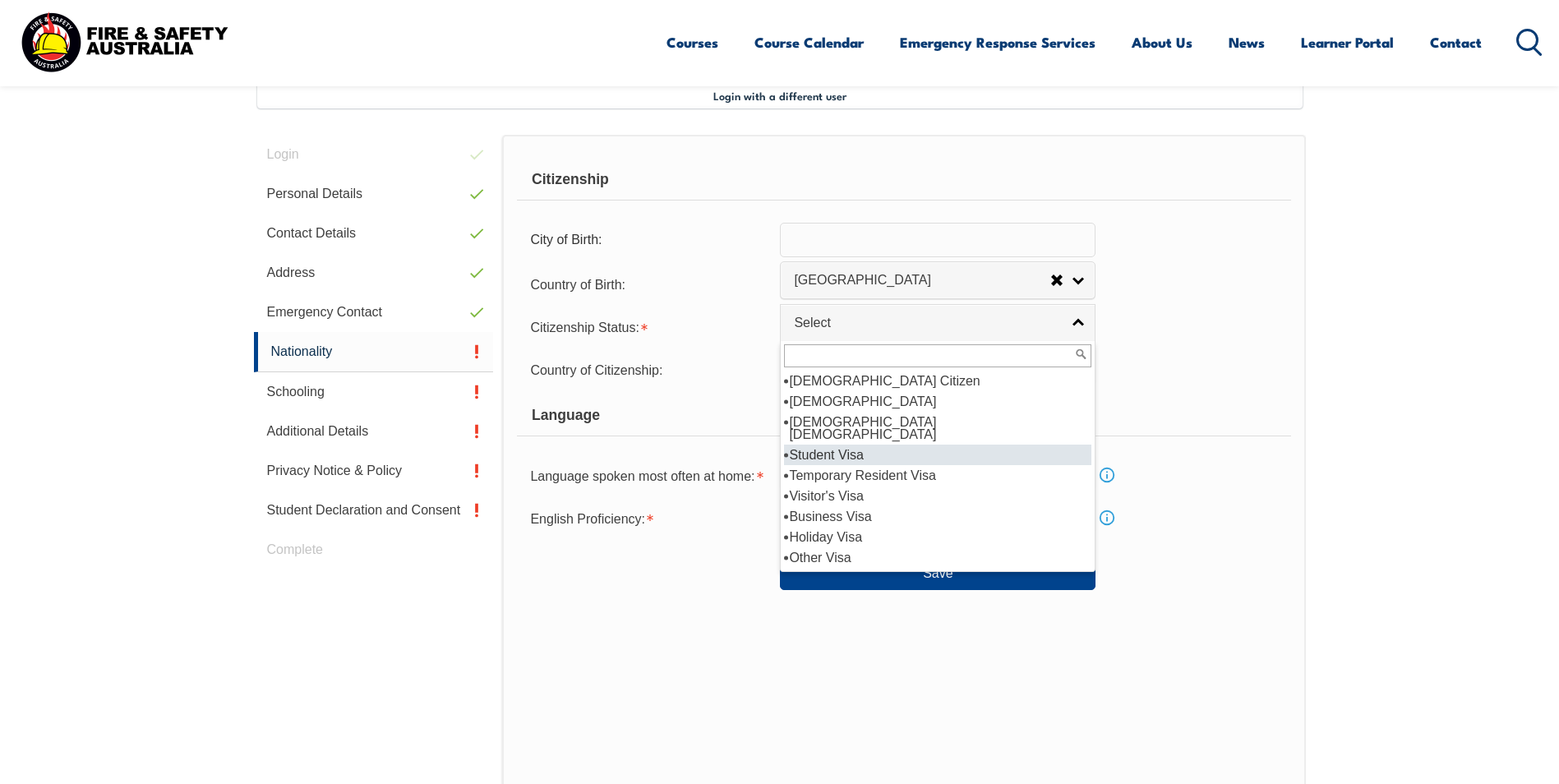 click on "Student Visa" at bounding box center [938, 454] 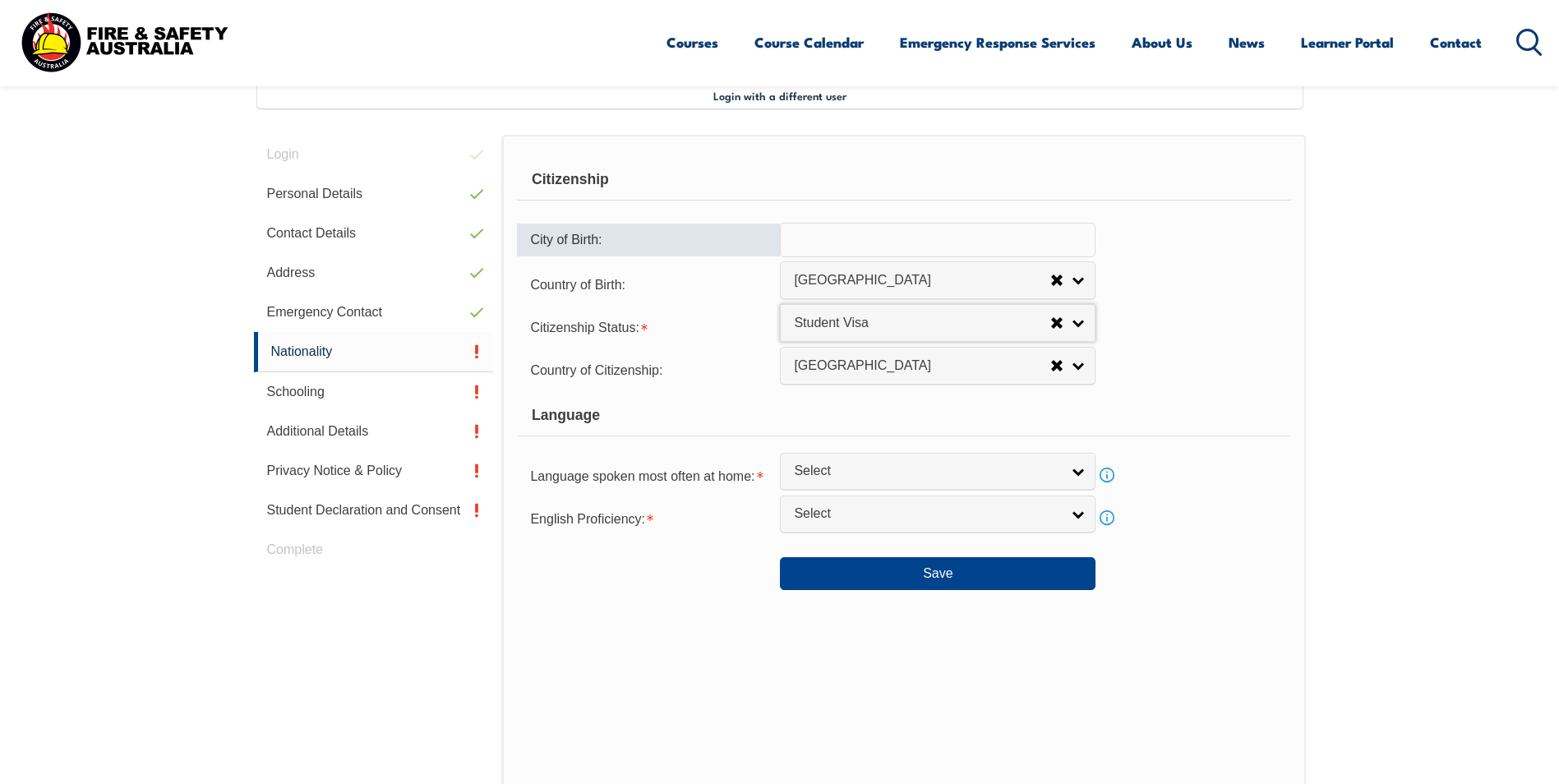 click at bounding box center [938, 240] 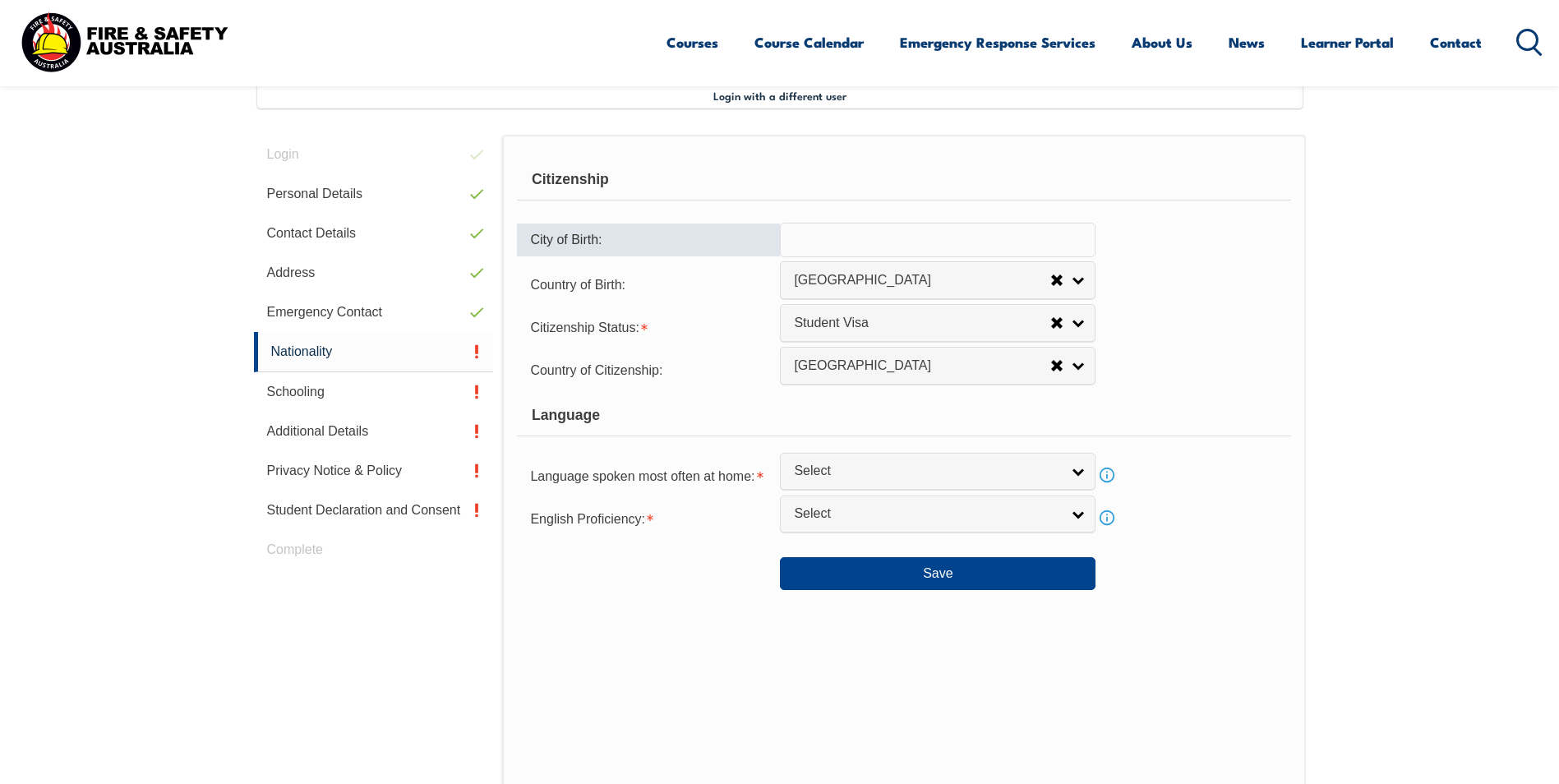 type on "[GEOGRAPHIC_DATA]" 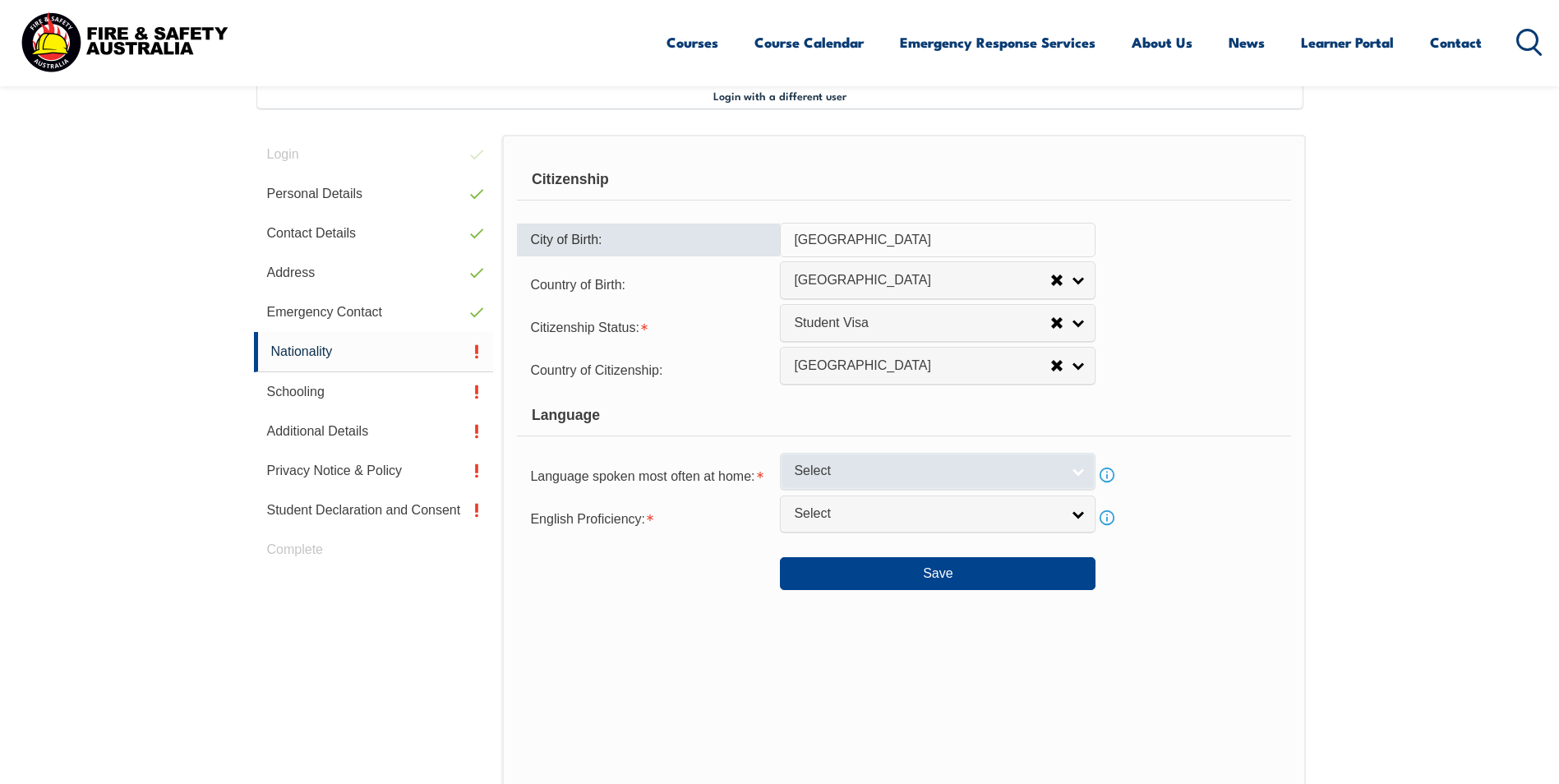 click on "Select" at bounding box center (927, 471) 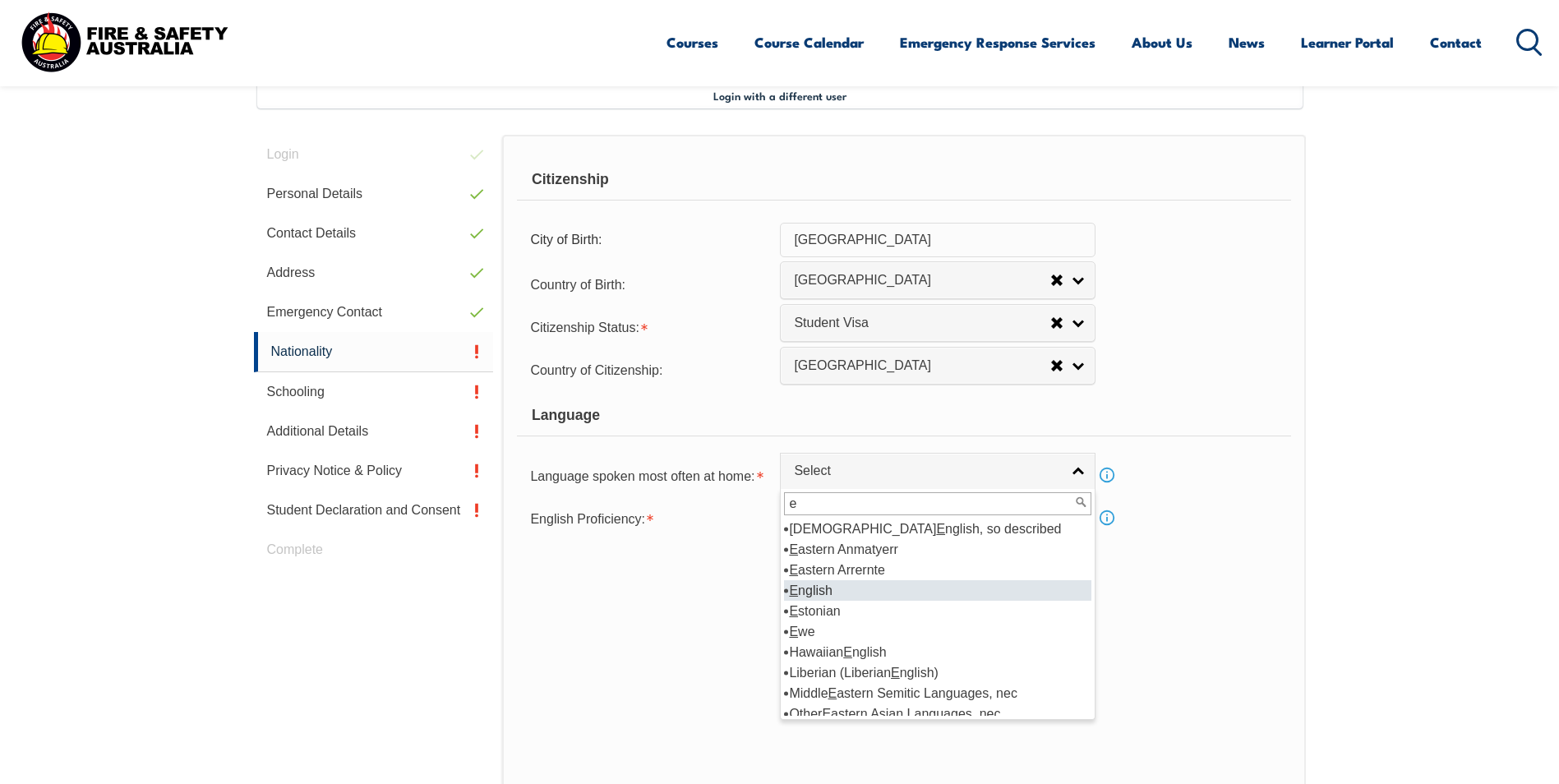 type on "e" 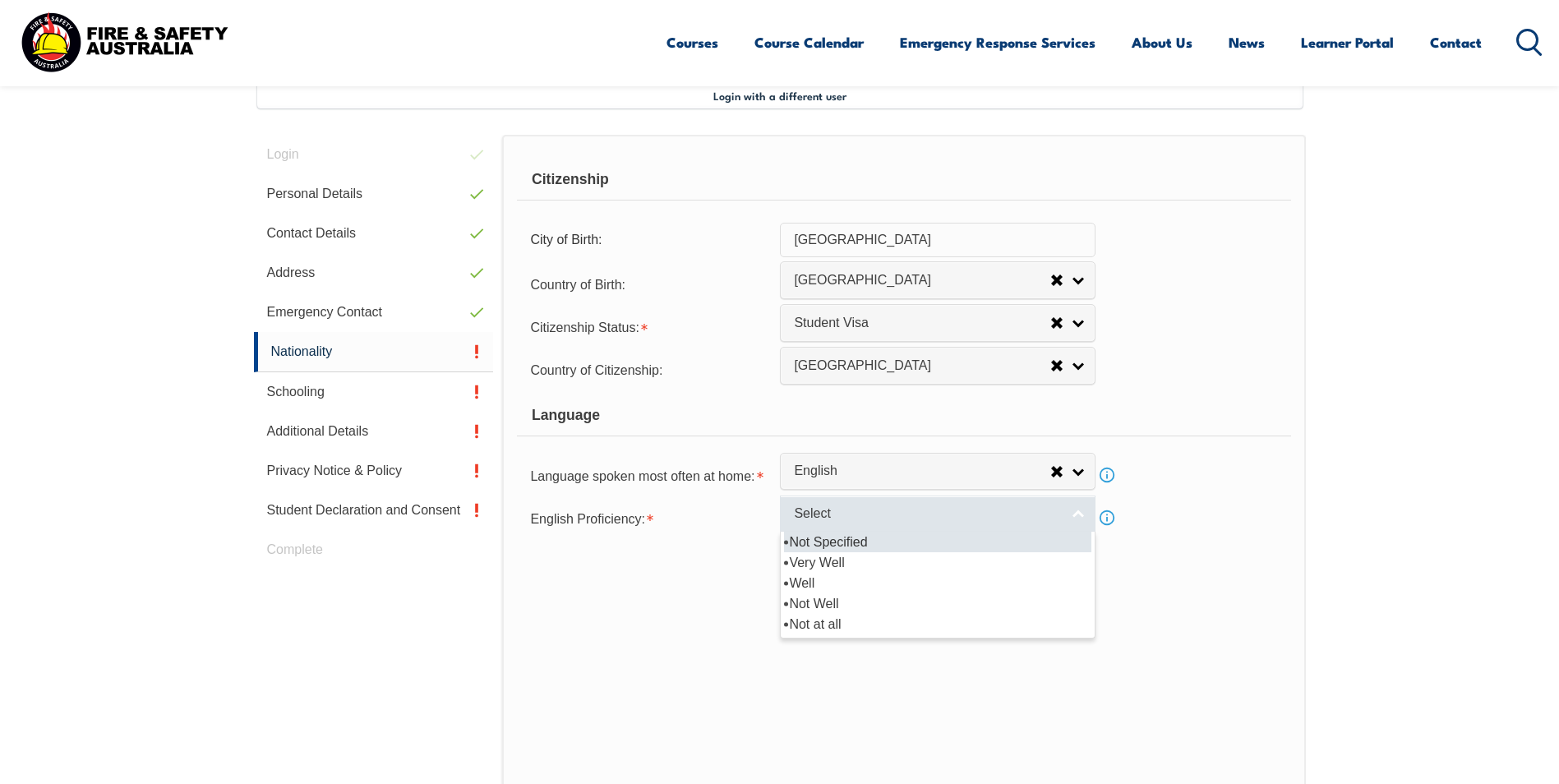 click on "Select" at bounding box center (927, 514) 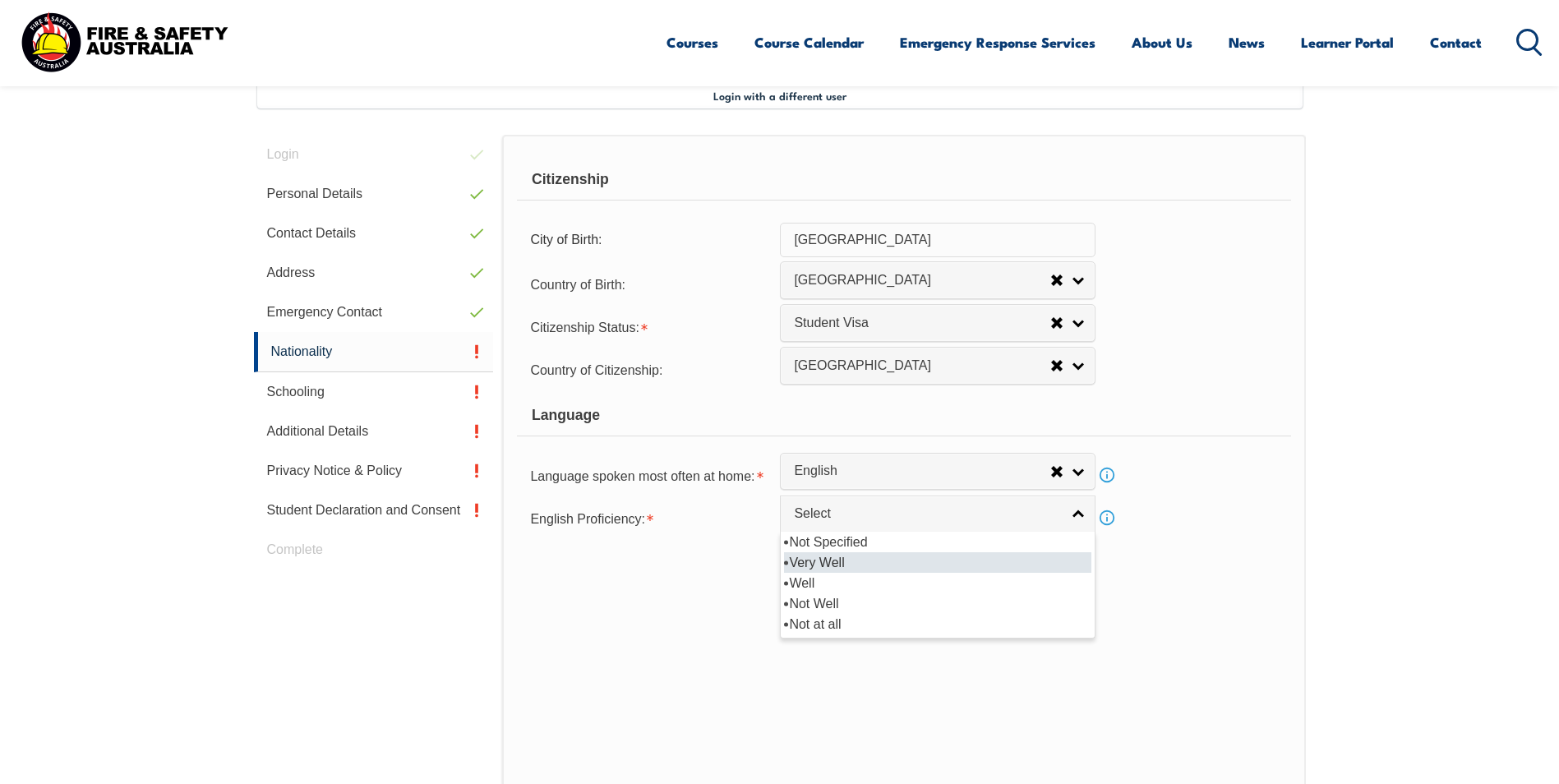 click on "Very Well" at bounding box center [938, 562] 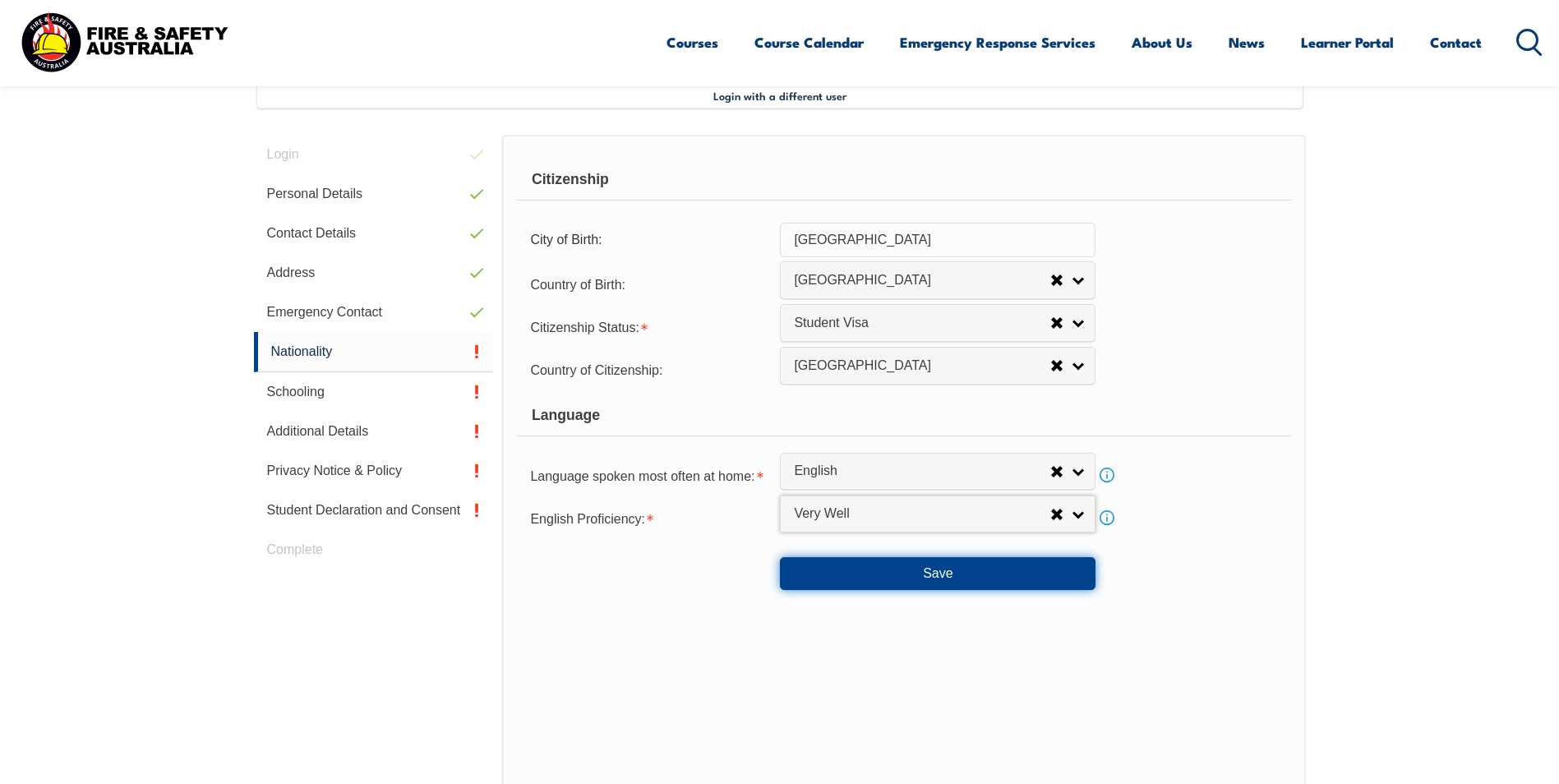 click on "Save" at bounding box center [938, 574] 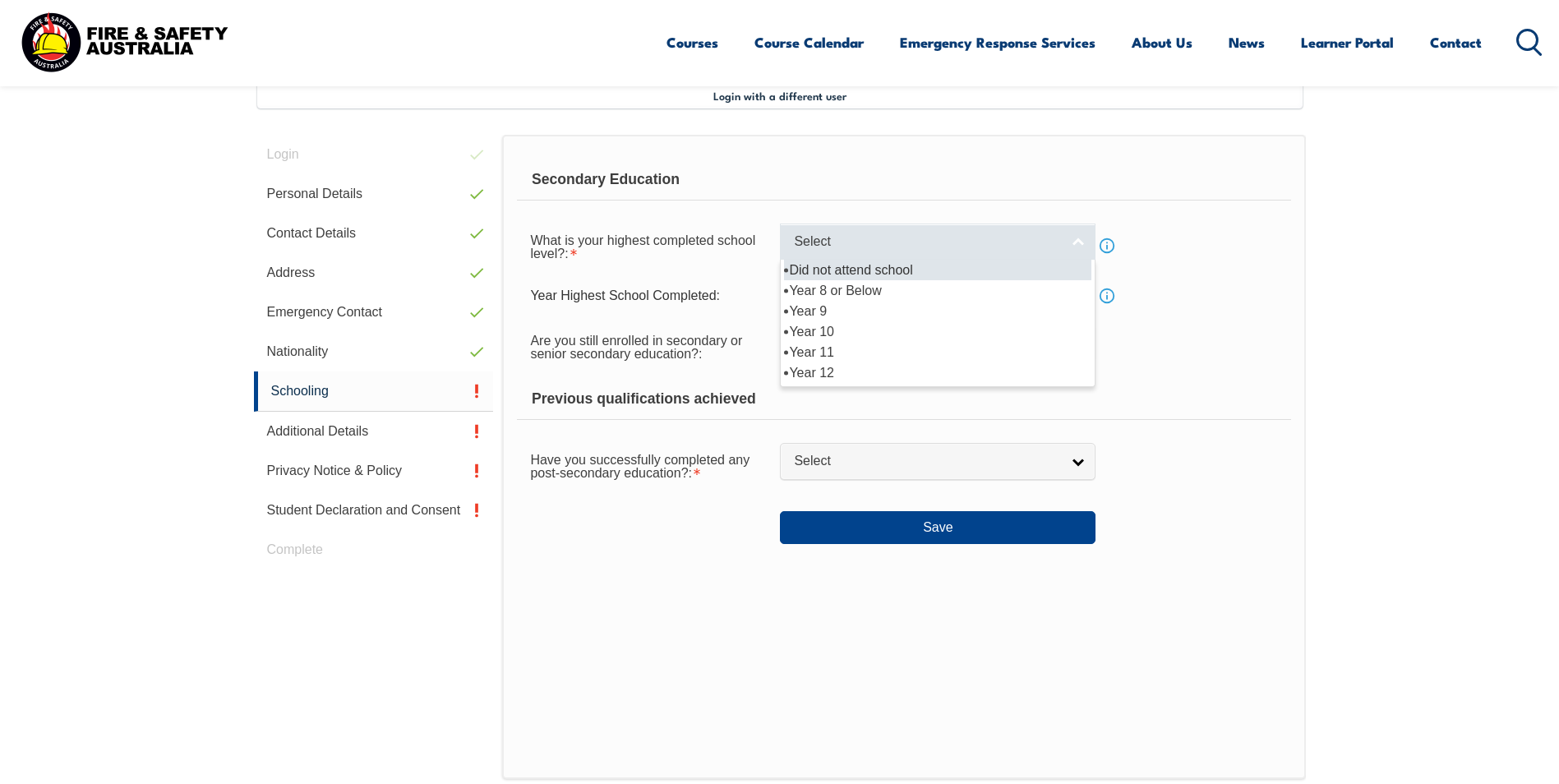 click on "Select" at bounding box center [927, 242] 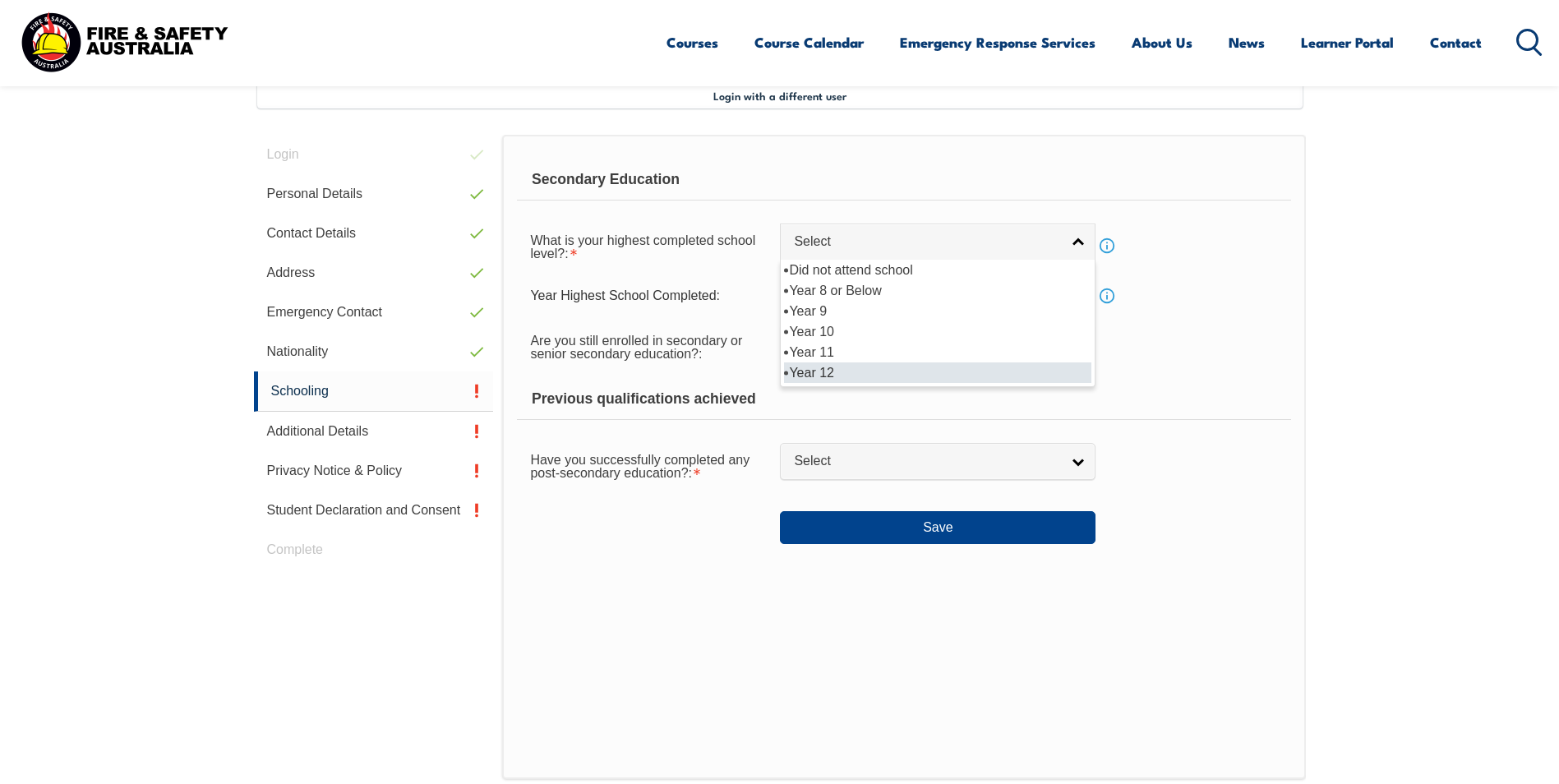 click on "Year 12" at bounding box center (938, 372) 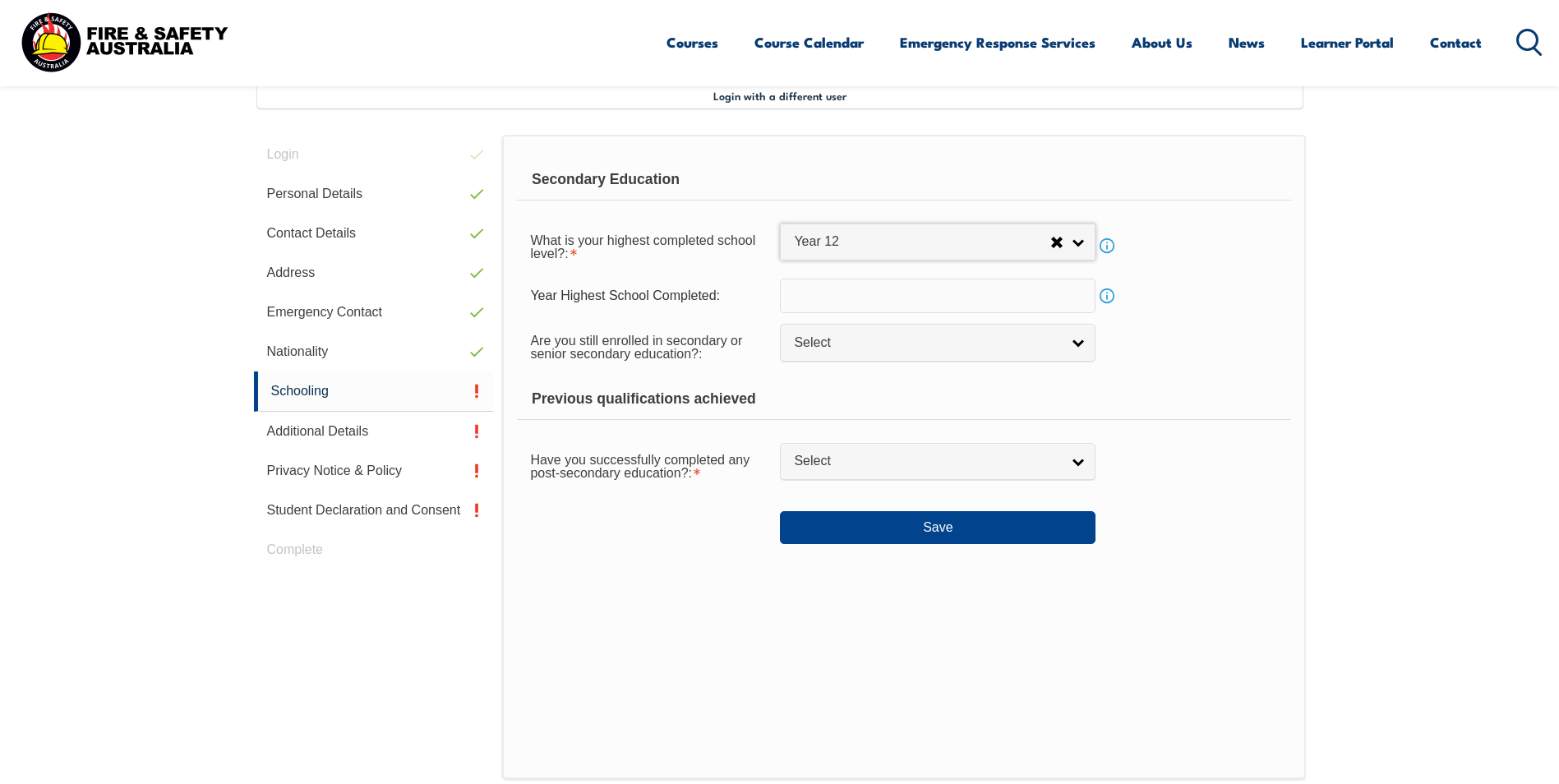 click at bounding box center [938, 296] 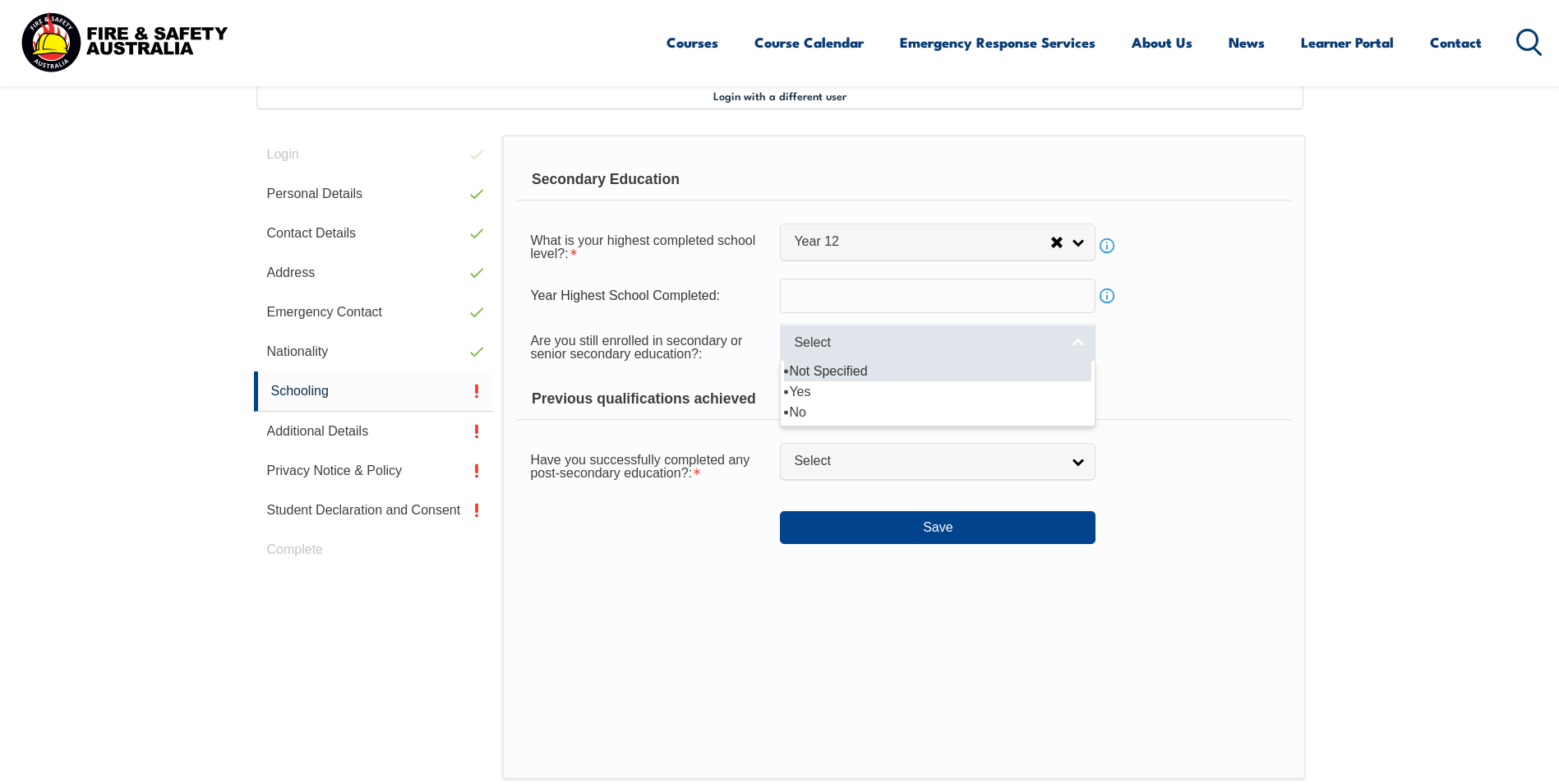 click on "Select" at bounding box center (927, 343) 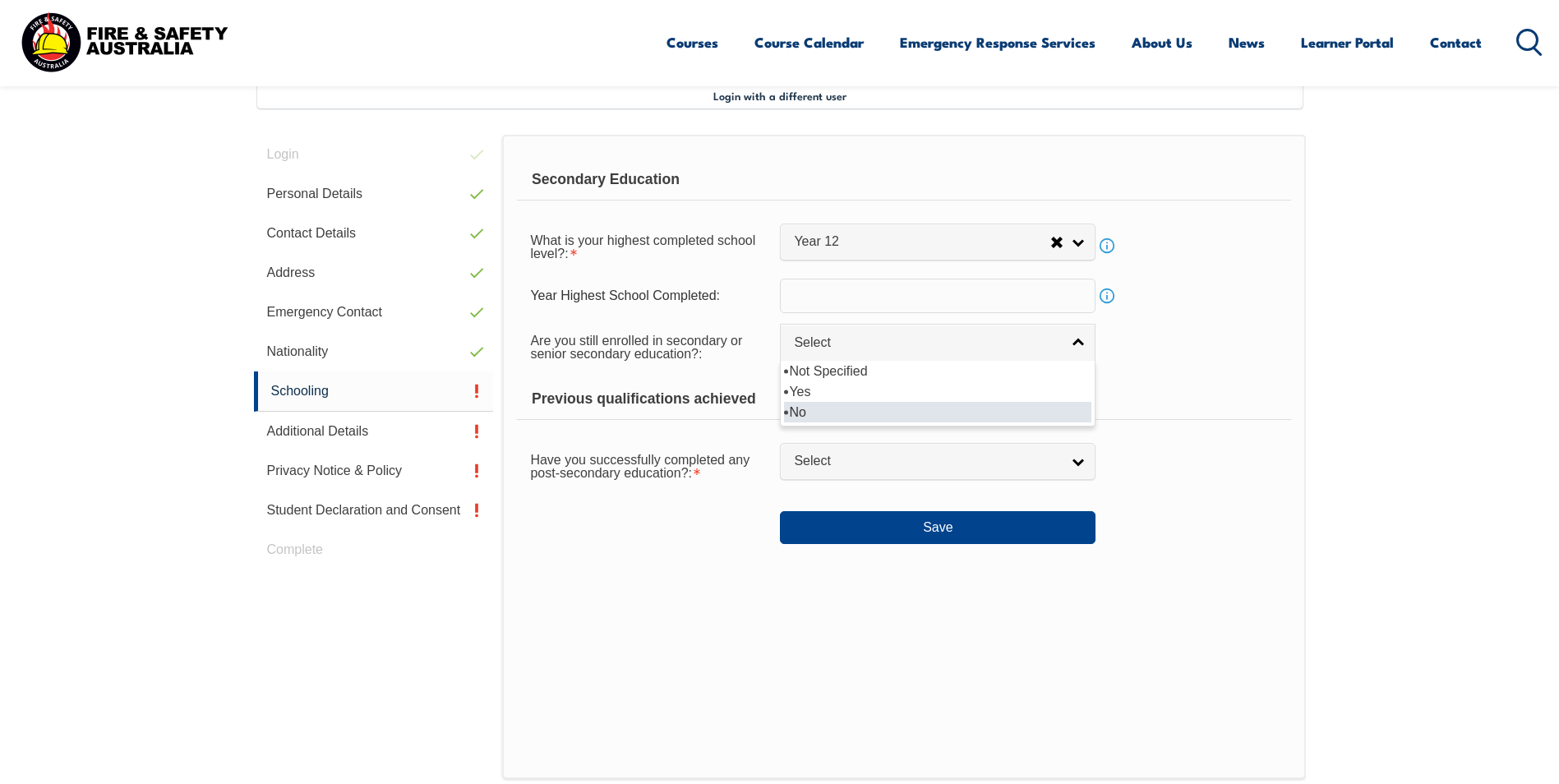 click on "No" at bounding box center [938, 412] 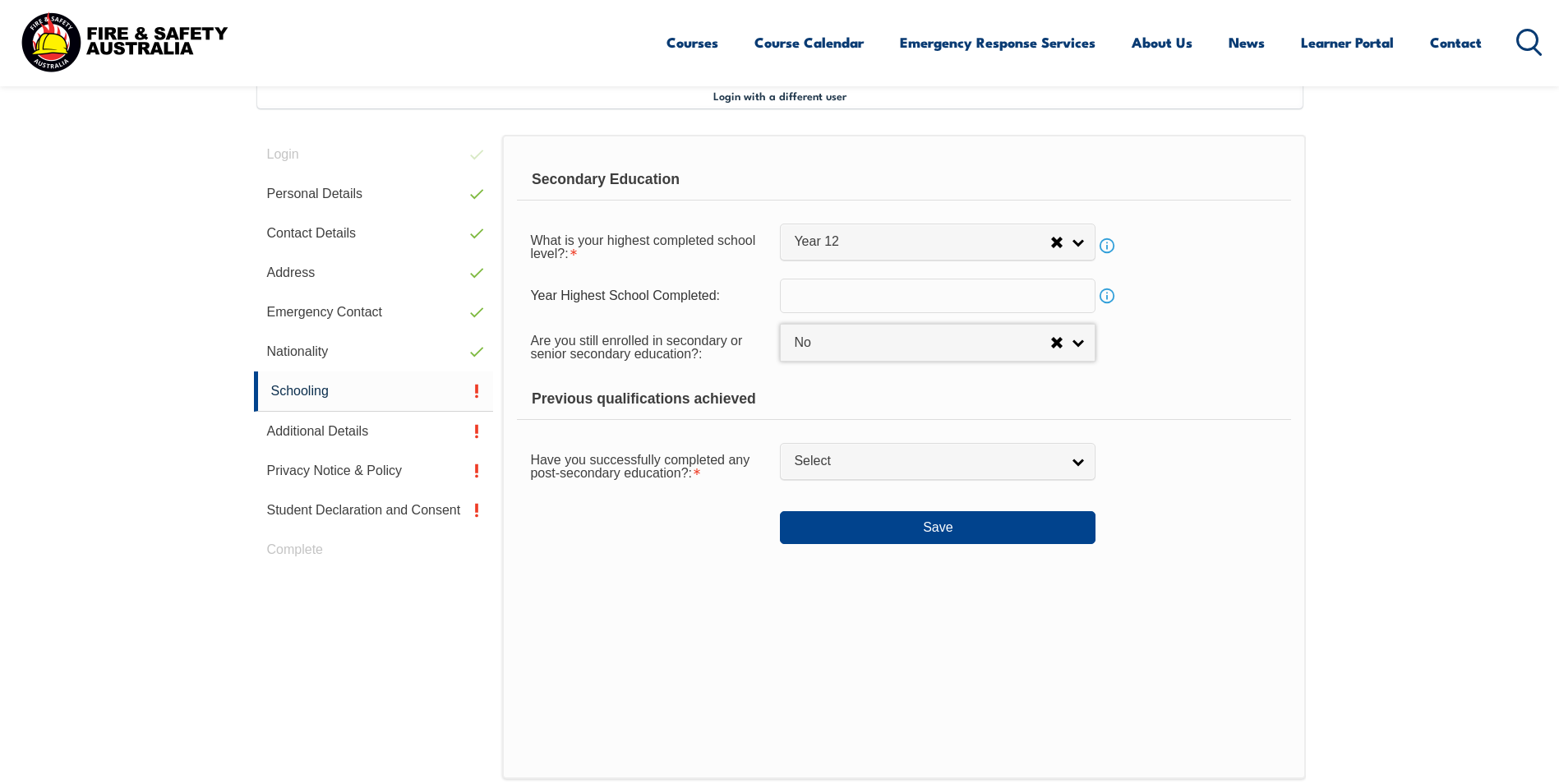 select on "false" 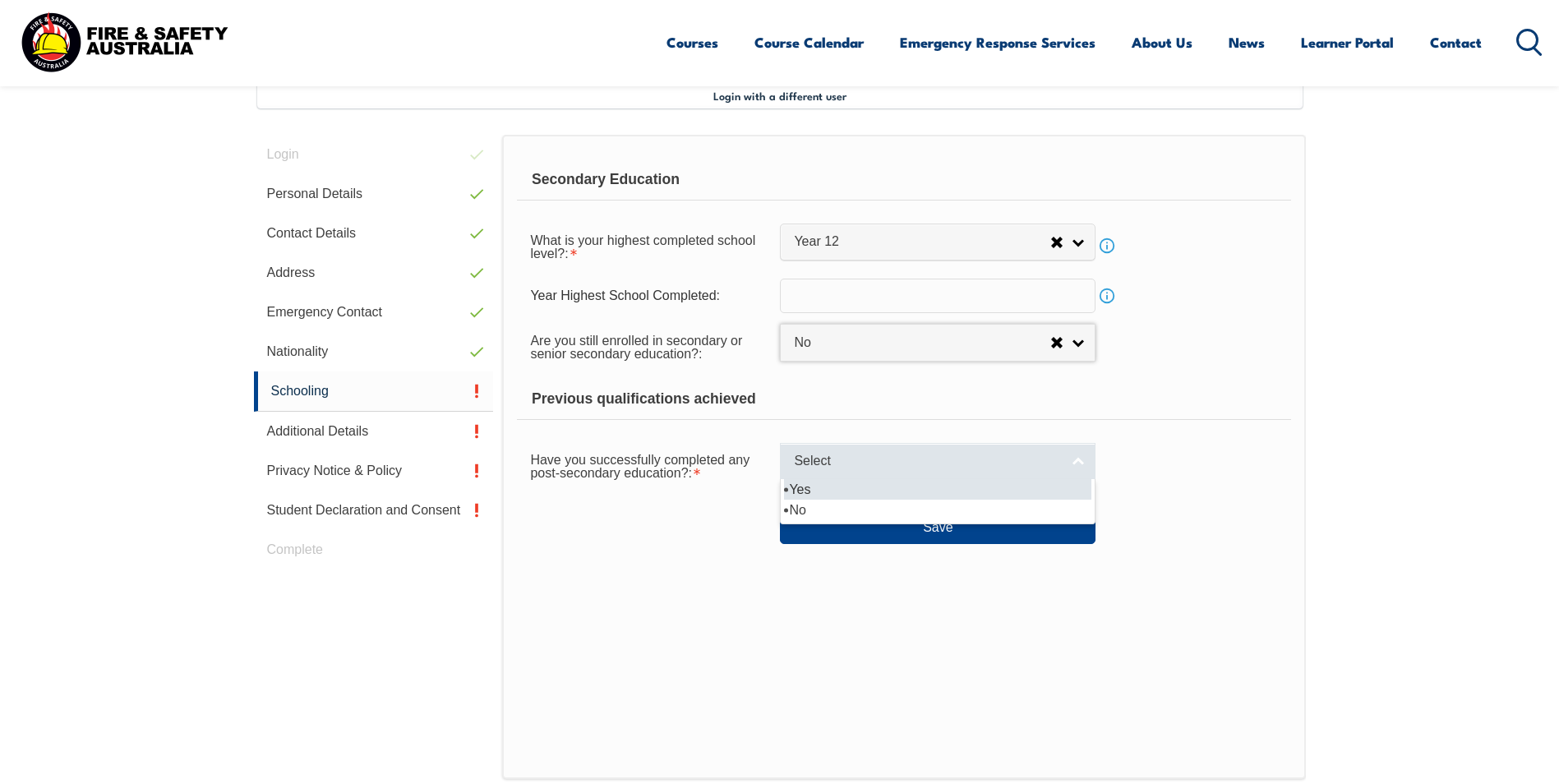 click on "Select" at bounding box center (927, 461) 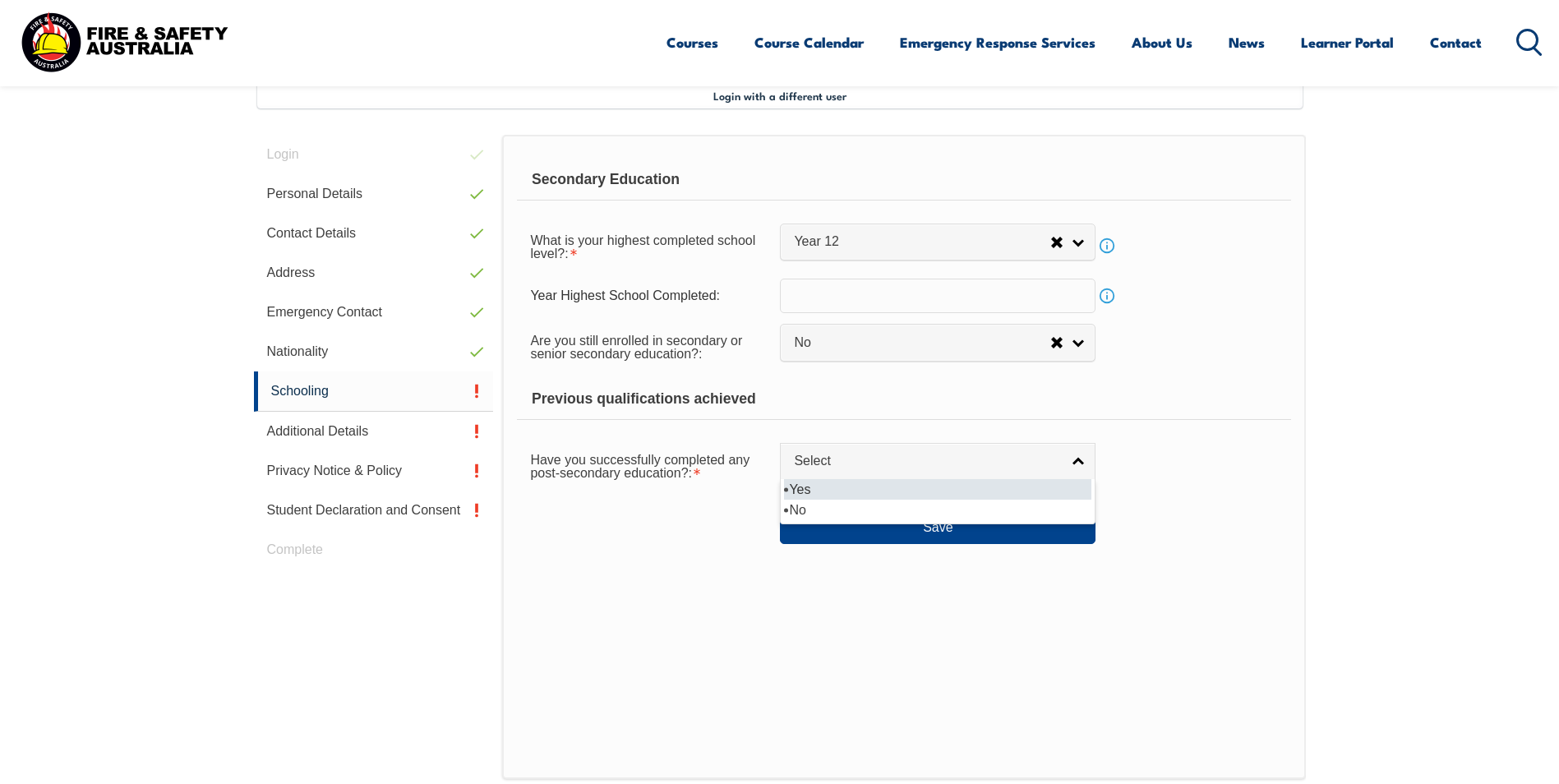 click on "Yes" at bounding box center (938, 489) 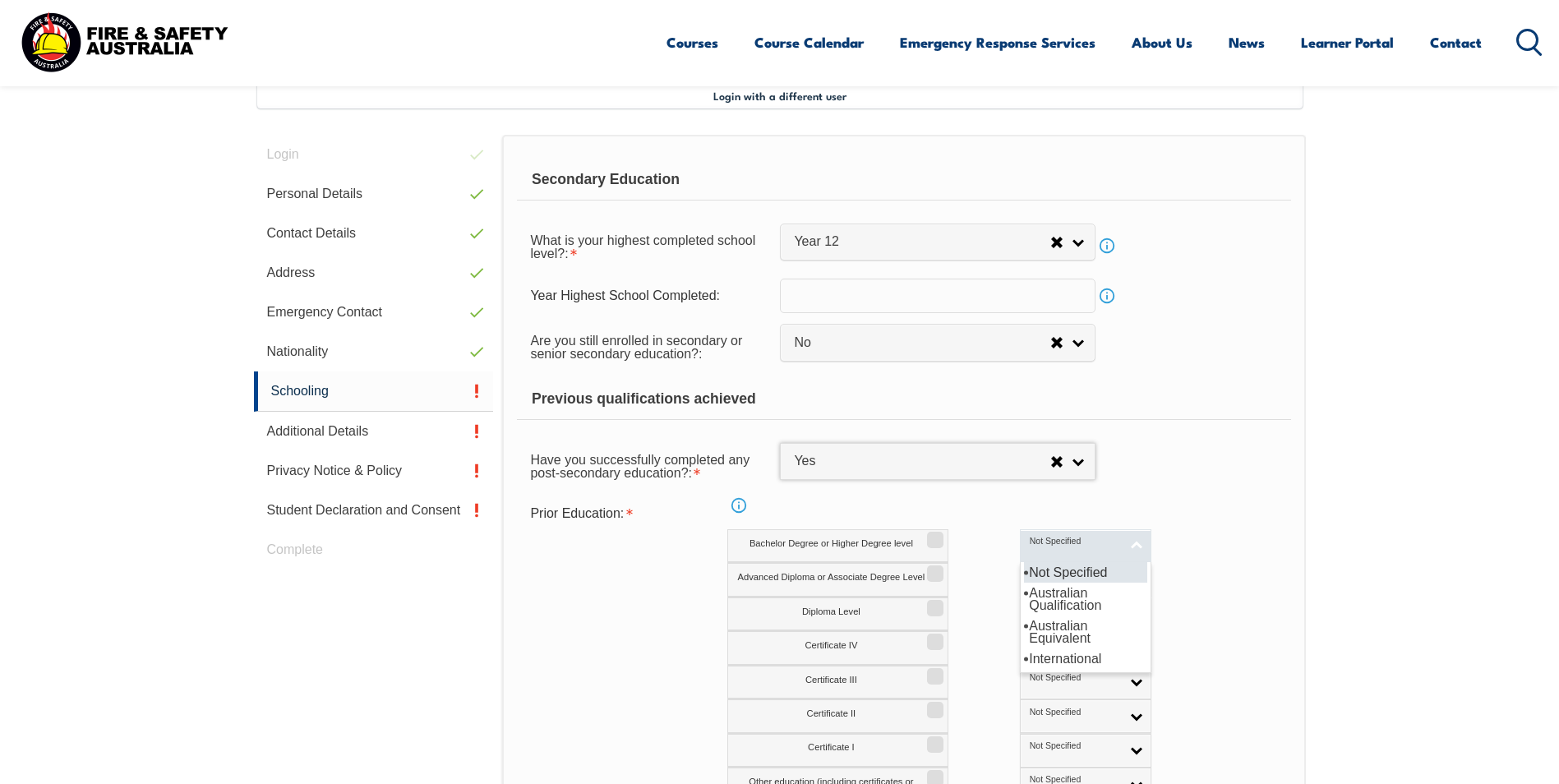 click on "Not Specified" at bounding box center (1086, 546) 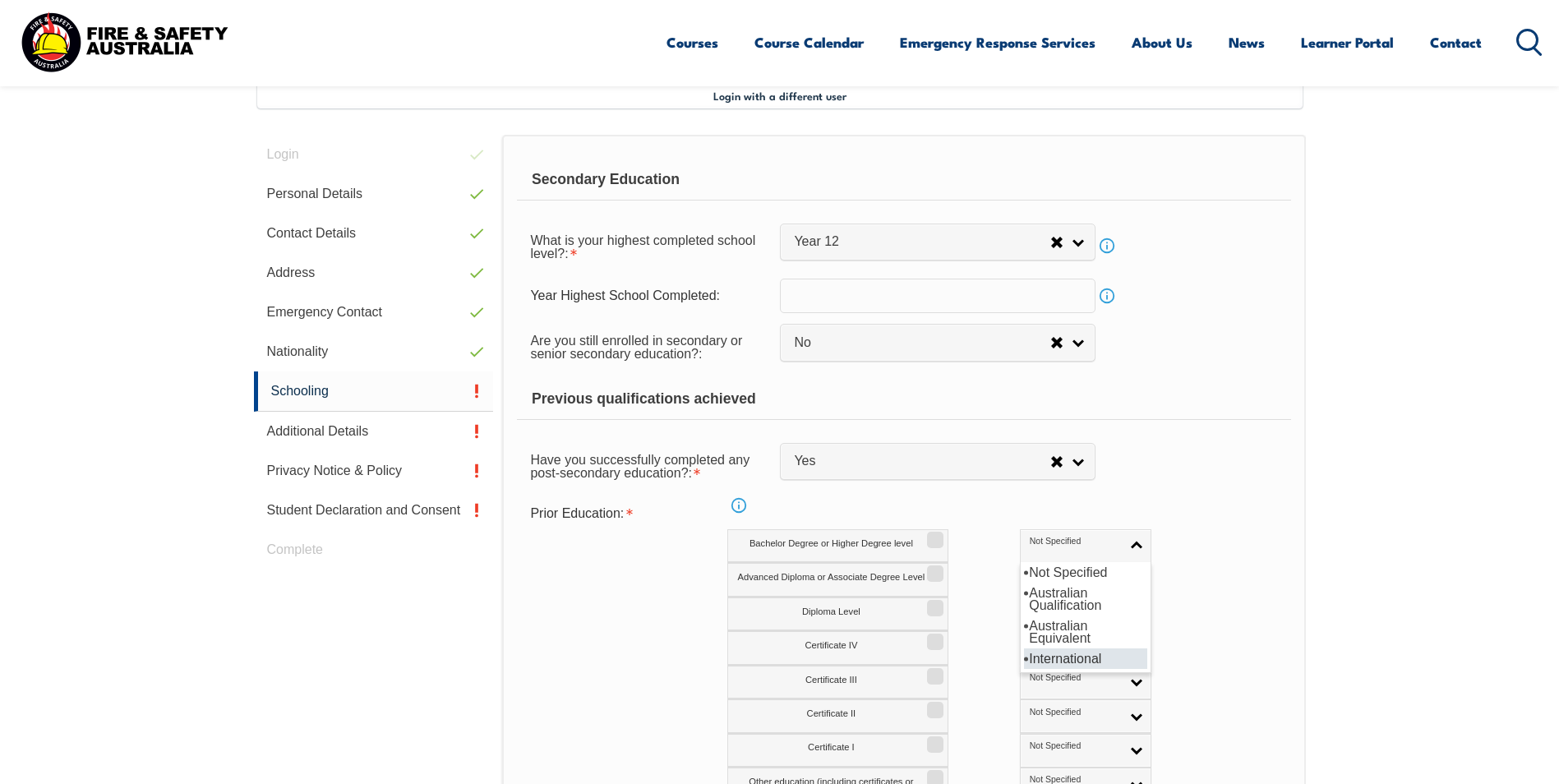 click on "International" at bounding box center (1086, 658) 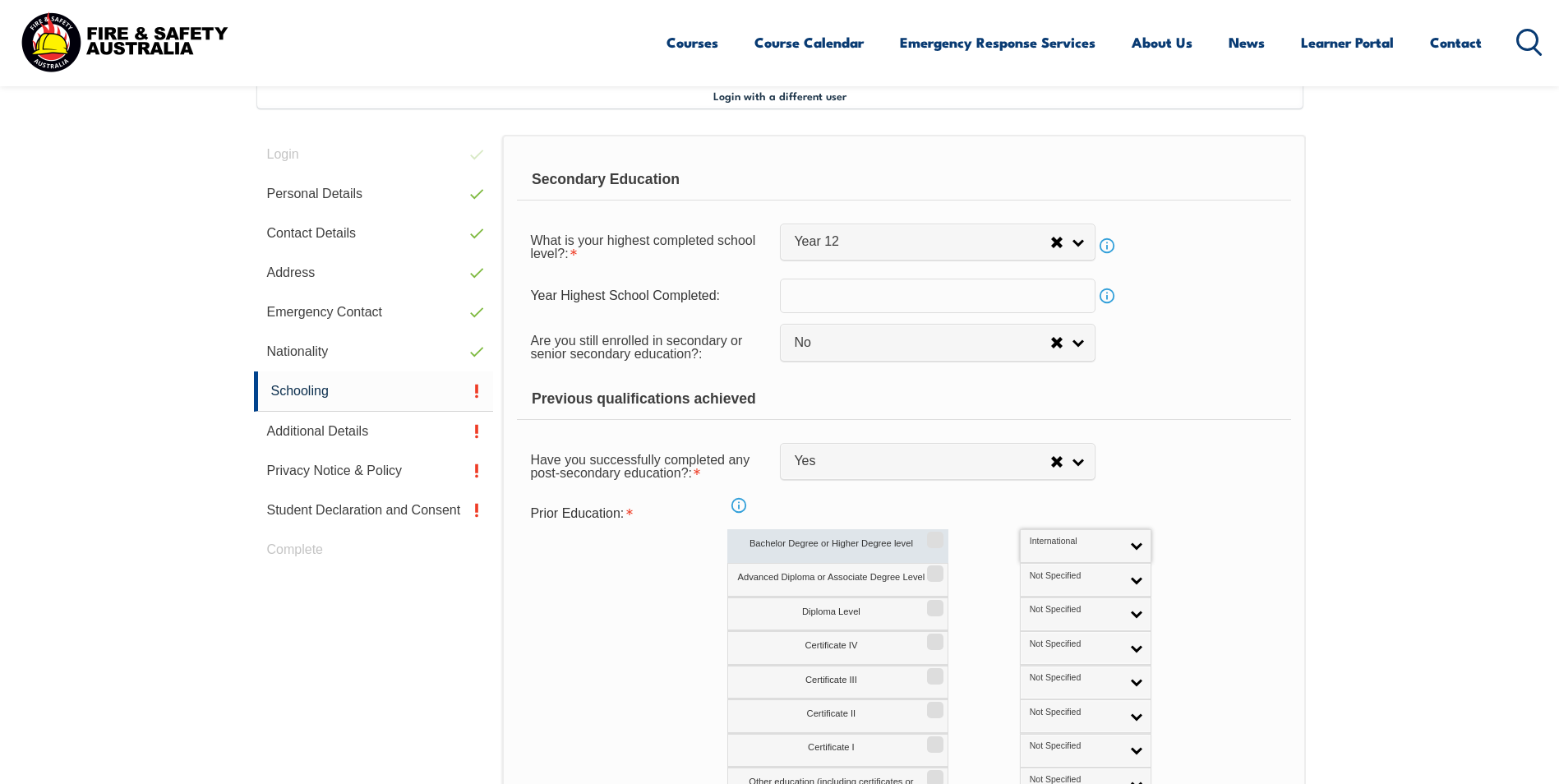 click on "Bachelor Degree or Higher Degree level" at bounding box center (933, 534) 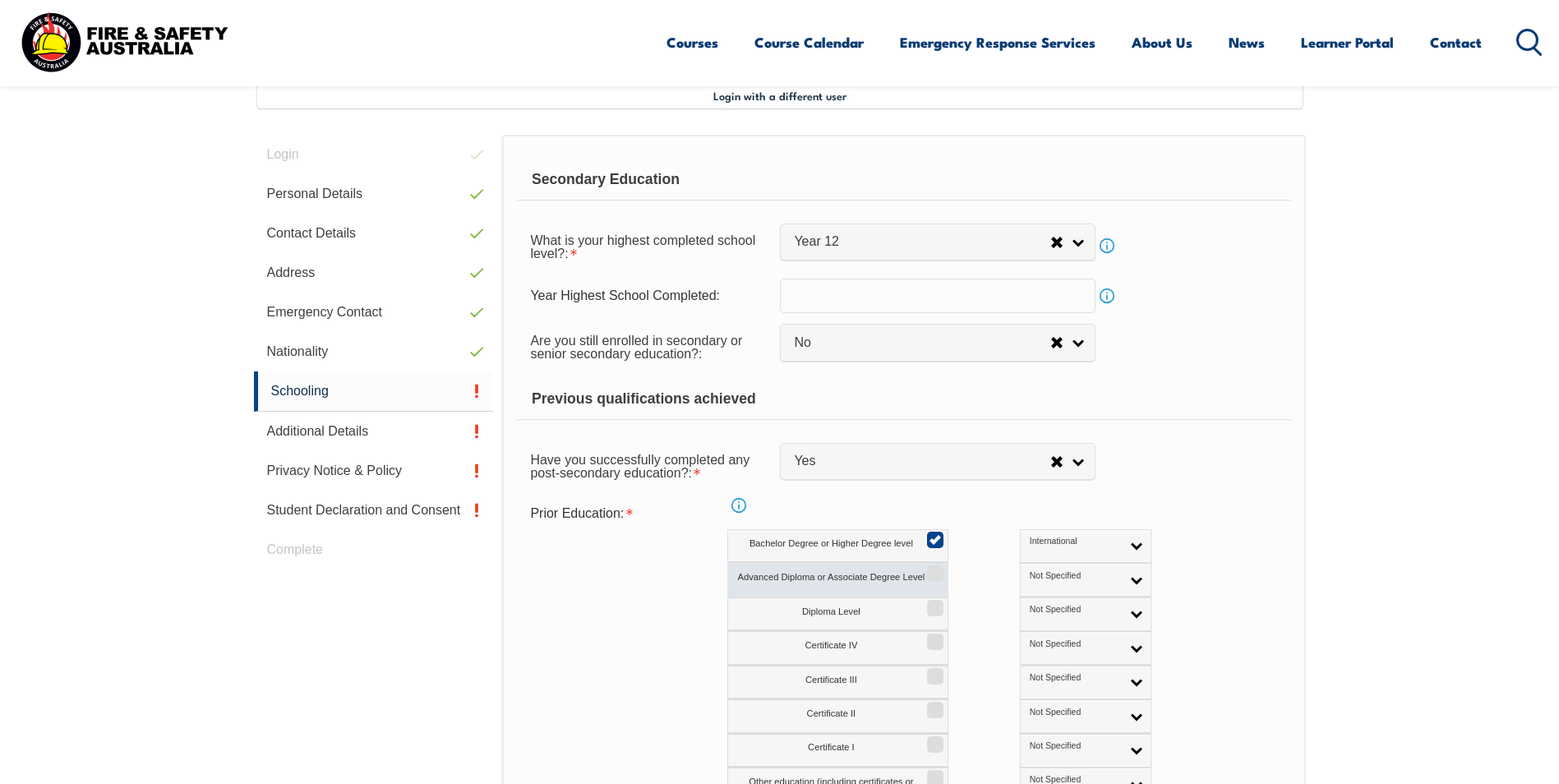 click on "Advanced Diploma or Associate Degree Level" at bounding box center [933, 568] 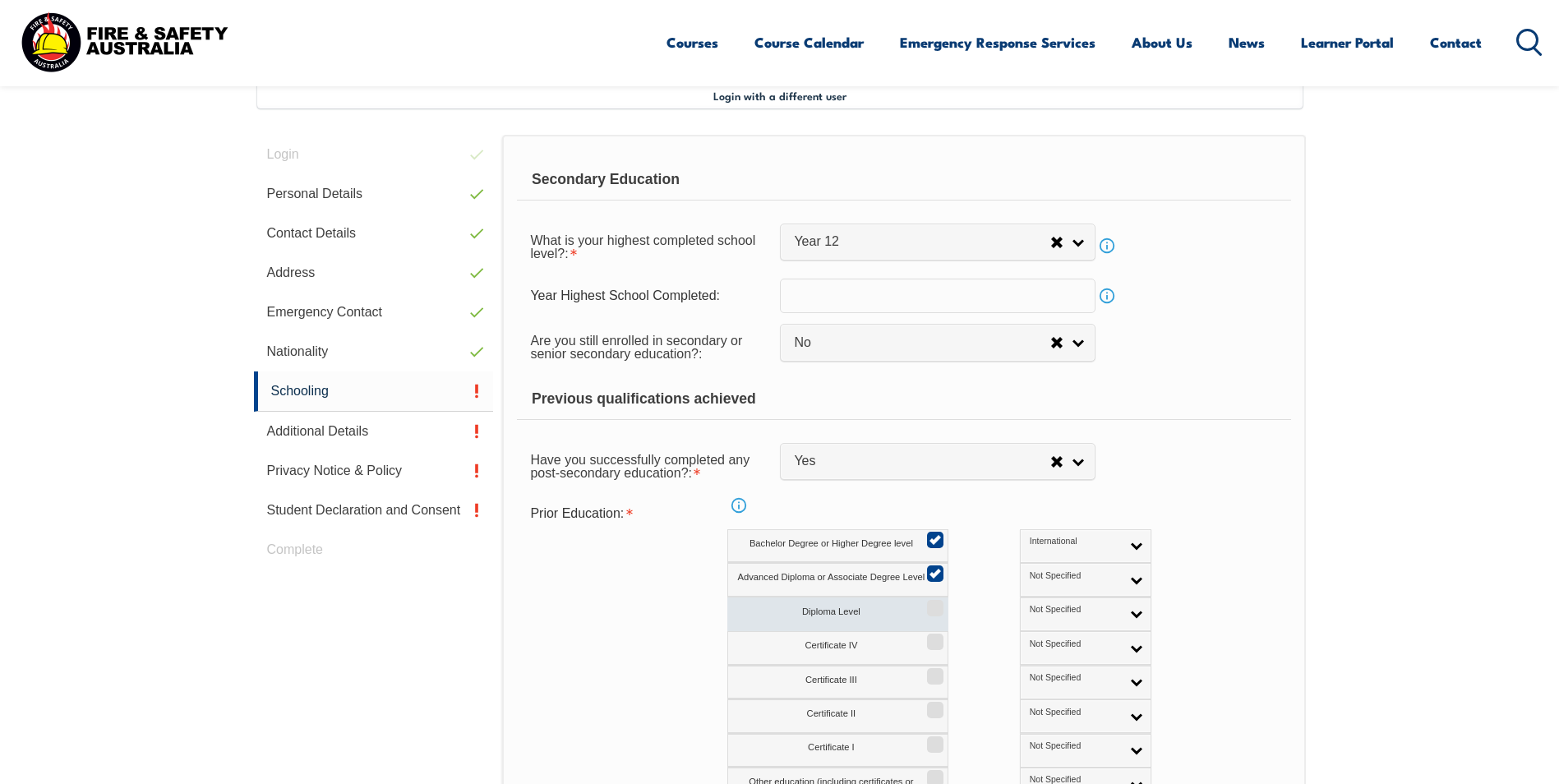 click on "Diploma Level" at bounding box center [933, 602] 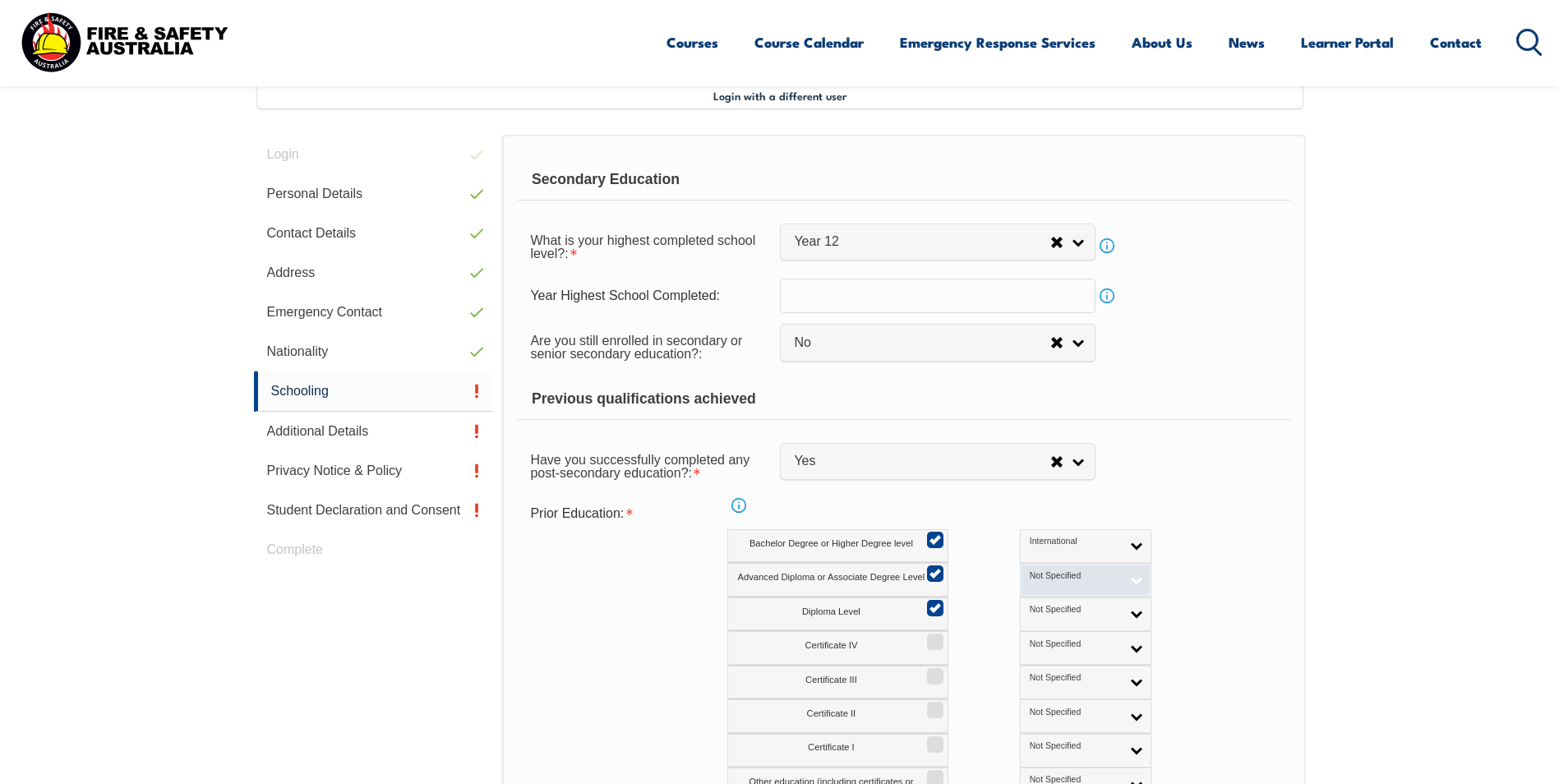 click on "Not Specified" at bounding box center (1075, 576) 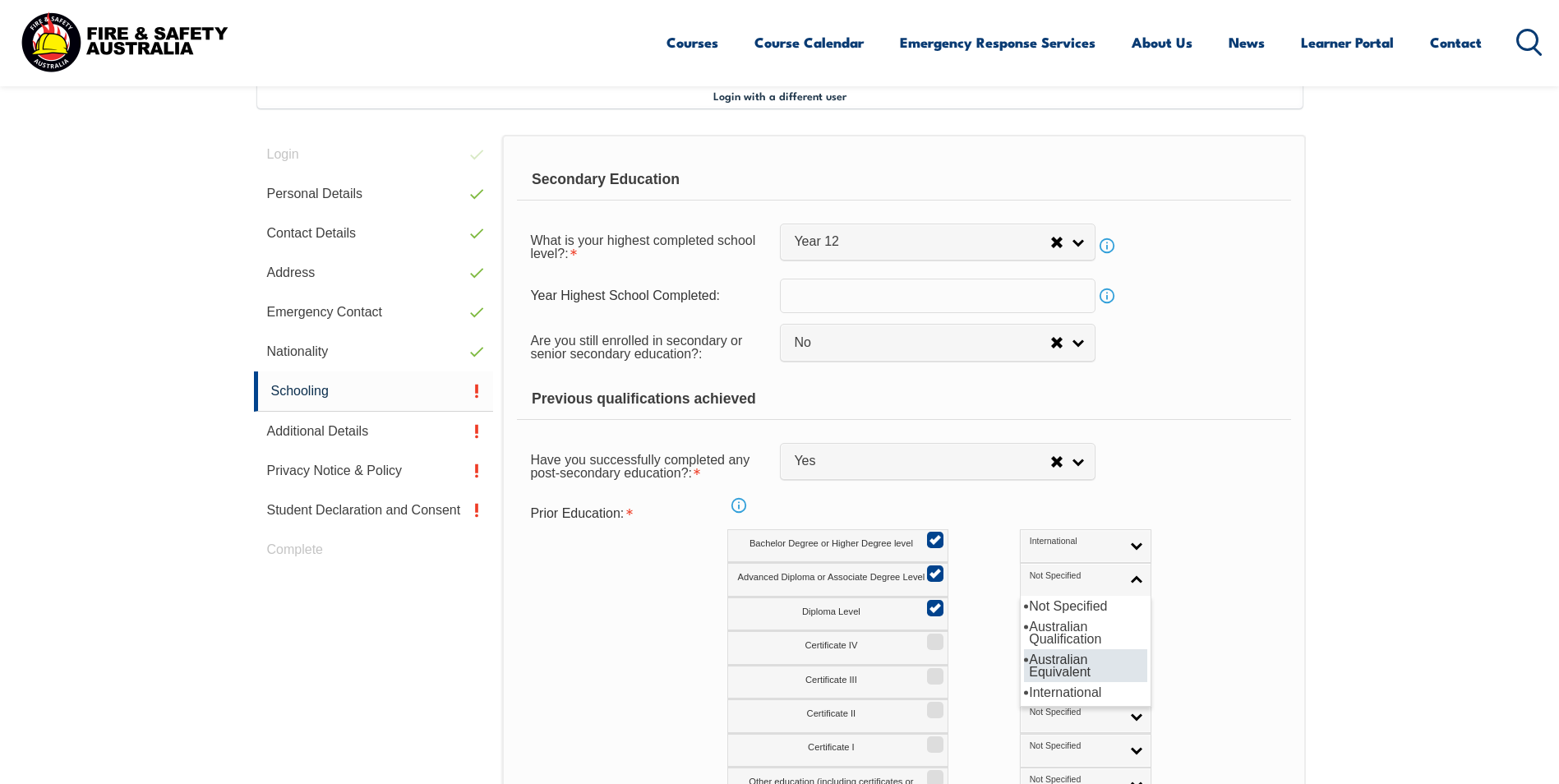 click on "Australian Equivalent" at bounding box center [1086, 666] 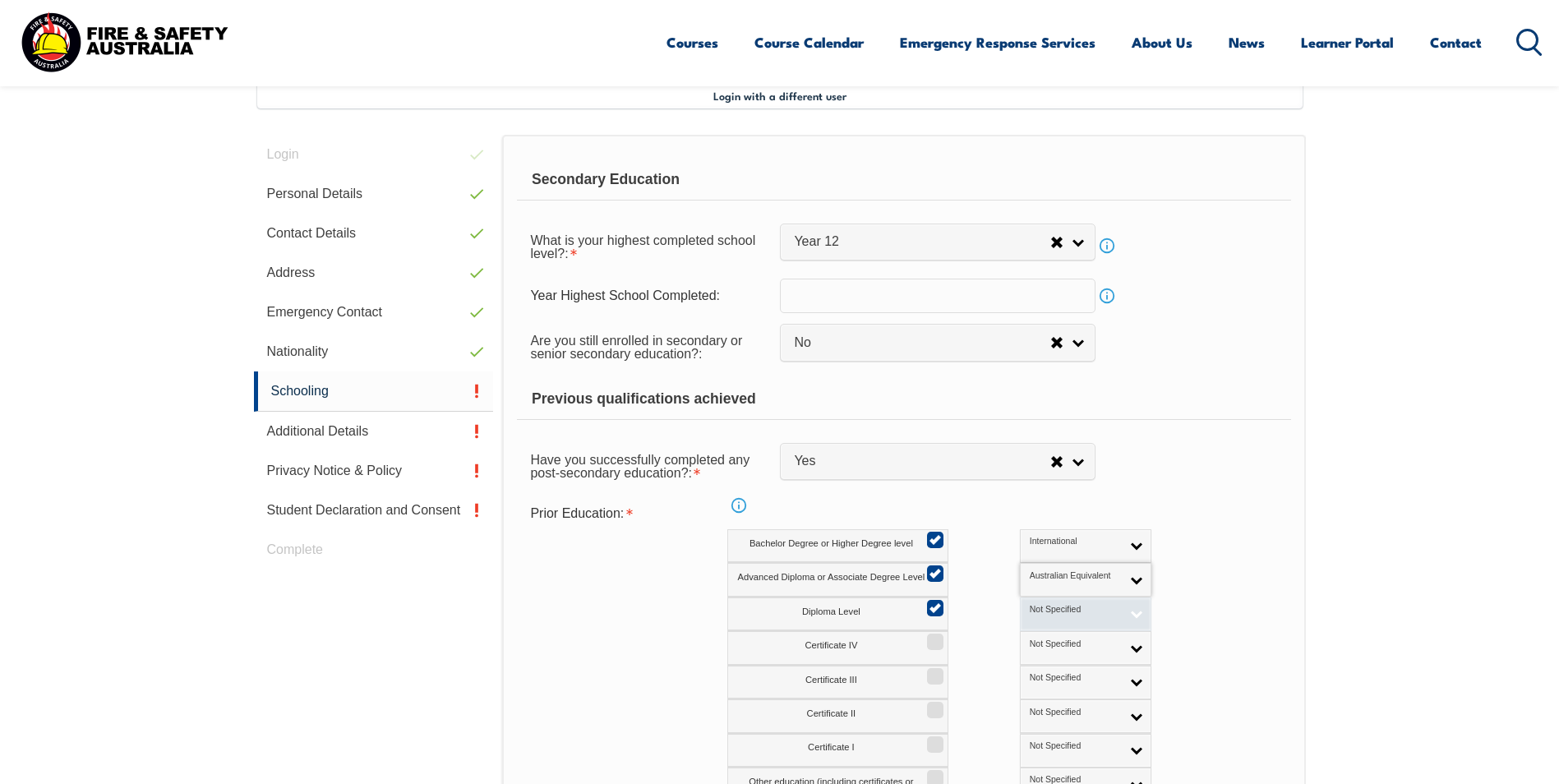 click on "Not Specified" at bounding box center [1086, 614] 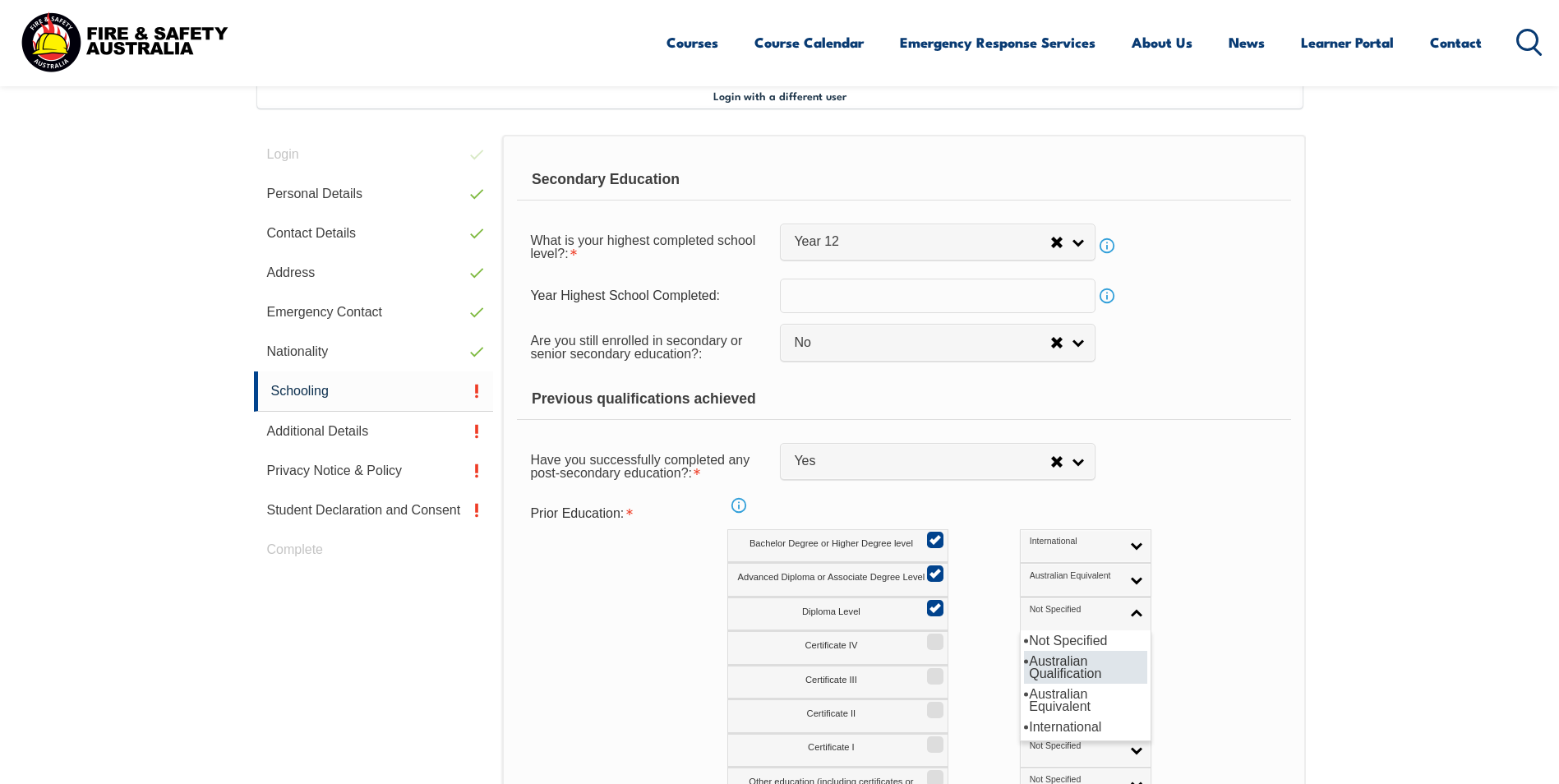 drag, startPoint x: 992, startPoint y: 690, endPoint x: 994, endPoint y: 665, distance: 25.07987 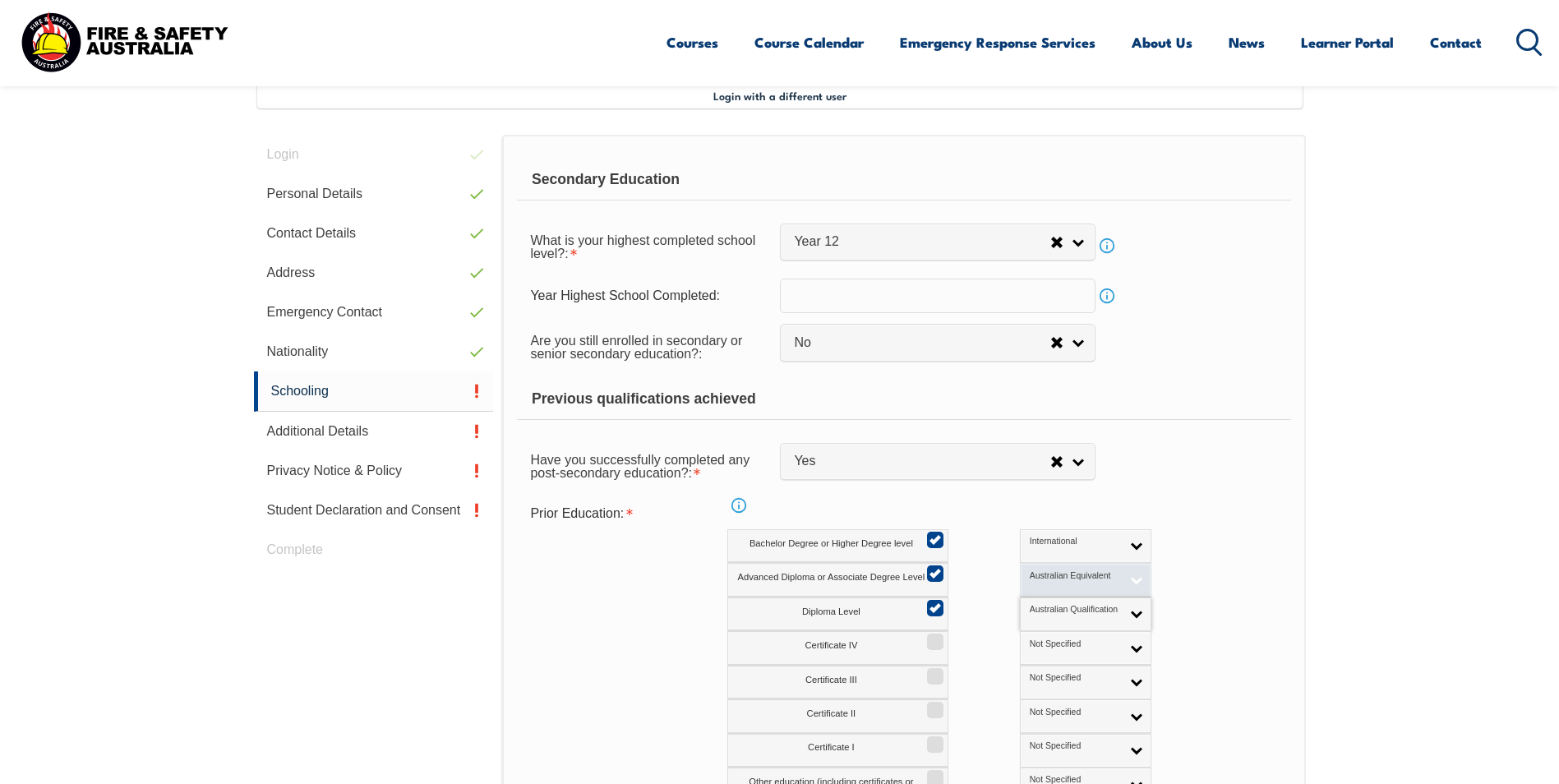 click on "Australian Equivalent" at bounding box center (1075, 576) 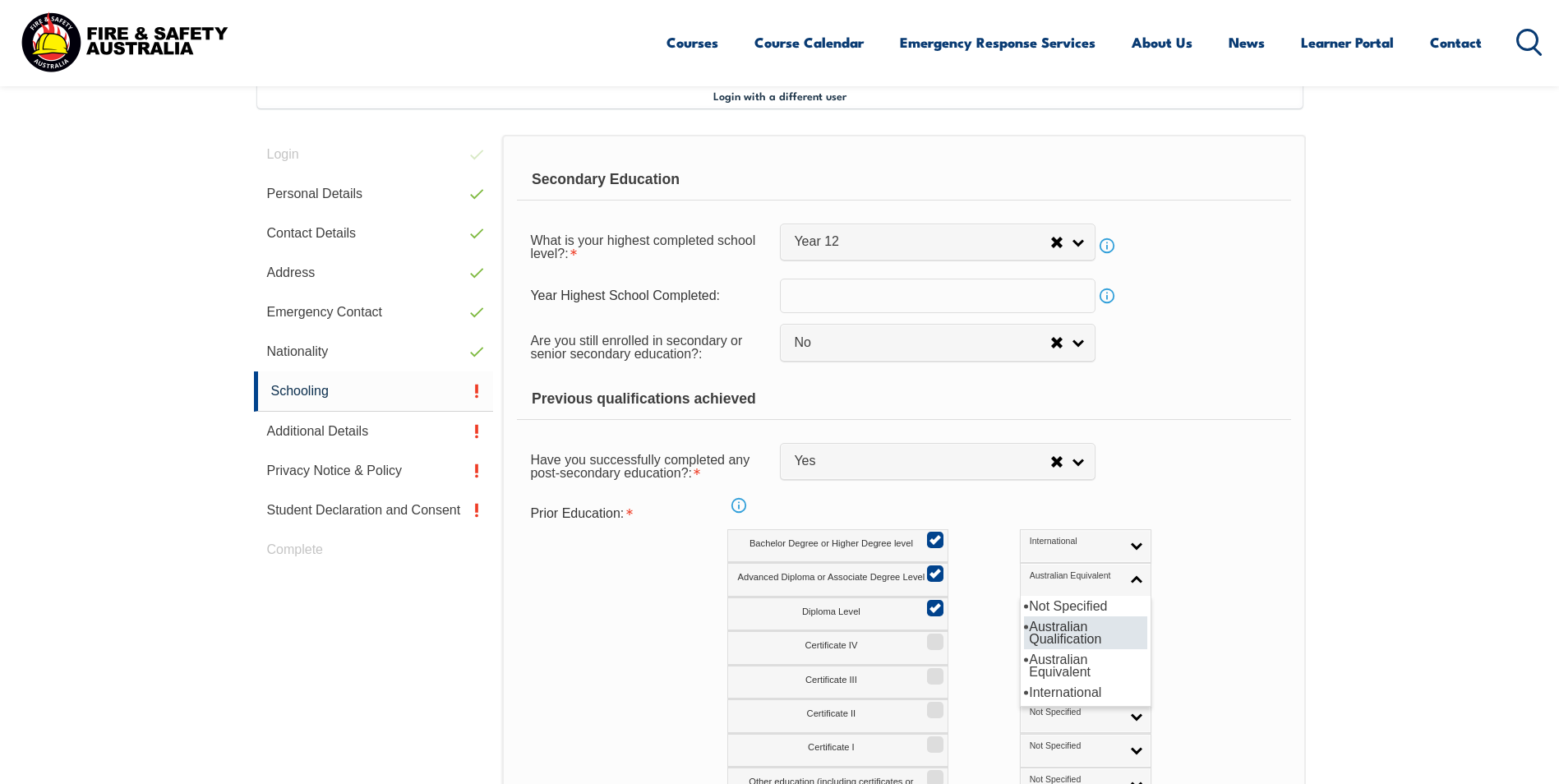 click on "Australian Qualification" at bounding box center [1086, 633] 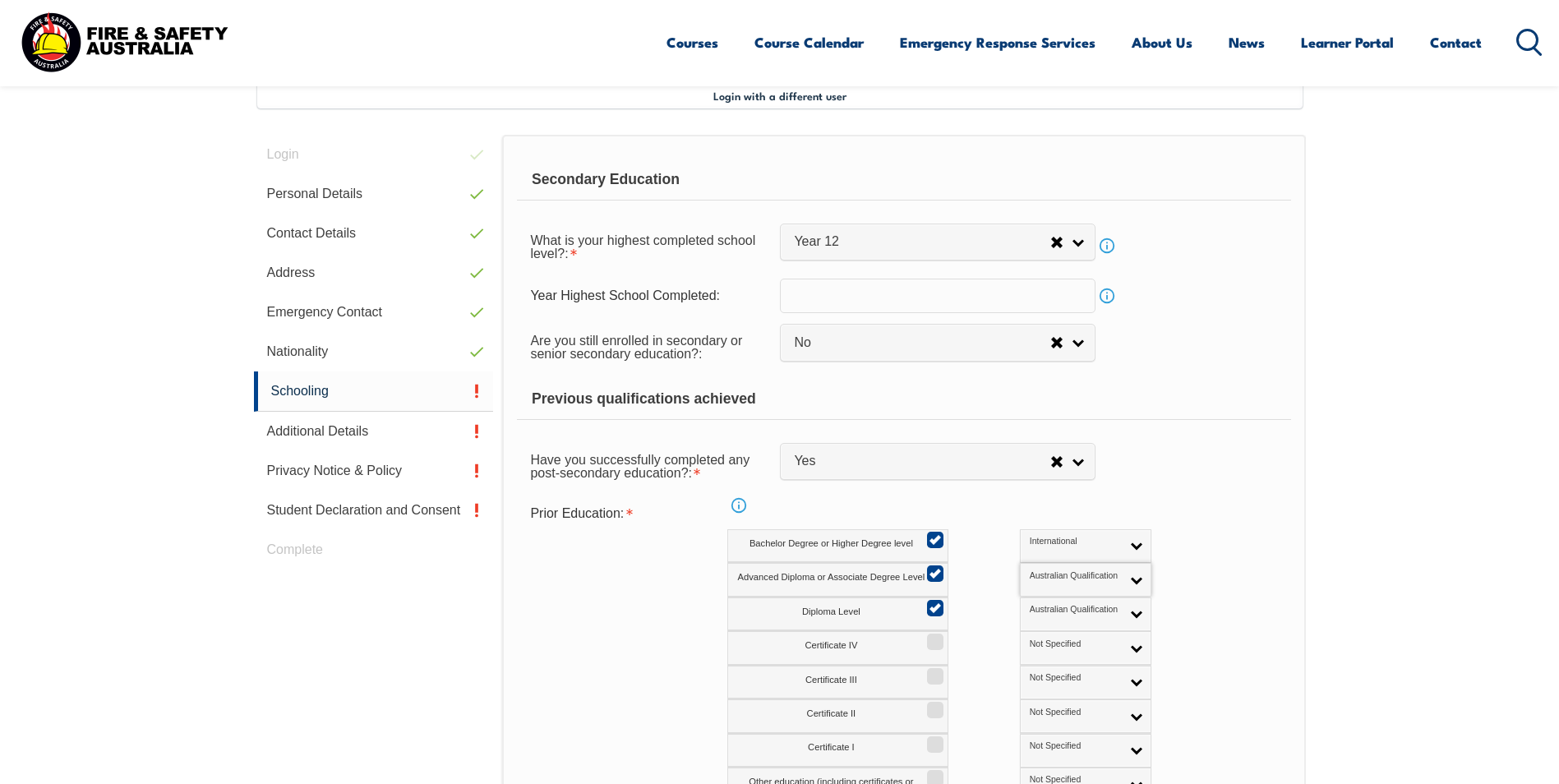 click on "Bachelor Degree or Higher Degree level Not Specified Australian Qualification Australian Equivalent International
International
Not Specified Australian Qualification Australian Equivalent International" at bounding box center (975, 546) 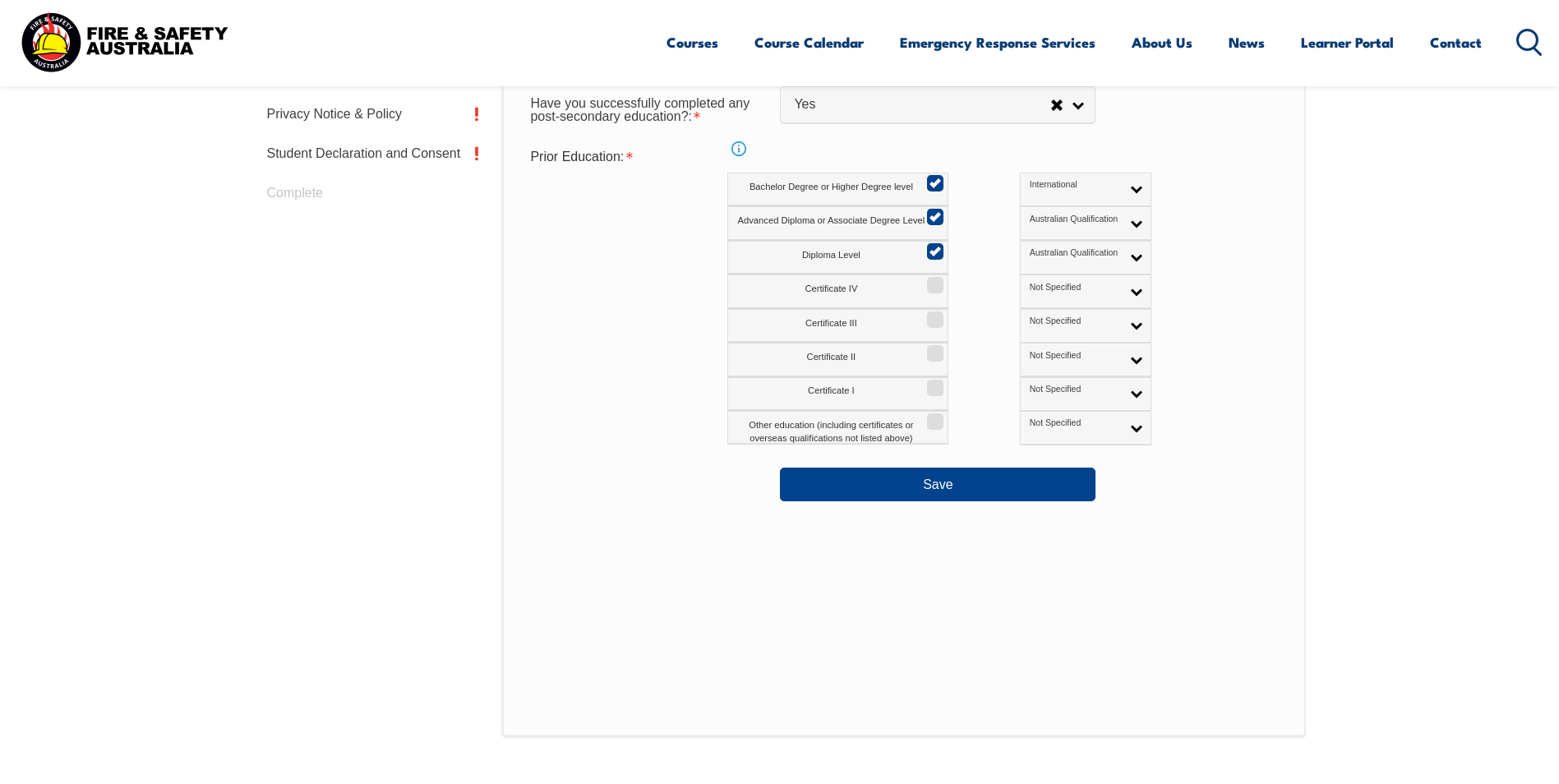 scroll, scrollTop: 859, scrollLeft: 0, axis: vertical 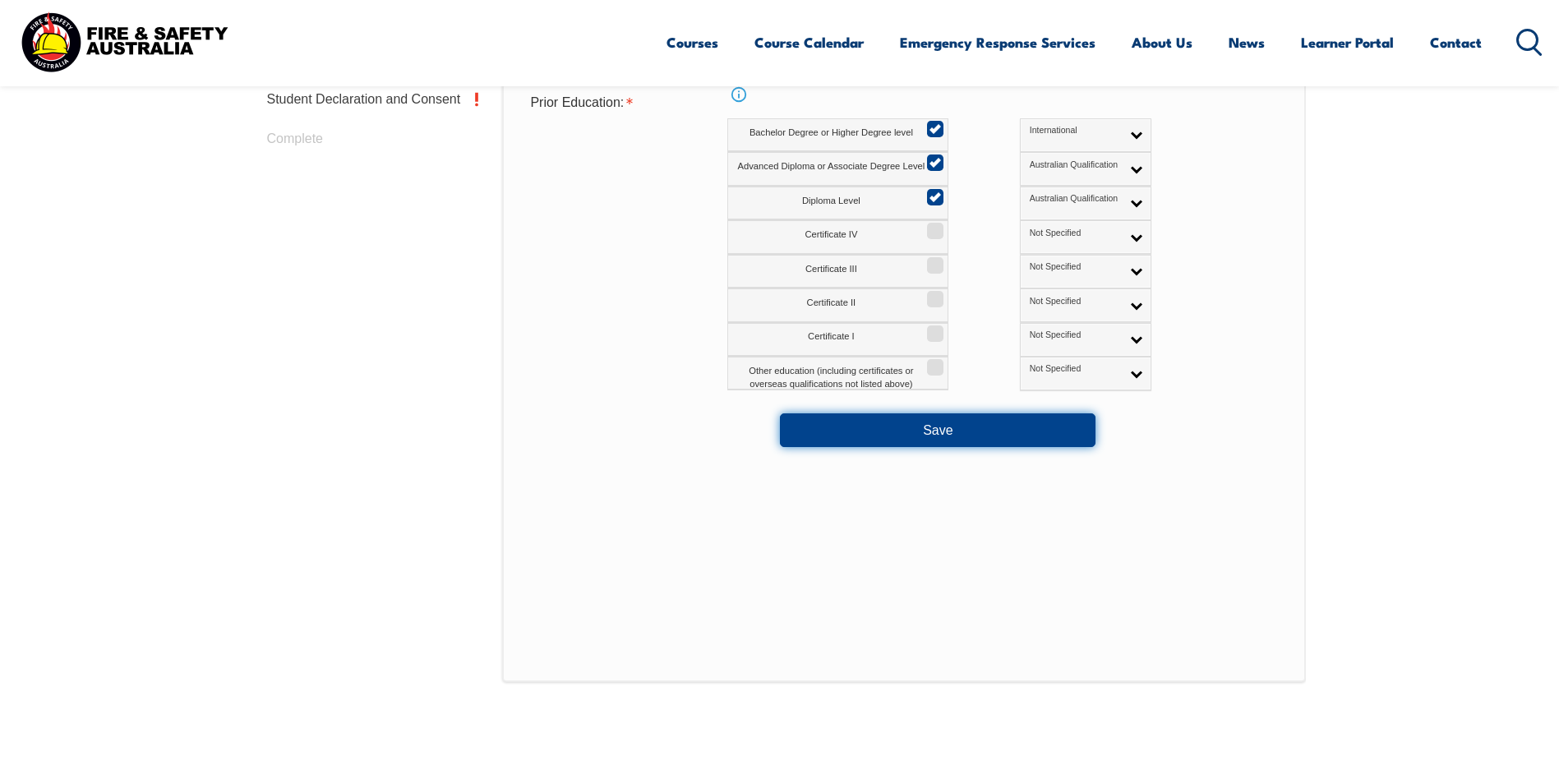 click on "Save" at bounding box center (938, 430) 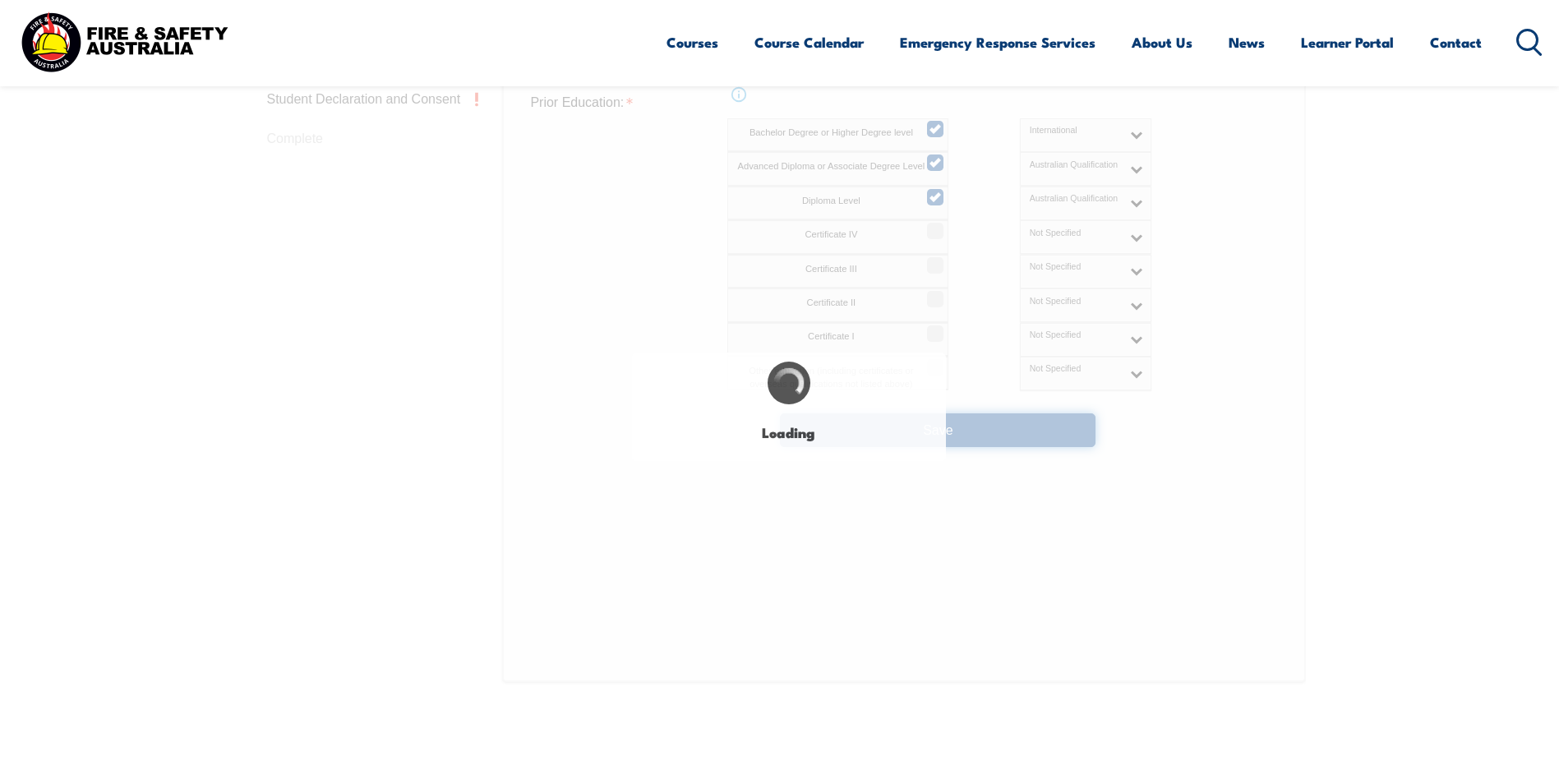 select on "false" 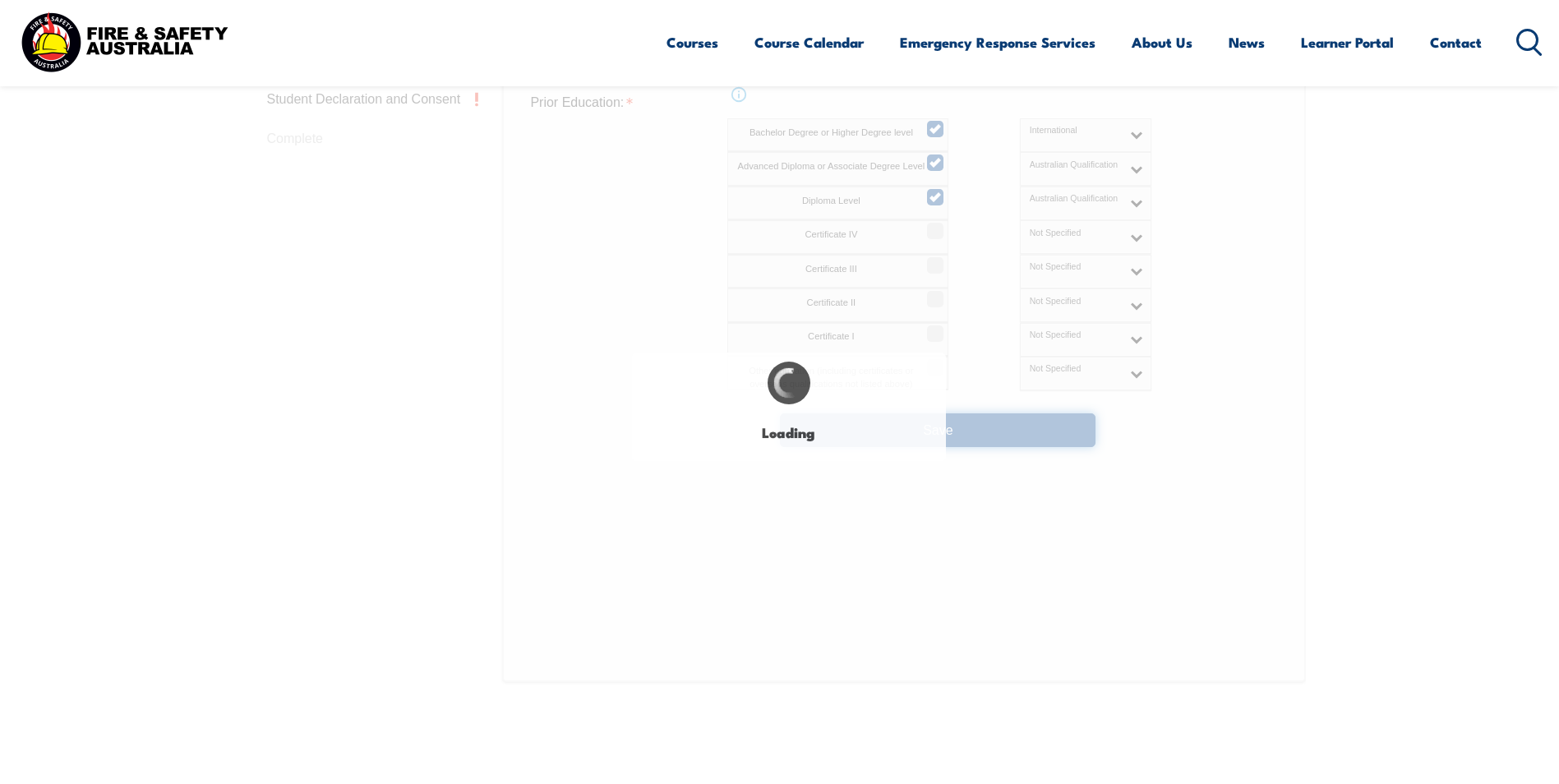 select on "true" 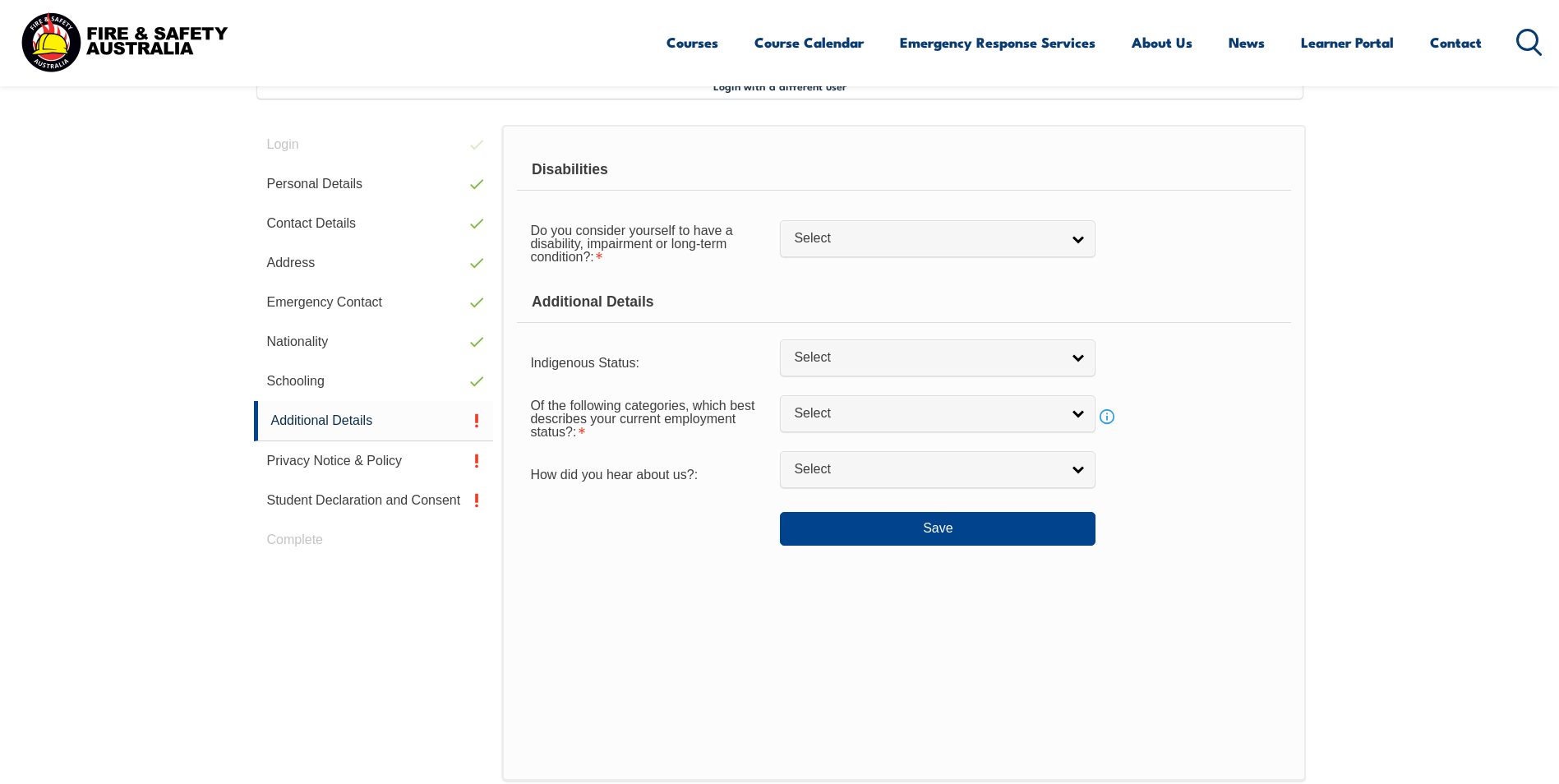 scroll, scrollTop: 446, scrollLeft: 0, axis: vertical 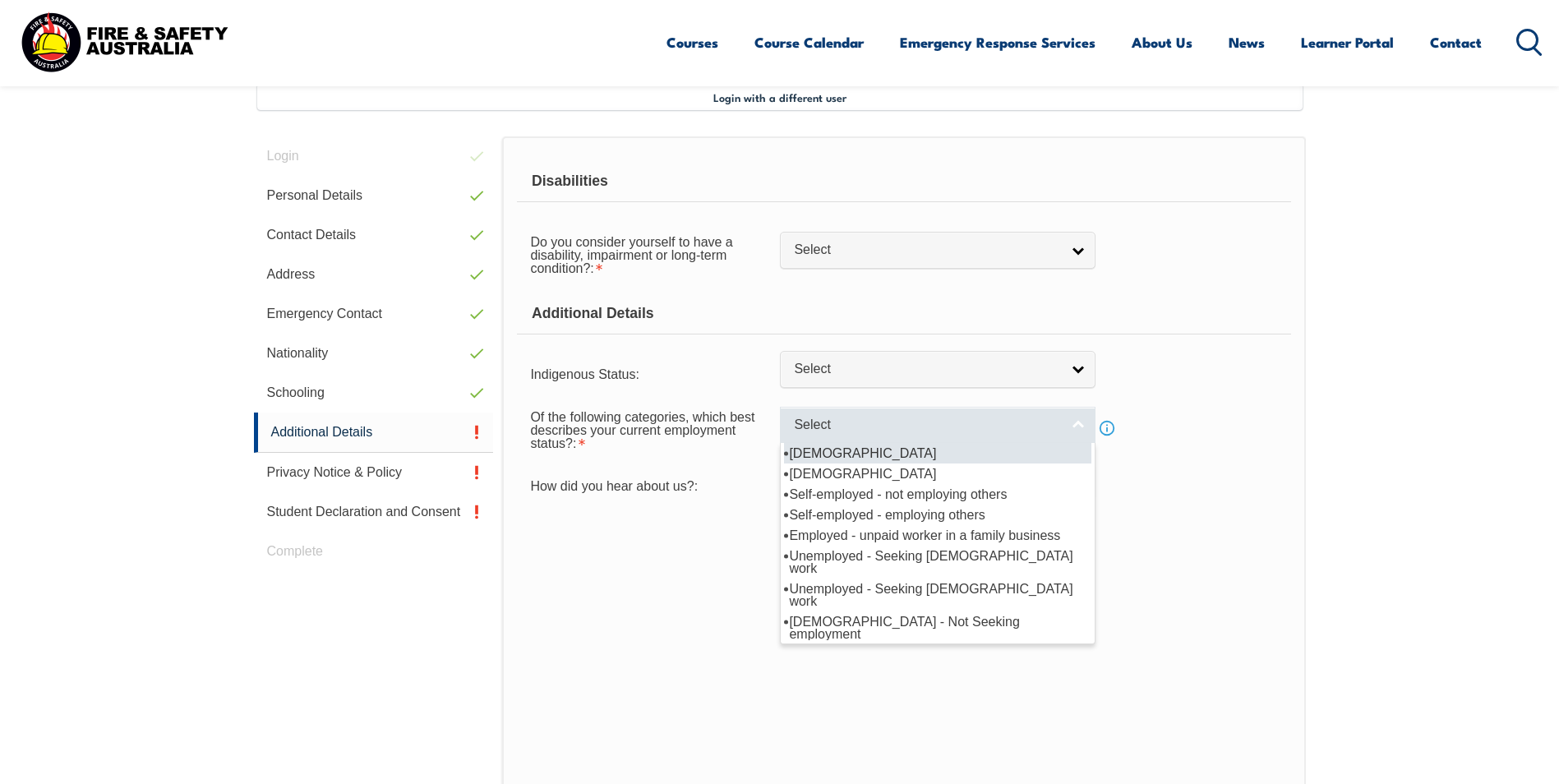 click on "Select" at bounding box center (927, 425) 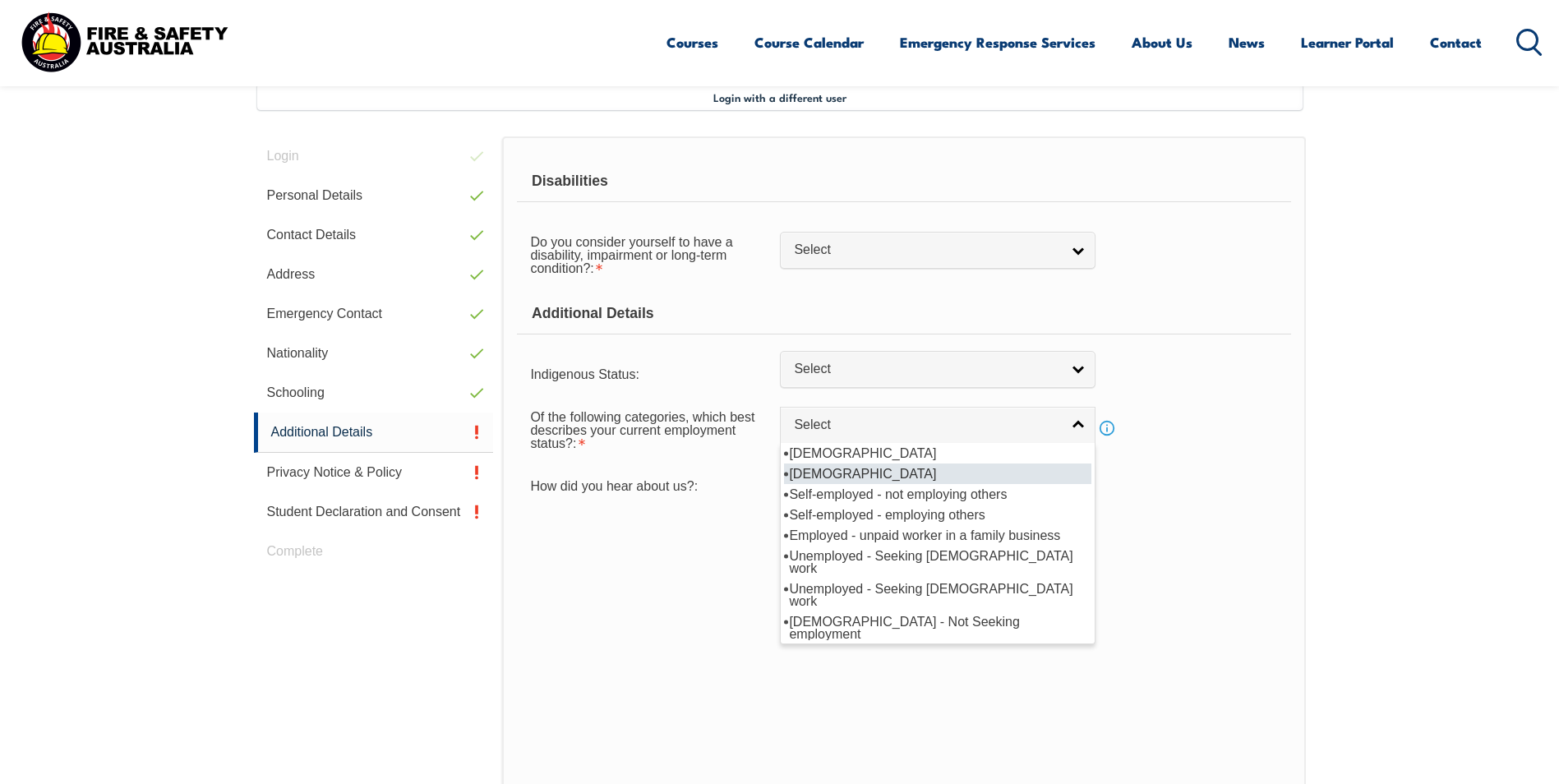 click on "[DEMOGRAPHIC_DATA]" at bounding box center (938, 473) 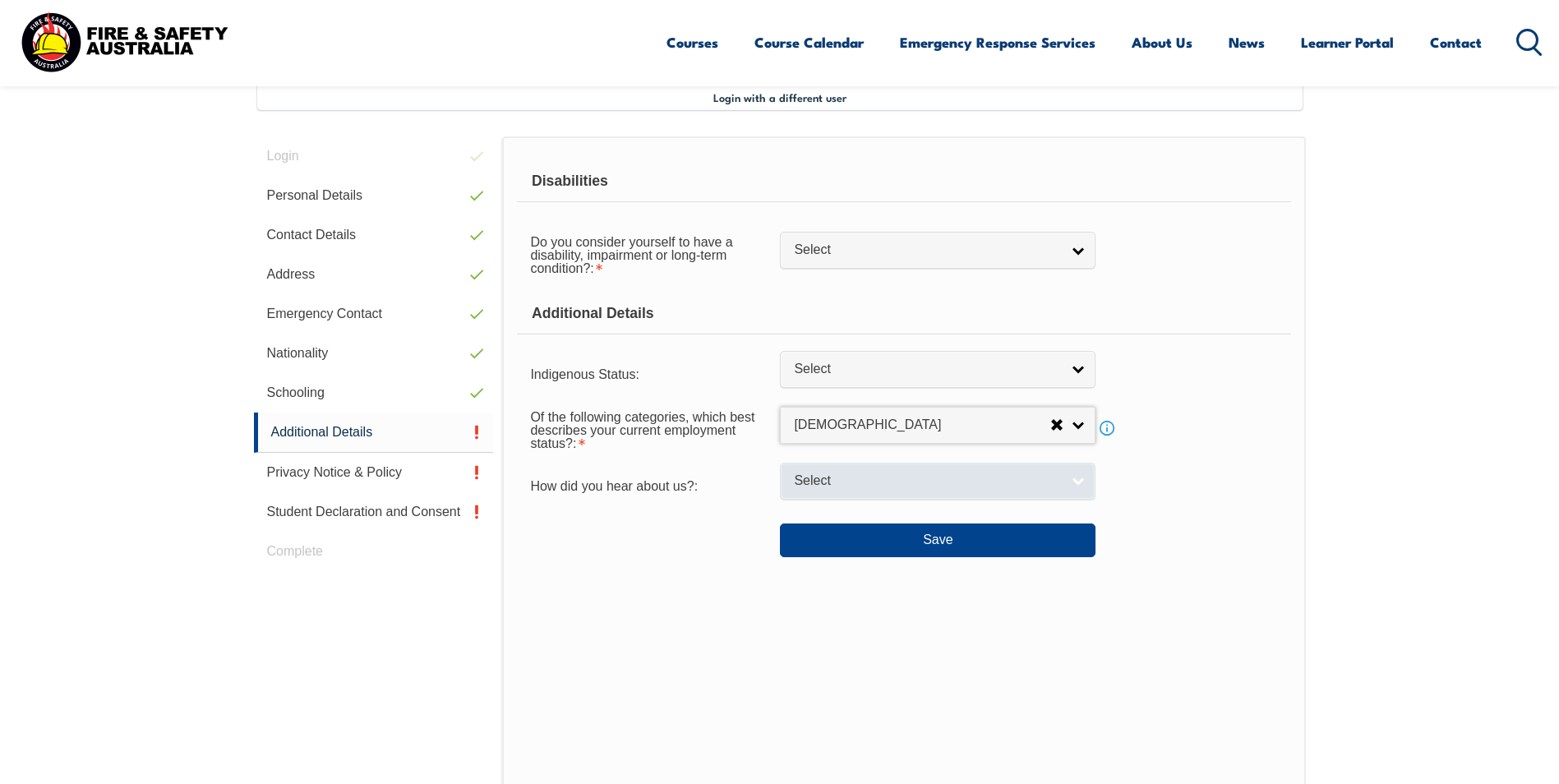 click on "Select" at bounding box center (927, 481) 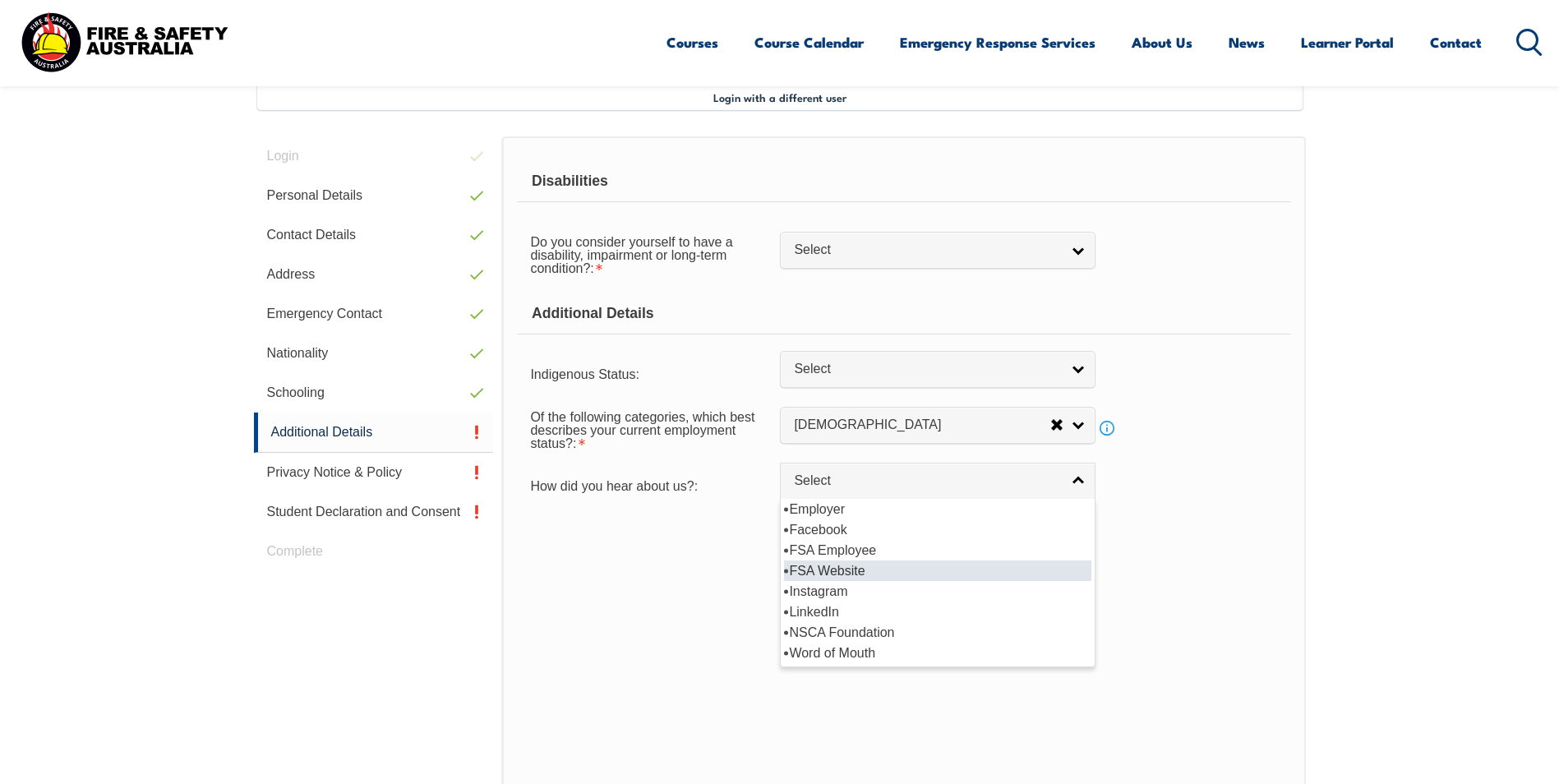click on "FSA Website" at bounding box center [938, 570] 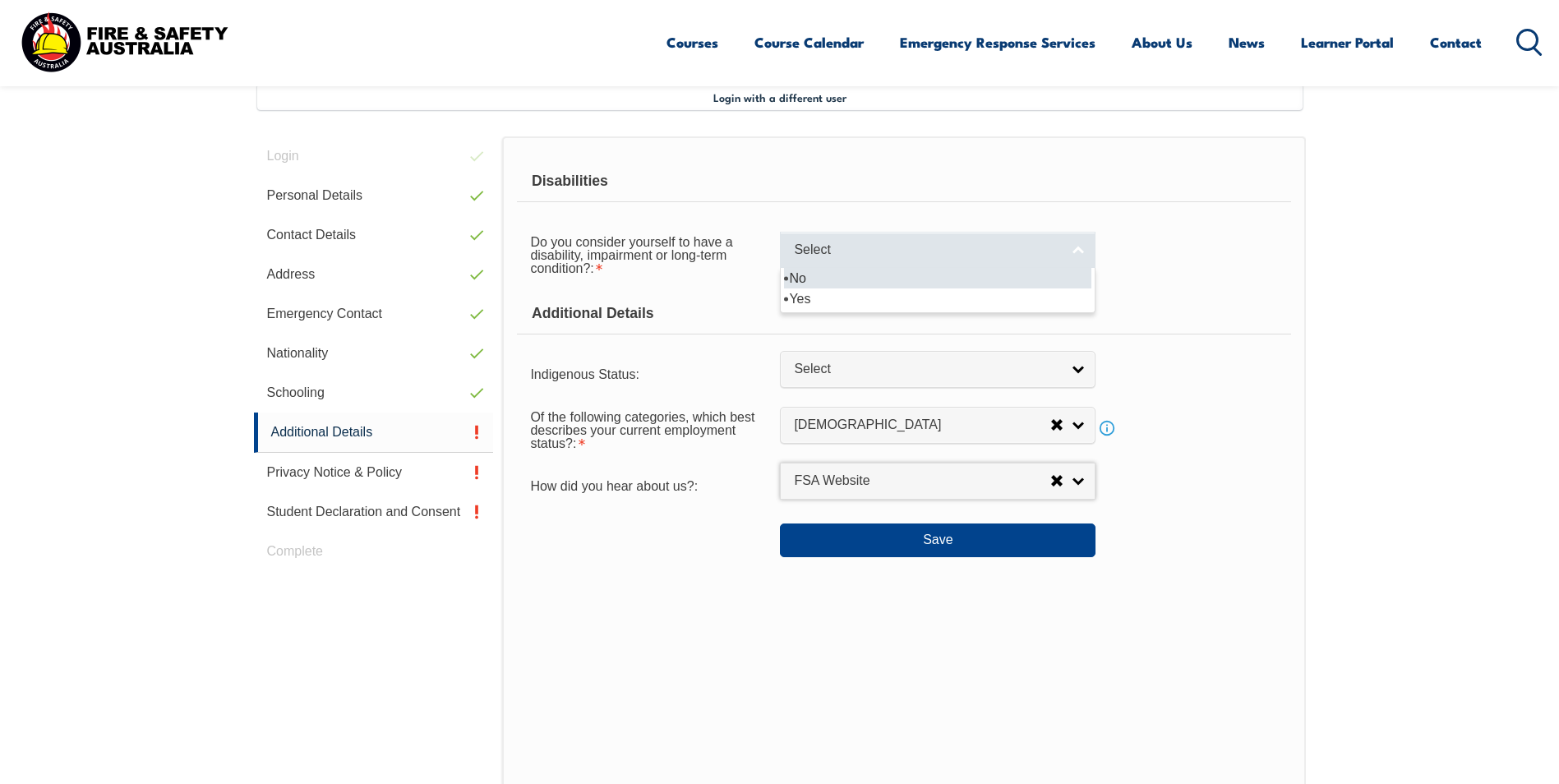 click on "Select" at bounding box center (927, 250) 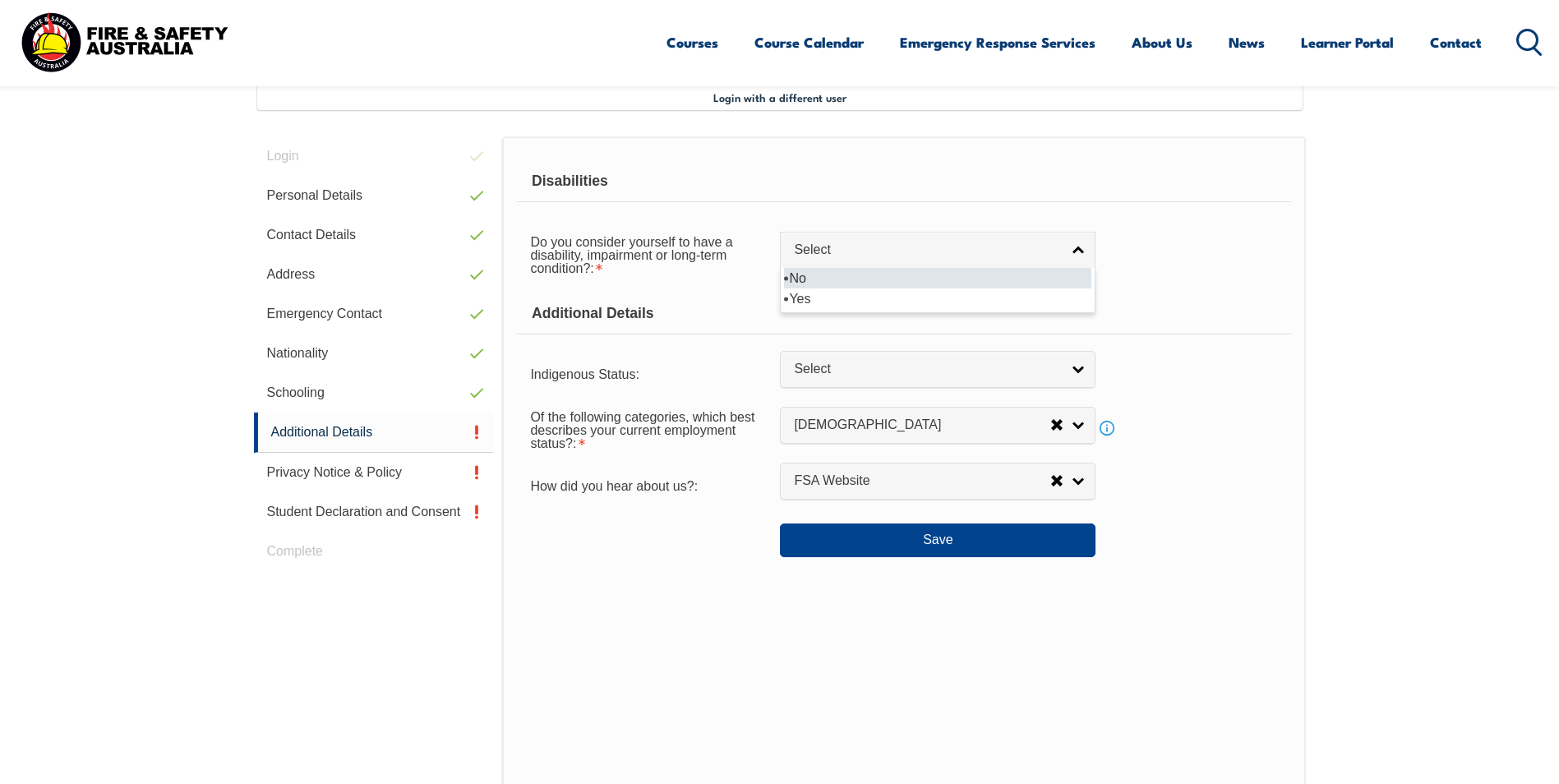 click on "No" at bounding box center (938, 278) 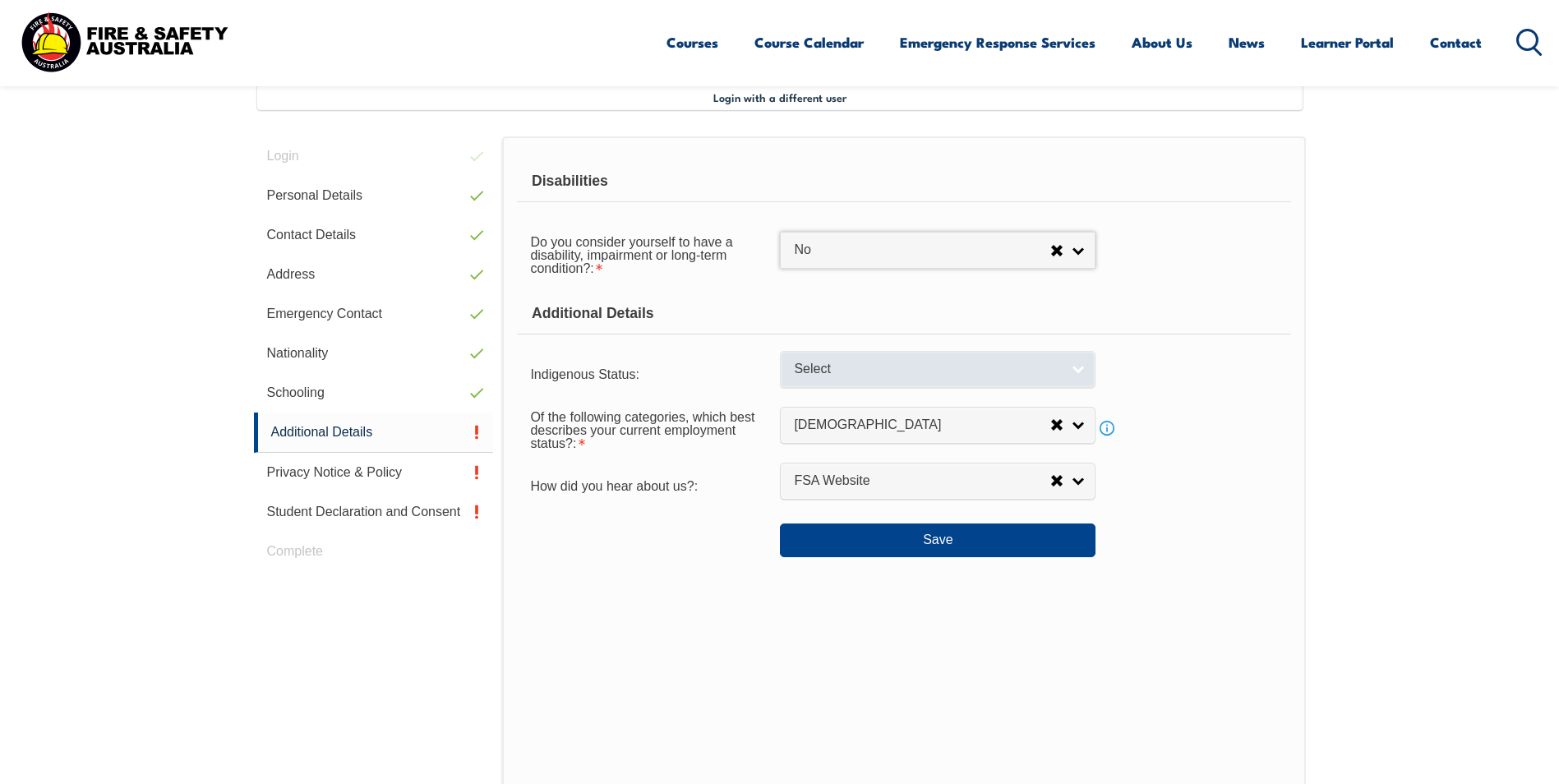 click on "Select" at bounding box center [927, 369] 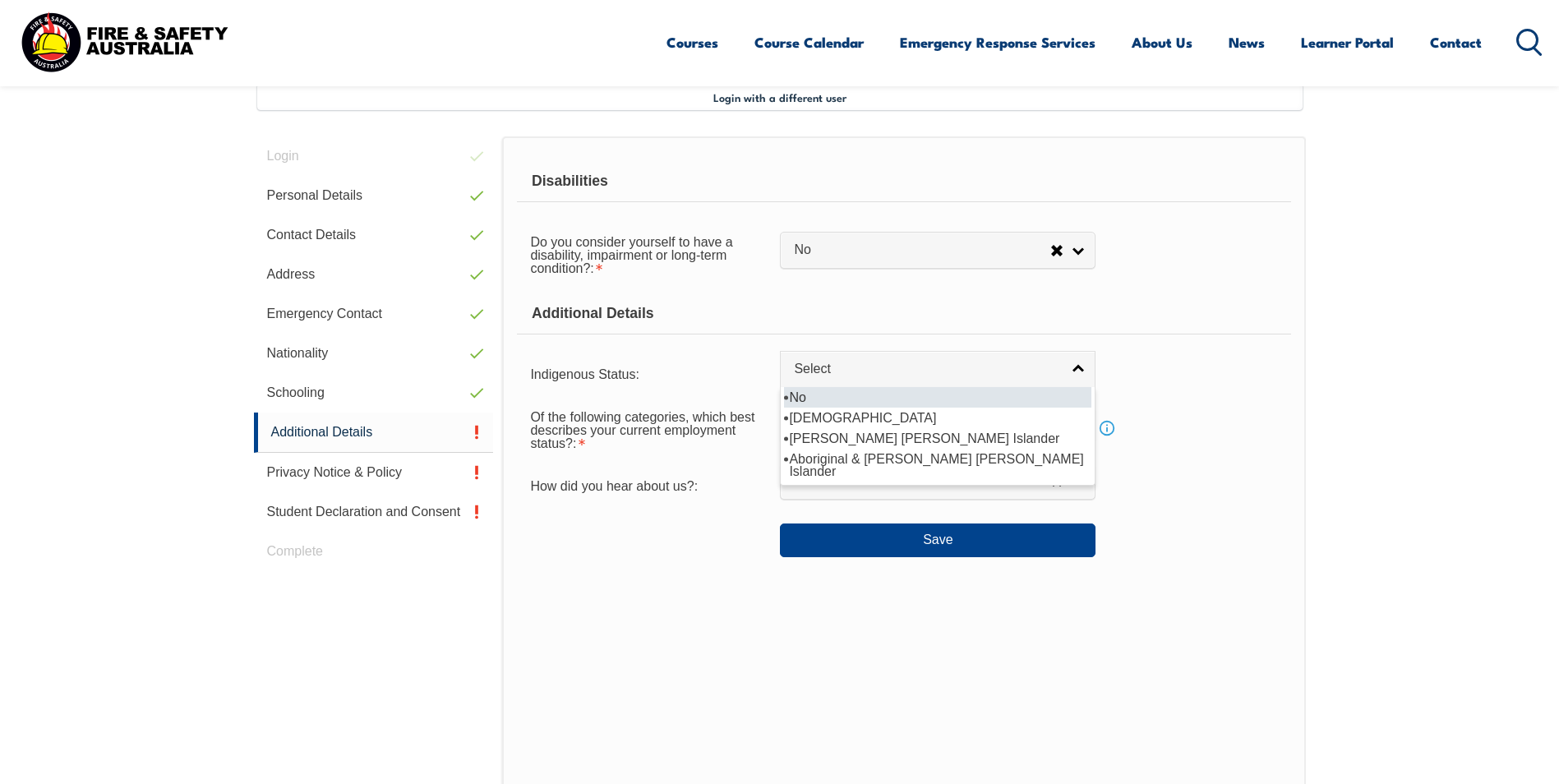click on "No" at bounding box center [938, 397] 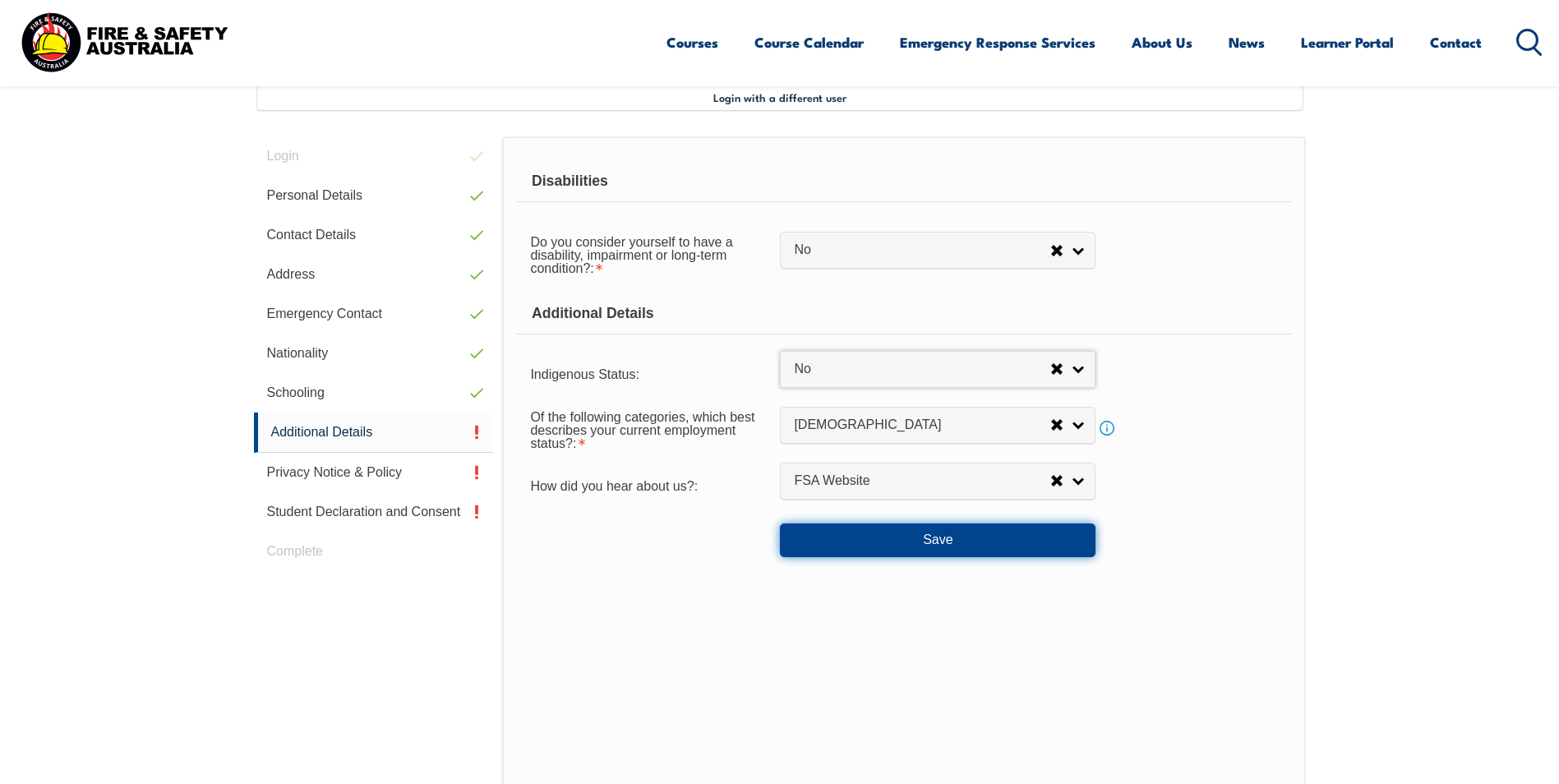 click on "Save" at bounding box center [938, 540] 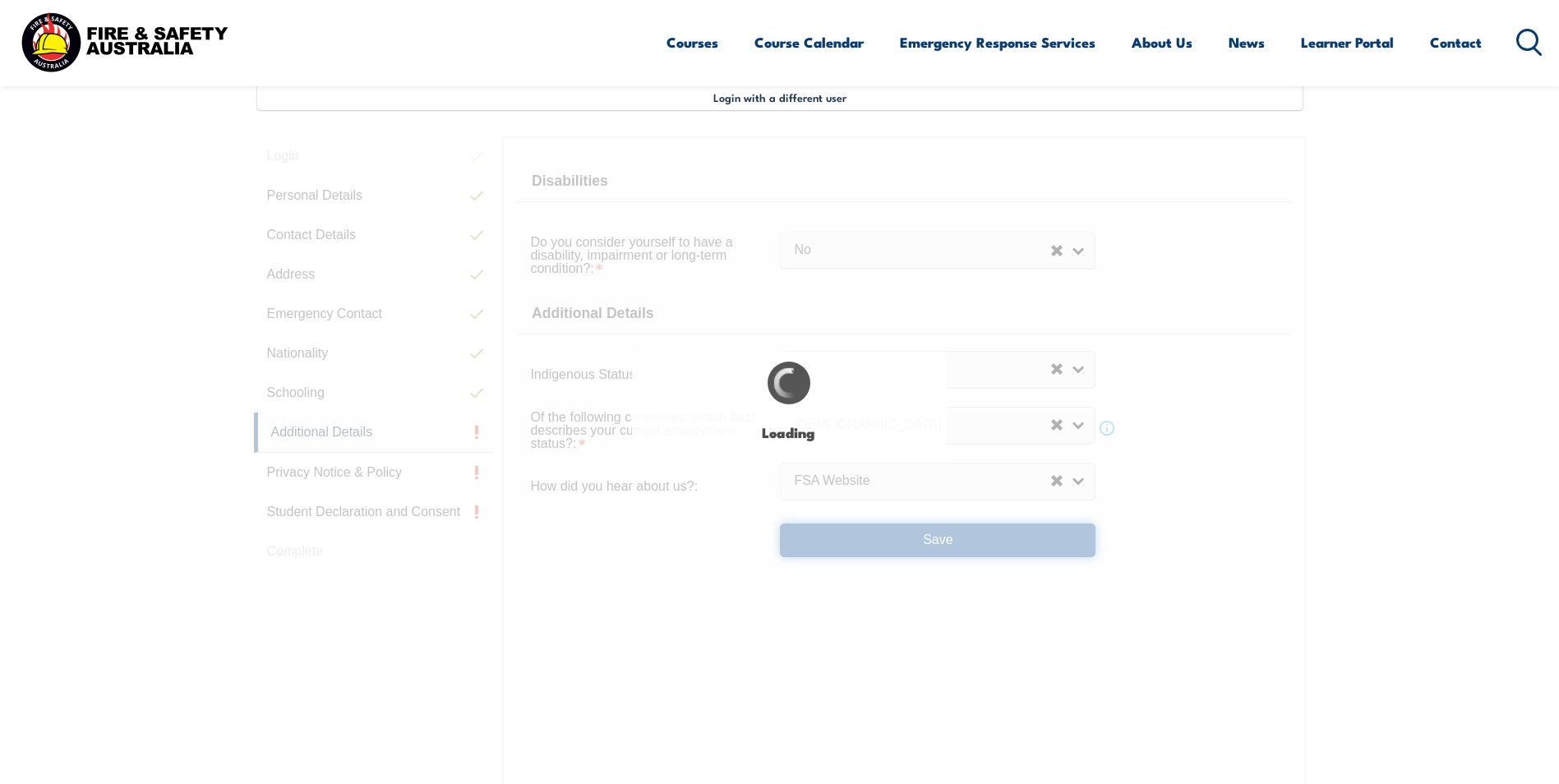 select on "false" 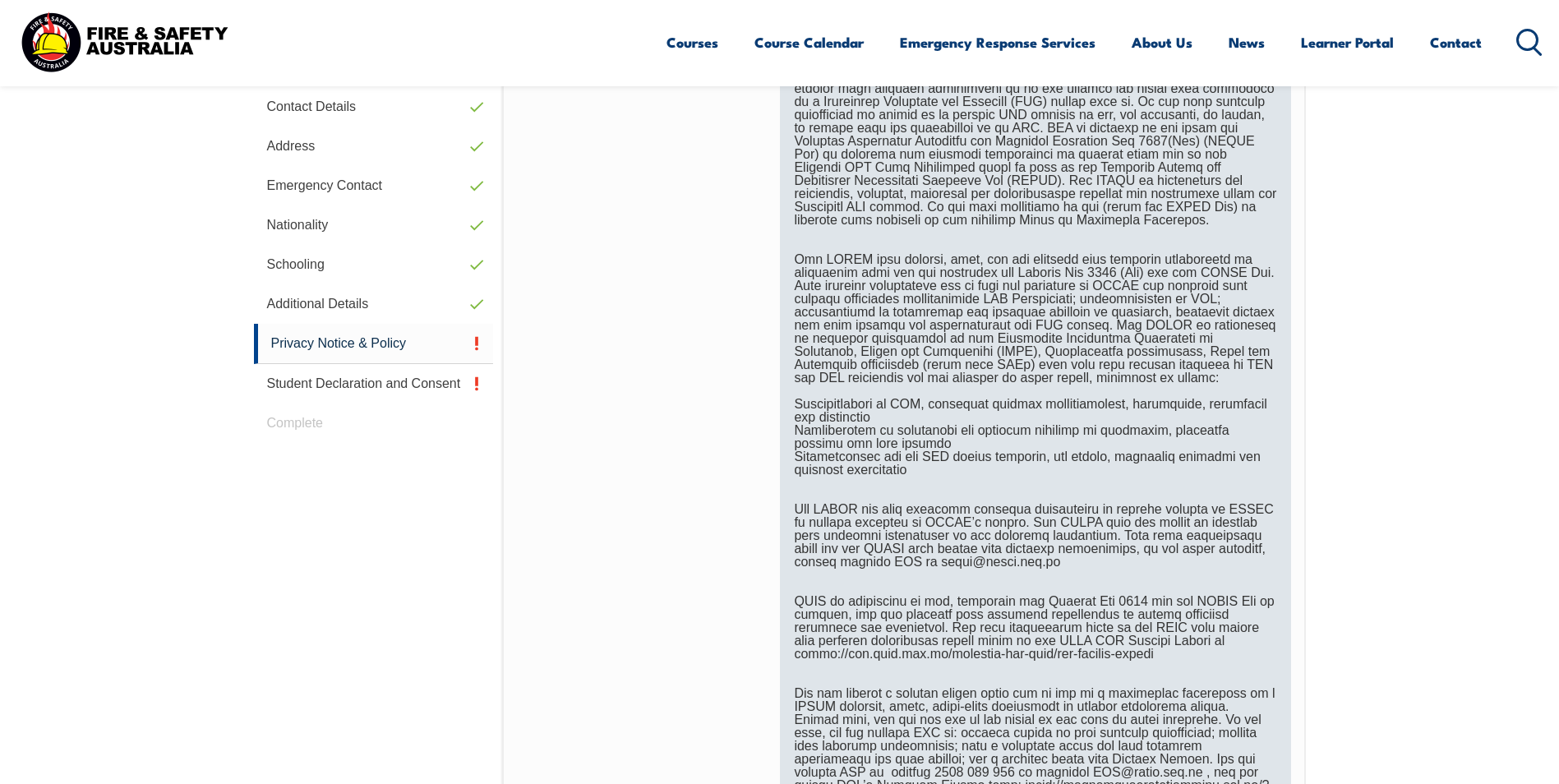 scroll, scrollTop: 941, scrollLeft: 0, axis: vertical 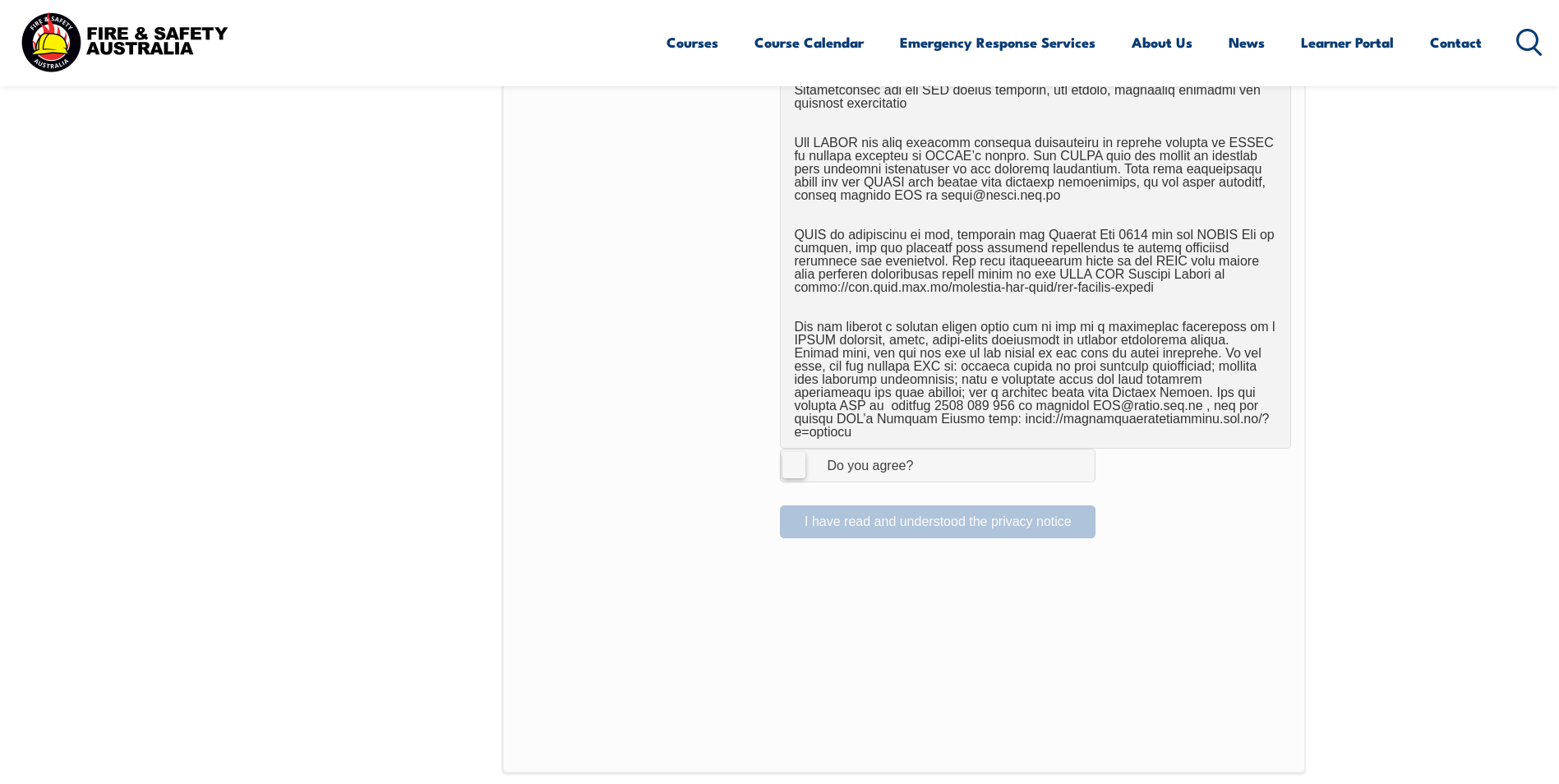 click on "I Agree Do you agree?" at bounding box center (853, 465) 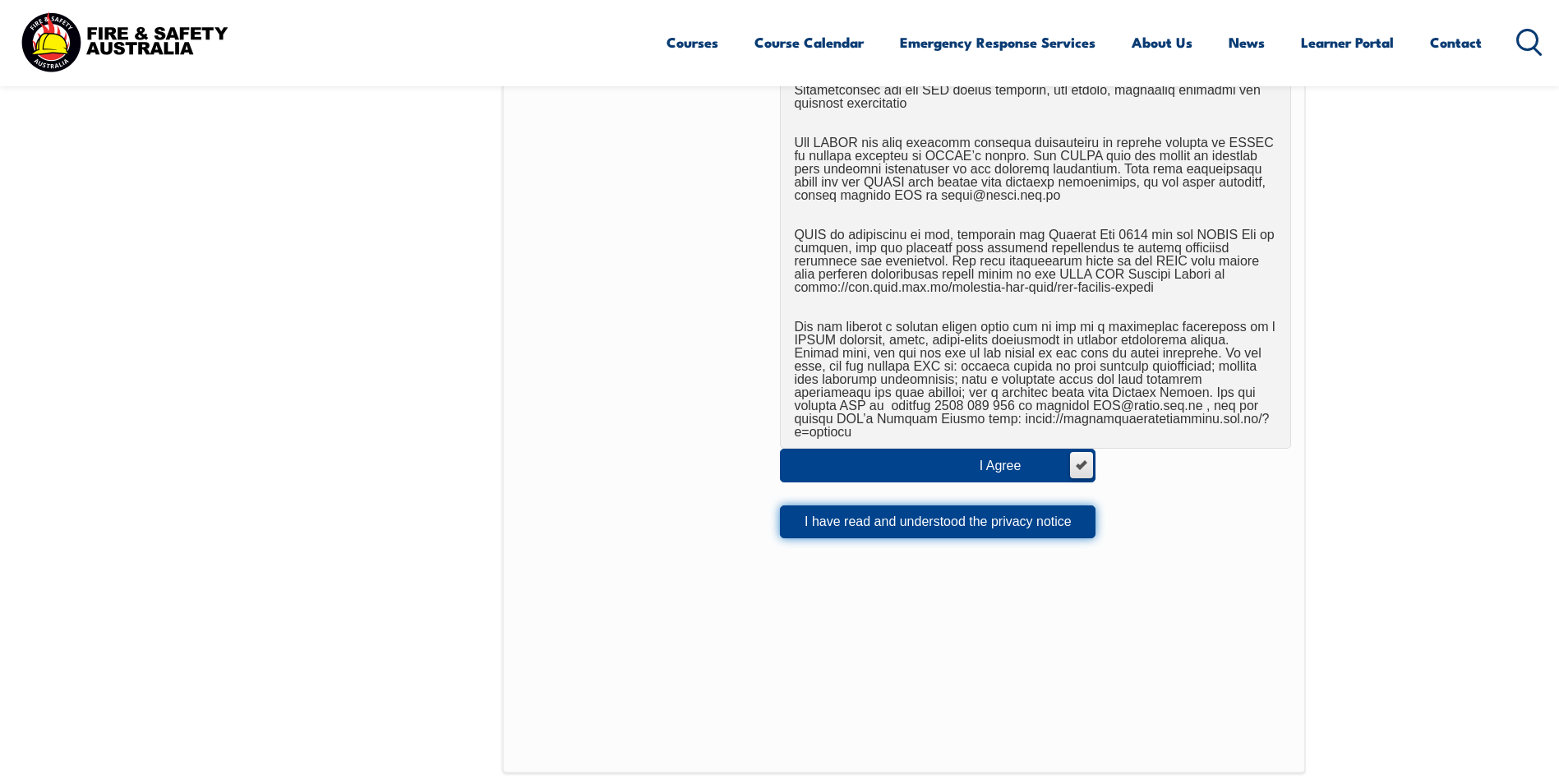 click on "I have read and understood the privacy notice" at bounding box center (938, 522) 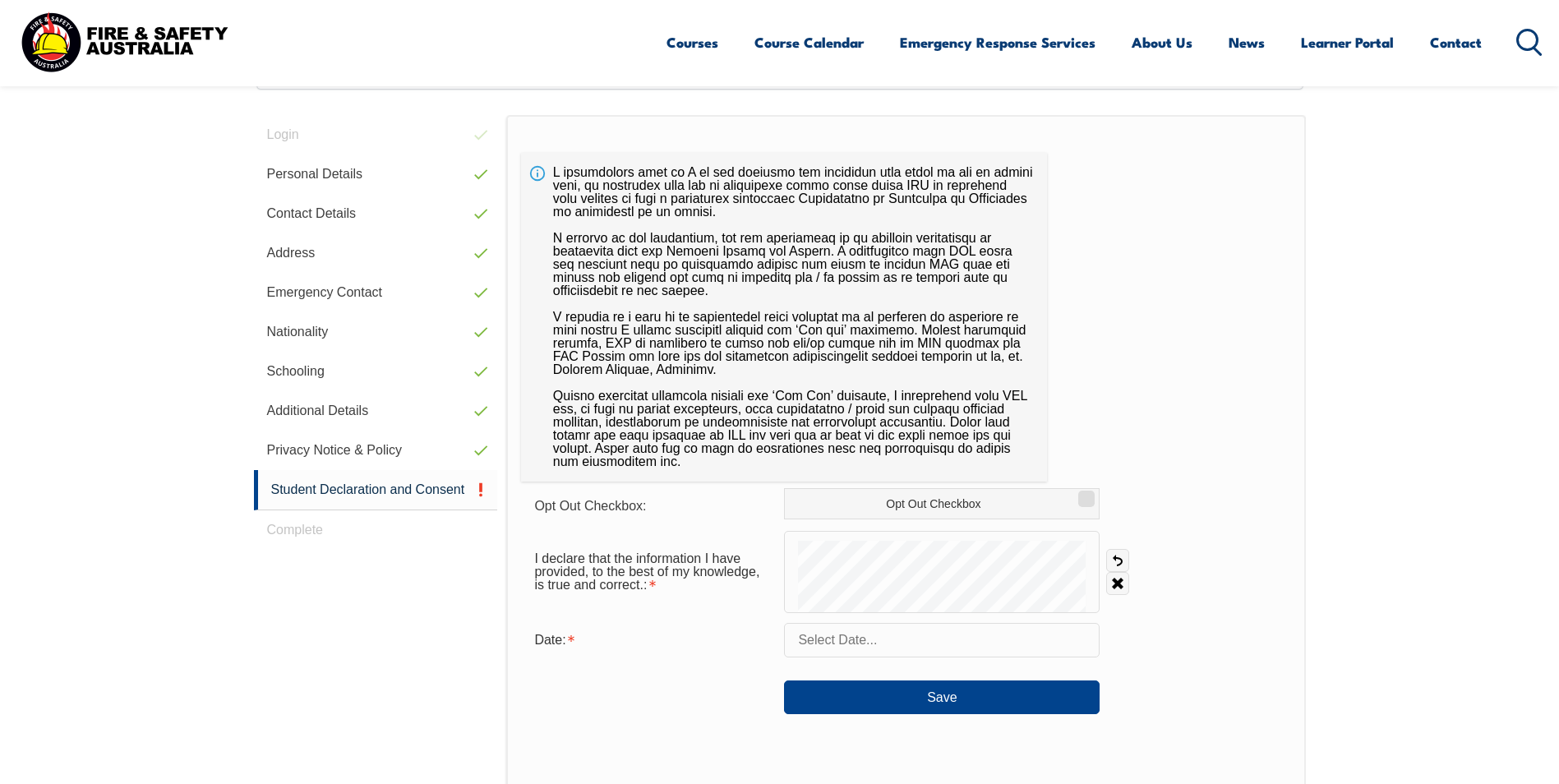scroll, scrollTop: 448, scrollLeft: 0, axis: vertical 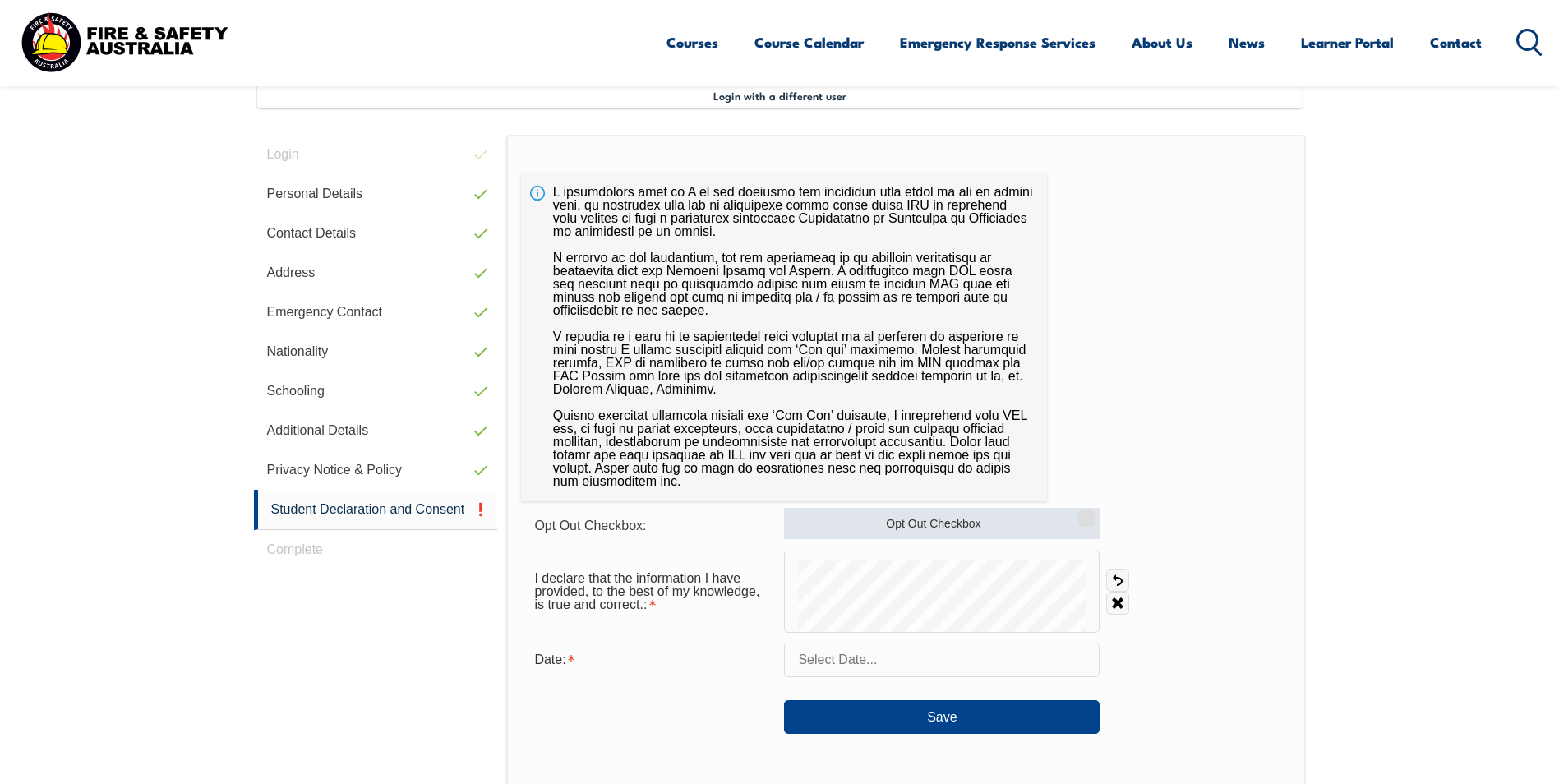click on "Opt Out Checkbox" at bounding box center (942, 523) 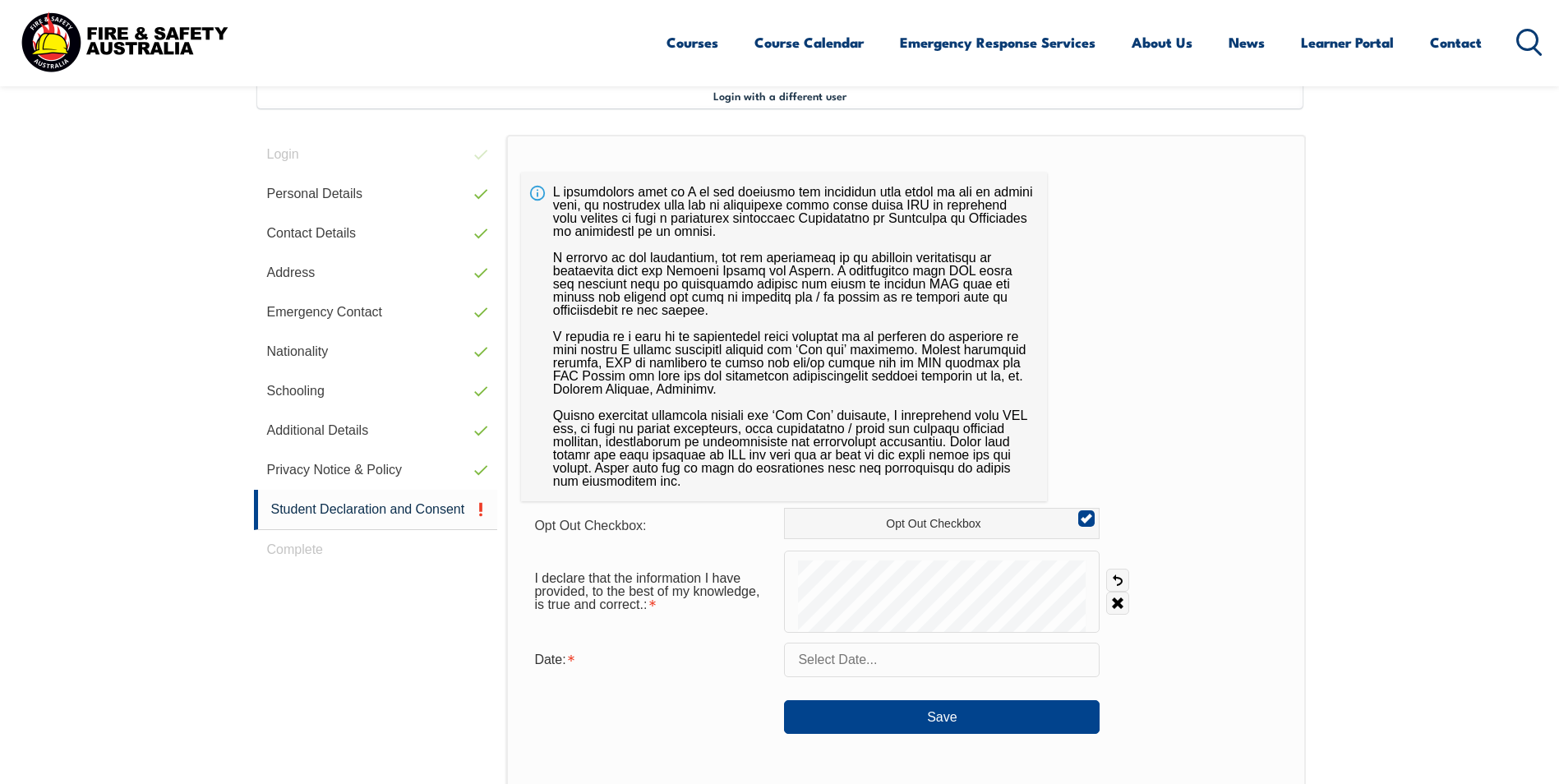 click at bounding box center [942, 660] 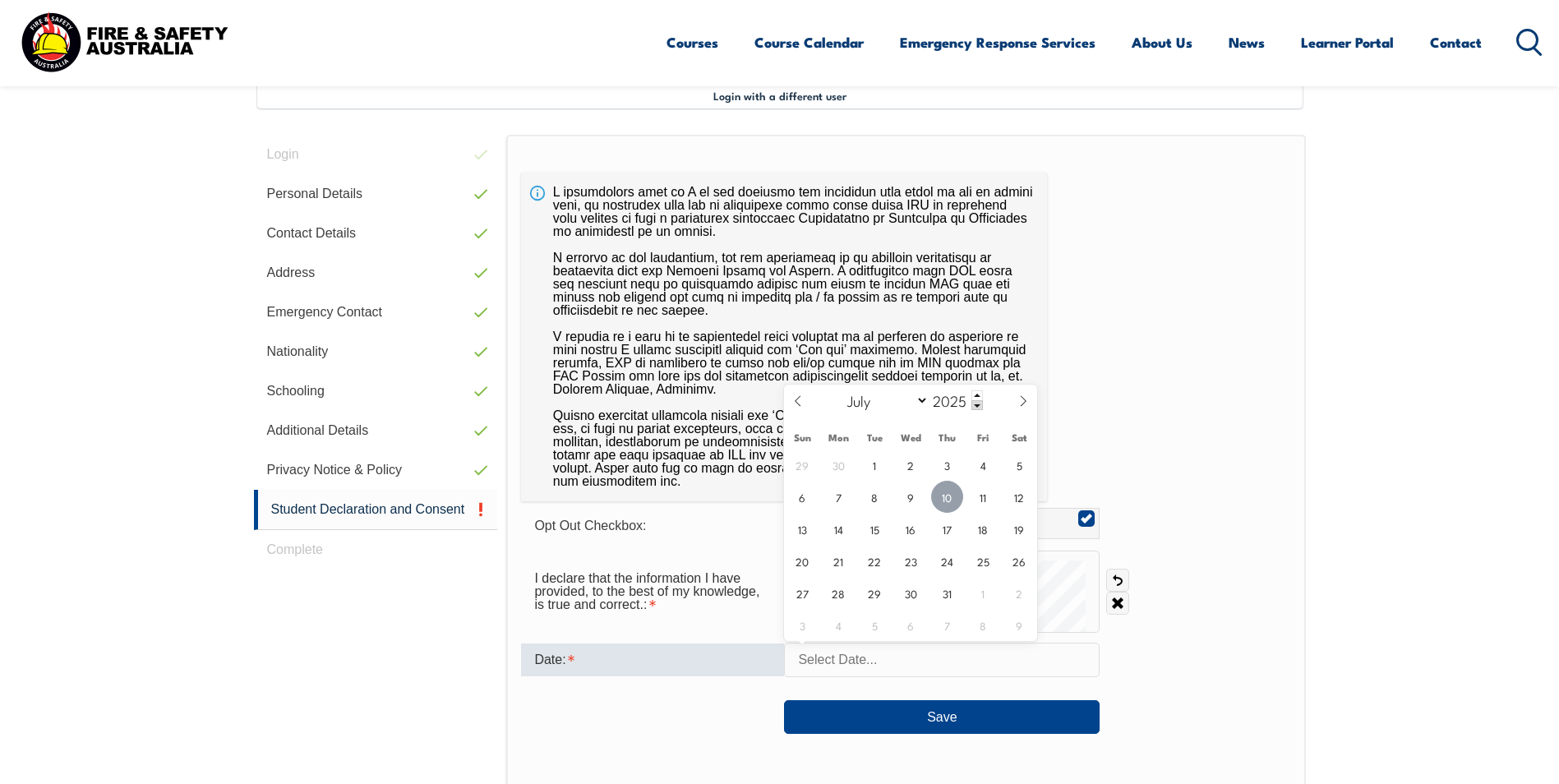 click on "10" at bounding box center [947, 496] 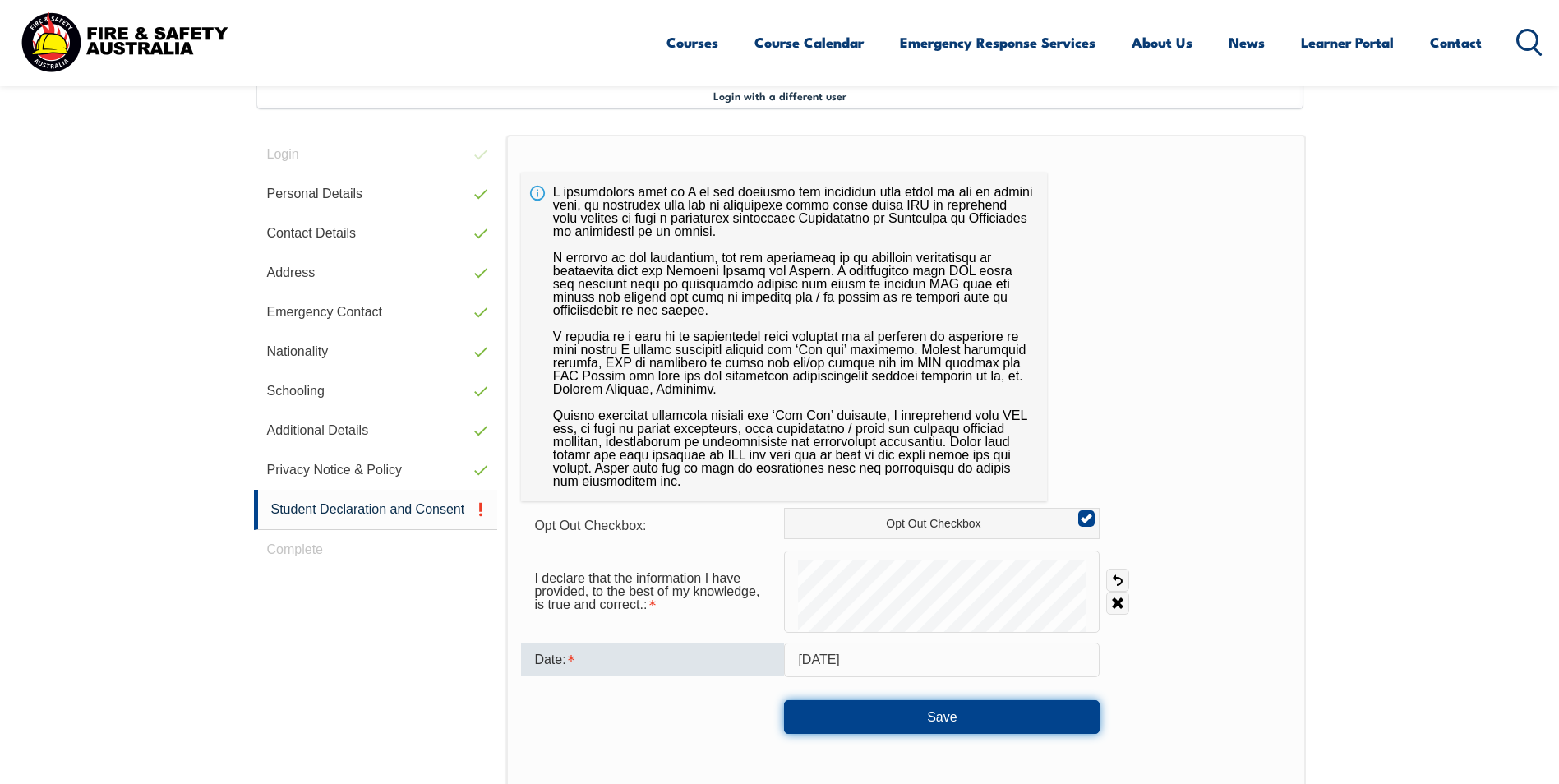 click on "Save" at bounding box center (942, 717) 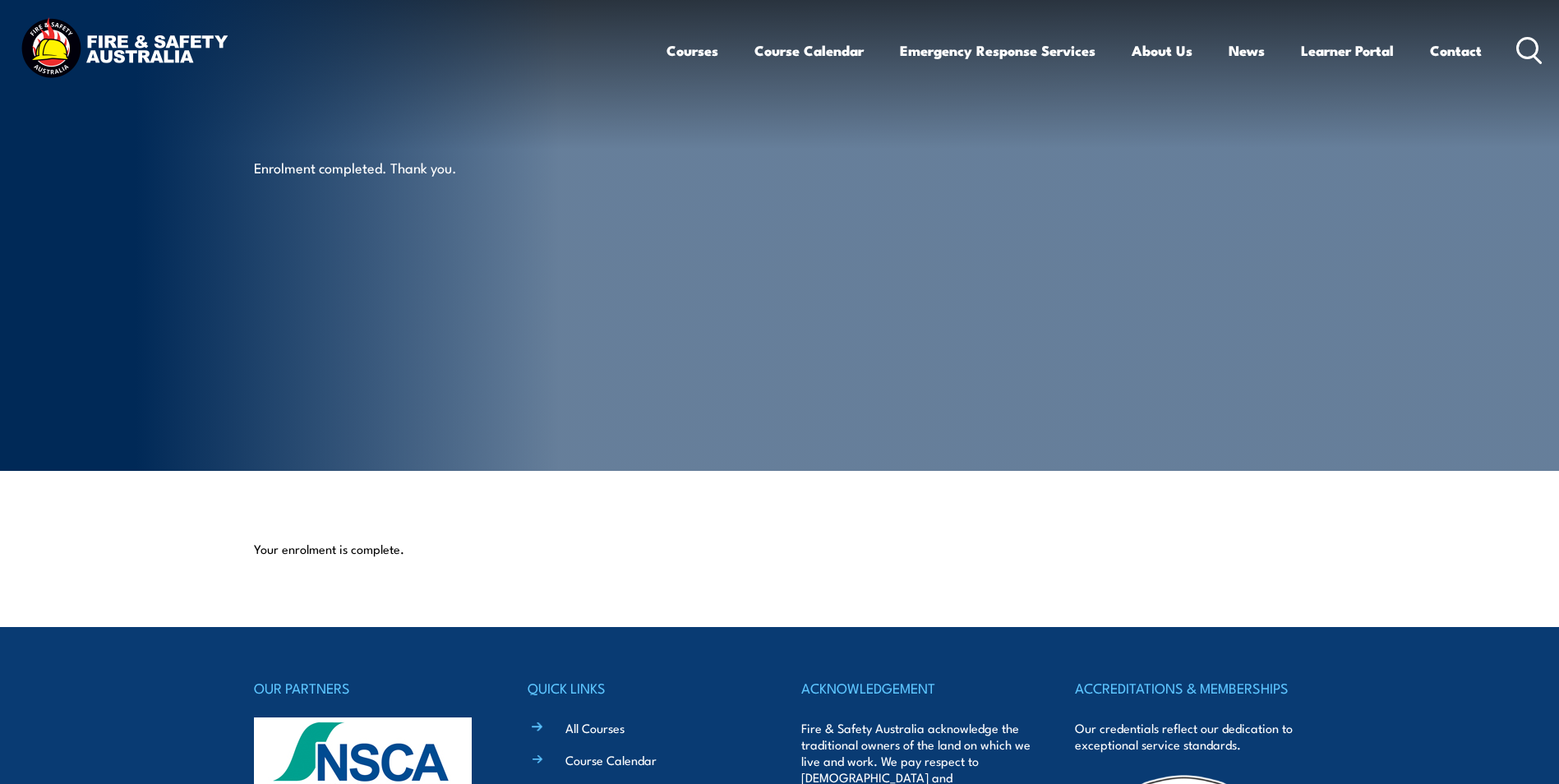 scroll, scrollTop: 0, scrollLeft: 0, axis: both 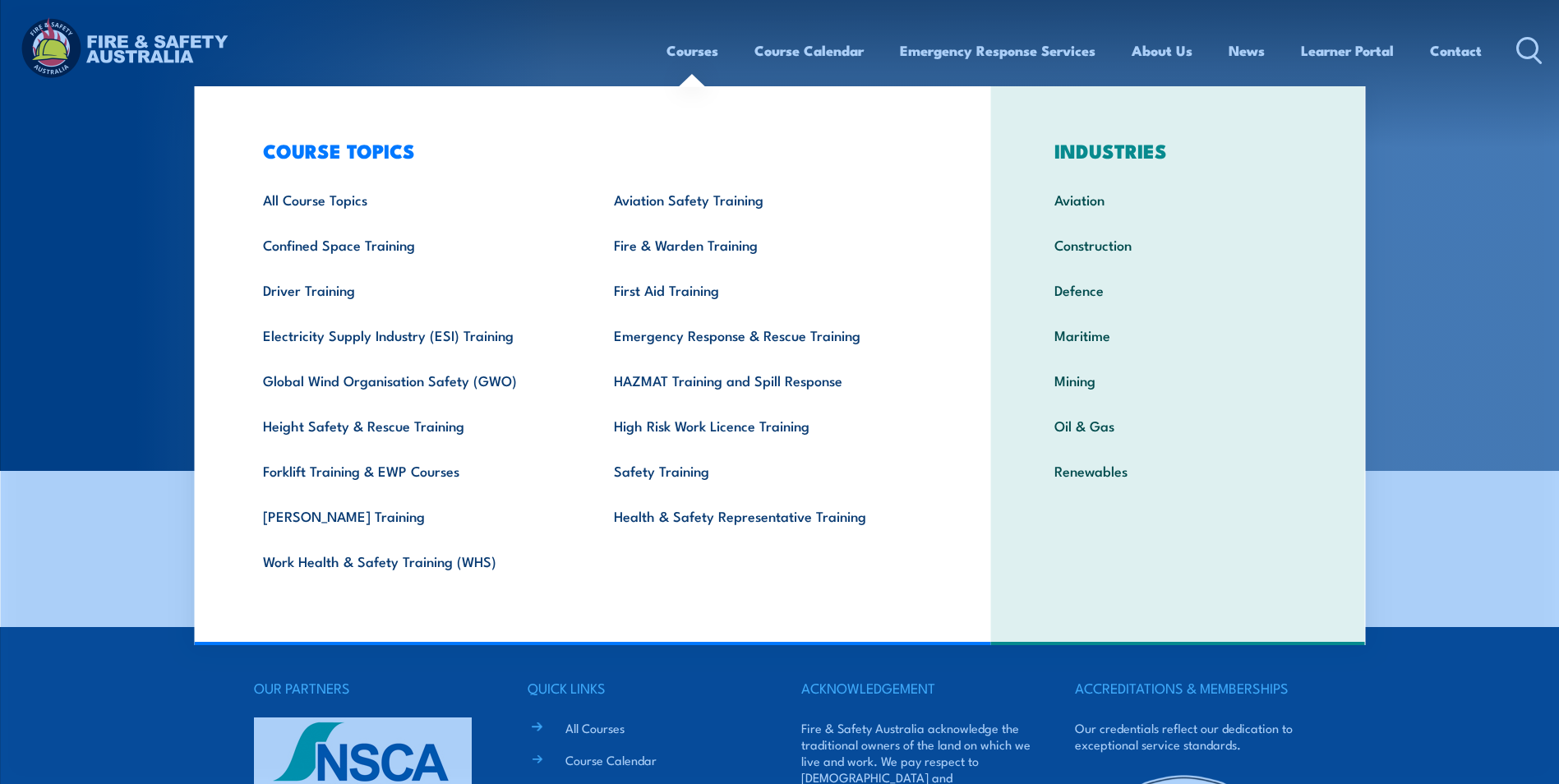 click on "Courses" at bounding box center [692, 50] 